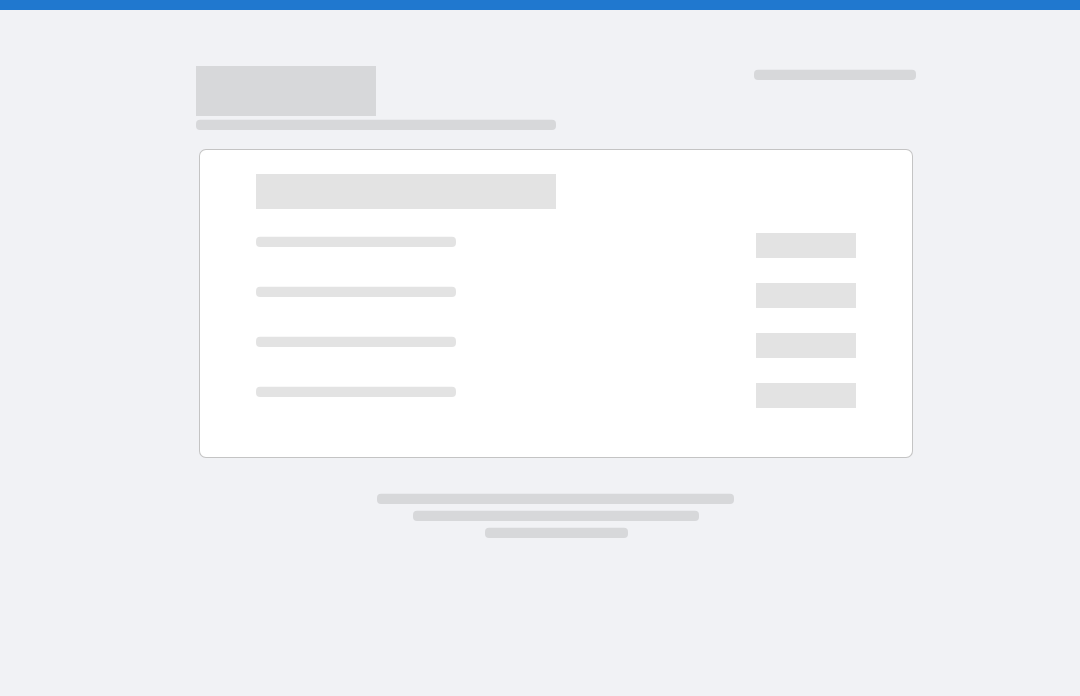 scroll, scrollTop: 0, scrollLeft: 0, axis: both 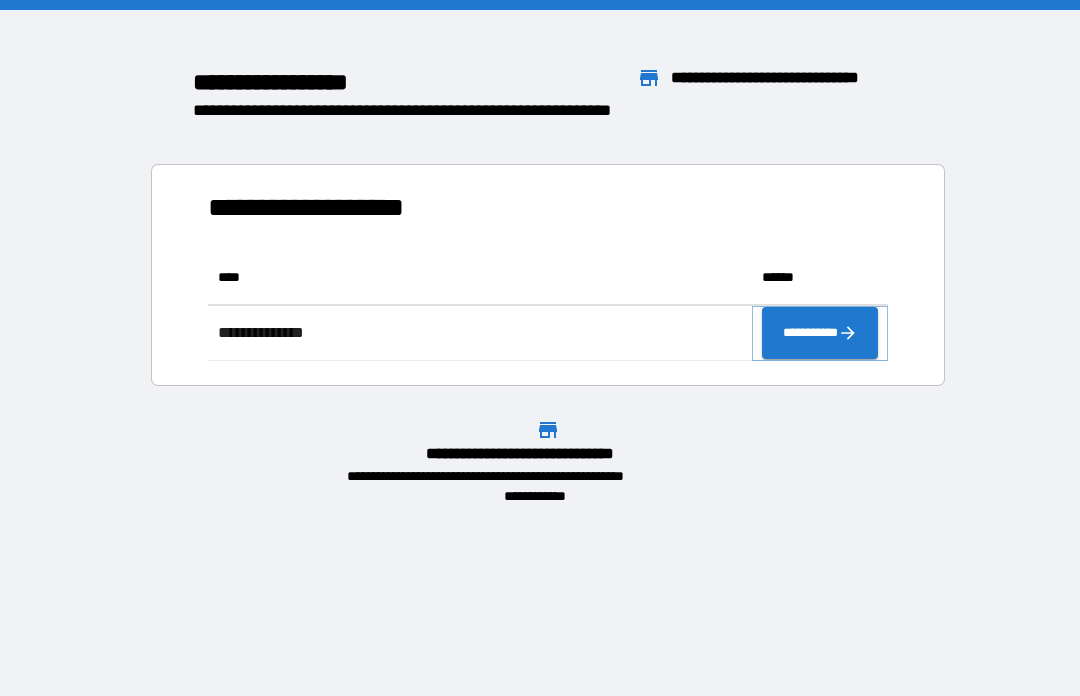 click on "**********" at bounding box center [820, 333] 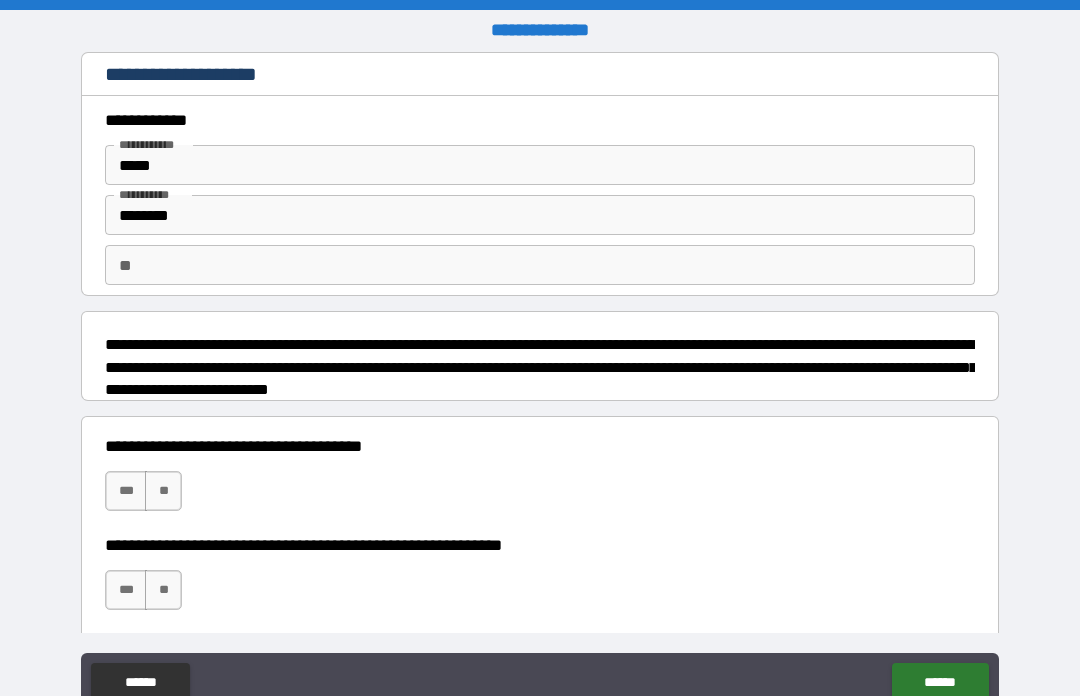 click on "**" at bounding box center [540, 265] 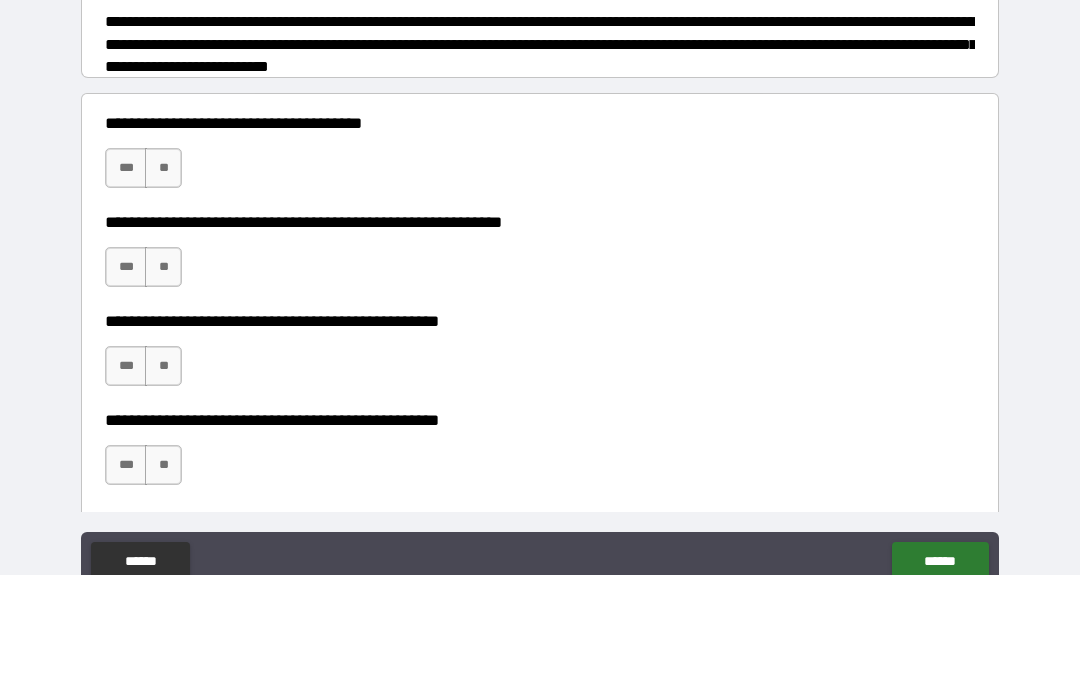 scroll, scrollTop: 204, scrollLeft: 0, axis: vertical 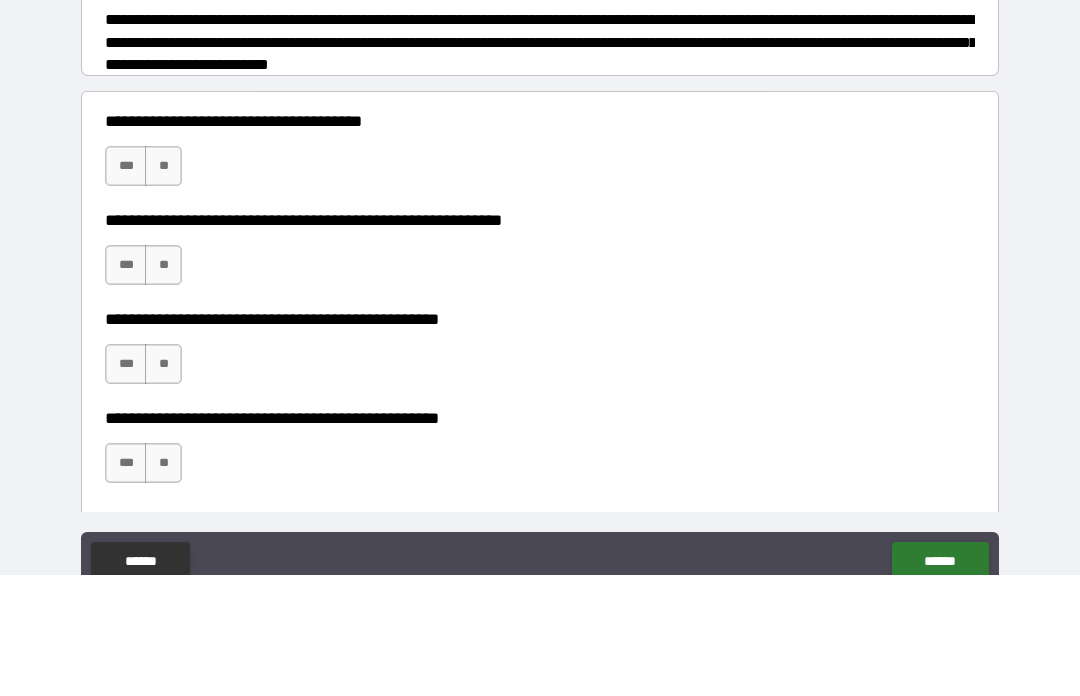 type on "******" 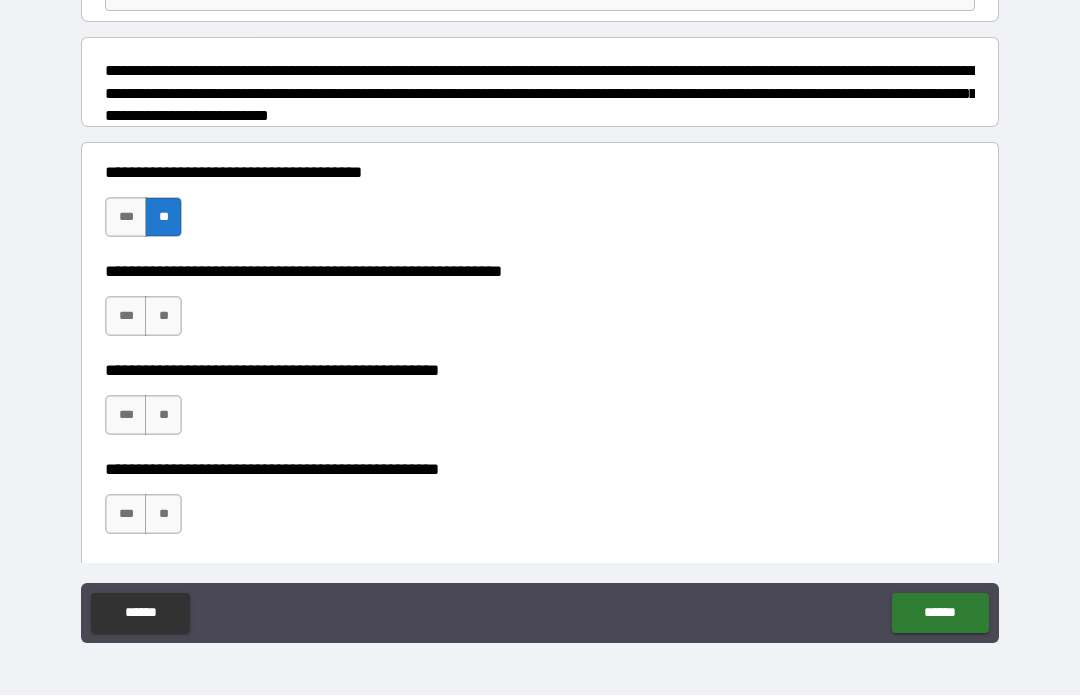 click on "***" at bounding box center (126, 317) 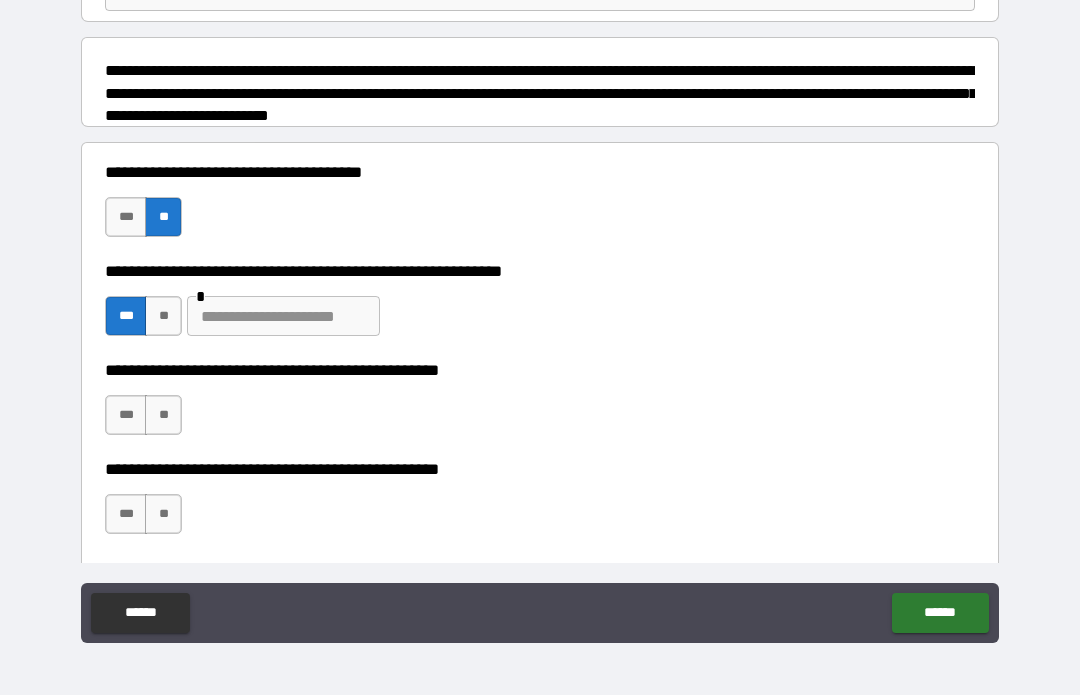 click on "**" at bounding box center [163, 416] 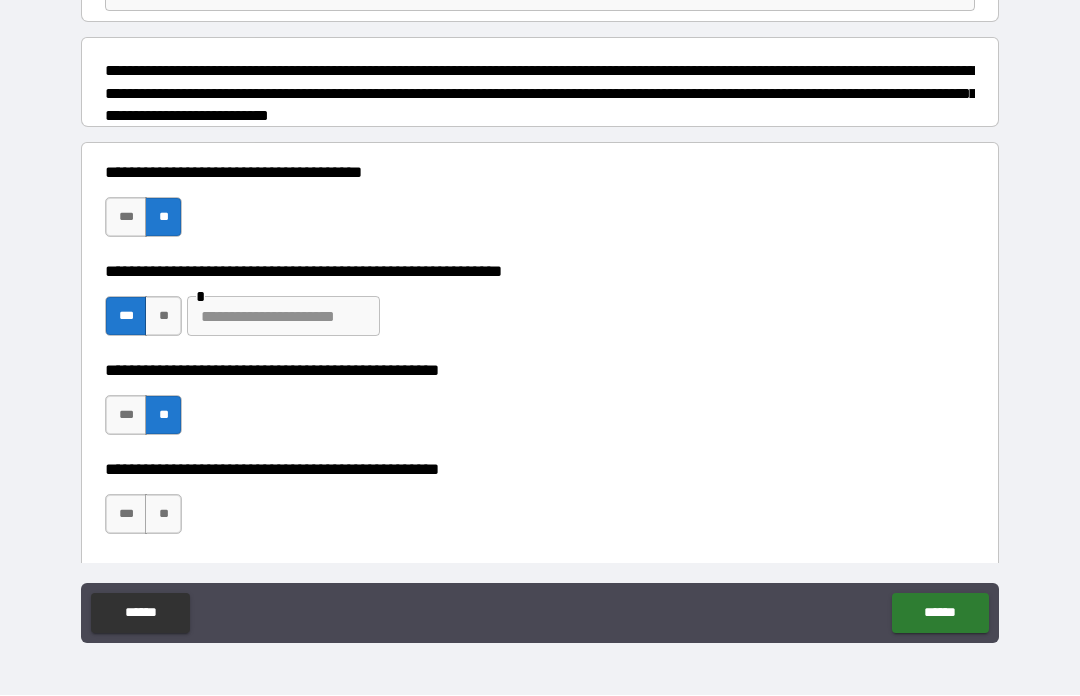 click on "**" at bounding box center [163, 515] 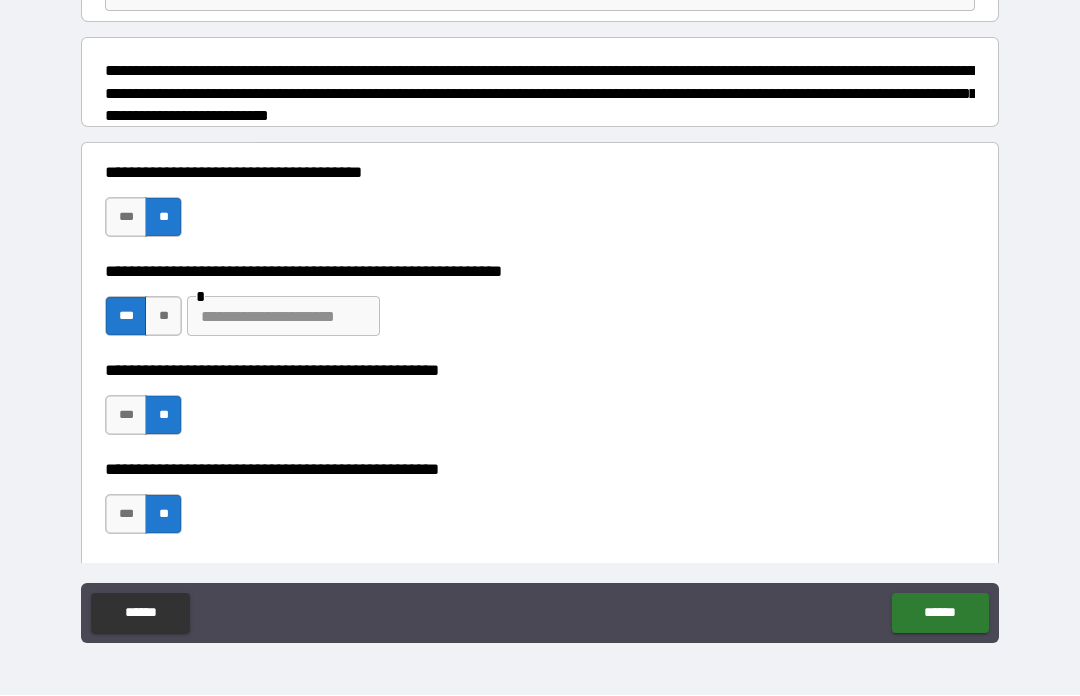 click on "******" at bounding box center [940, 614] 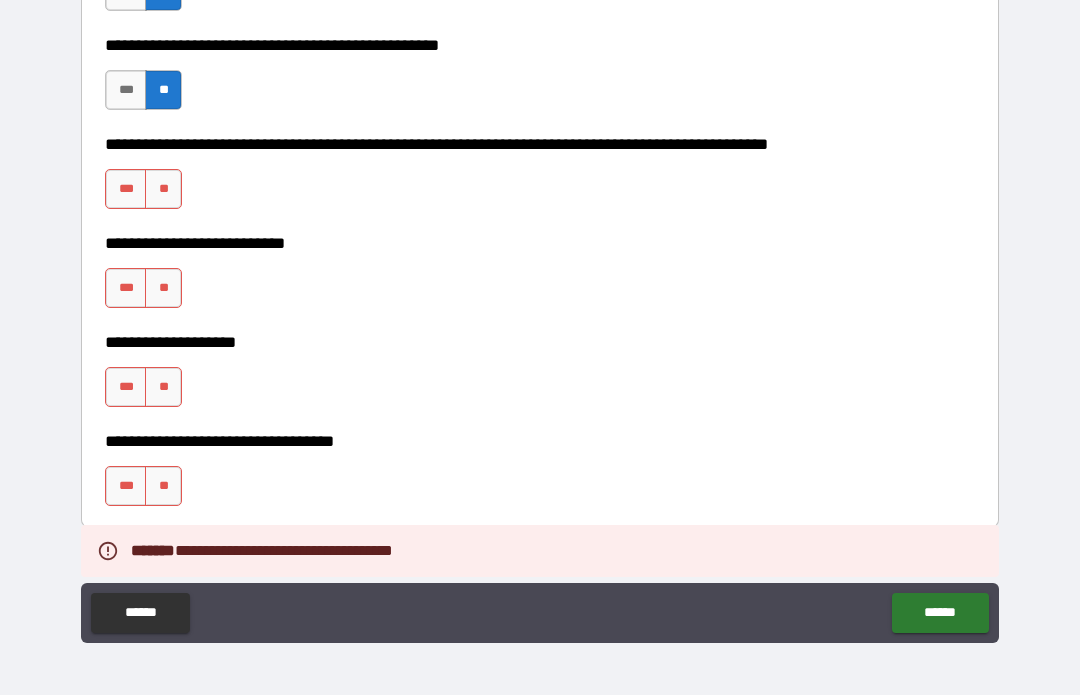 scroll, scrollTop: 627, scrollLeft: 0, axis: vertical 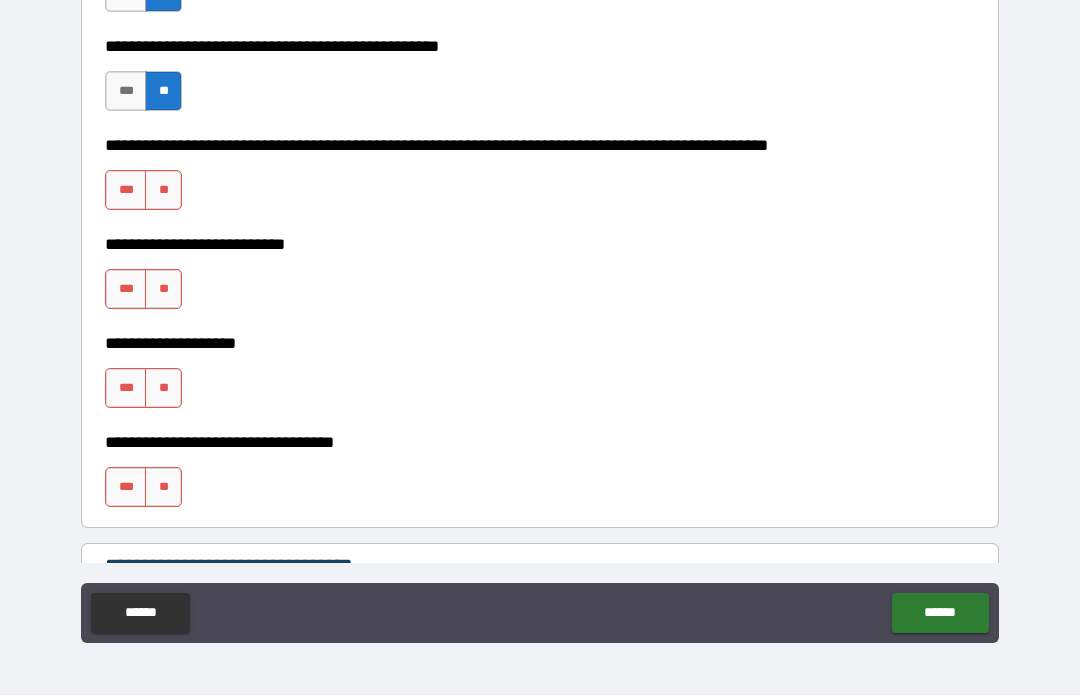 click on "**" at bounding box center [163, 191] 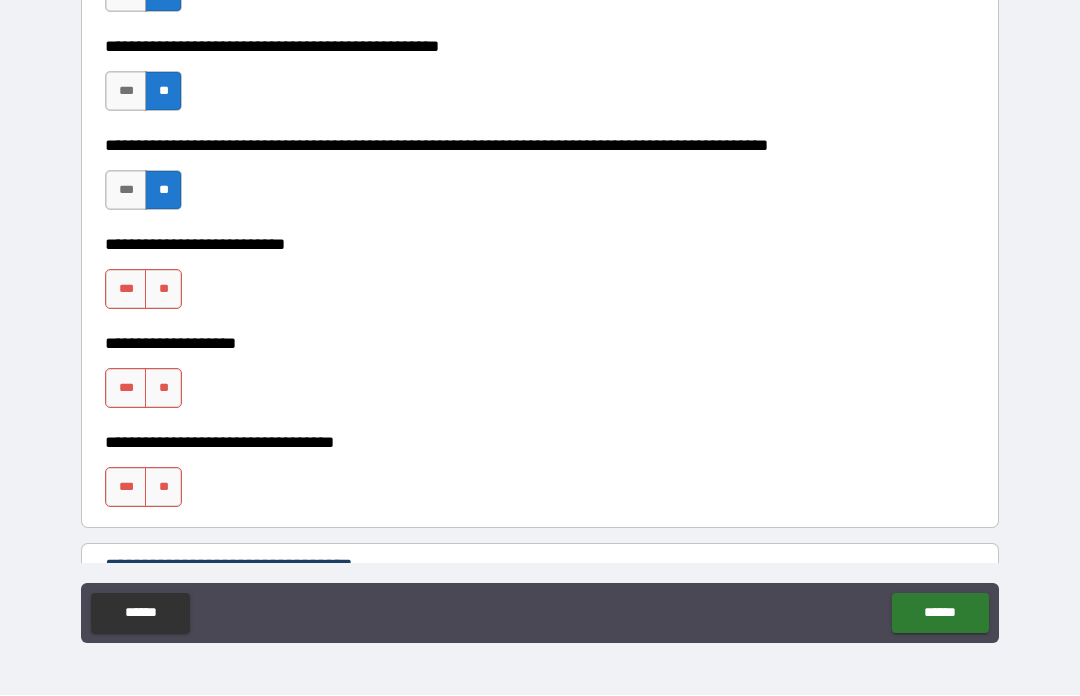click on "**" at bounding box center [163, 290] 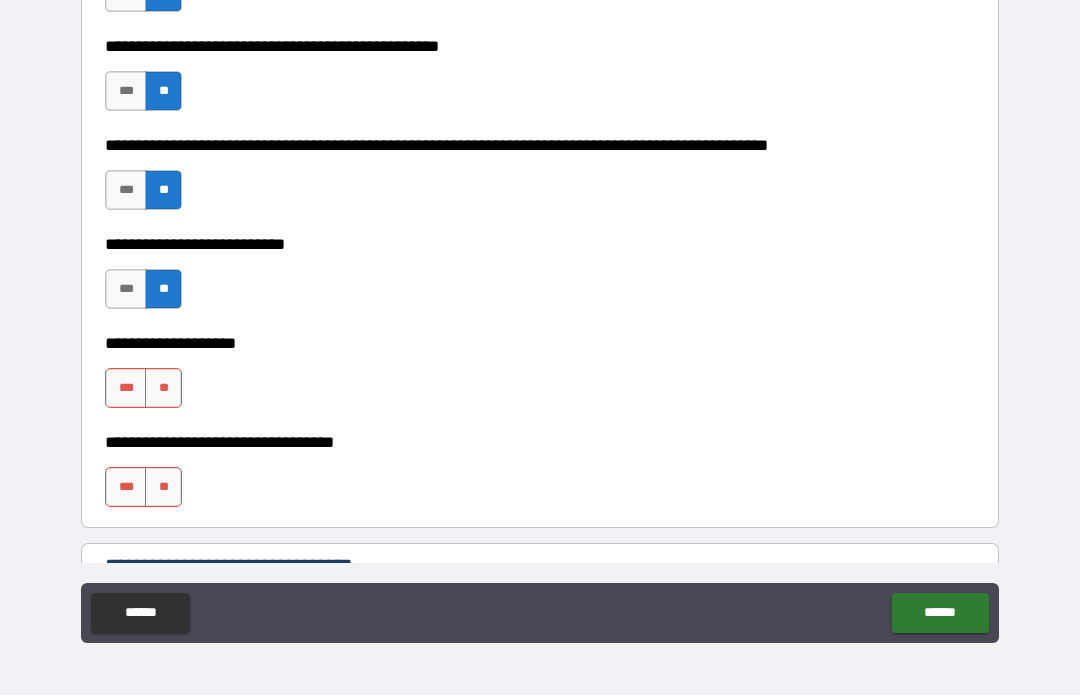 click on "**" at bounding box center [163, 389] 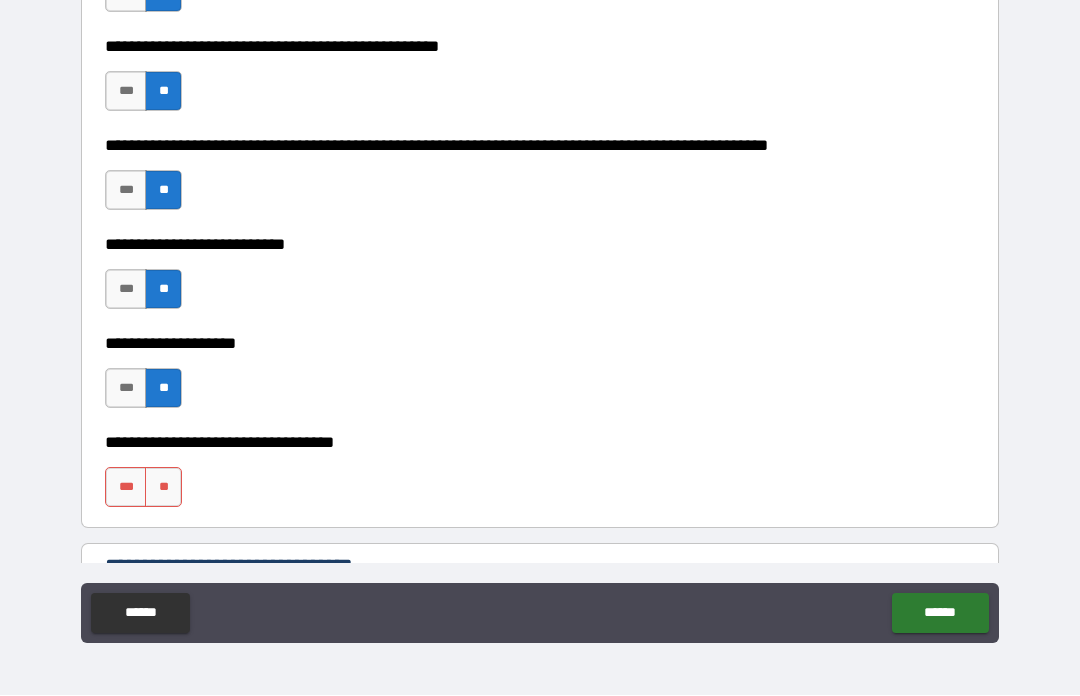 click on "**" at bounding box center (163, 488) 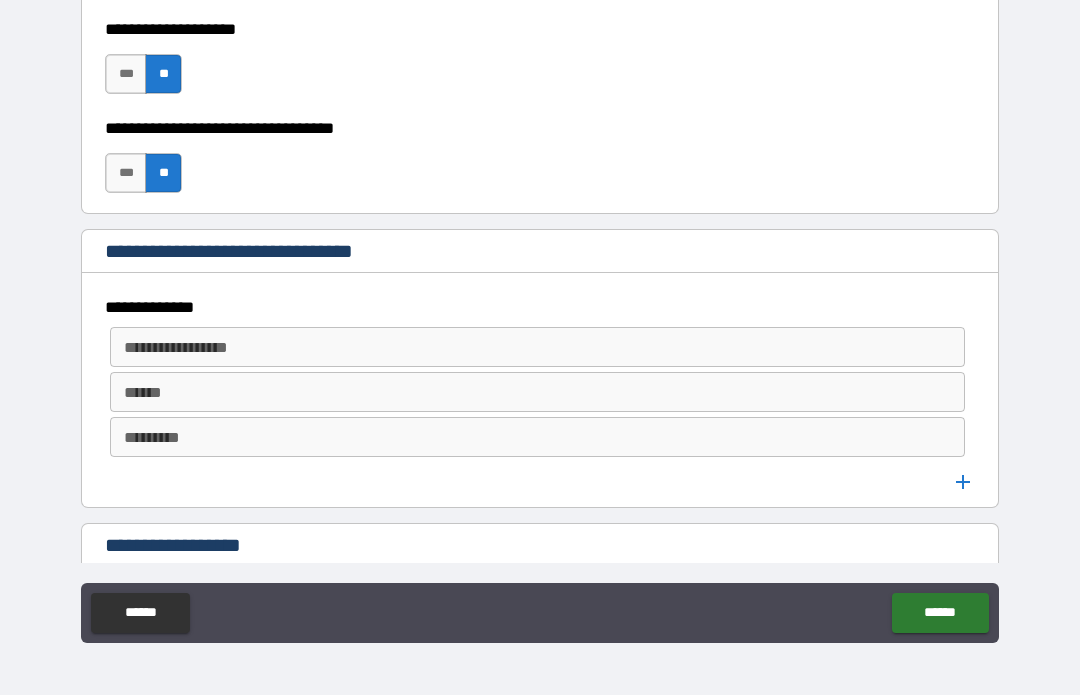 scroll, scrollTop: 948, scrollLeft: 0, axis: vertical 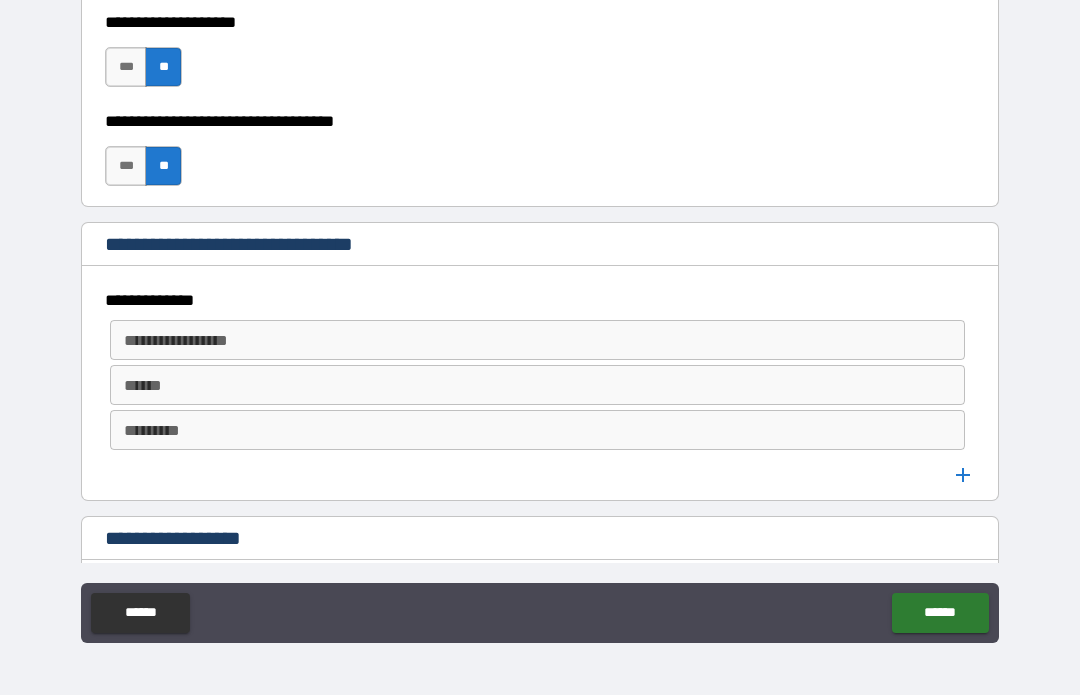 click on "**********" at bounding box center (536, 341) 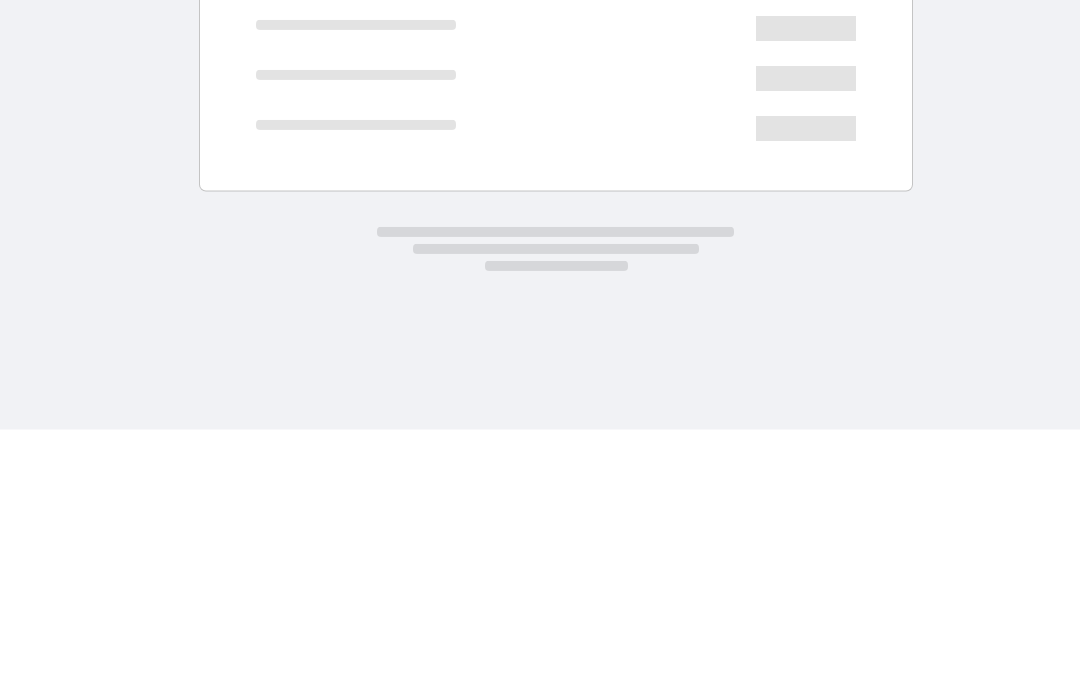 scroll, scrollTop: 0, scrollLeft: 0, axis: both 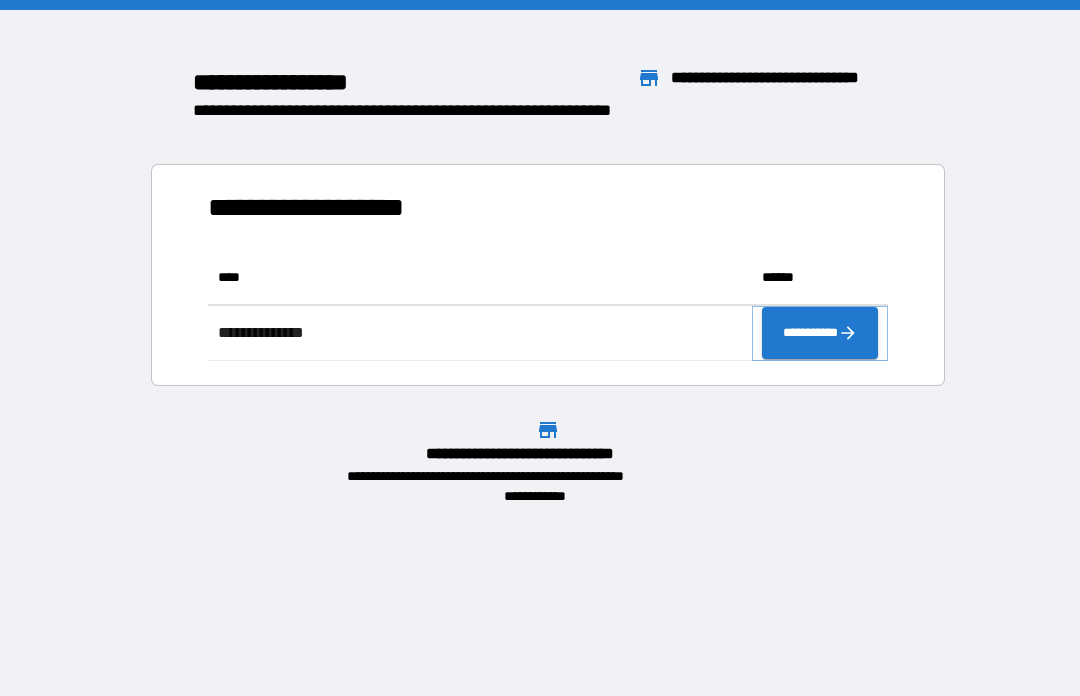 click on "**********" at bounding box center [820, 333] 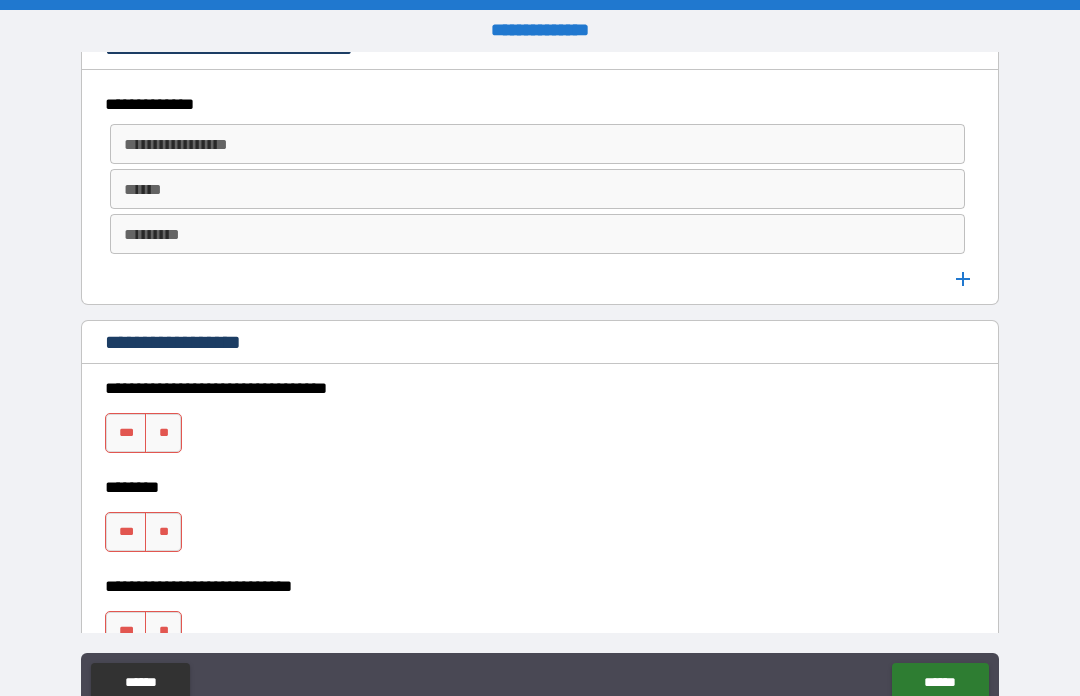 scroll, scrollTop: 1215, scrollLeft: 0, axis: vertical 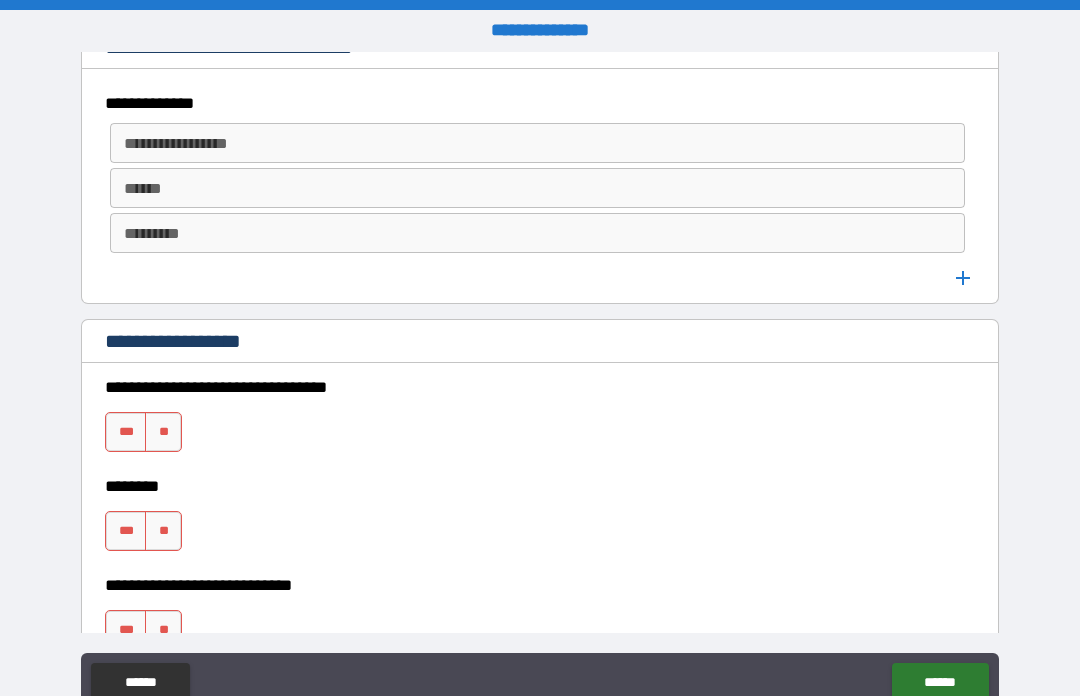 click on "**" at bounding box center (163, 432) 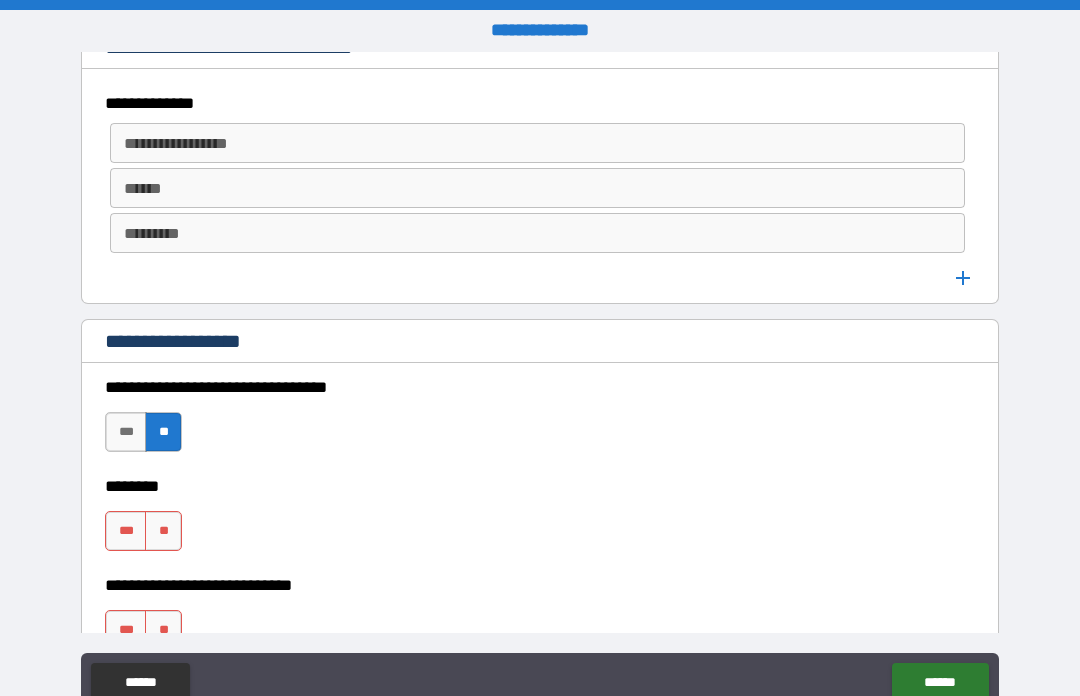 click on "**" at bounding box center (163, 531) 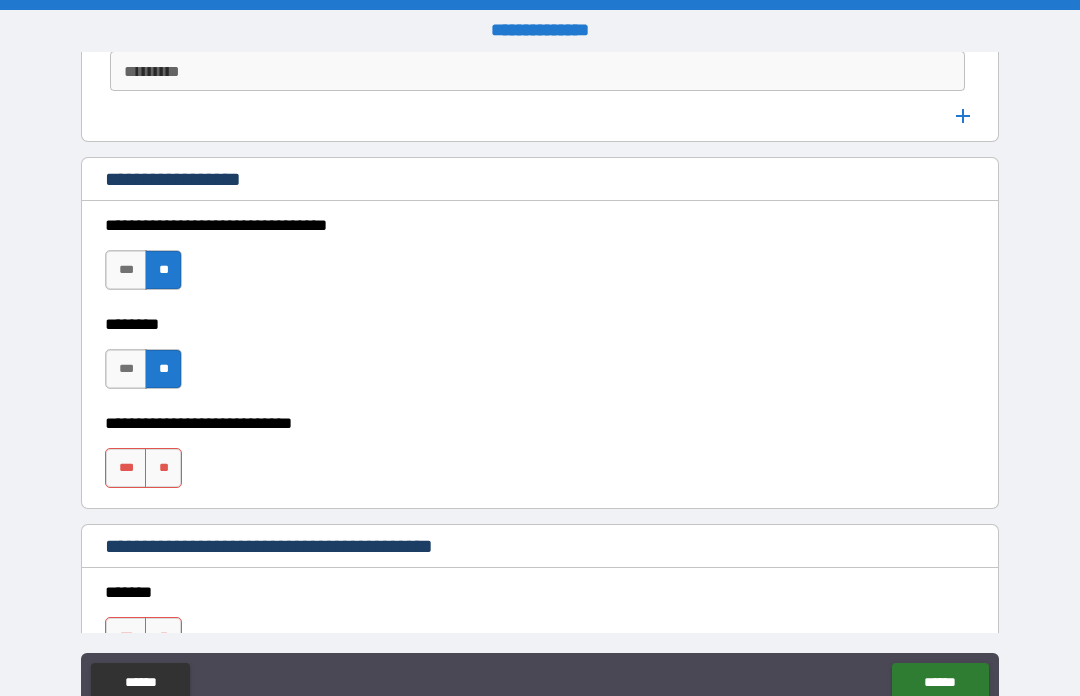scroll, scrollTop: 1385, scrollLeft: 0, axis: vertical 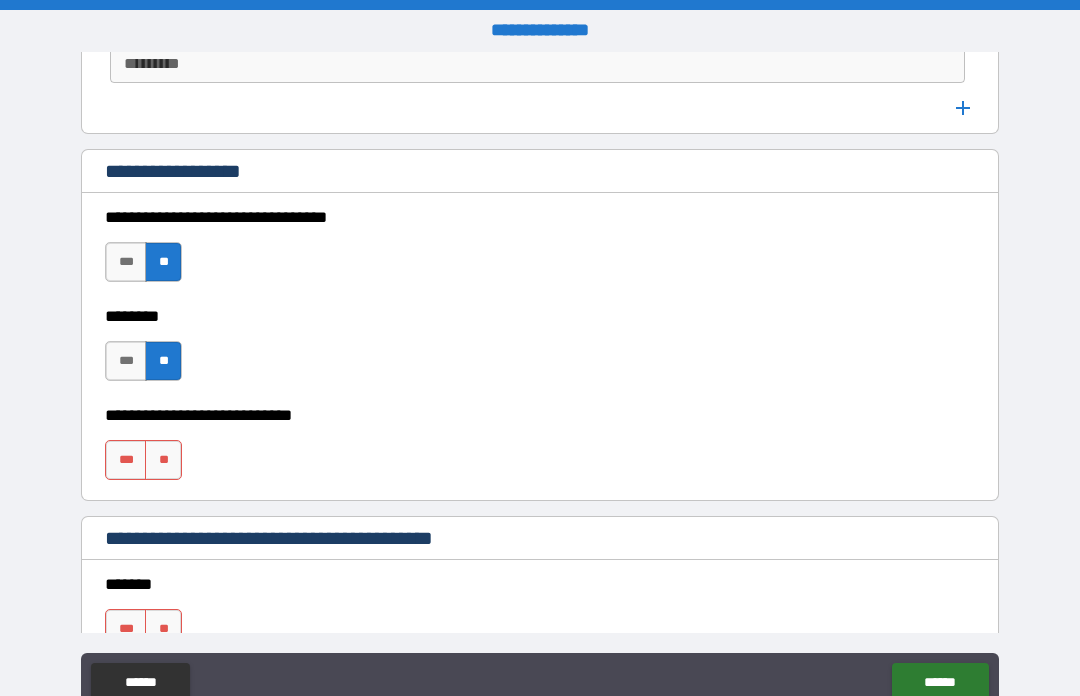 click on "**" at bounding box center [163, 460] 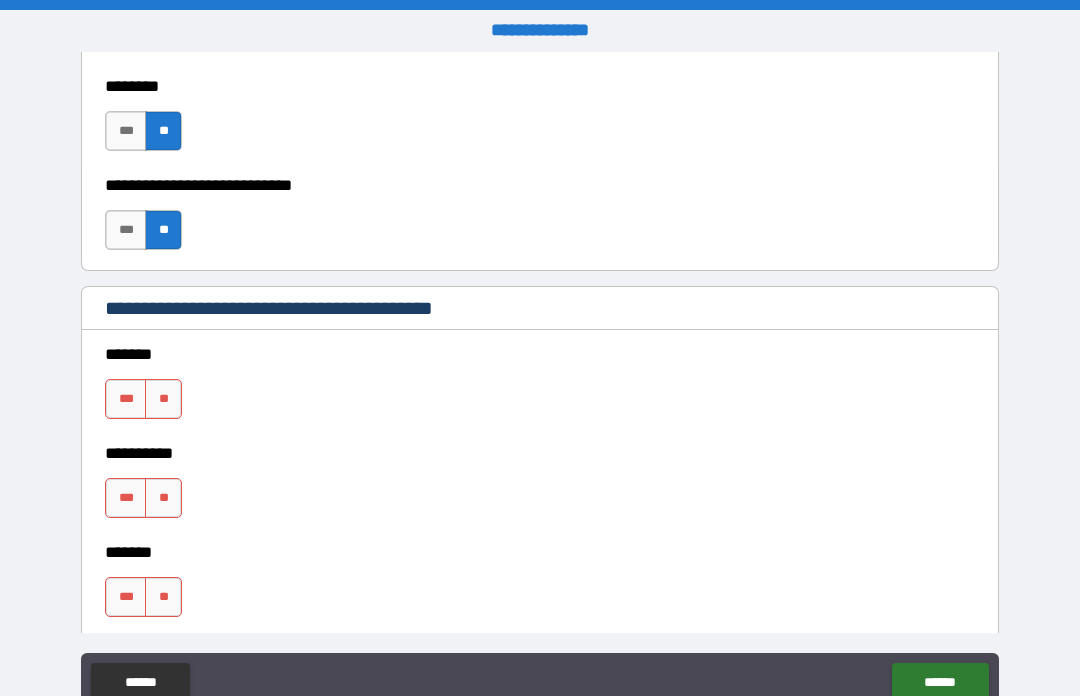 scroll, scrollTop: 1617, scrollLeft: 0, axis: vertical 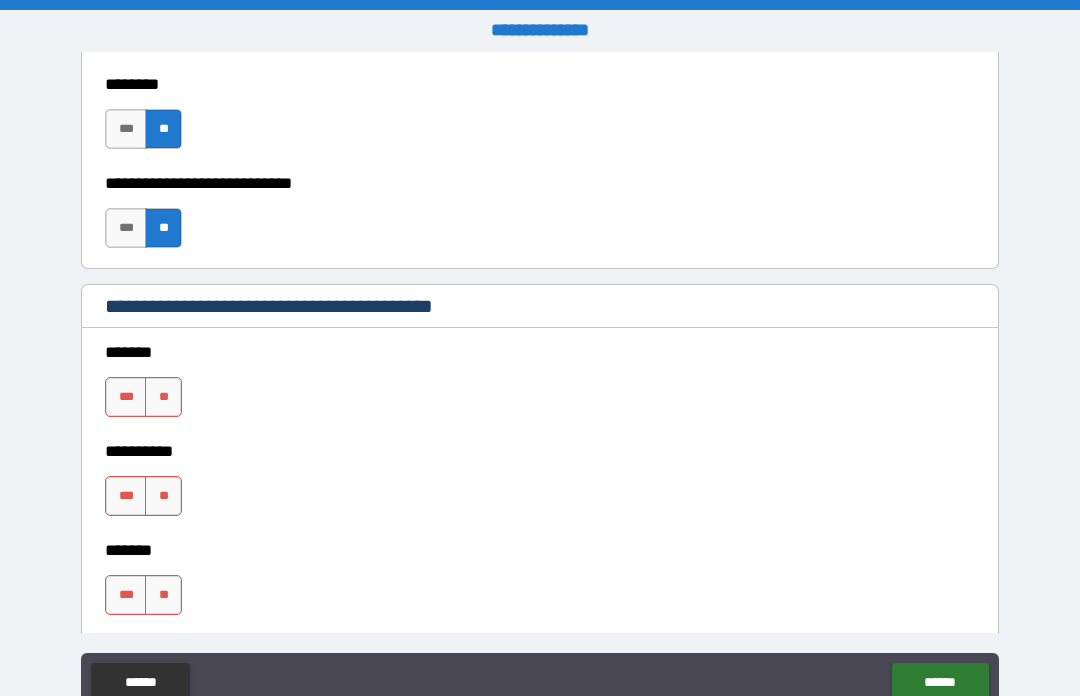 click on "**" at bounding box center [163, 397] 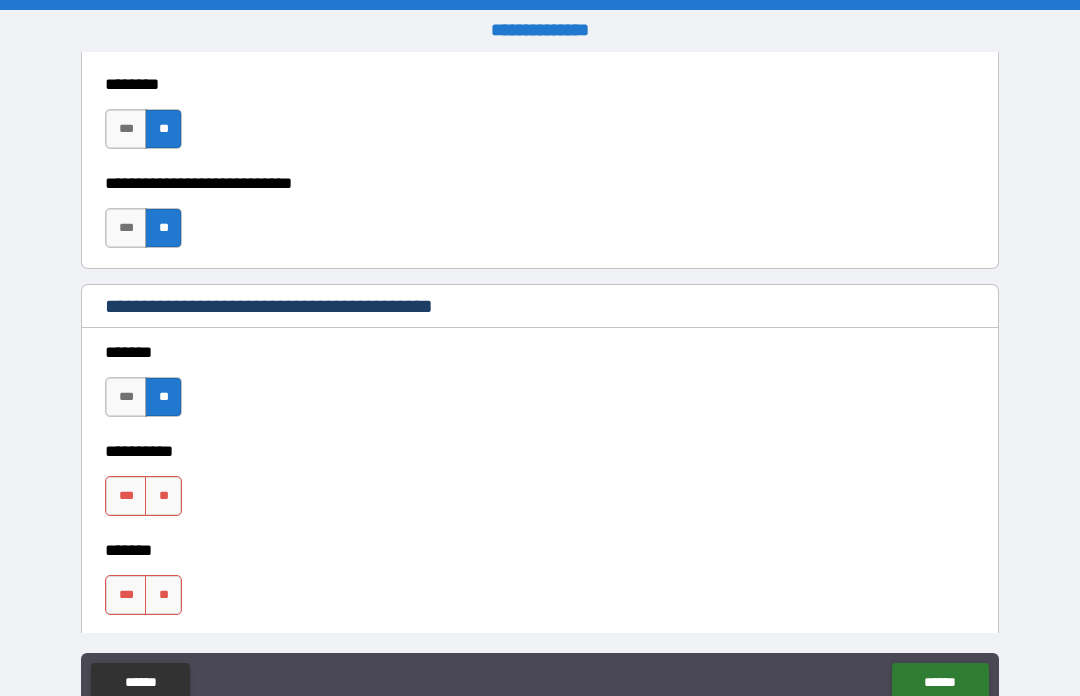 click on "***" at bounding box center (126, 496) 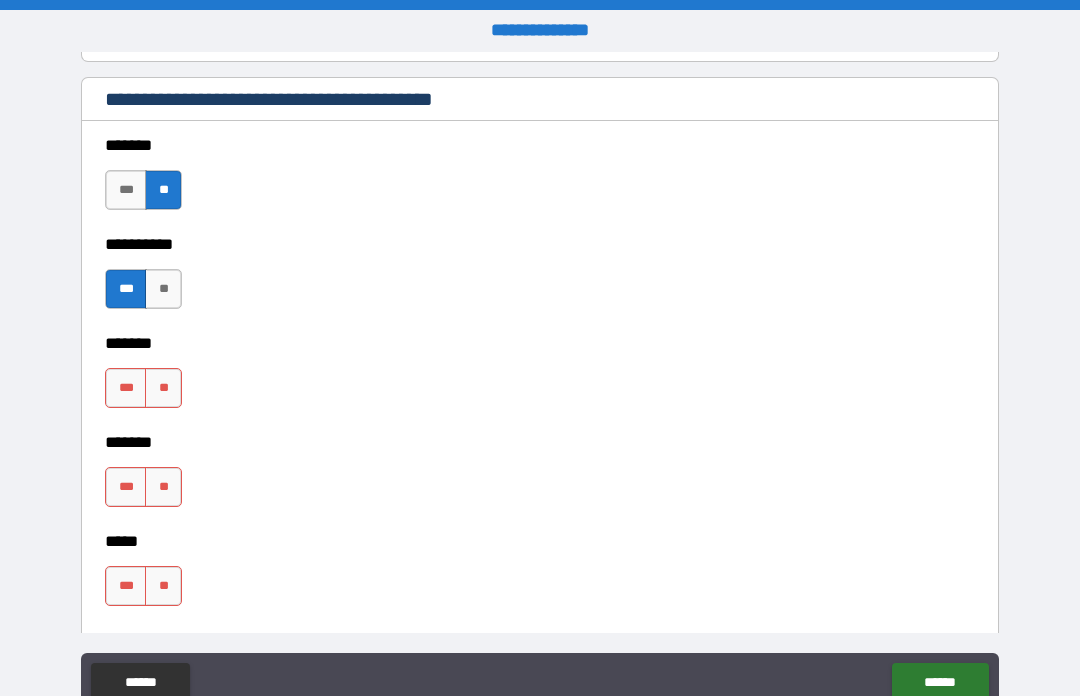 scroll, scrollTop: 1826, scrollLeft: 0, axis: vertical 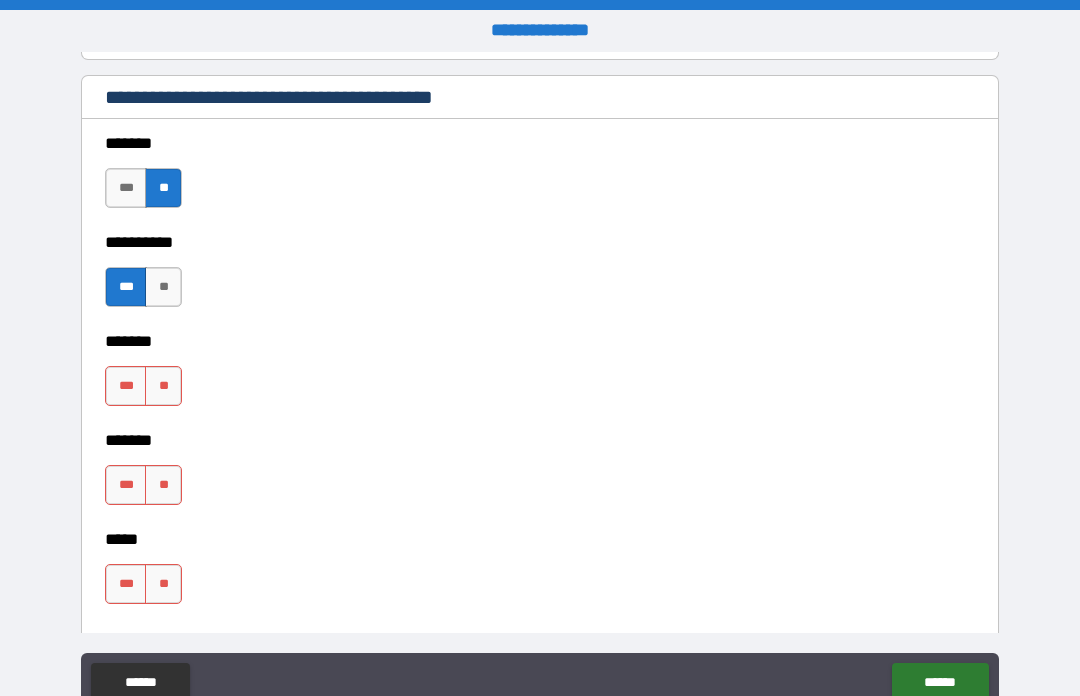 click on "**" at bounding box center (163, 386) 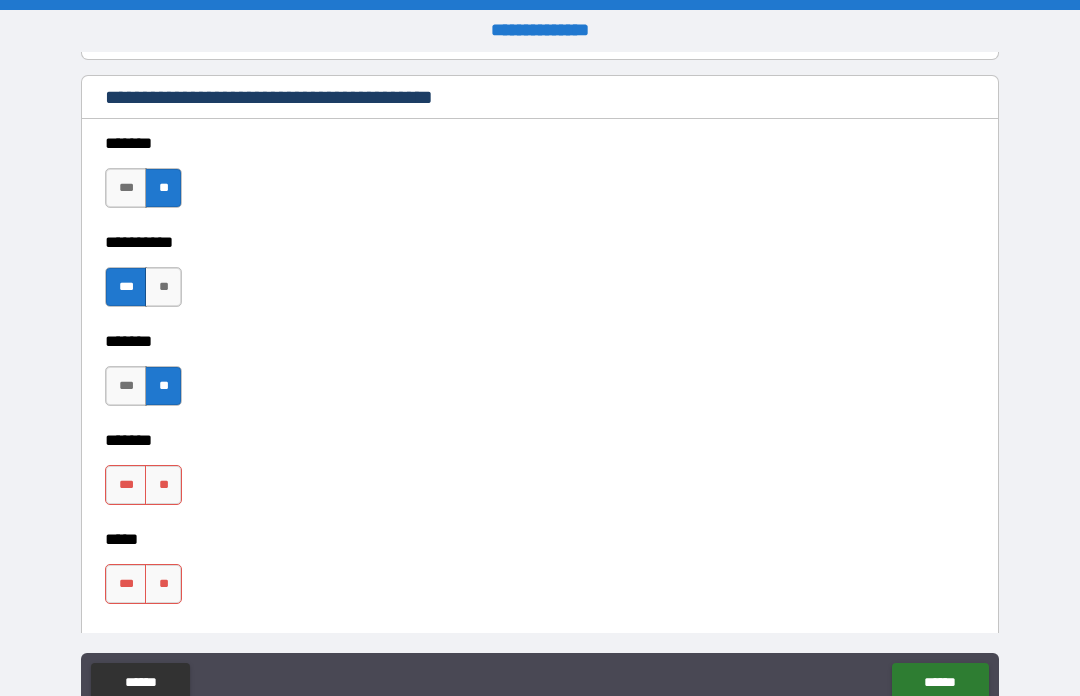 click on "**" at bounding box center [163, 485] 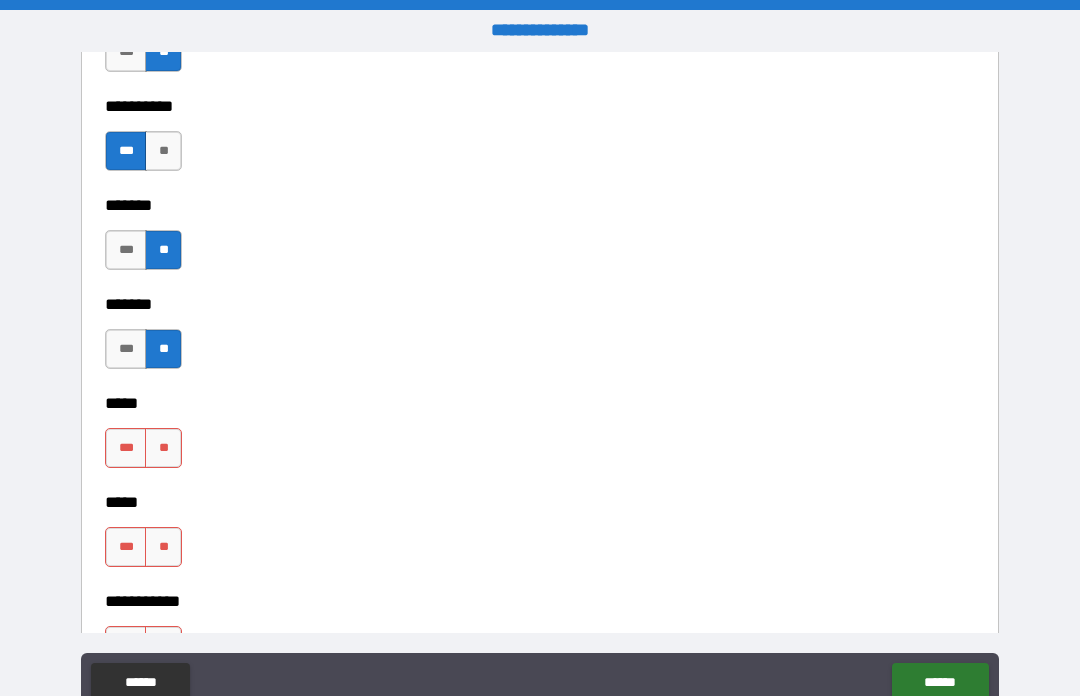 scroll, scrollTop: 1983, scrollLeft: 0, axis: vertical 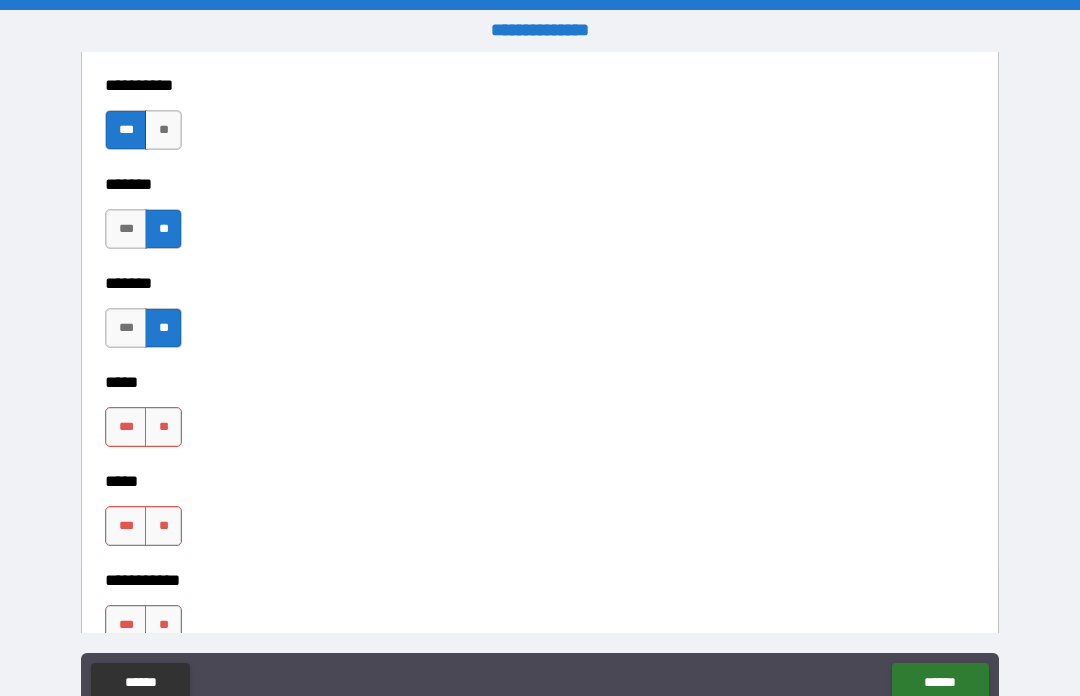 click on "**" at bounding box center (163, 427) 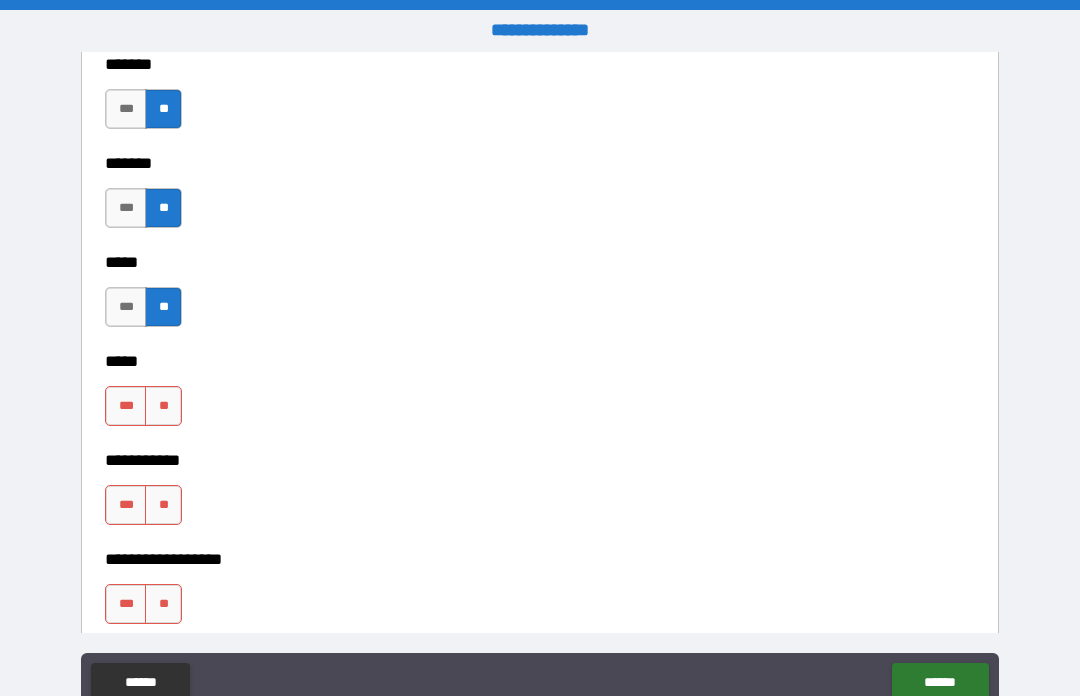 scroll, scrollTop: 2127, scrollLeft: 0, axis: vertical 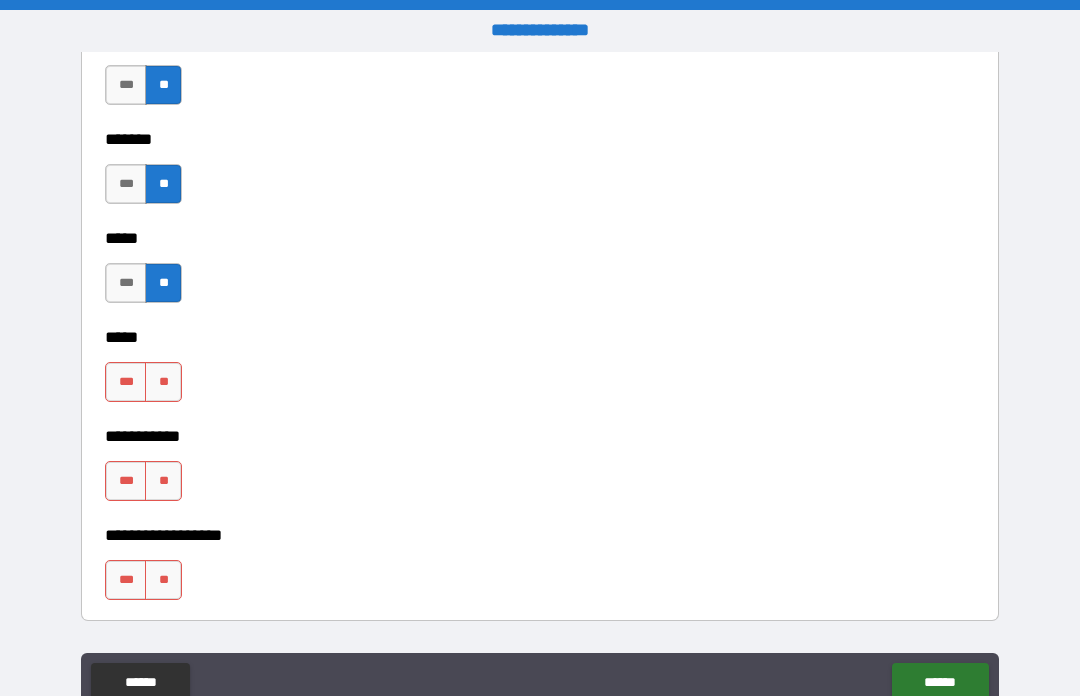 click on "**" at bounding box center (163, 382) 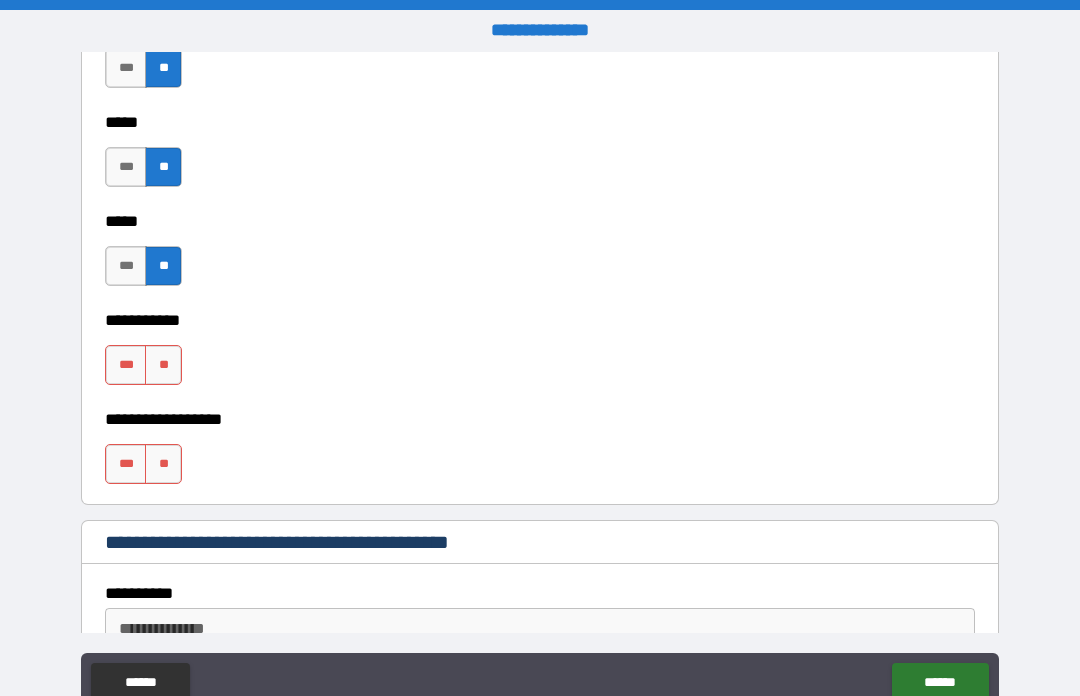 scroll, scrollTop: 2244, scrollLeft: 0, axis: vertical 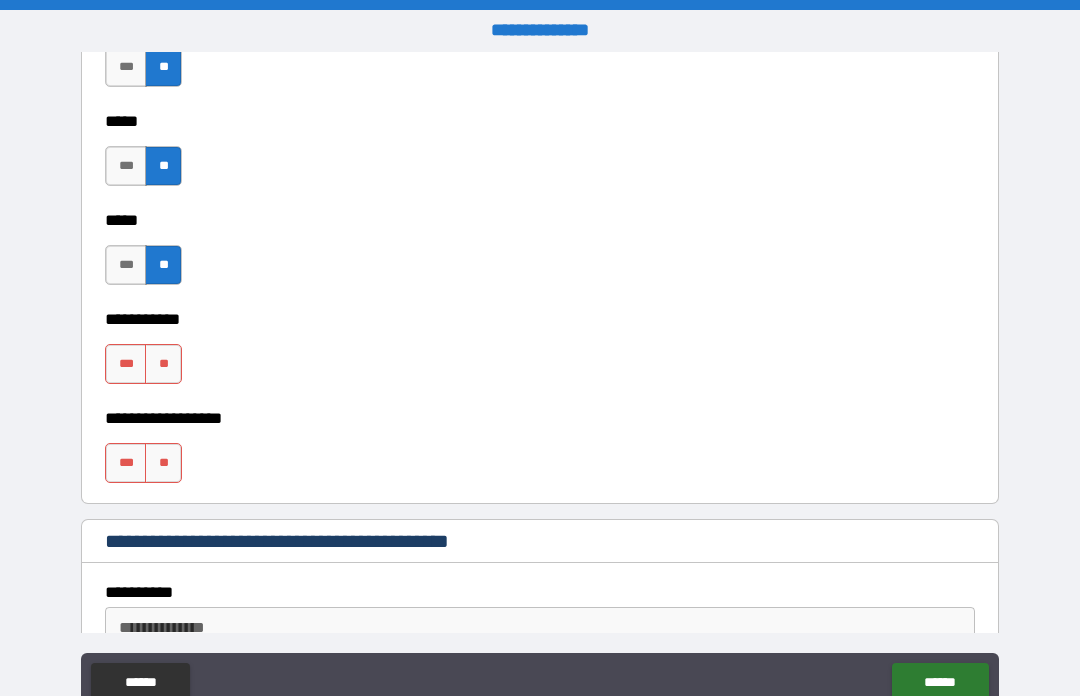click on "**" at bounding box center [163, 463] 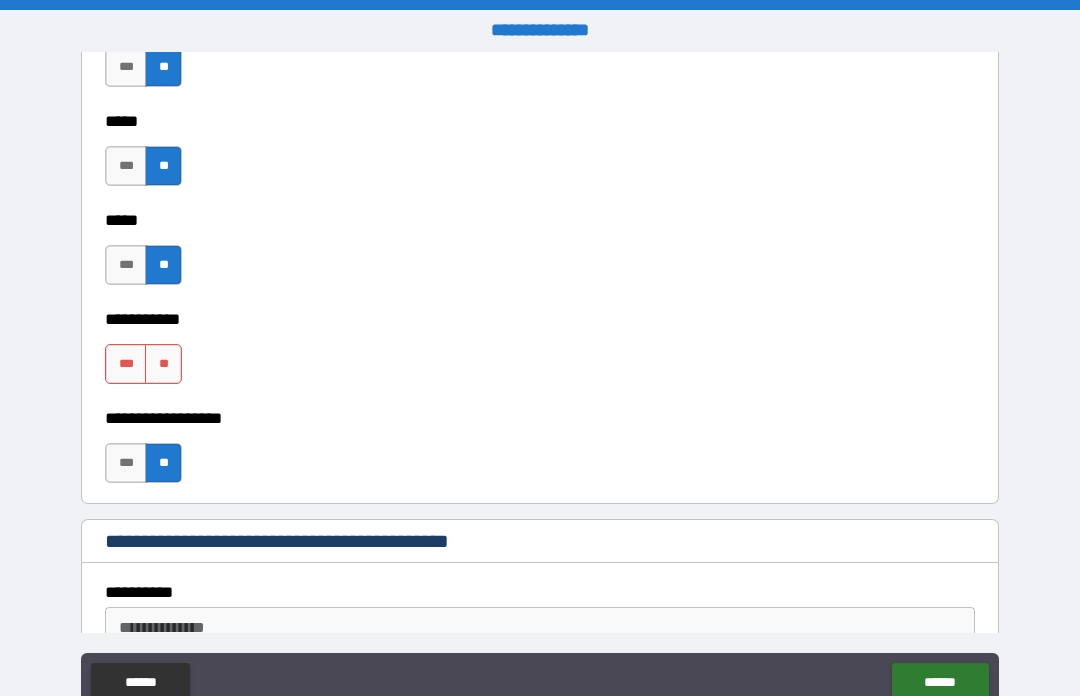 click on "**" at bounding box center [163, 364] 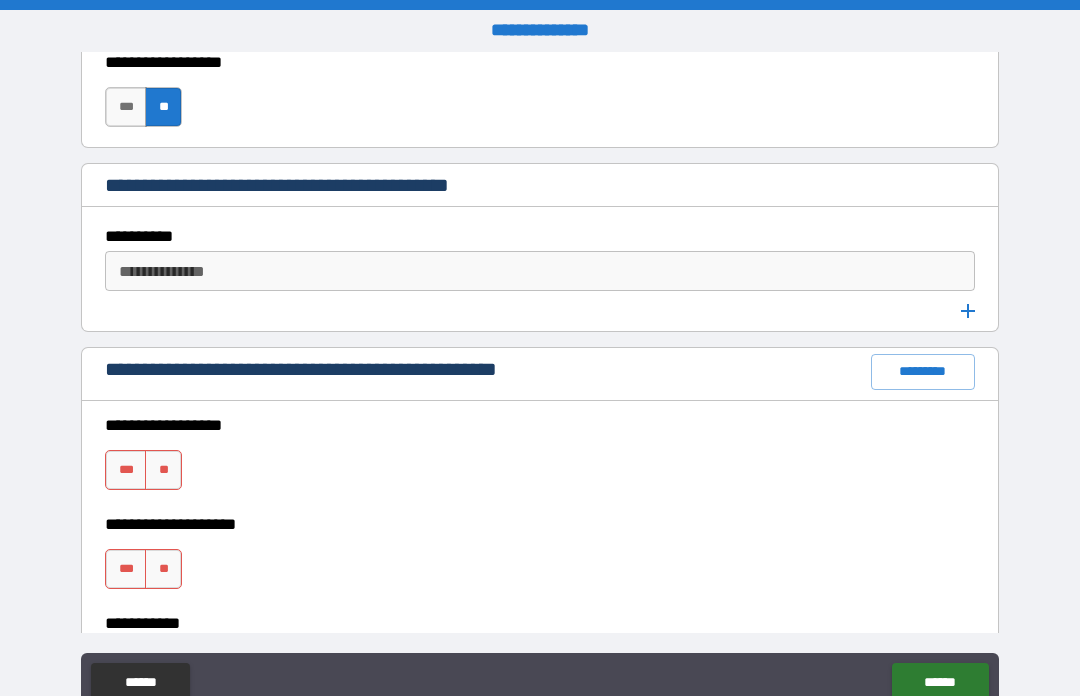 scroll, scrollTop: 2599, scrollLeft: 0, axis: vertical 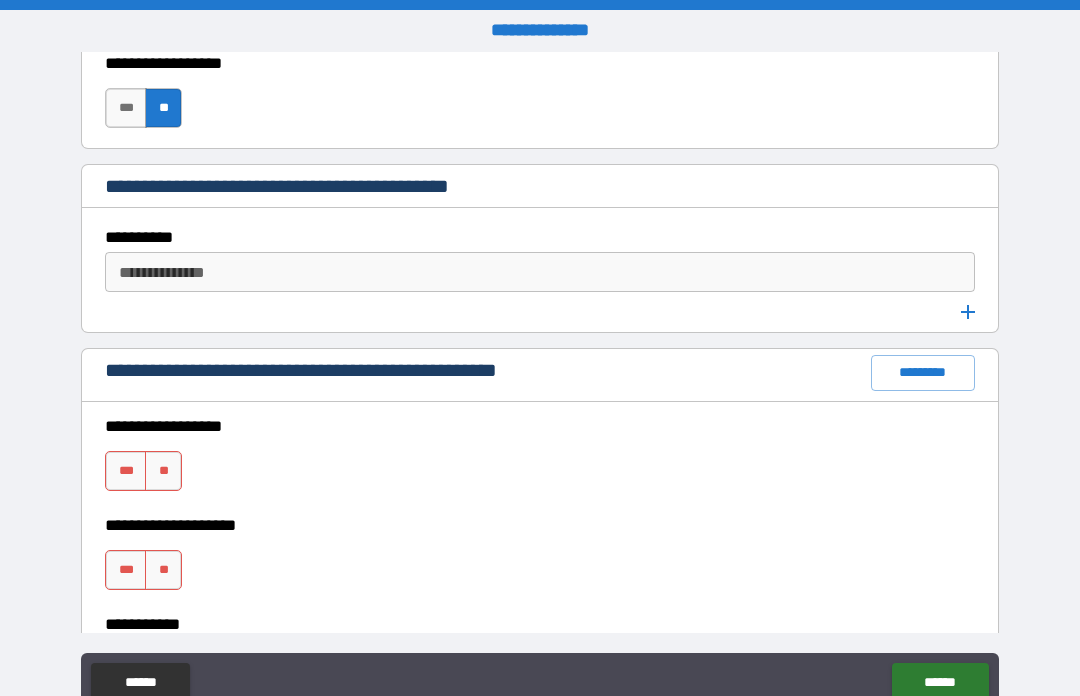 click on "**" at bounding box center [163, 471] 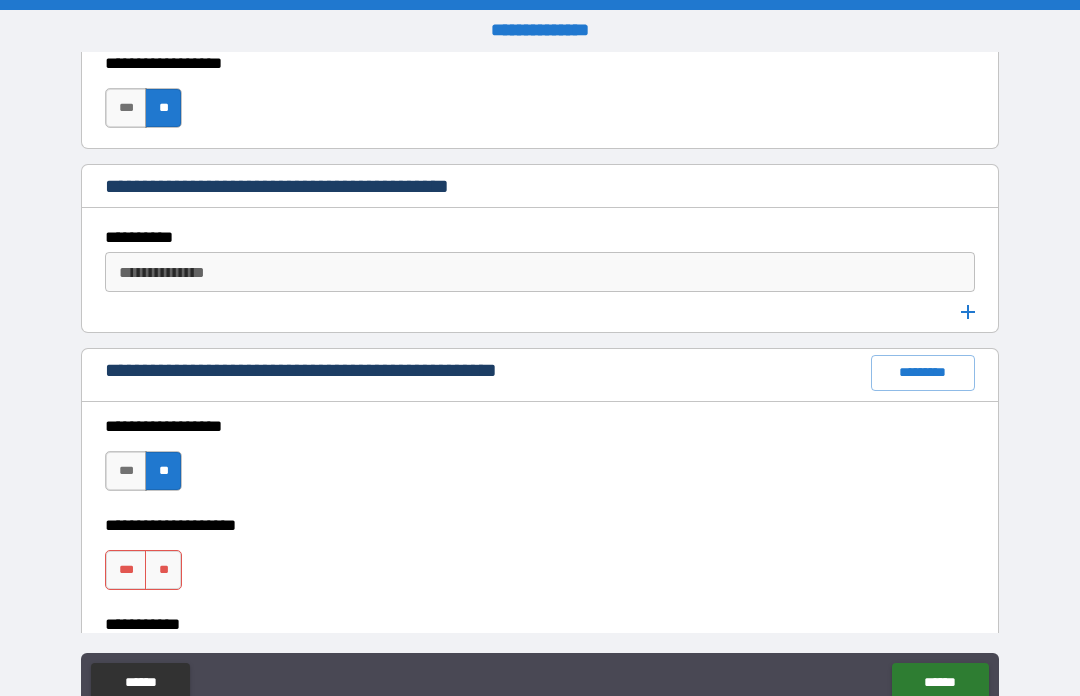 click on "**" at bounding box center [163, 570] 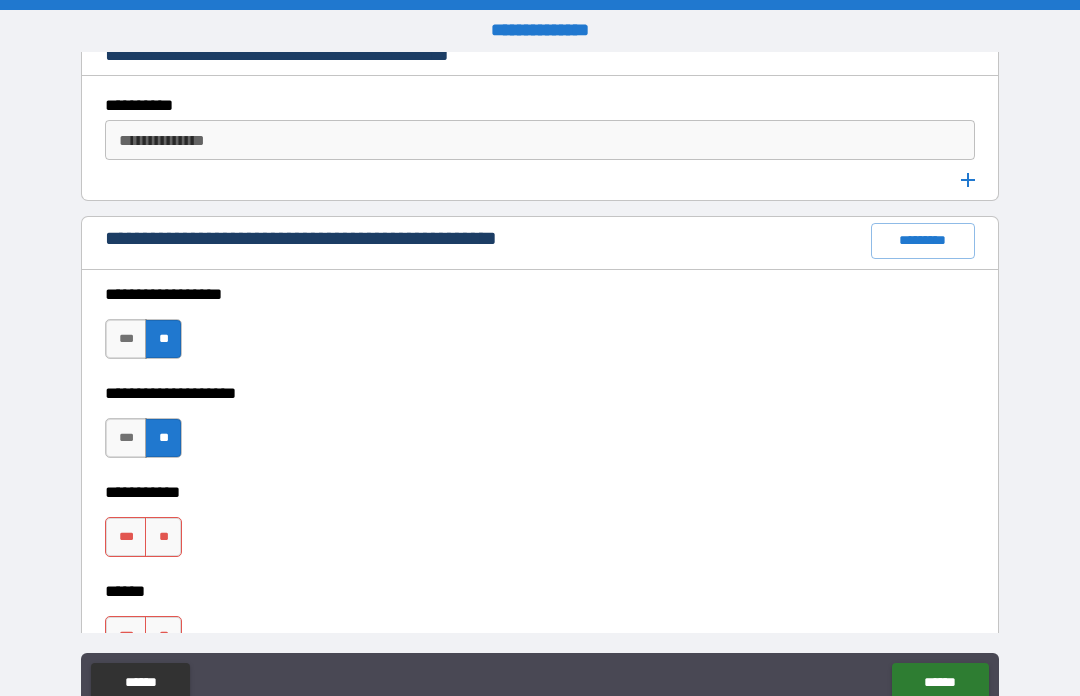 scroll, scrollTop: 2737, scrollLeft: 0, axis: vertical 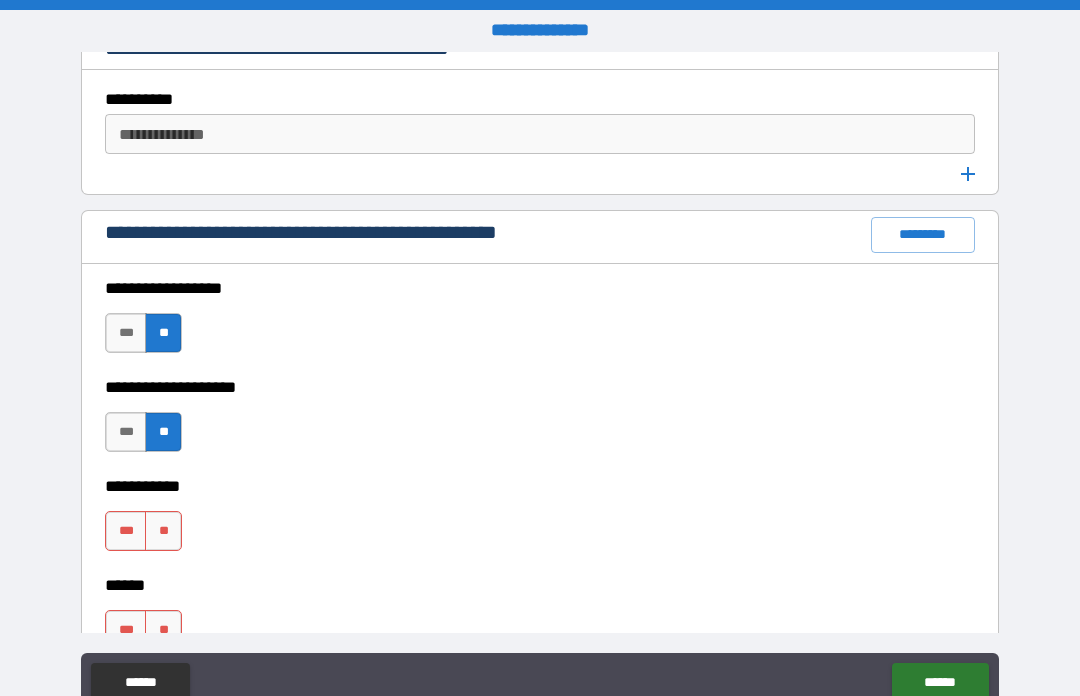 click on "**" at bounding box center [163, 531] 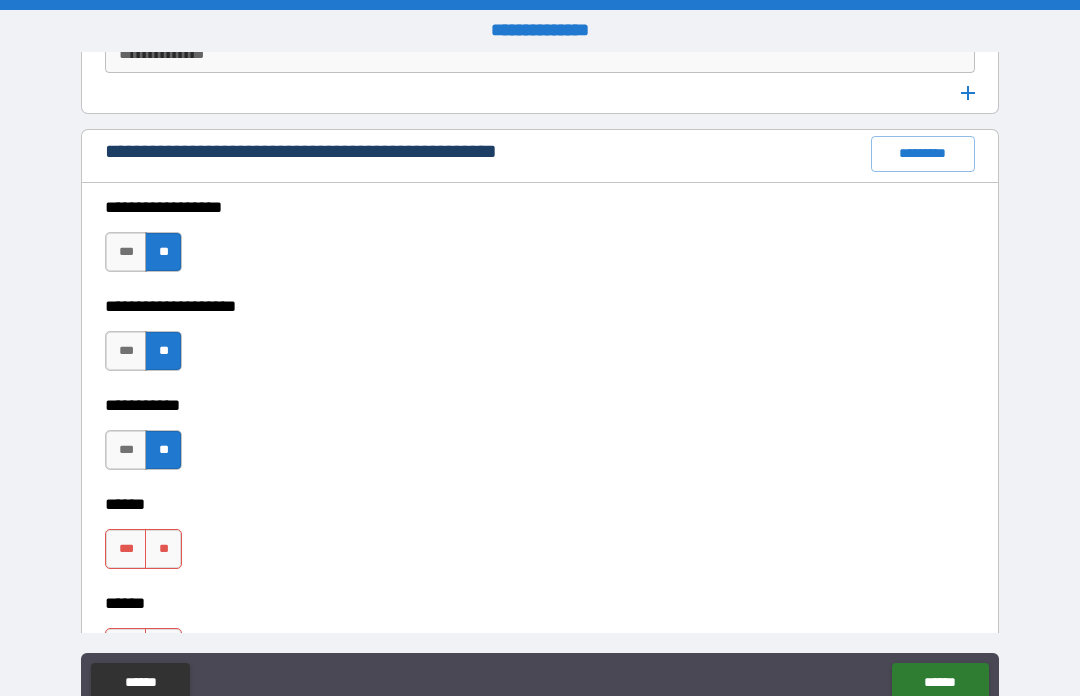 scroll, scrollTop: 2869, scrollLeft: 0, axis: vertical 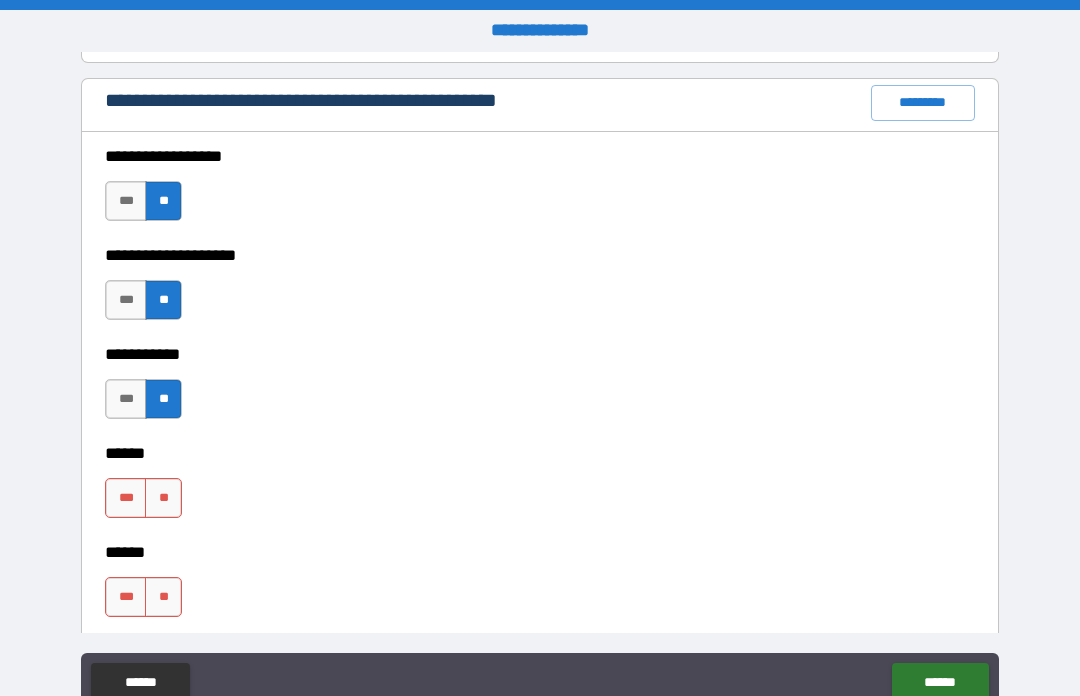 click on "**" at bounding box center (163, 498) 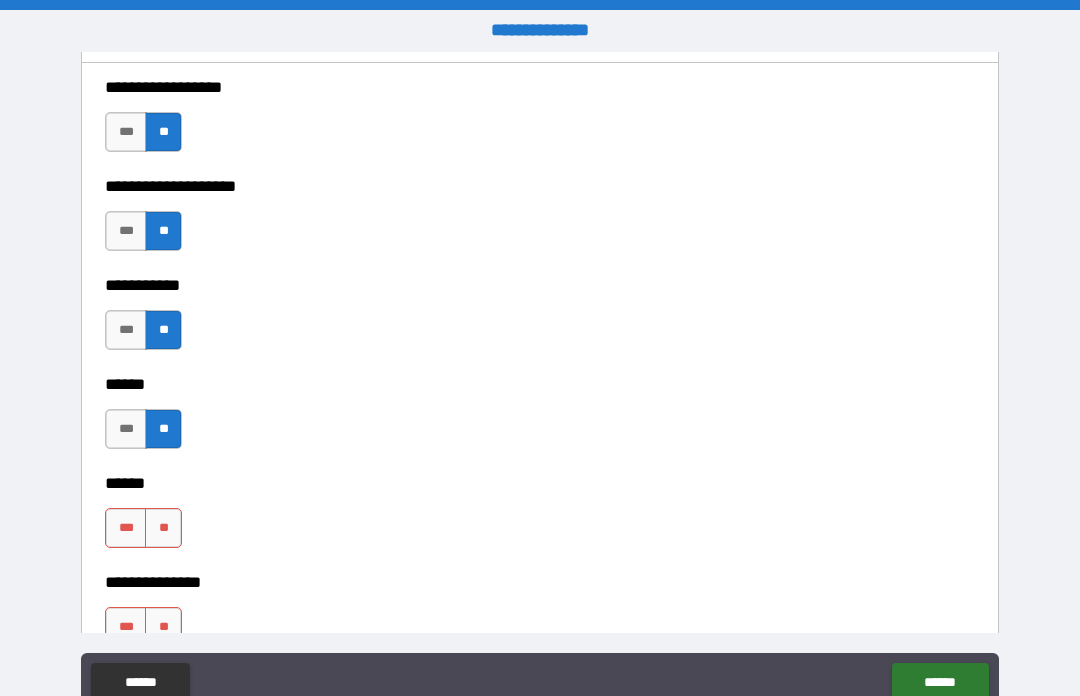 scroll, scrollTop: 3010, scrollLeft: 0, axis: vertical 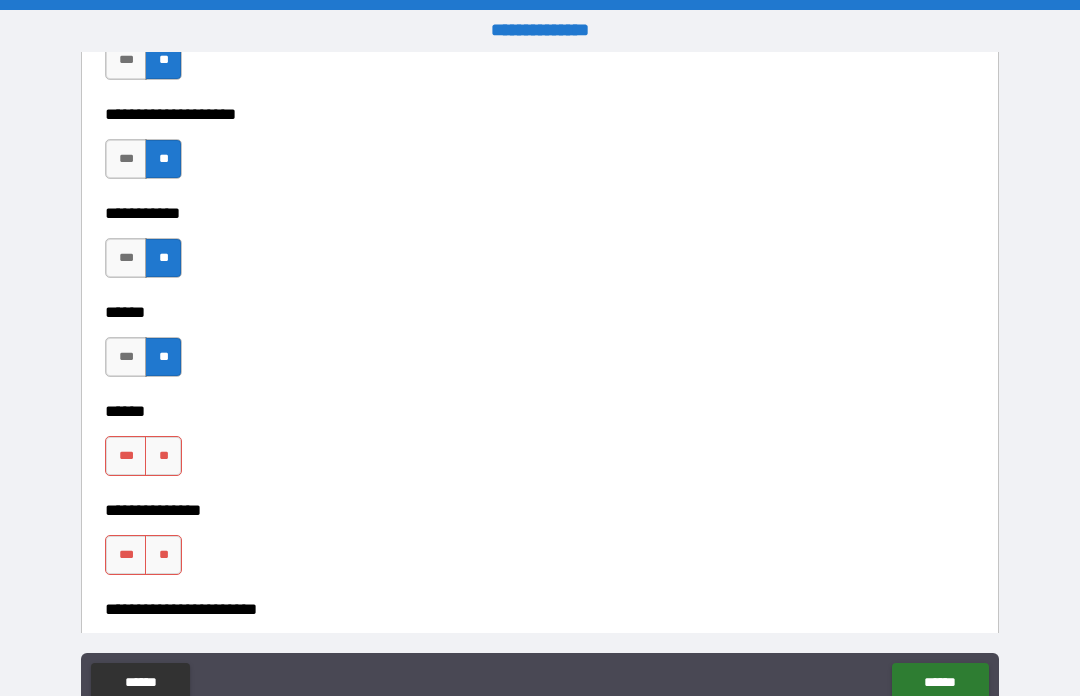 click on "**" at bounding box center [163, 456] 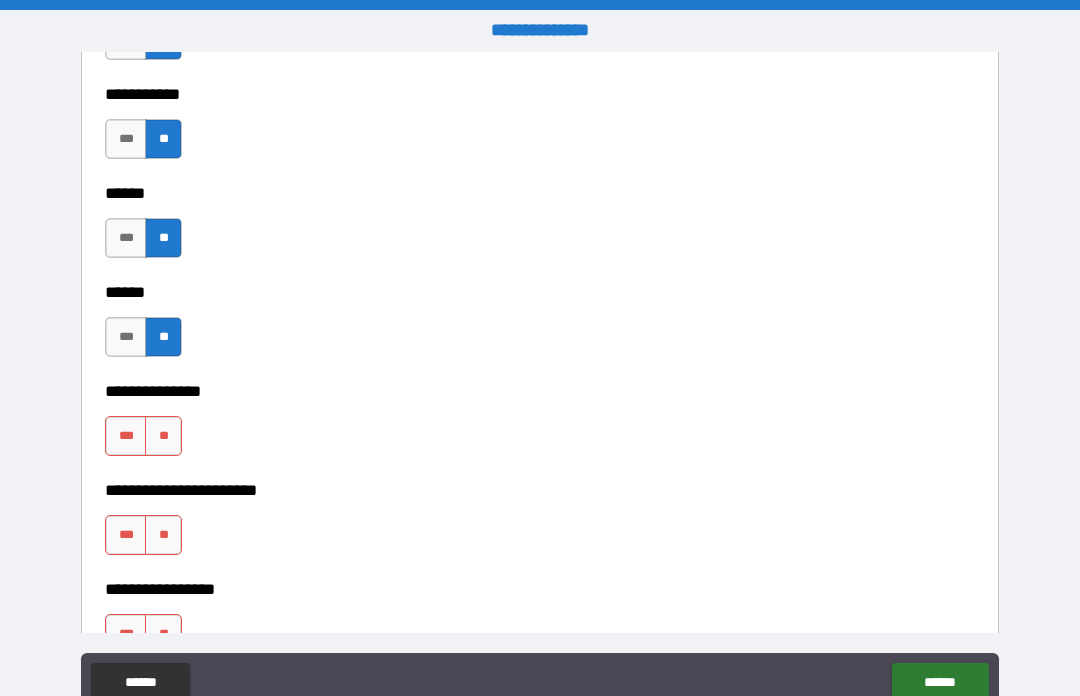 scroll, scrollTop: 3125, scrollLeft: 0, axis: vertical 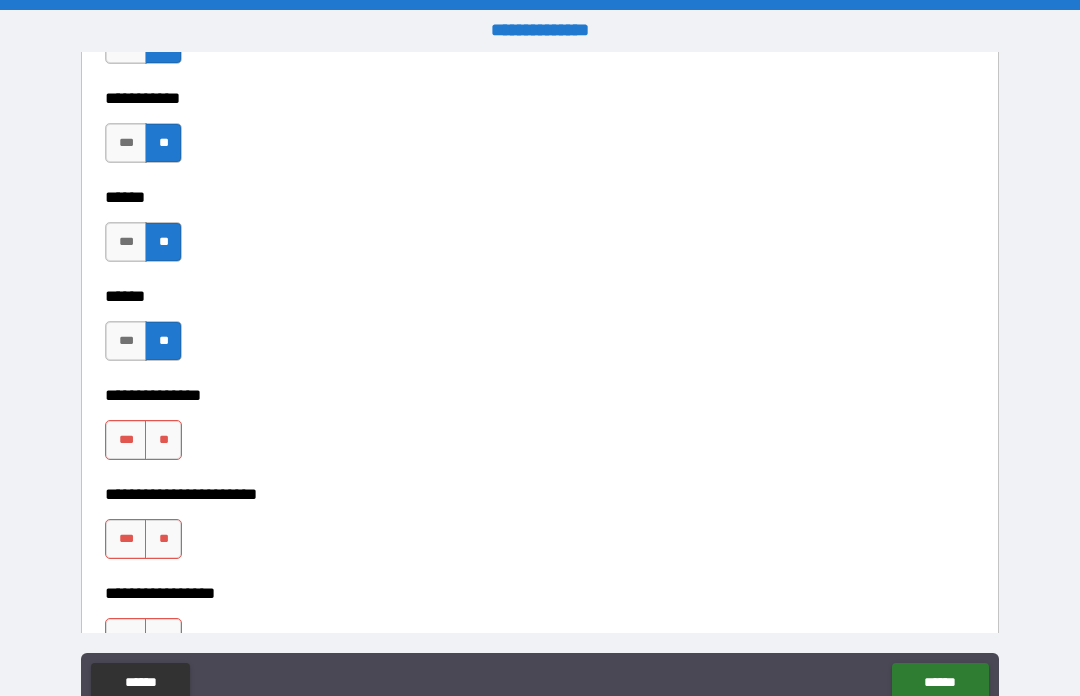 click on "***" at bounding box center [126, 440] 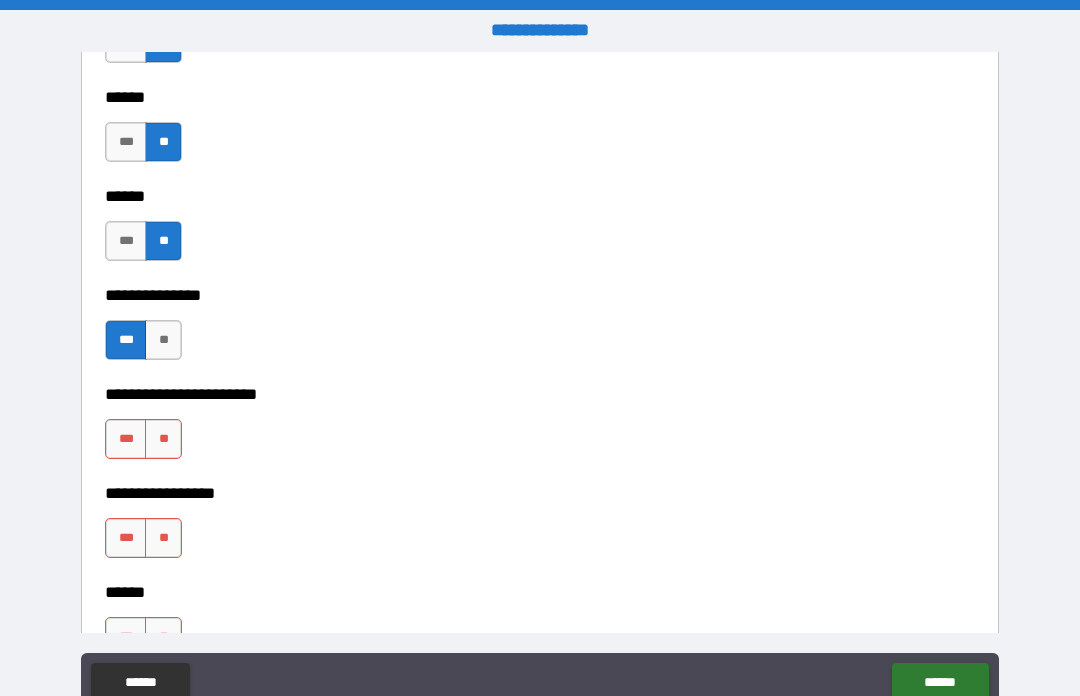 scroll, scrollTop: 3233, scrollLeft: 0, axis: vertical 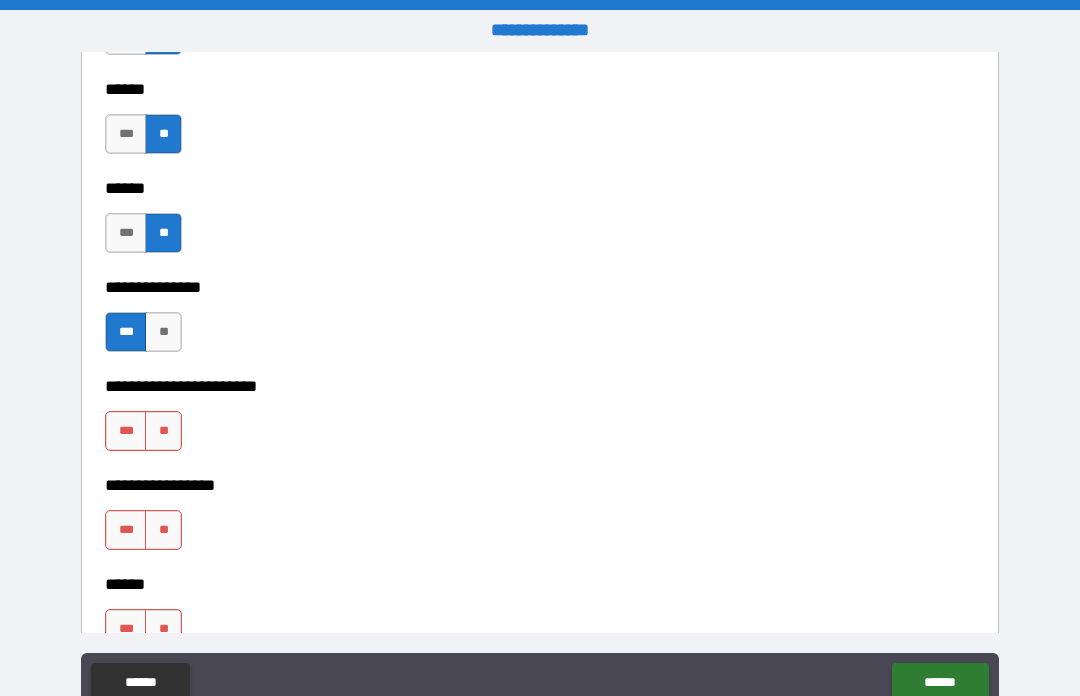 click on "**" at bounding box center [163, 431] 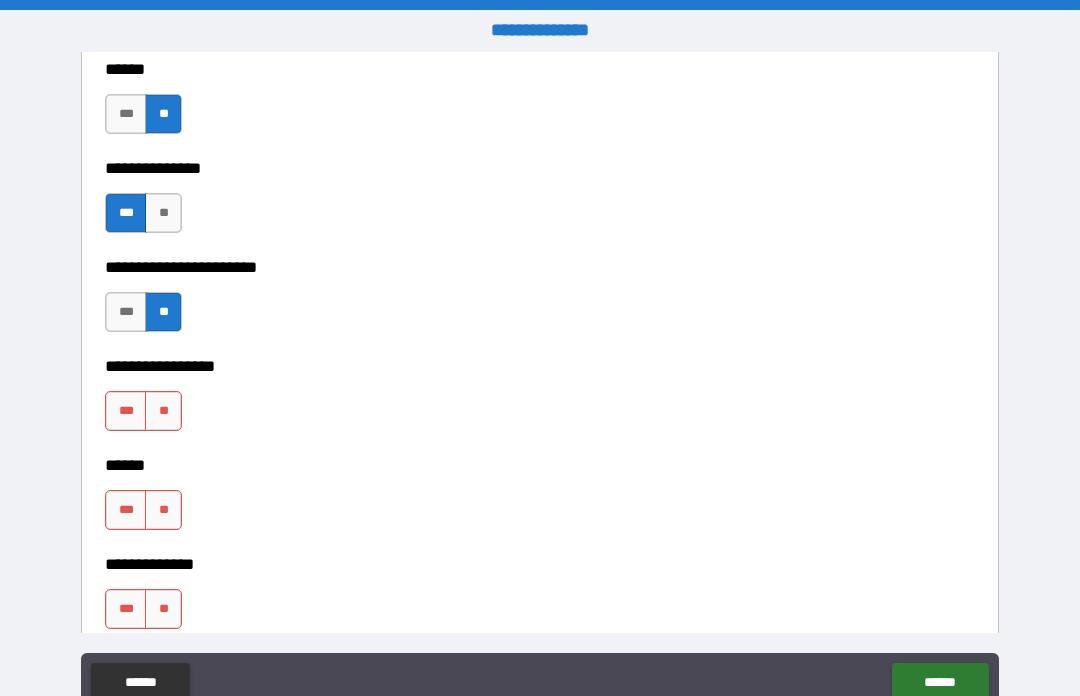 scroll, scrollTop: 3354, scrollLeft: 0, axis: vertical 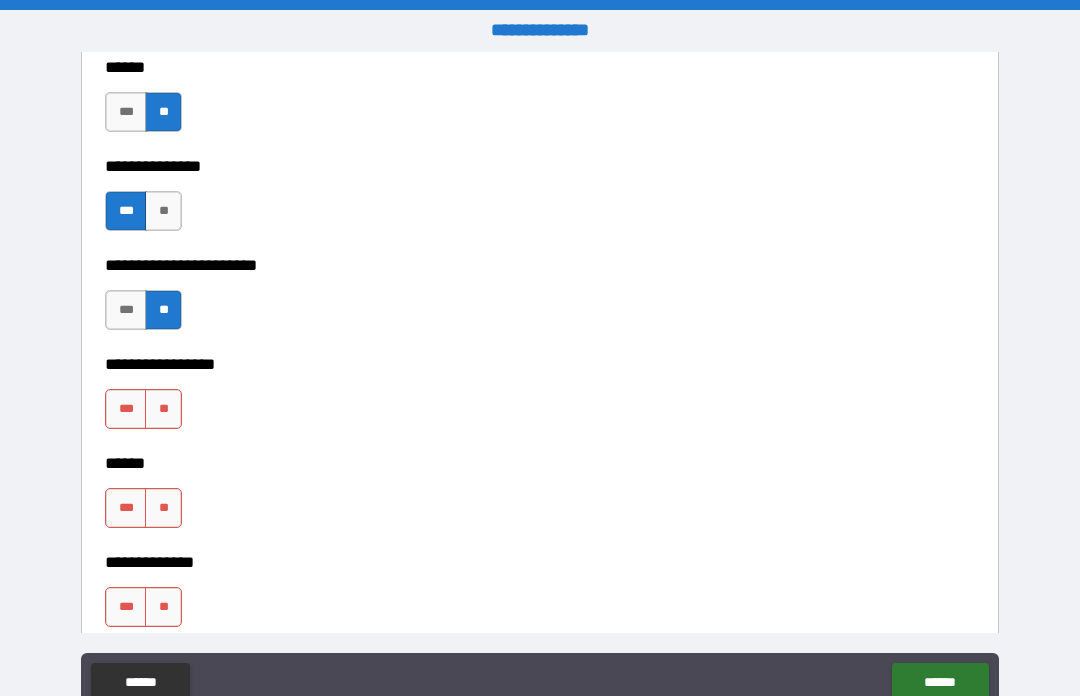 click on "**" at bounding box center [163, 409] 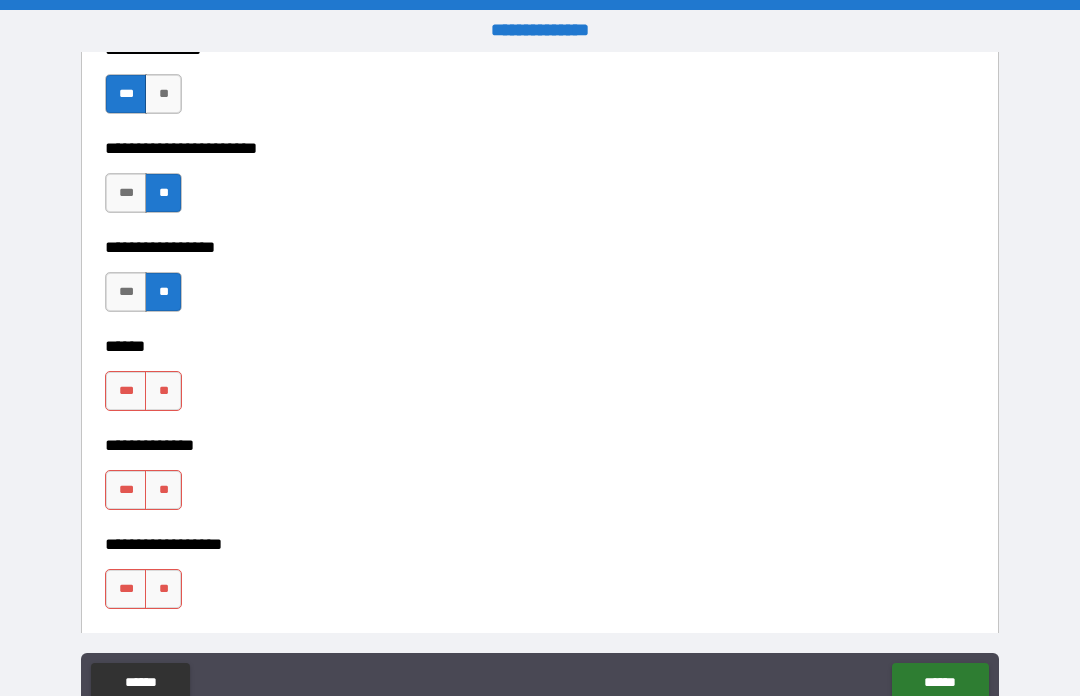 scroll, scrollTop: 3491, scrollLeft: 0, axis: vertical 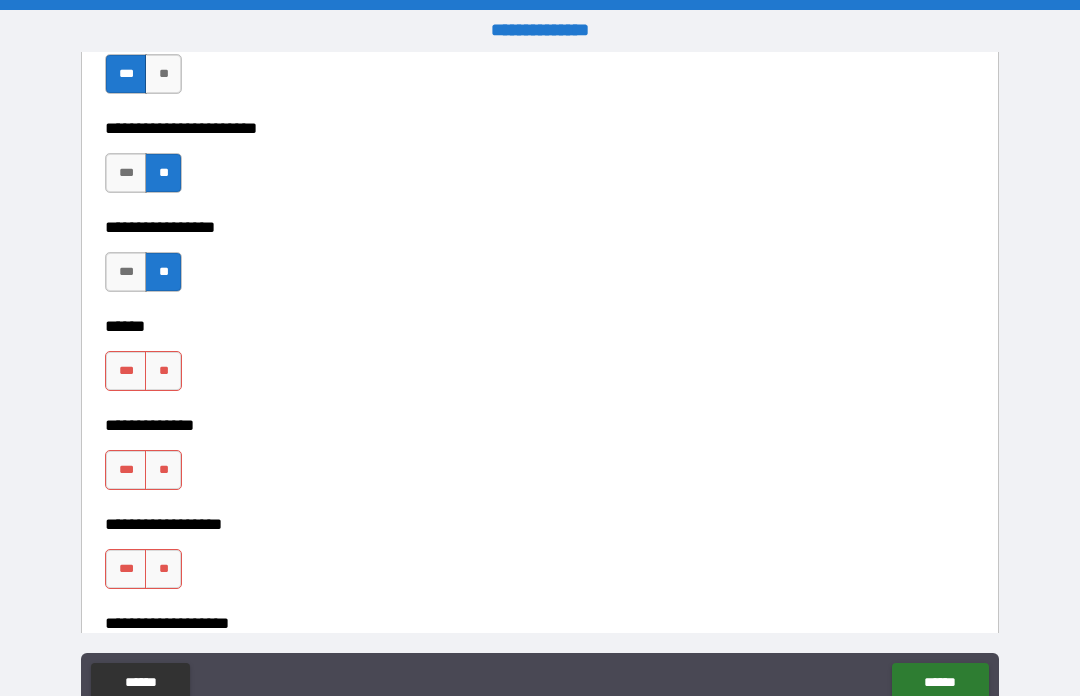 click on "**" at bounding box center [163, 371] 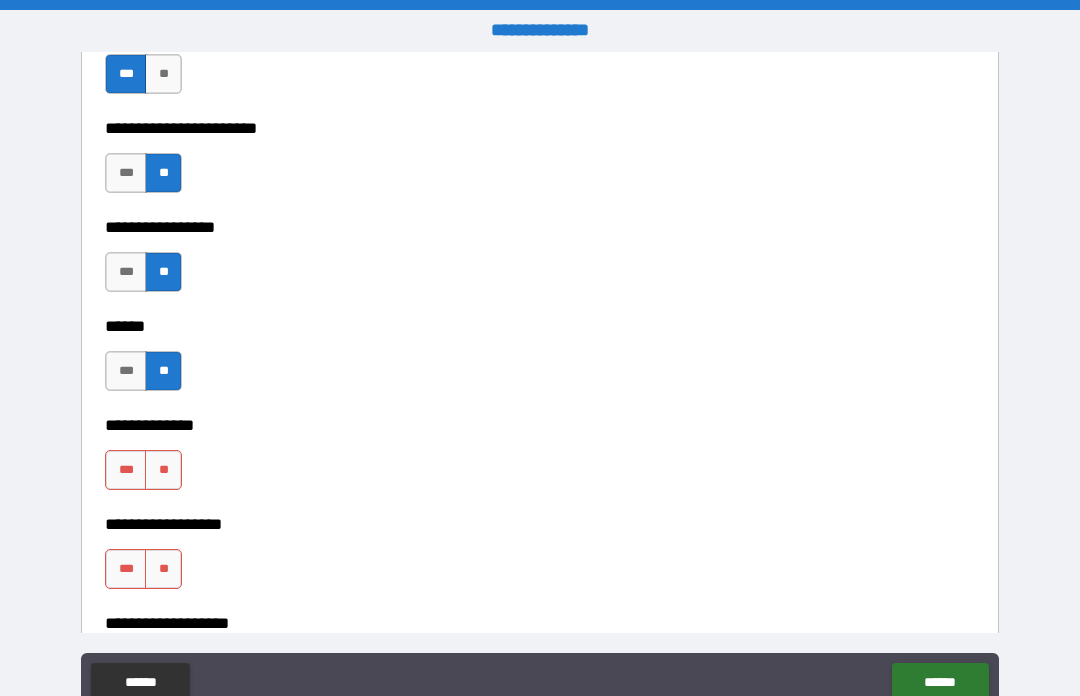 click on "**" at bounding box center (163, 470) 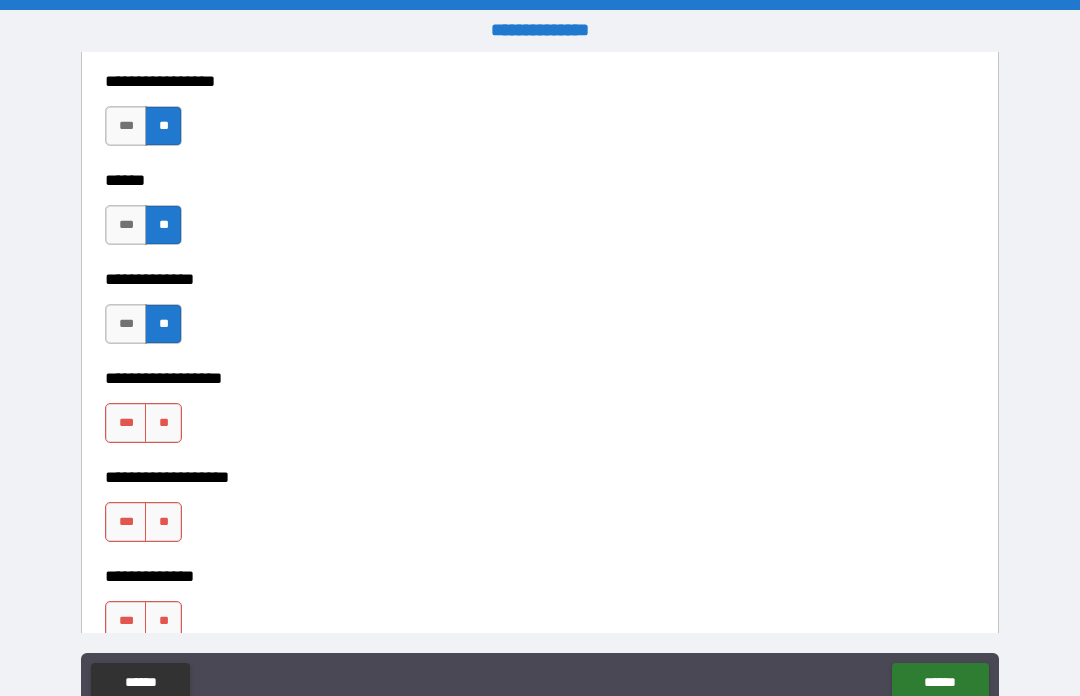 scroll, scrollTop: 3638, scrollLeft: 0, axis: vertical 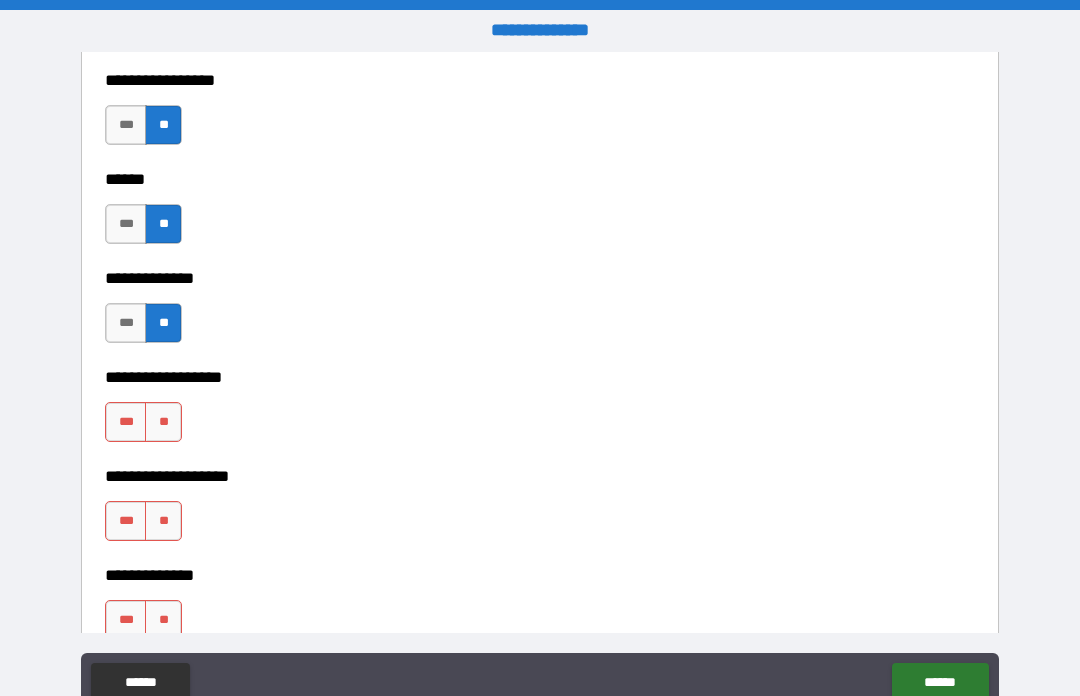 click on "**" at bounding box center [163, 422] 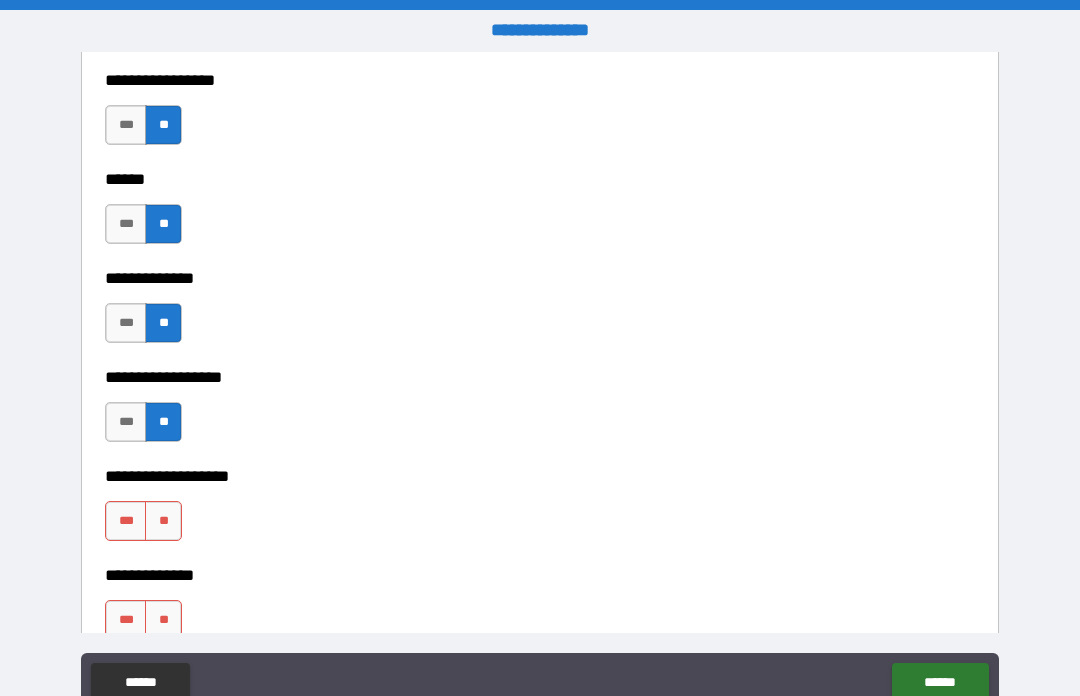 click on "**" at bounding box center [163, 521] 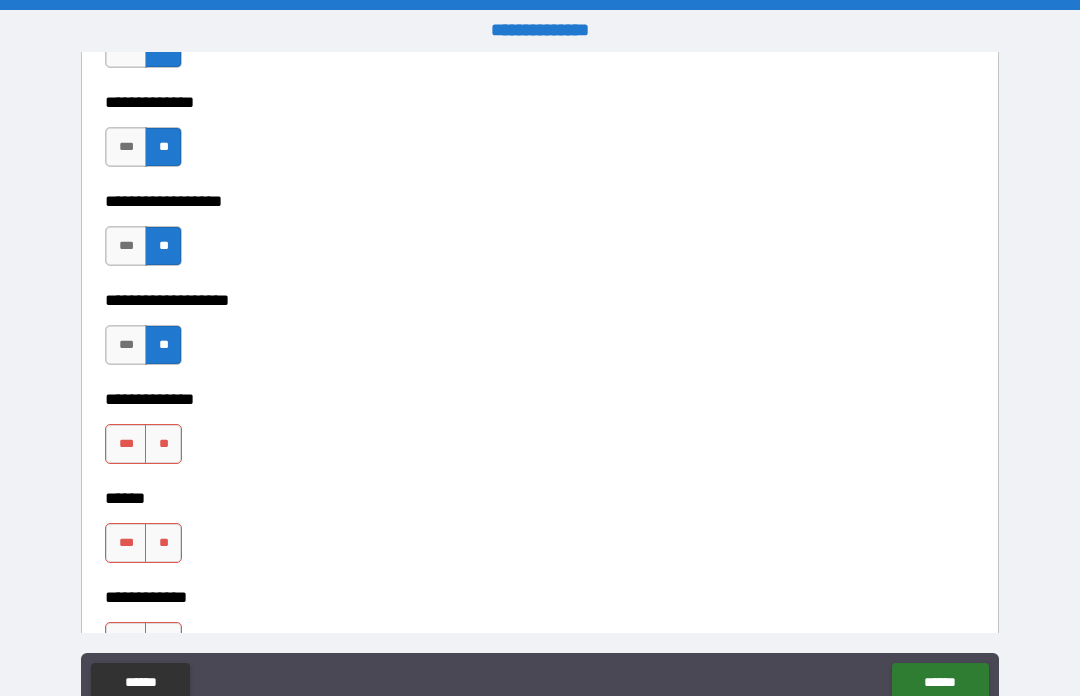 scroll, scrollTop: 3816, scrollLeft: 0, axis: vertical 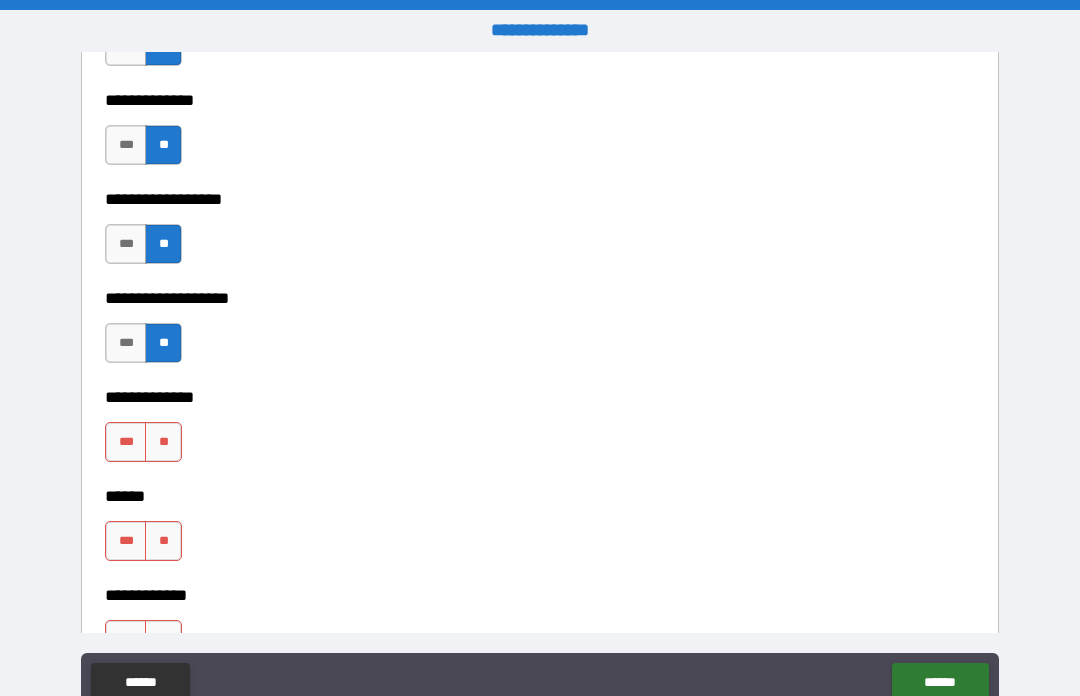 click on "**" at bounding box center [163, 442] 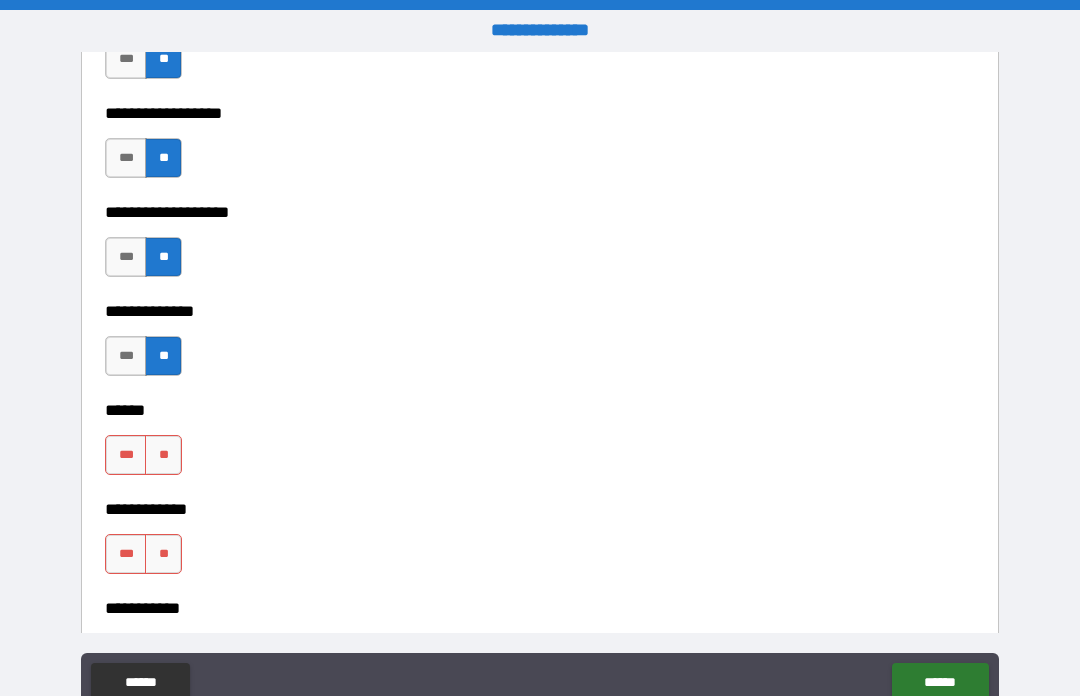 scroll, scrollTop: 3900, scrollLeft: 0, axis: vertical 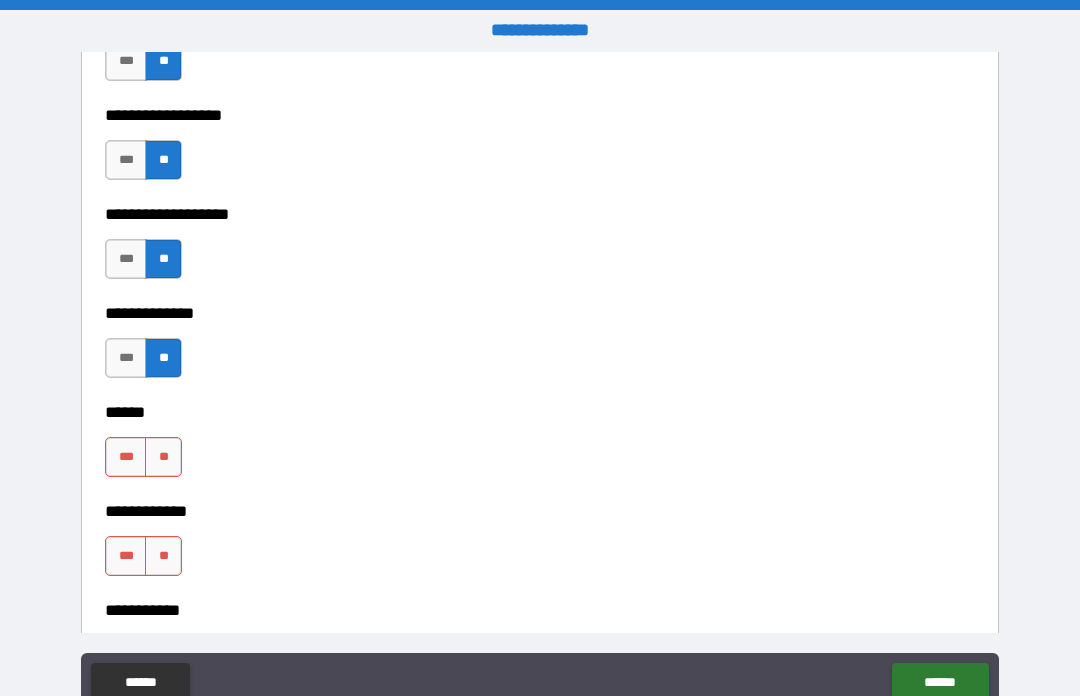 click on "**" at bounding box center (163, 457) 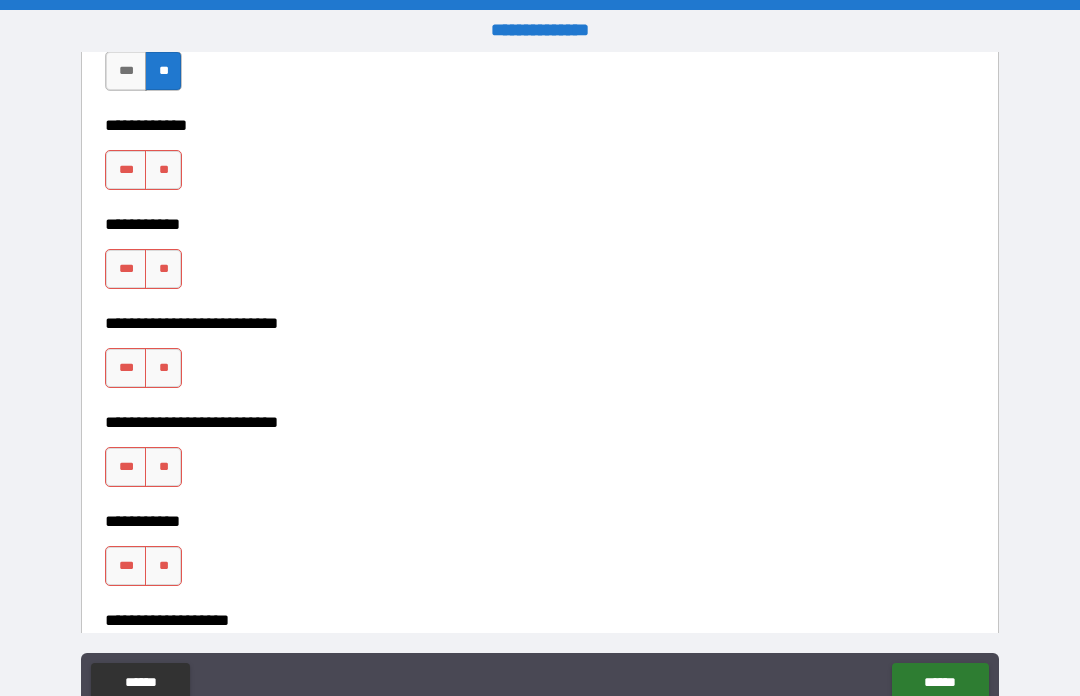 scroll, scrollTop: 4288, scrollLeft: 0, axis: vertical 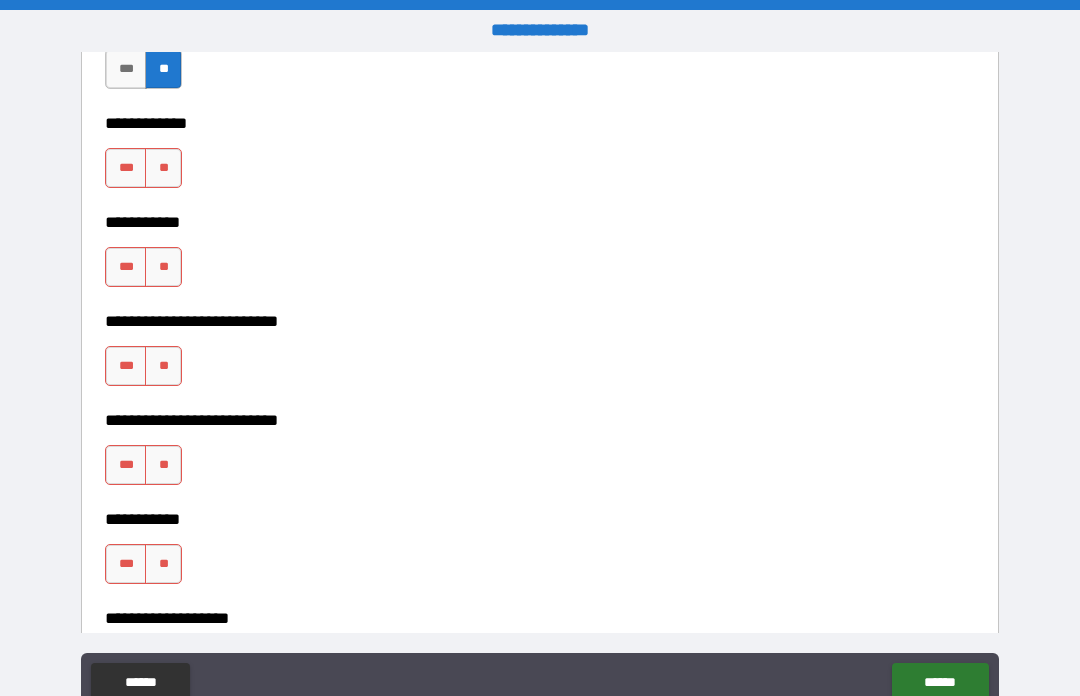 click on "**" at bounding box center [163, 465] 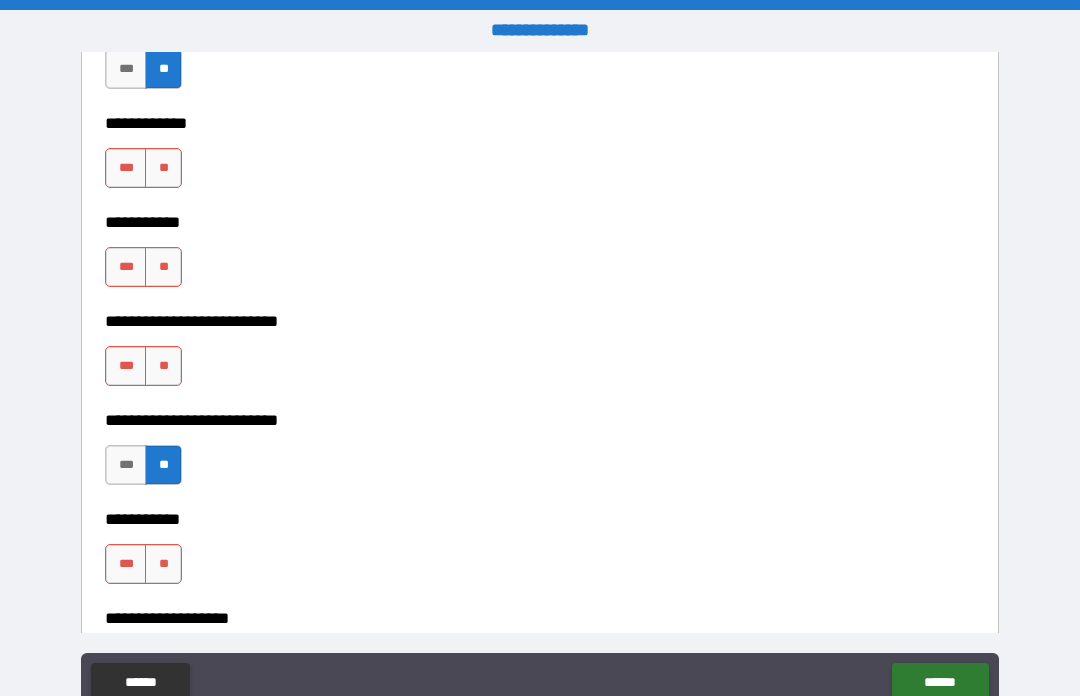click on "**" at bounding box center [163, 564] 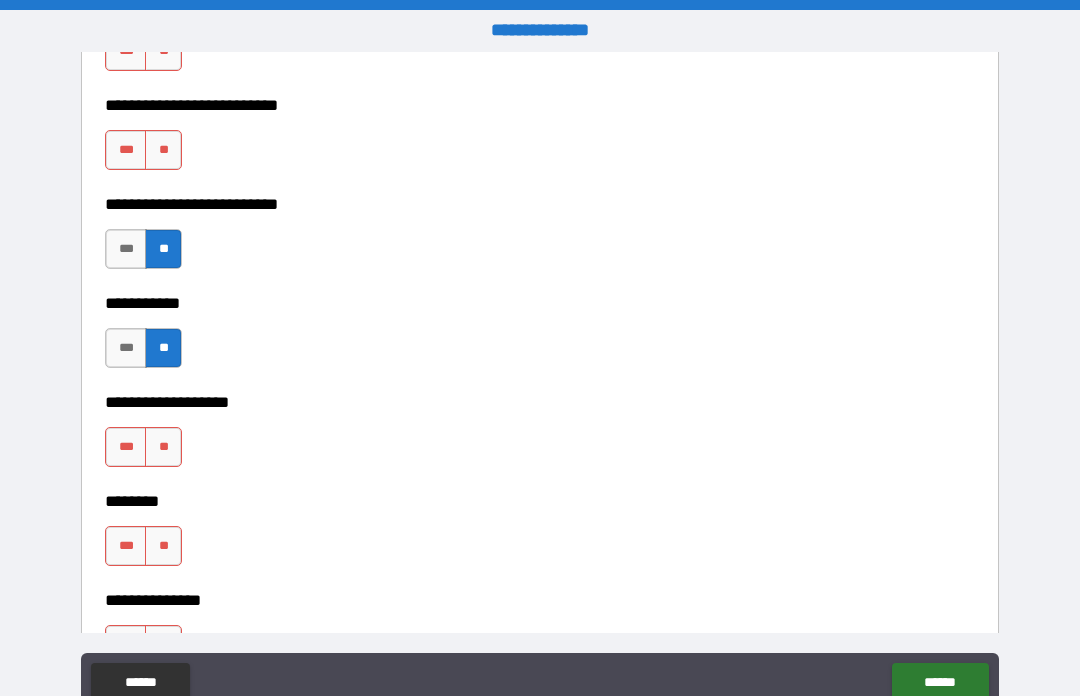 scroll, scrollTop: 4514, scrollLeft: 0, axis: vertical 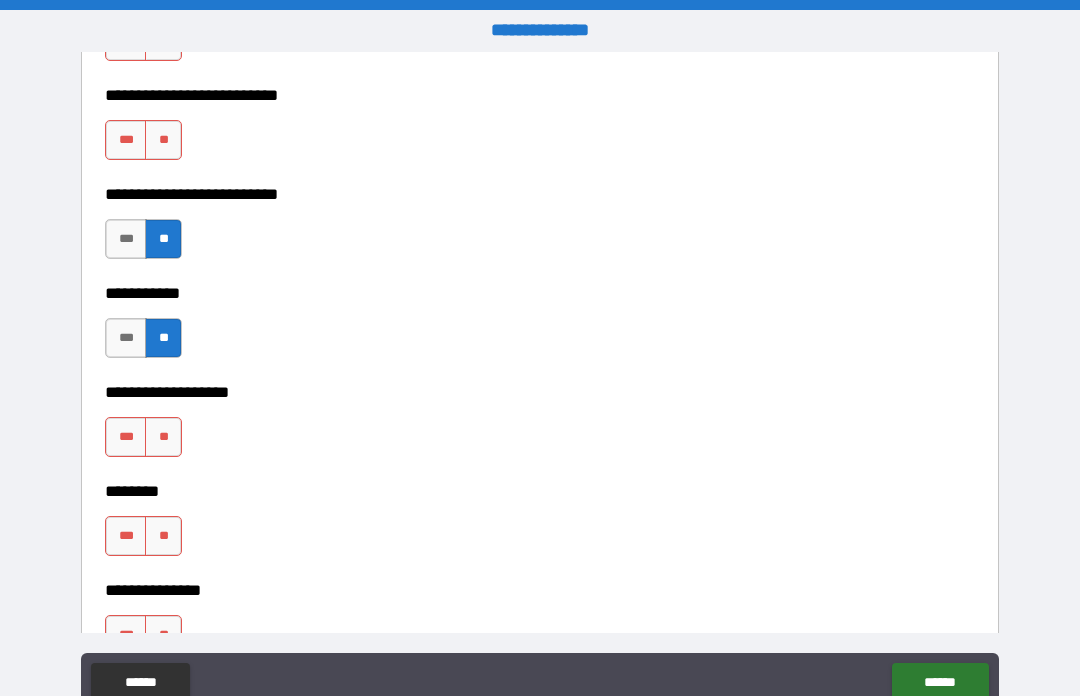 click on "**" at bounding box center (163, 437) 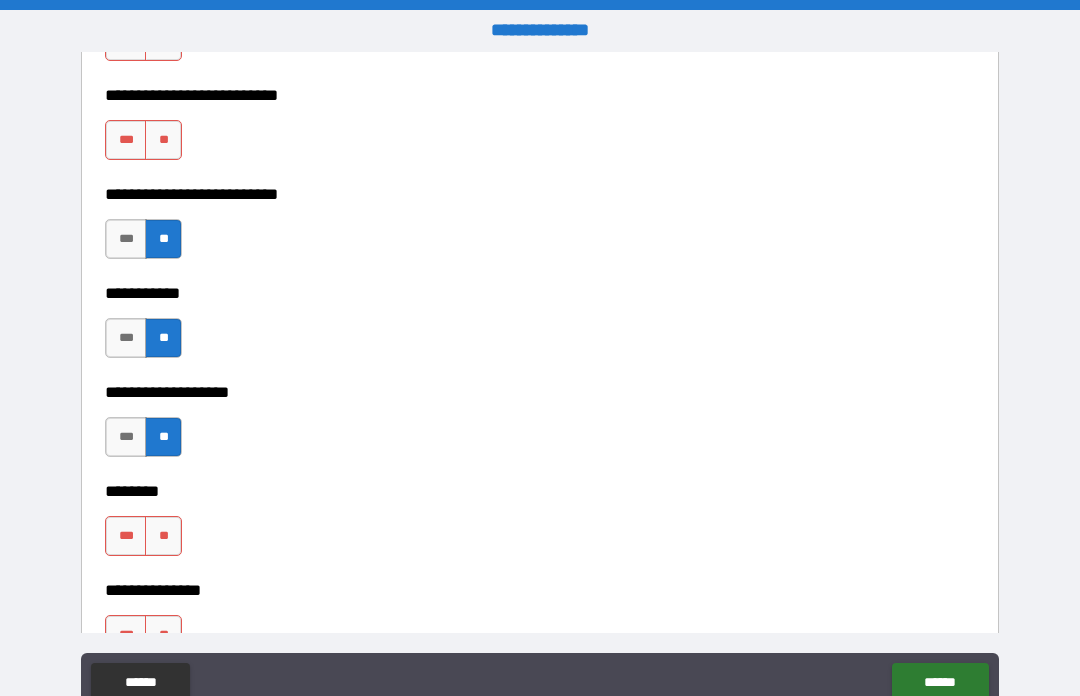 click on "**" at bounding box center [163, 536] 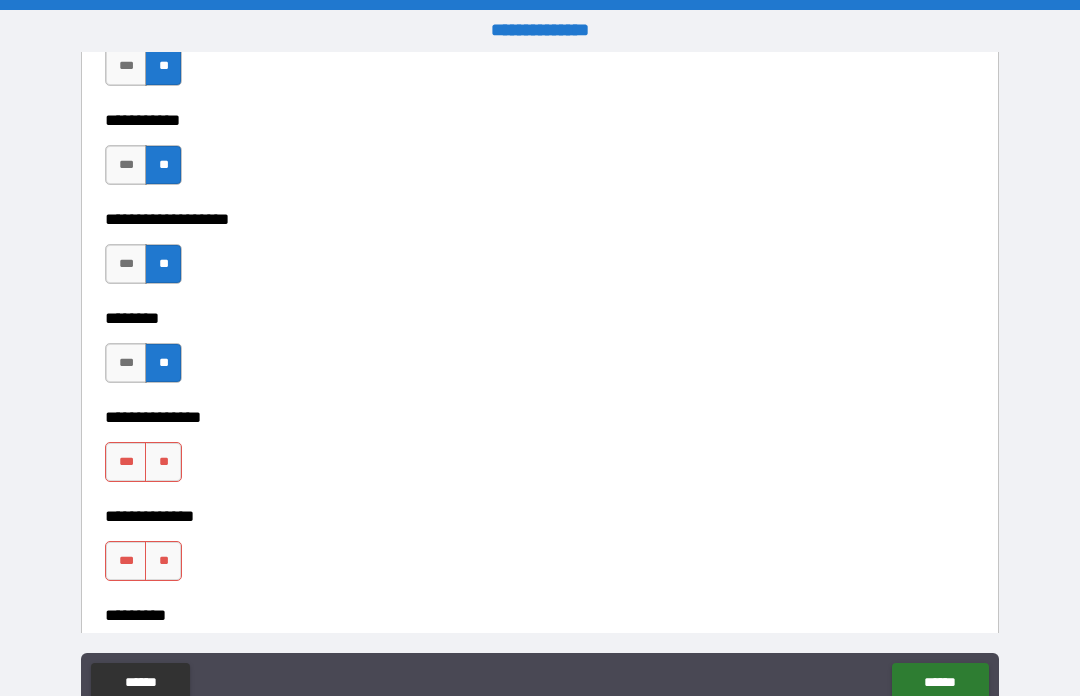 scroll, scrollTop: 4728, scrollLeft: 0, axis: vertical 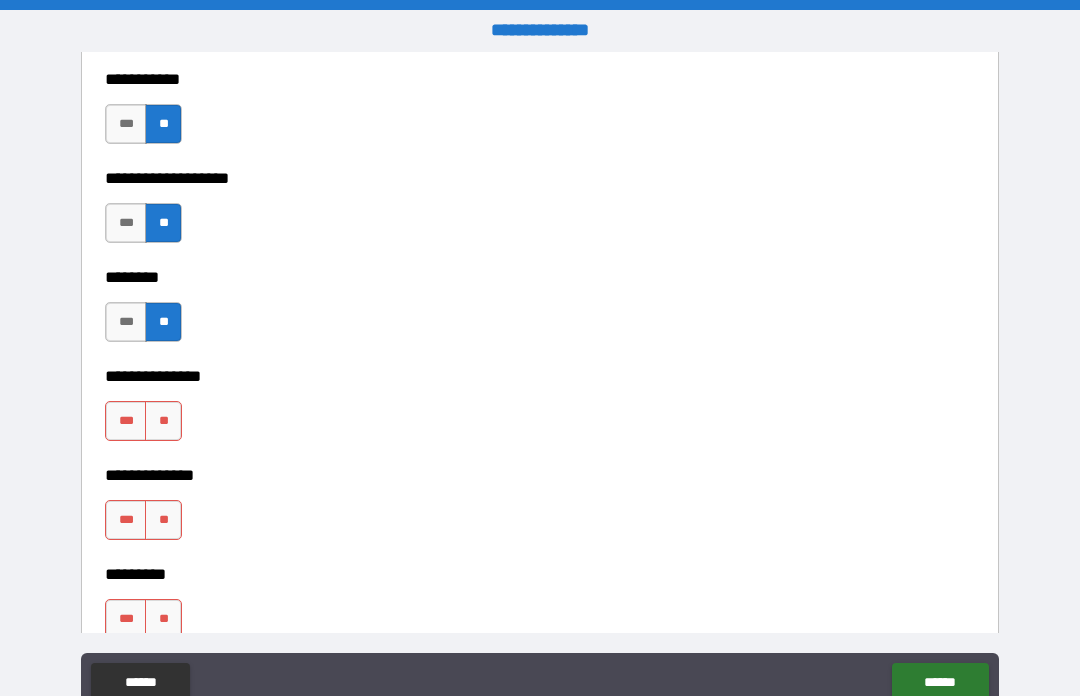 click on "**" at bounding box center [163, 421] 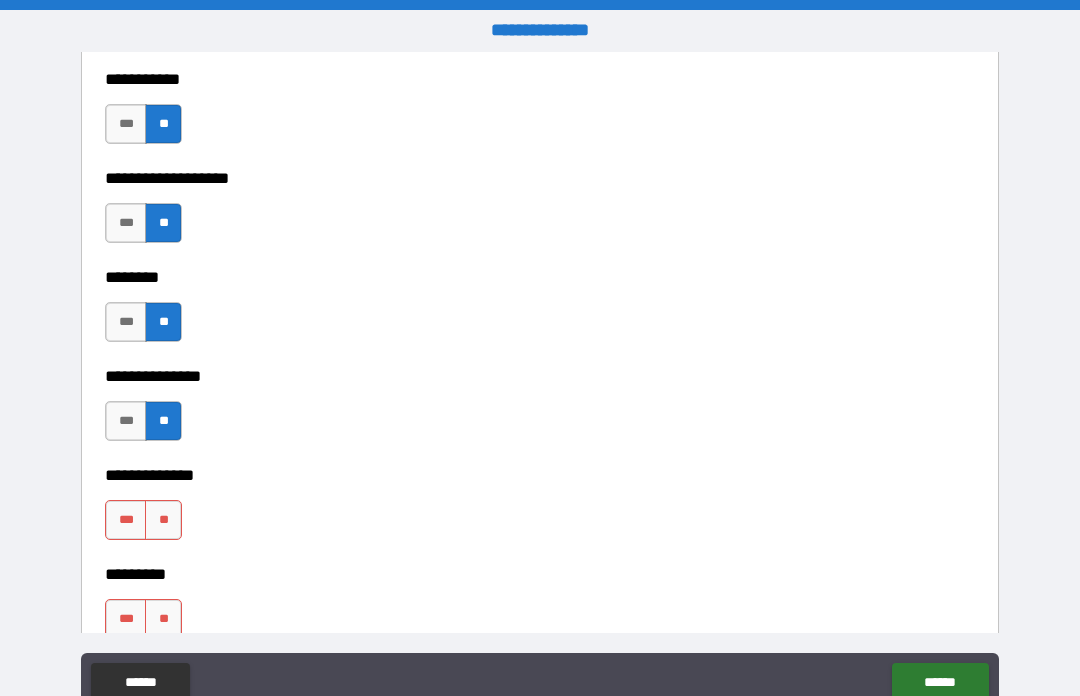 click on "**" at bounding box center (163, 520) 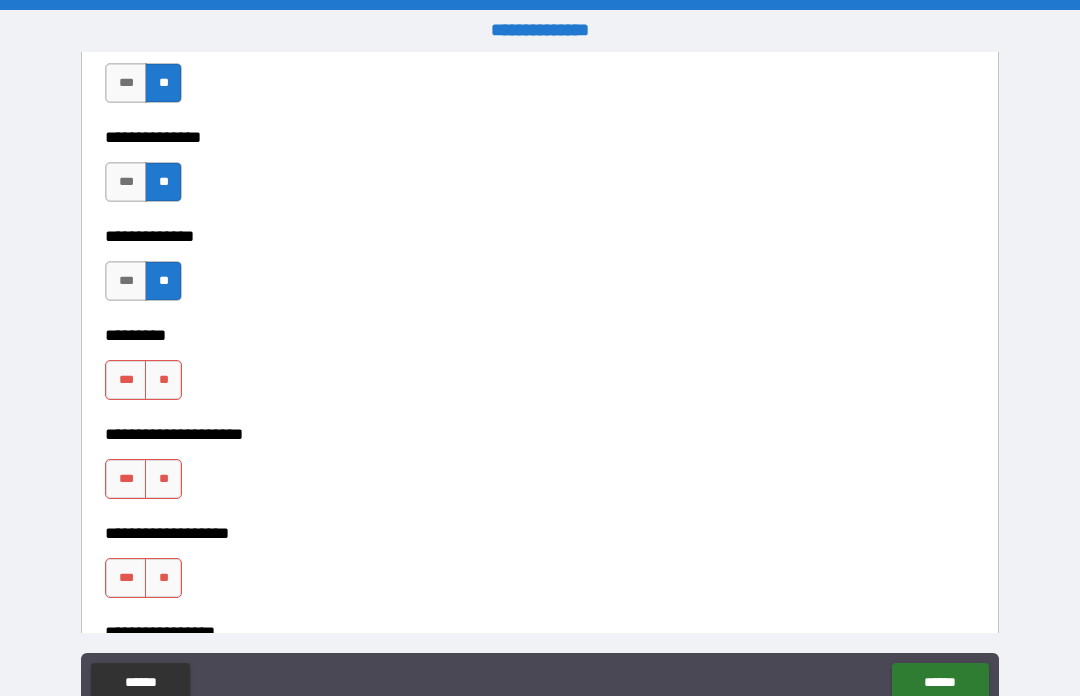 scroll, scrollTop: 4984, scrollLeft: 0, axis: vertical 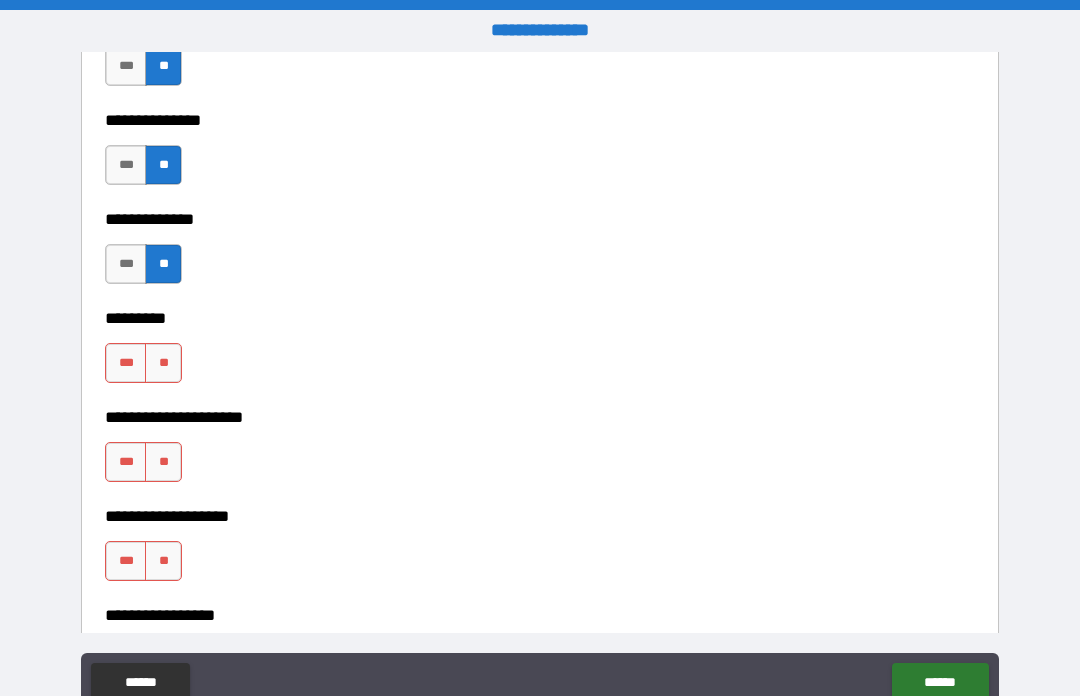 click on "**" at bounding box center (163, 363) 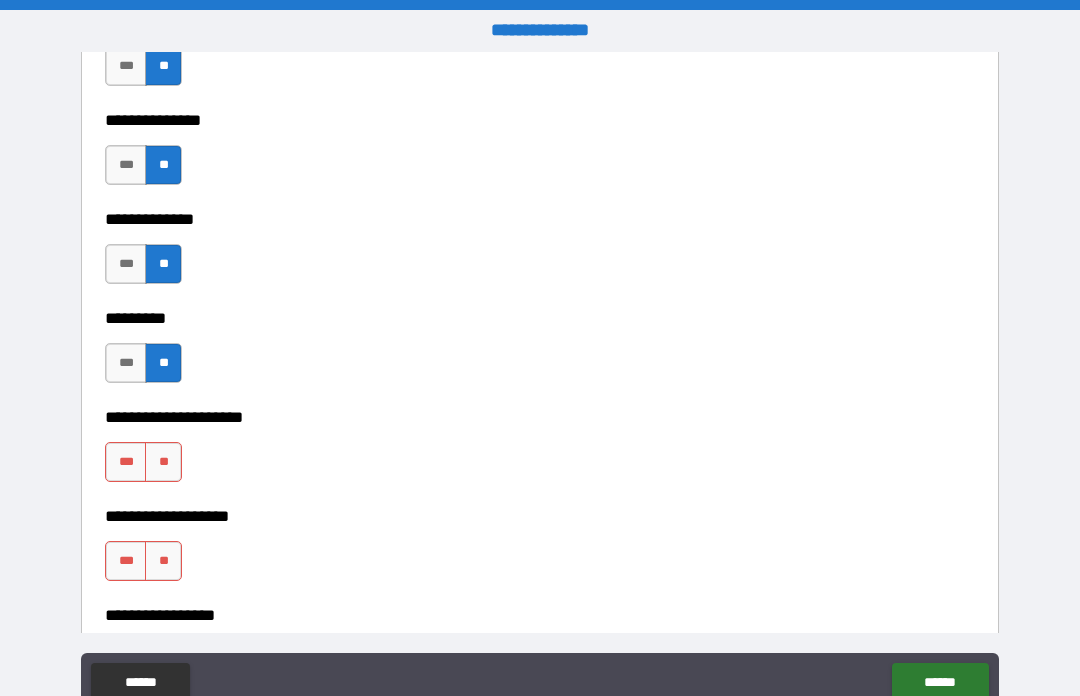 click on "**" at bounding box center (163, 462) 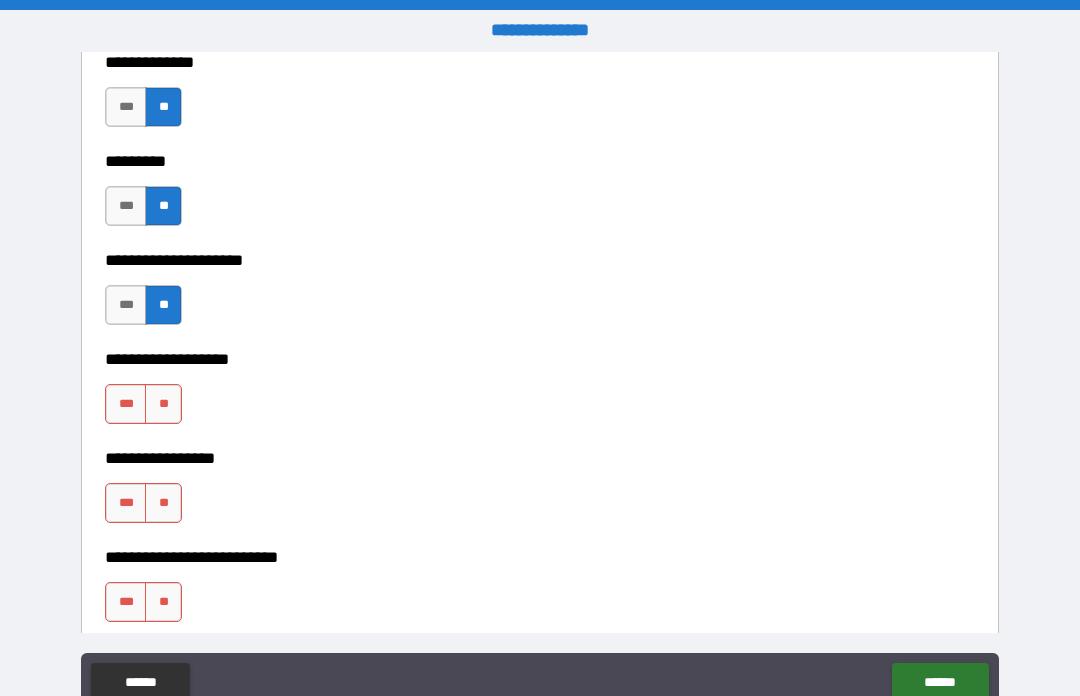 scroll, scrollTop: 5151, scrollLeft: 0, axis: vertical 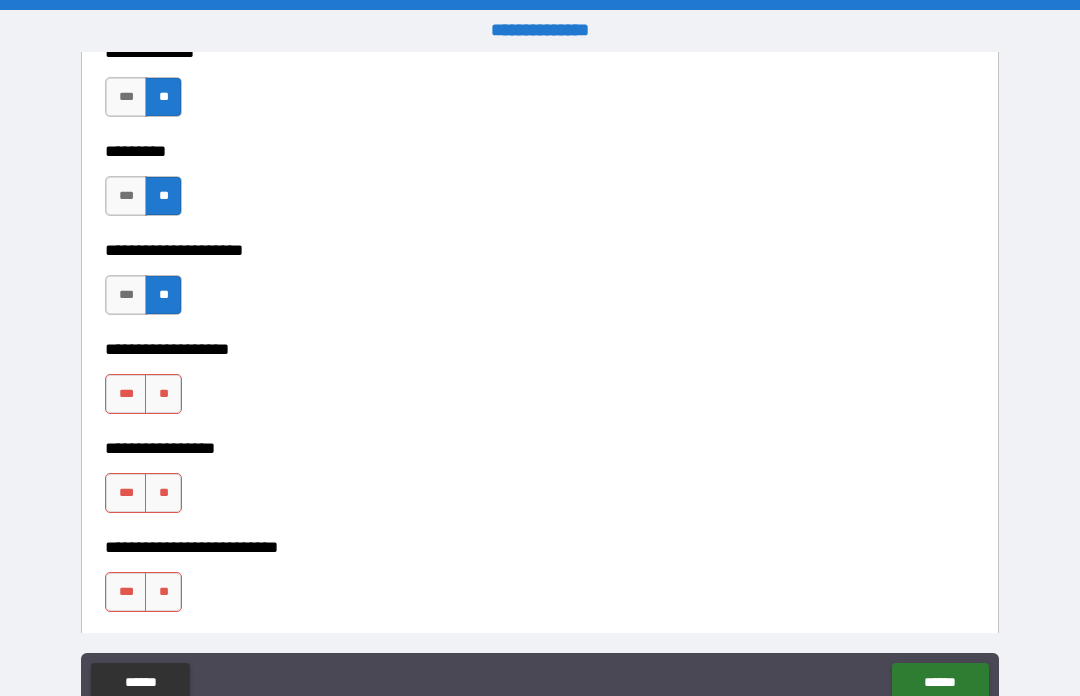 click on "**" at bounding box center (163, 394) 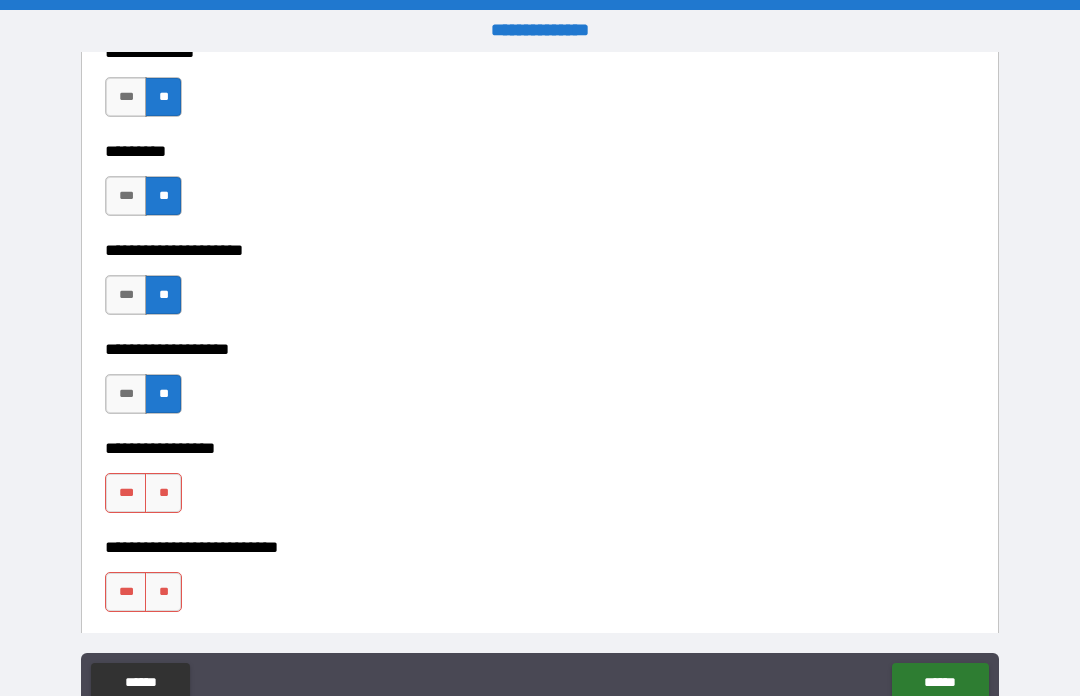 click on "**" at bounding box center [163, 493] 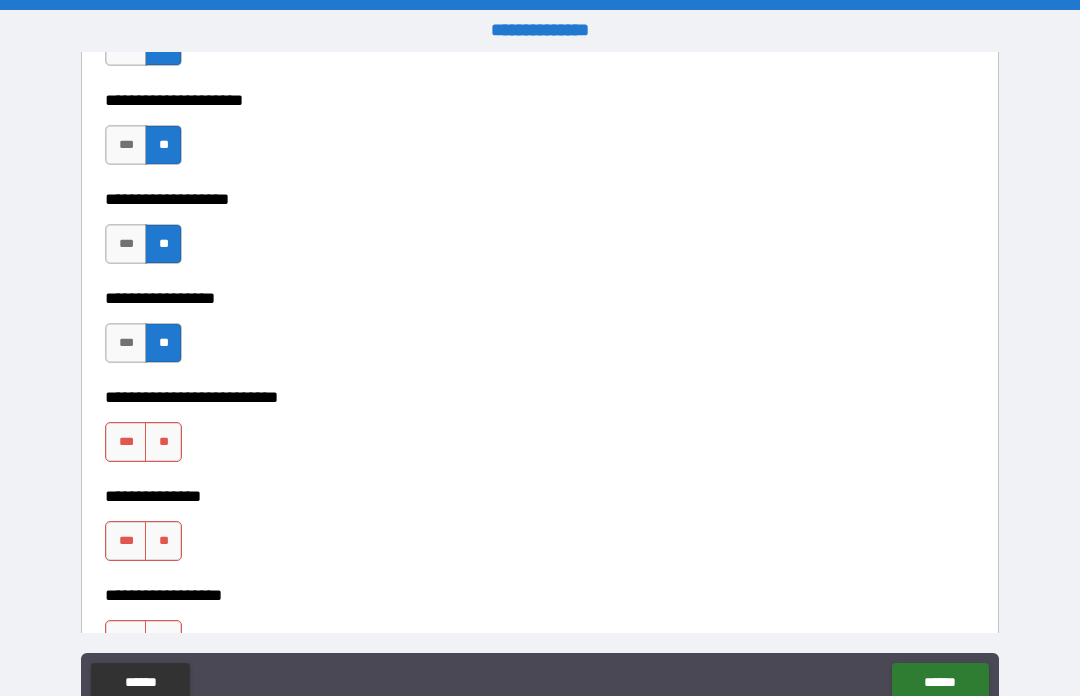scroll, scrollTop: 5311, scrollLeft: 0, axis: vertical 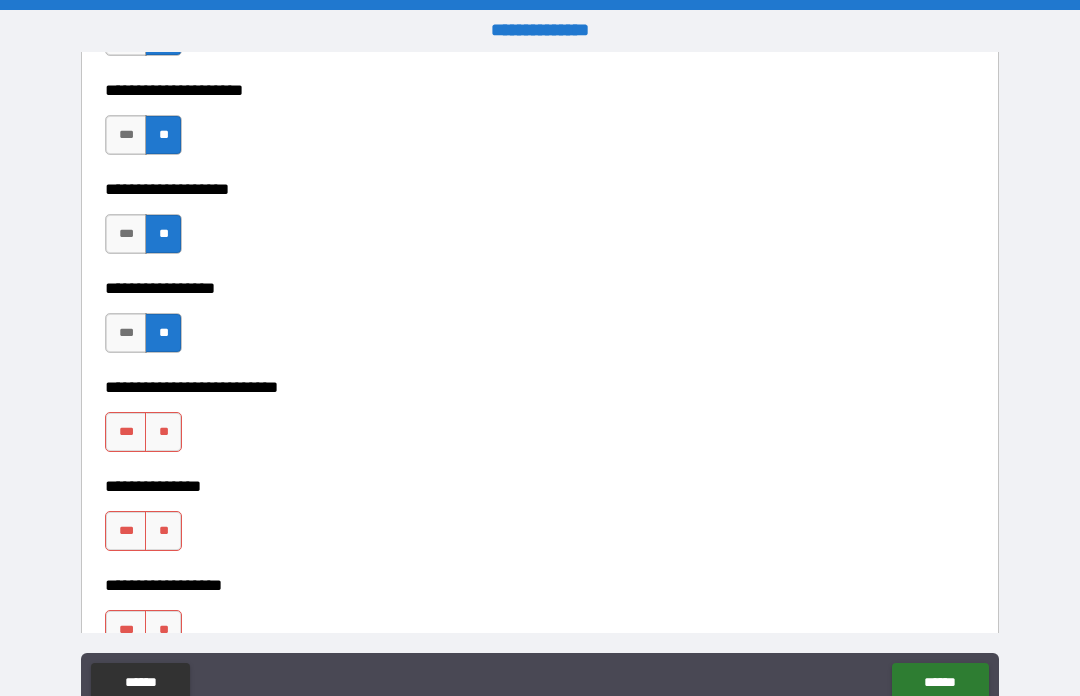 click on "**" at bounding box center [163, 432] 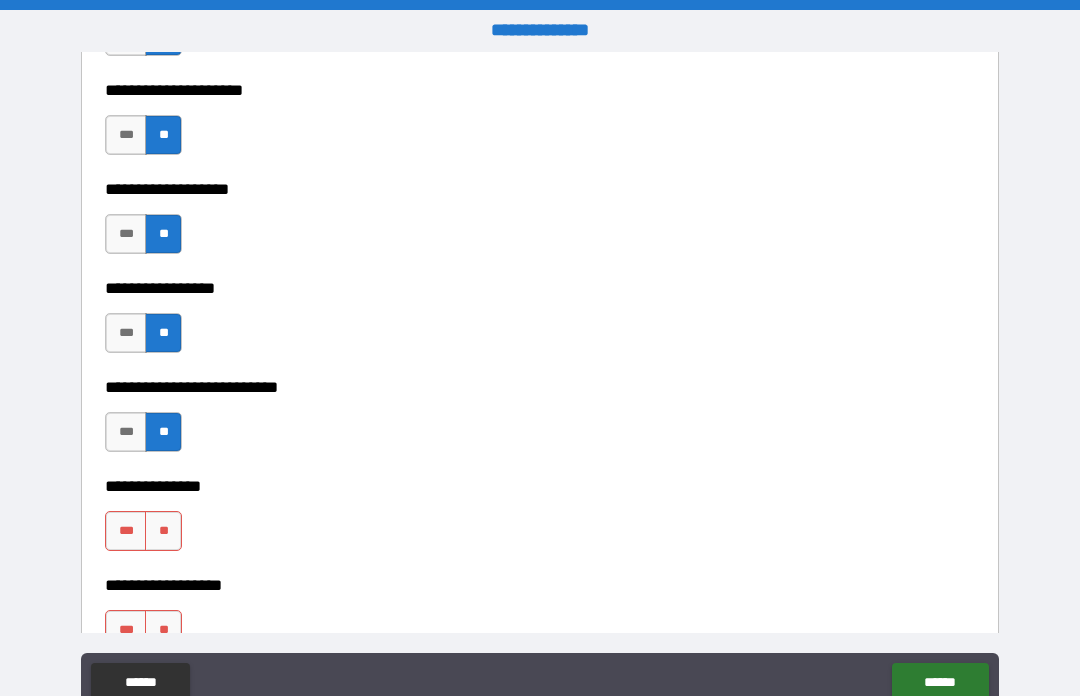 click on "**" at bounding box center [163, 531] 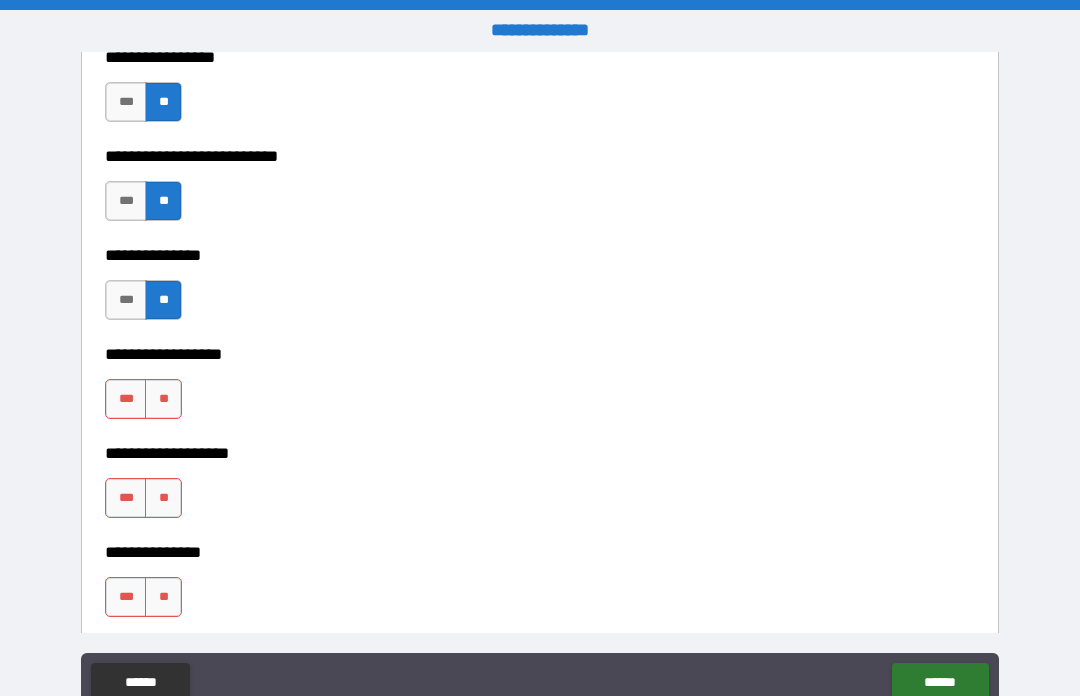 scroll, scrollTop: 5543, scrollLeft: 0, axis: vertical 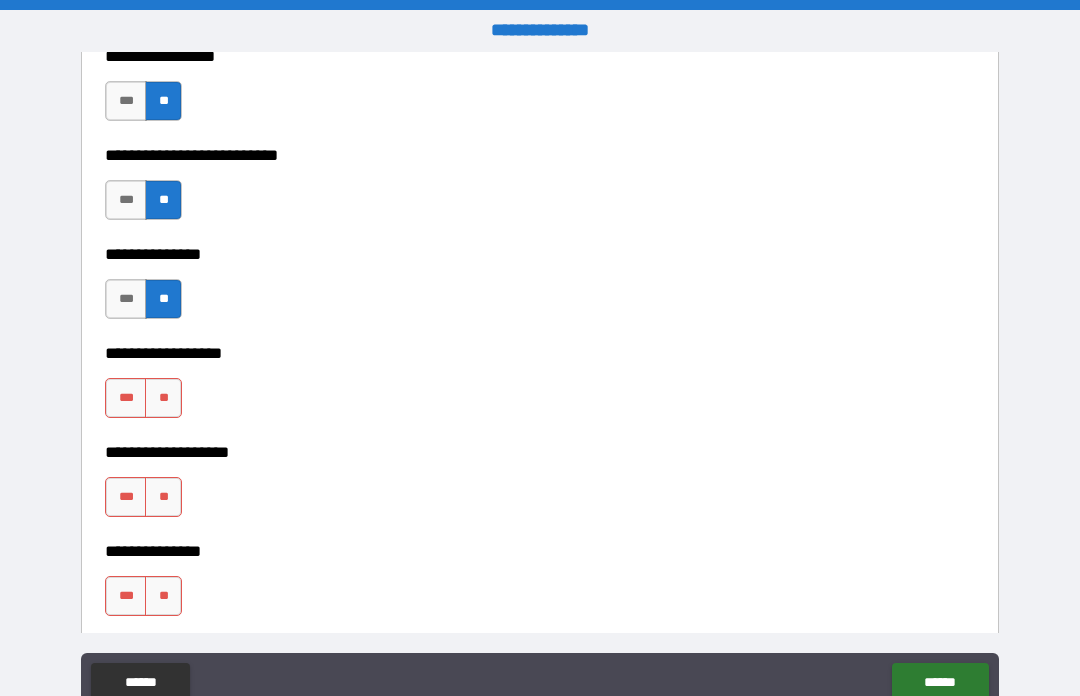click on "**" at bounding box center [163, 398] 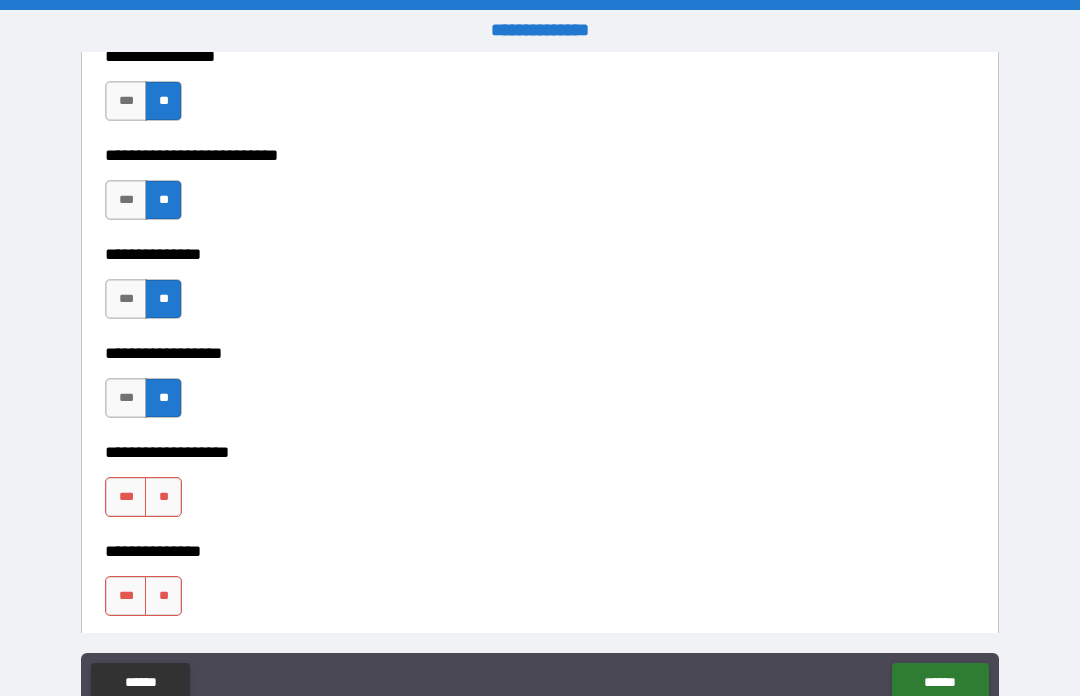 click on "**" at bounding box center (163, 497) 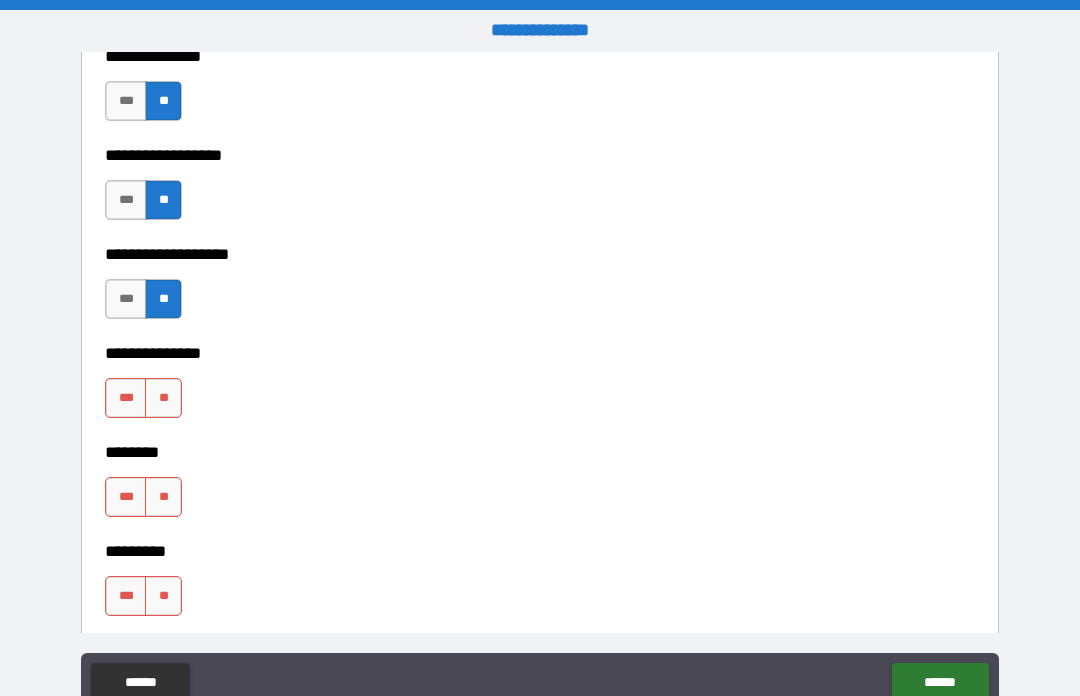 scroll, scrollTop: 5745, scrollLeft: 0, axis: vertical 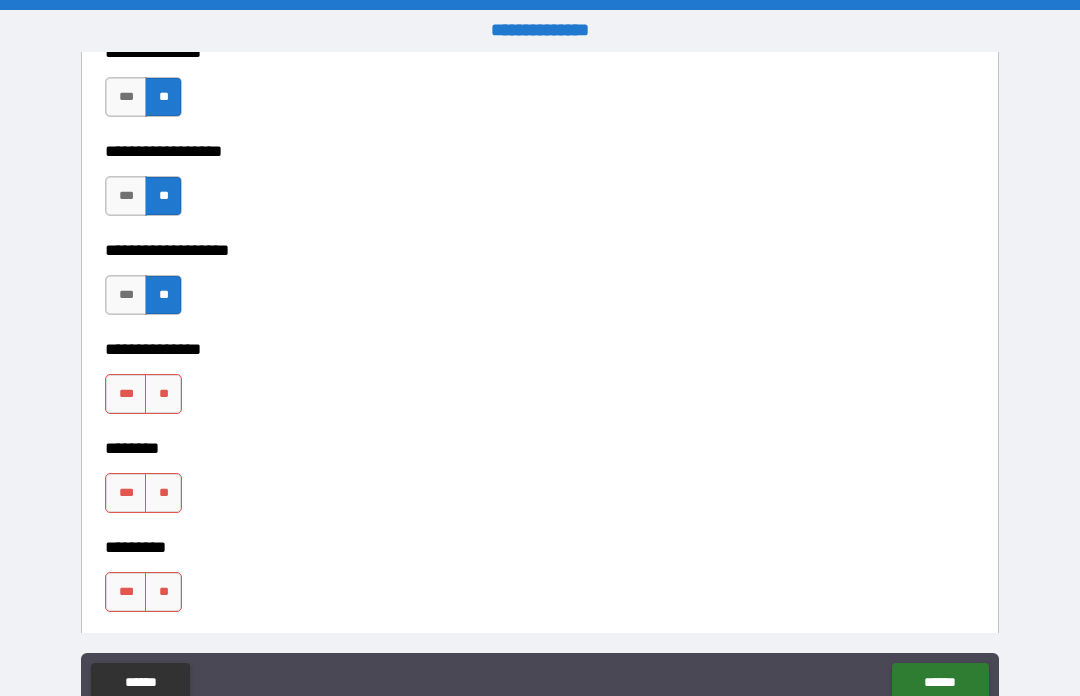 click on "**" at bounding box center [163, 394] 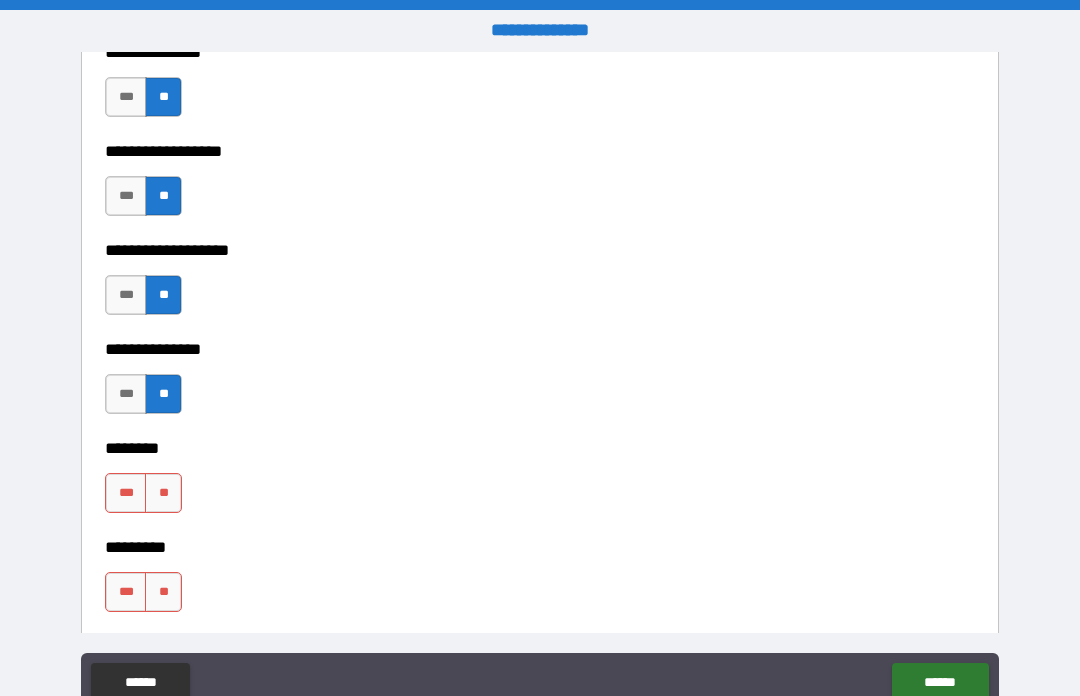 click on "**" at bounding box center [163, 493] 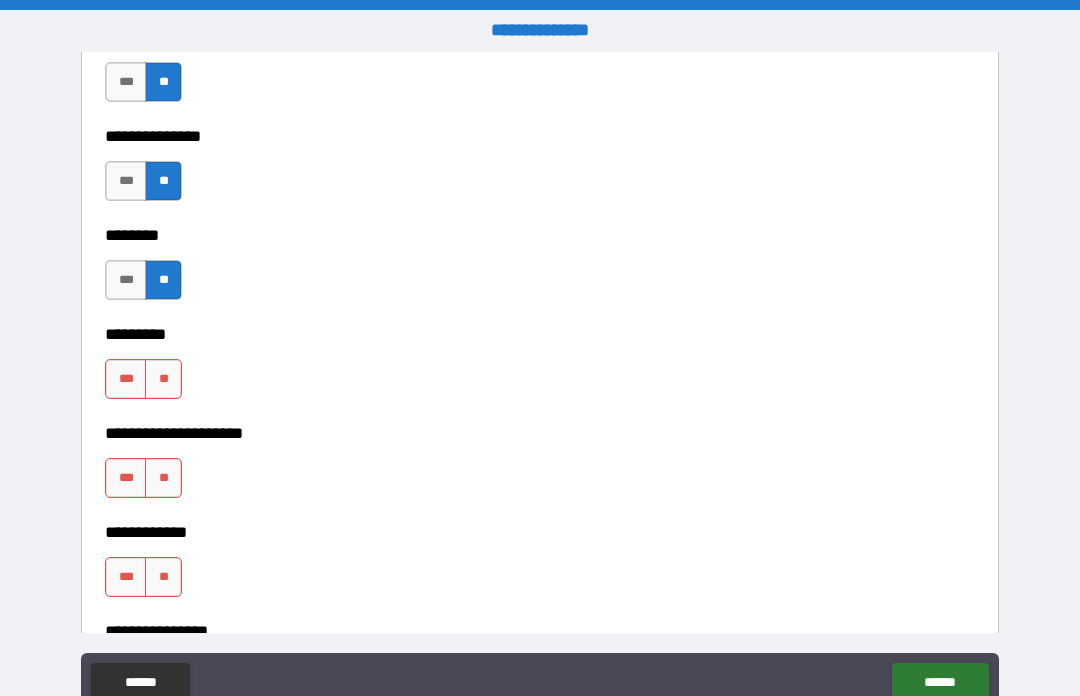scroll, scrollTop: 5961, scrollLeft: 0, axis: vertical 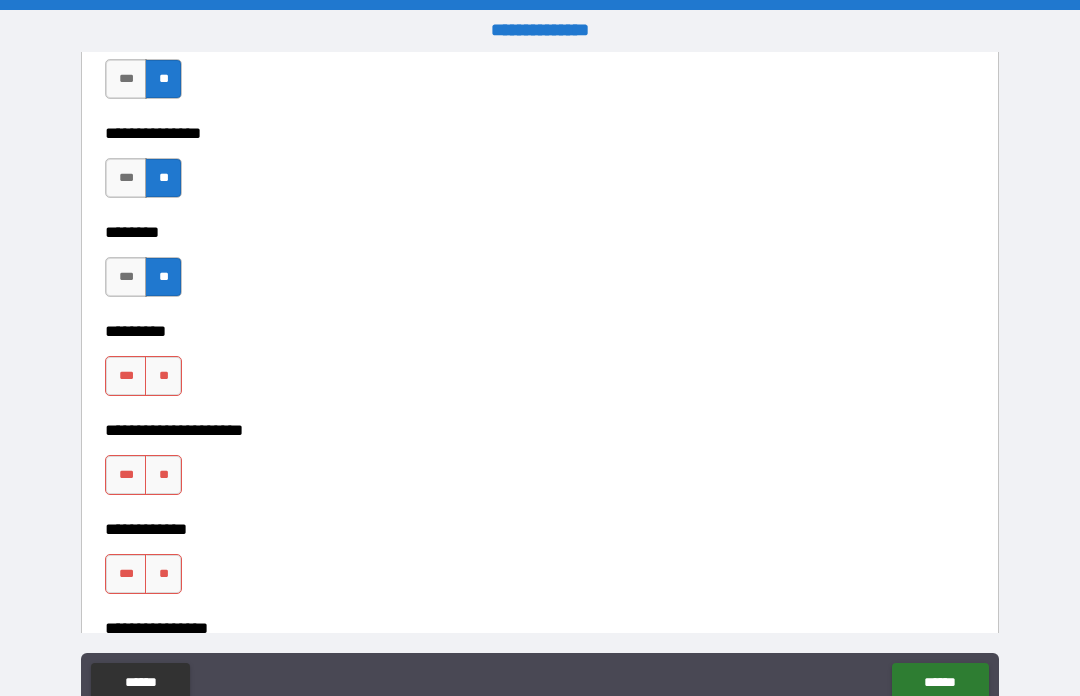 click on "**" at bounding box center [163, 376] 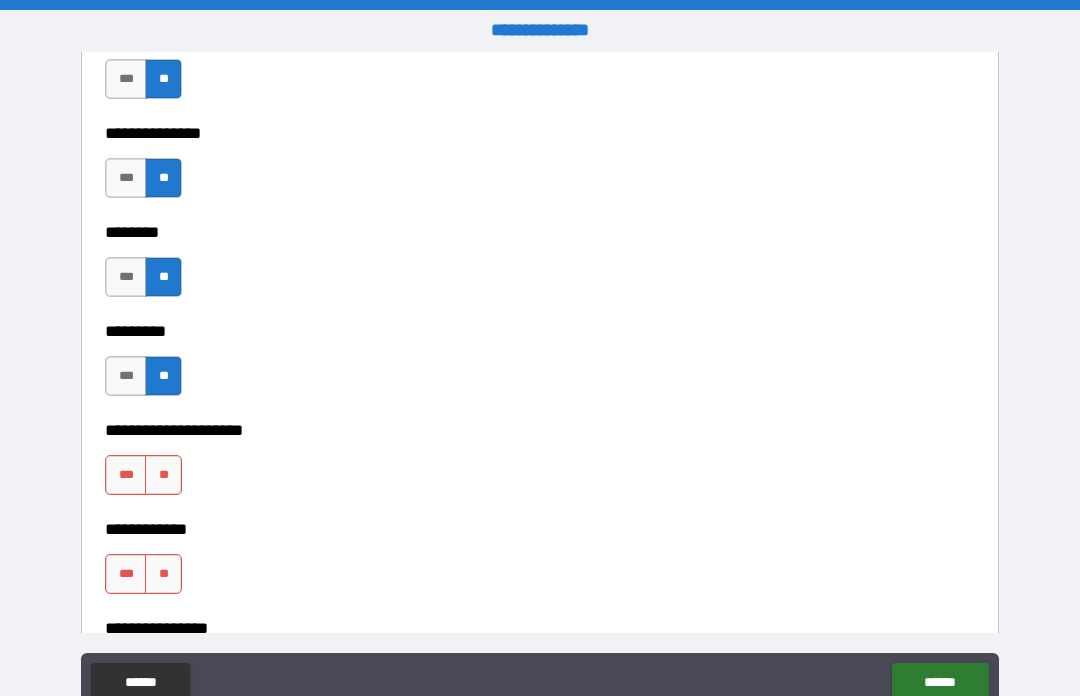 click on "**" at bounding box center (163, 475) 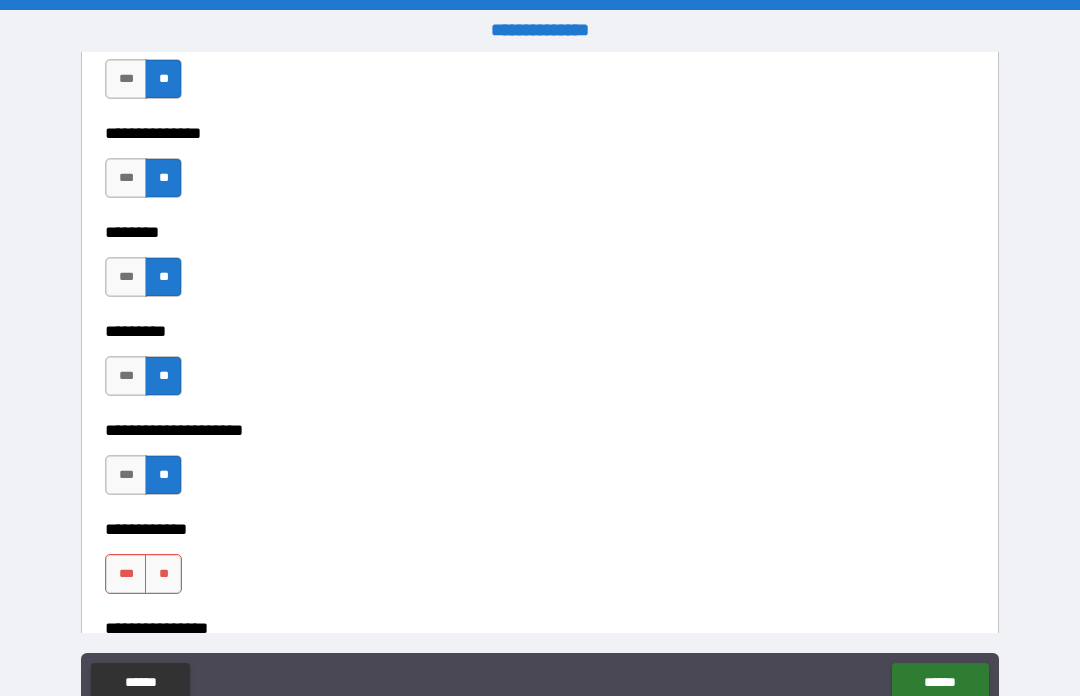 click on "**" at bounding box center [163, 574] 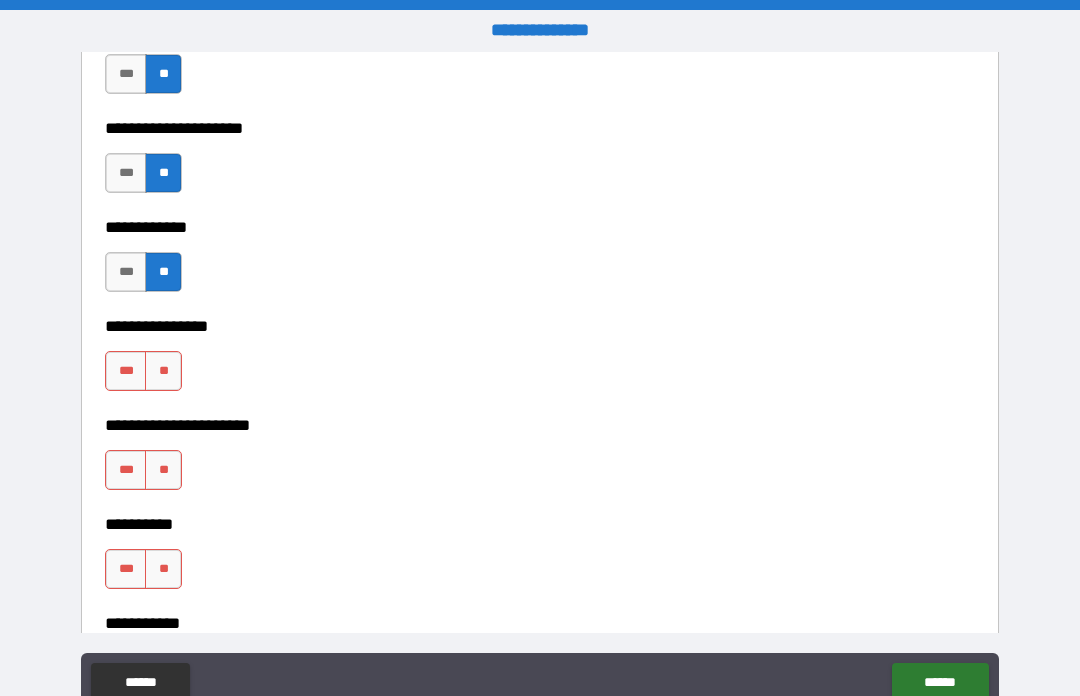 scroll, scrollTop: 6265, scrollLeft: 0, axis: vertical 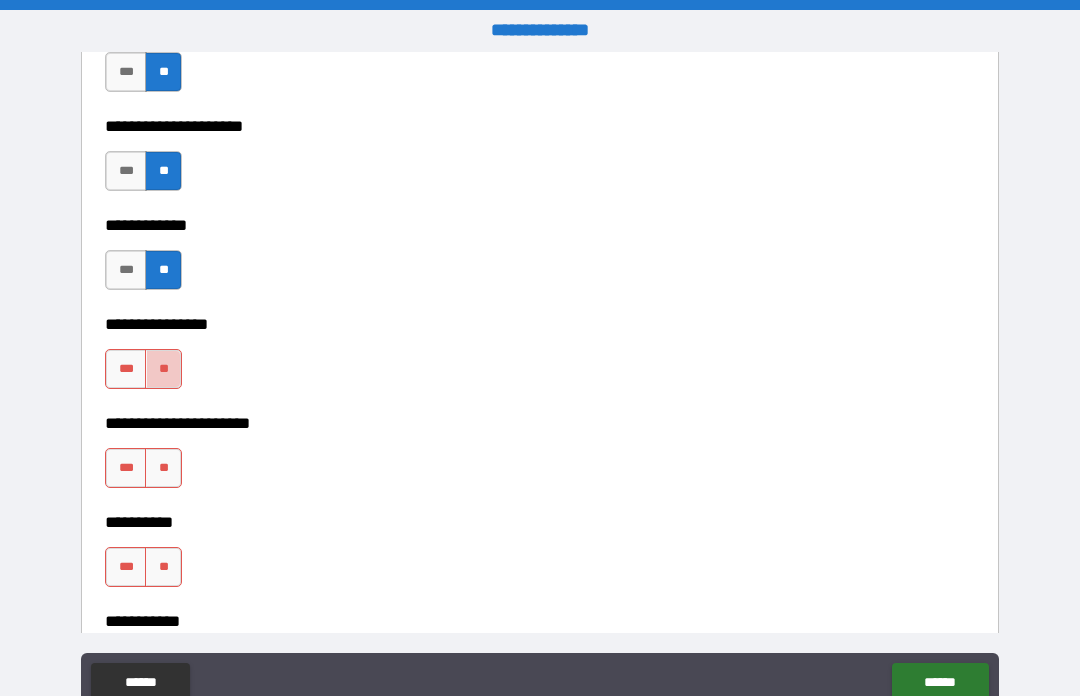 click on "**" at bounding box center [163, 369] 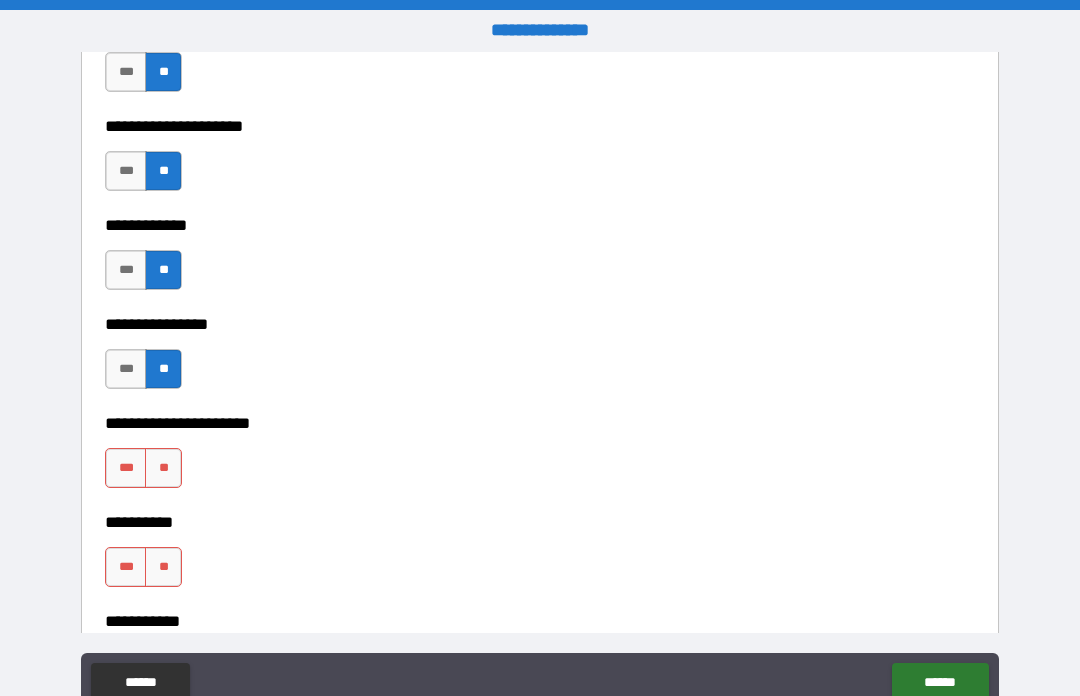 click on "**" at bounding box center (163, 468) 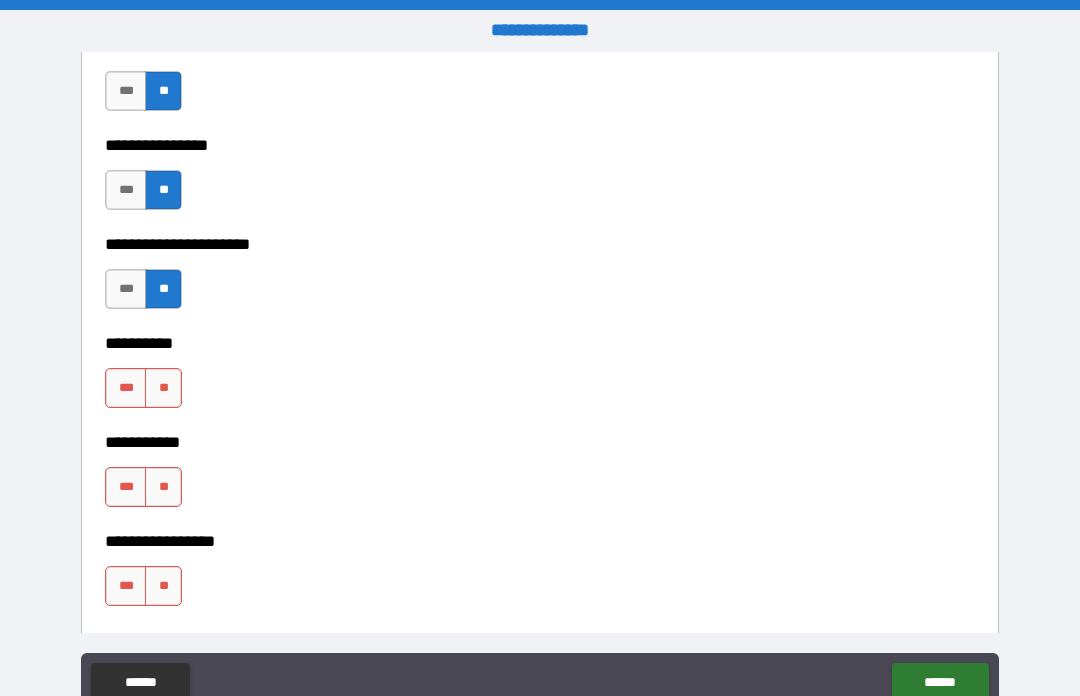 scroll, scrollTop: 6445, scrollLeft: 0, axis: vertical 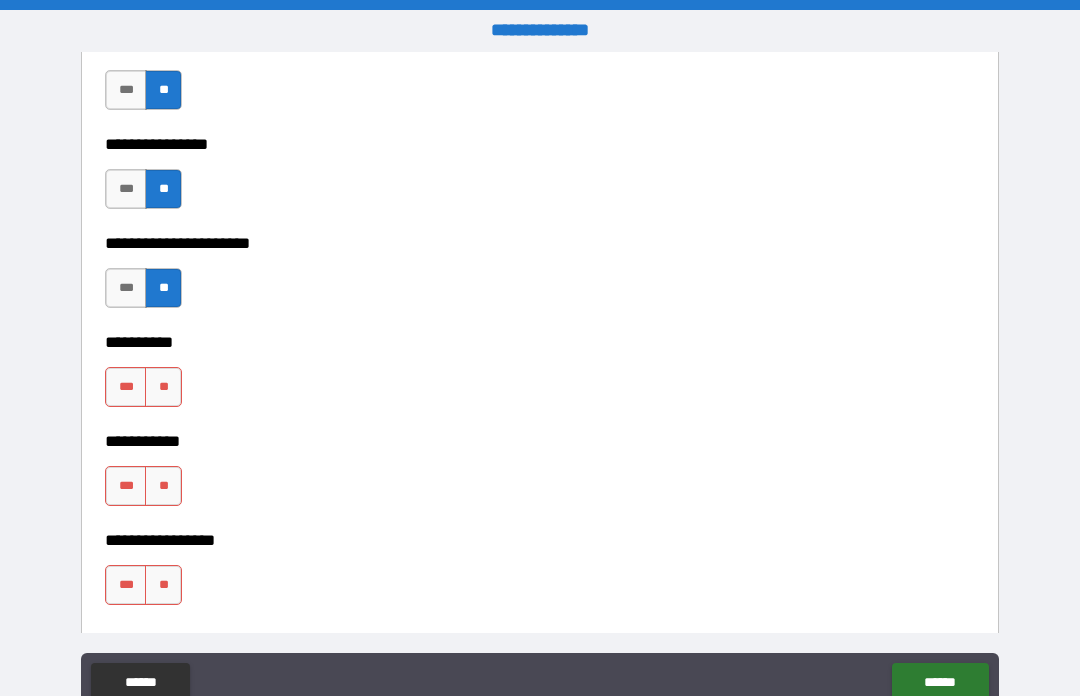 click on "**" at bounding box center (163, 387) 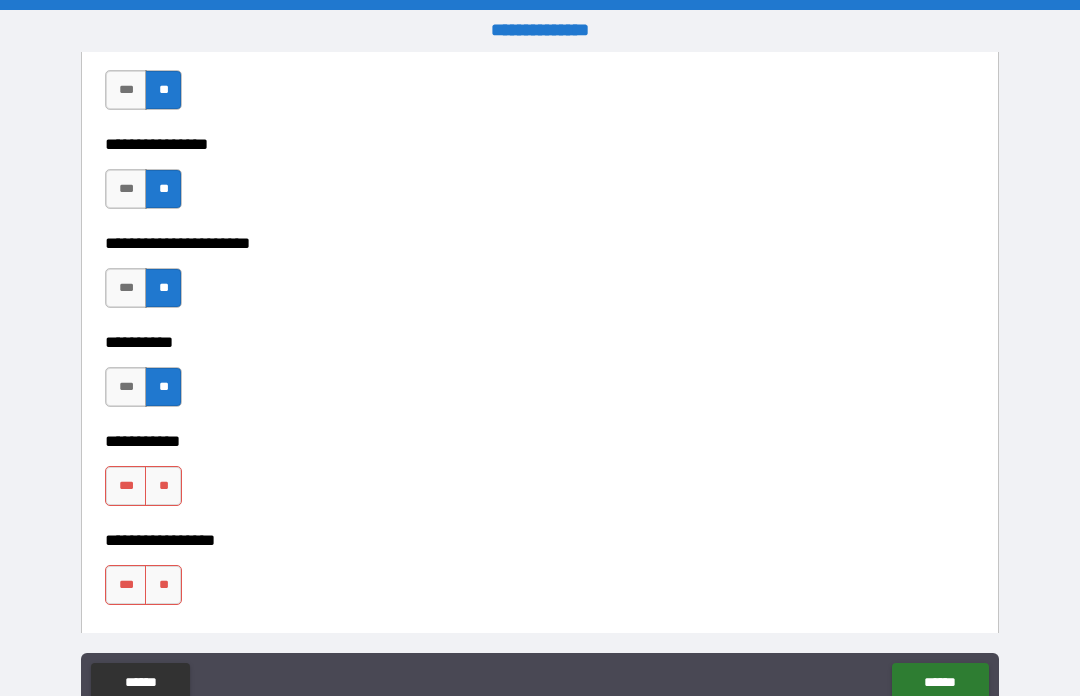 click on "**" at bounding box center [163, 486] 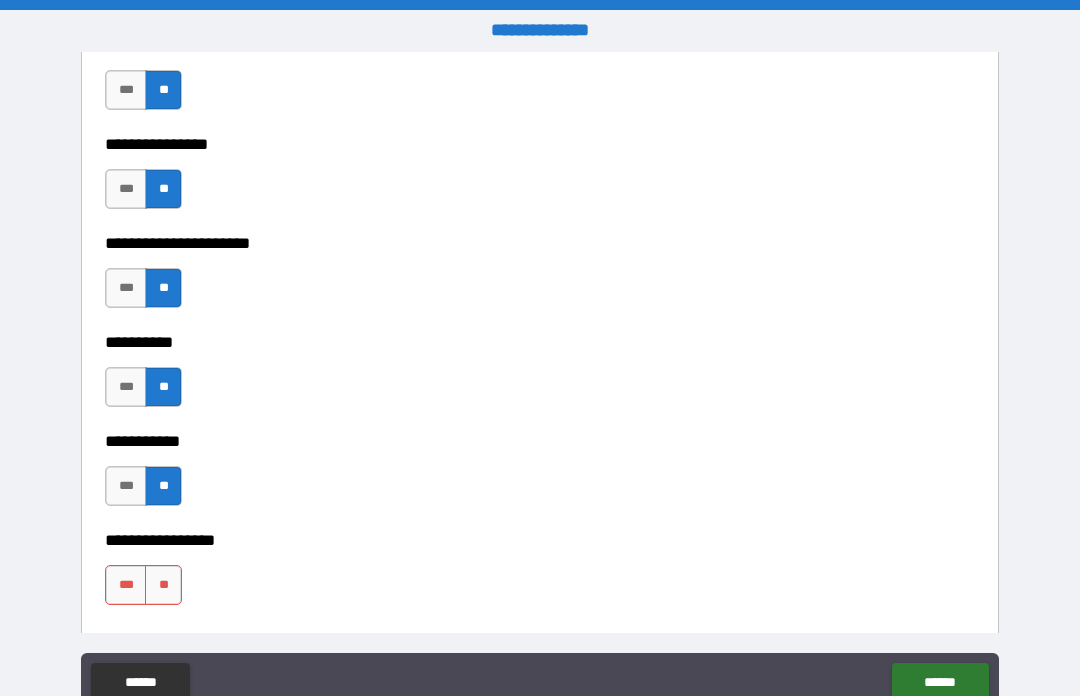 click on "**" at bounding box center (163, 585) 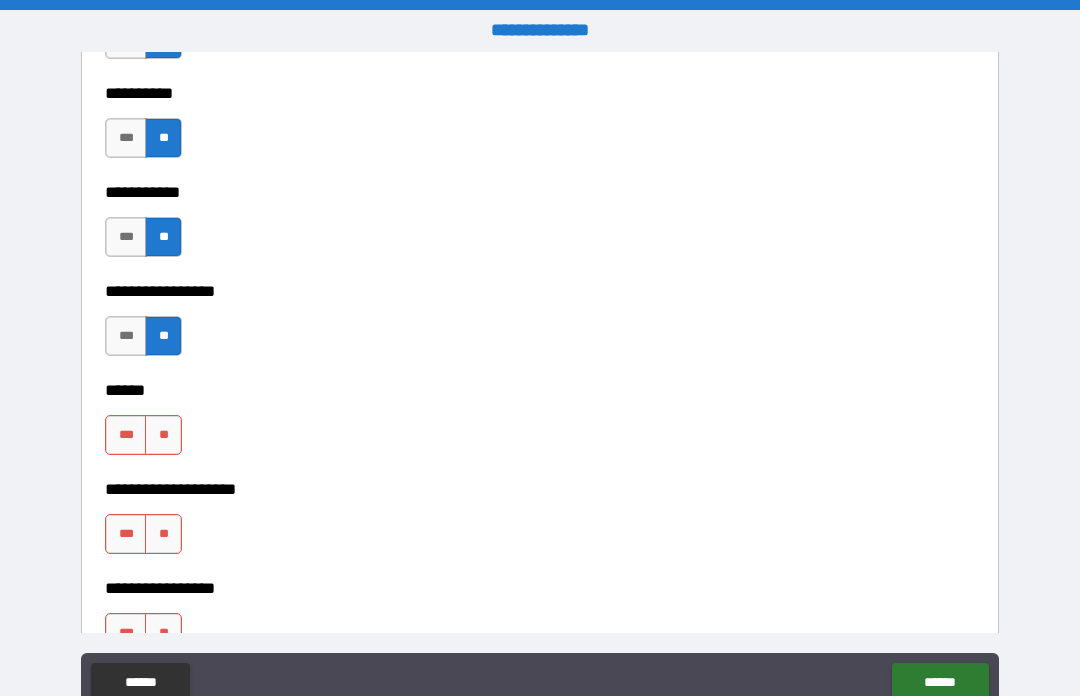 scroll, scrollTop: 6698, scrollLeft: 0, axis: vertical 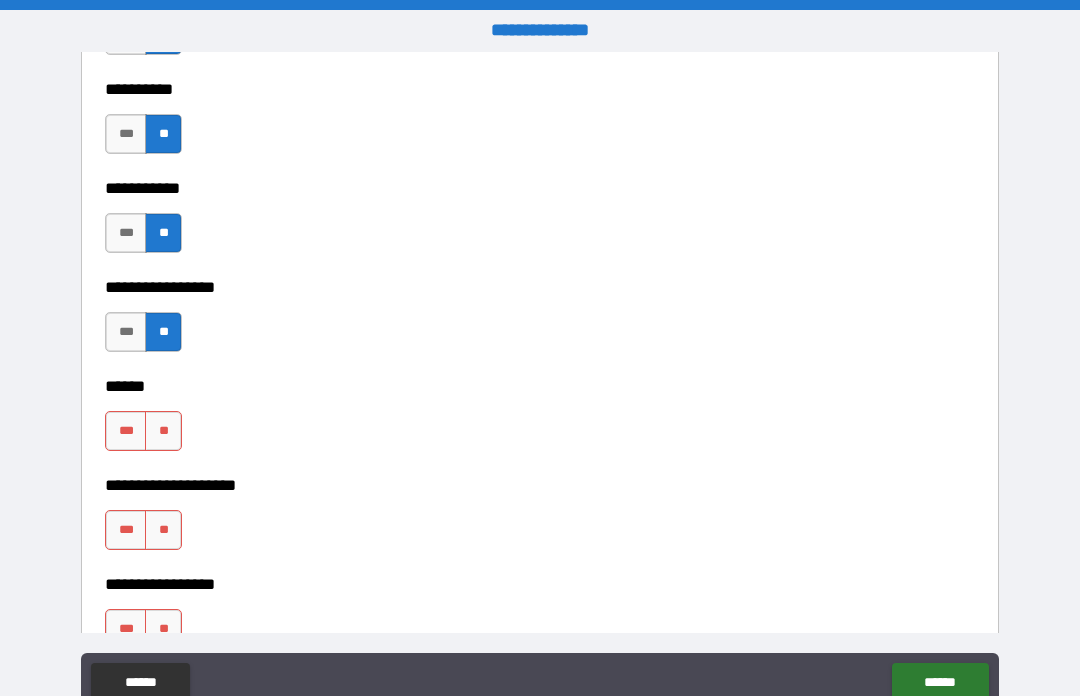 click on "**" at bounding box center (163, 431) 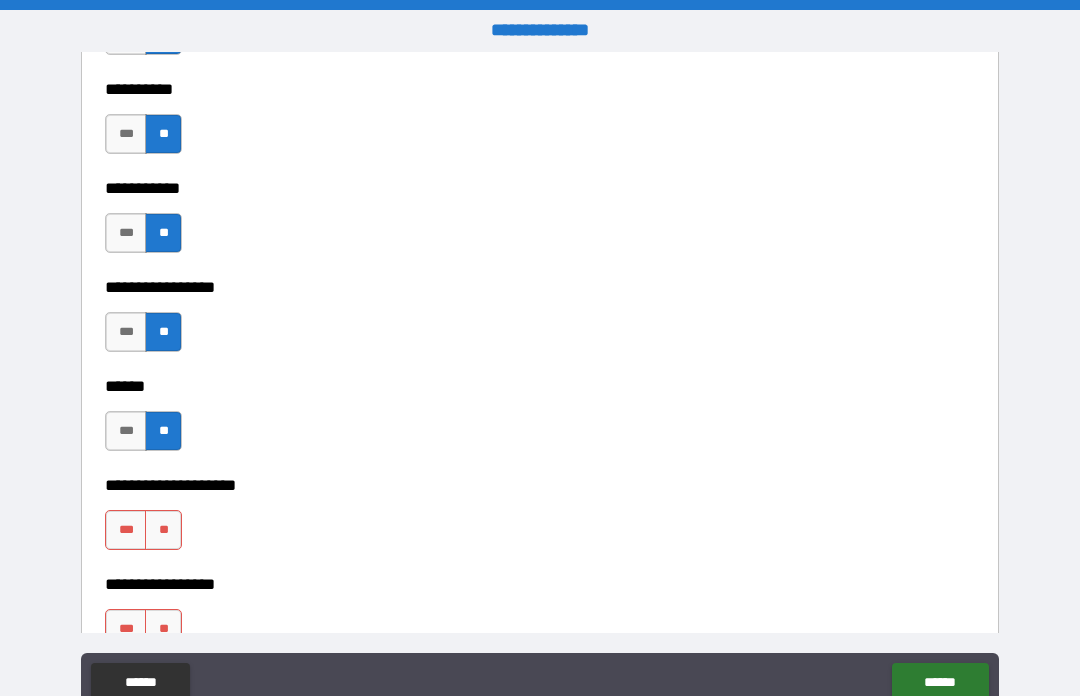 click on "***" at bounding box center [126, 530] 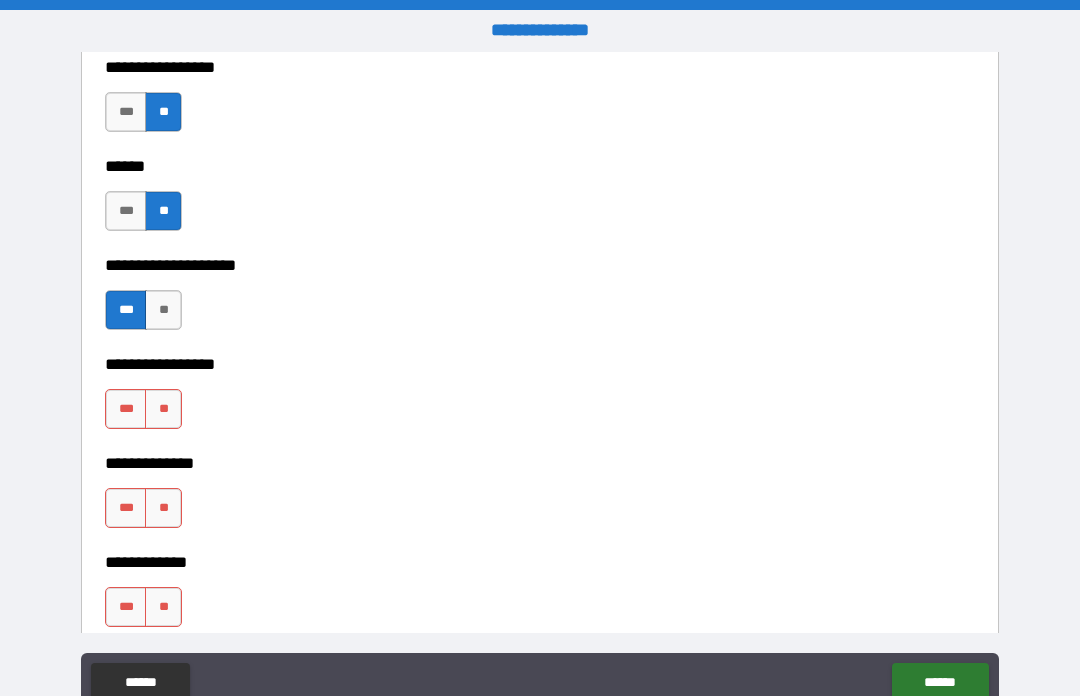 scroll, scrollTop: 6920, scrollLeft: 0, axis: vertical 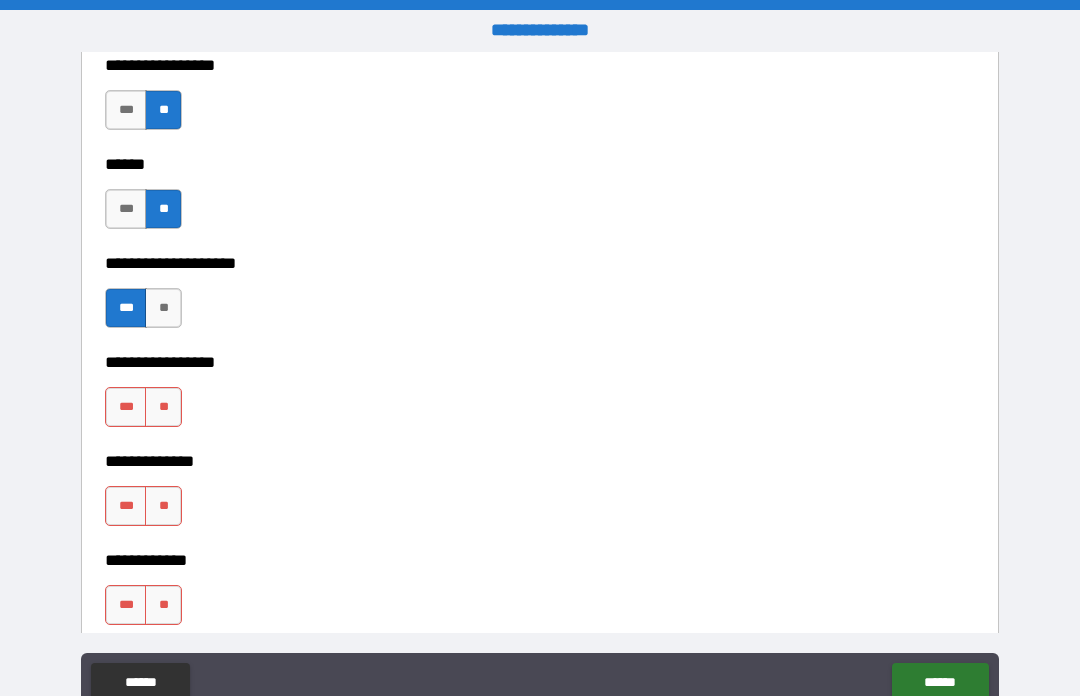 click on "**" at bounding box center (163, 407) 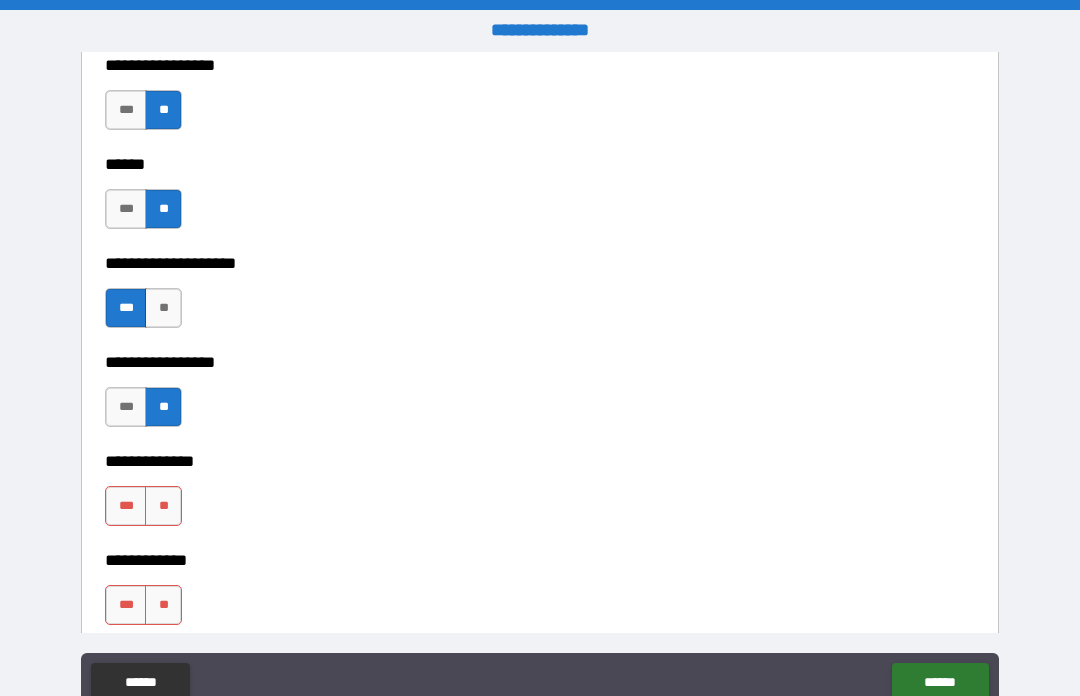 click on "**" at bounding box center (163, 506) 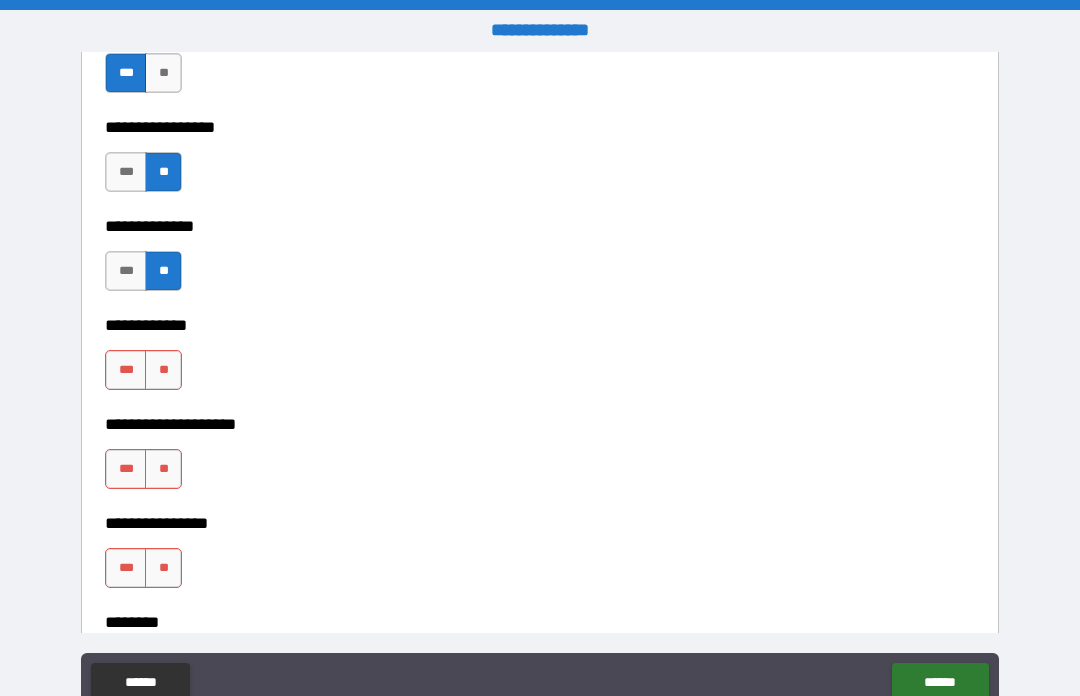 scroll, scrollTop: 7158, scrollLeft: 0, axis: vertical 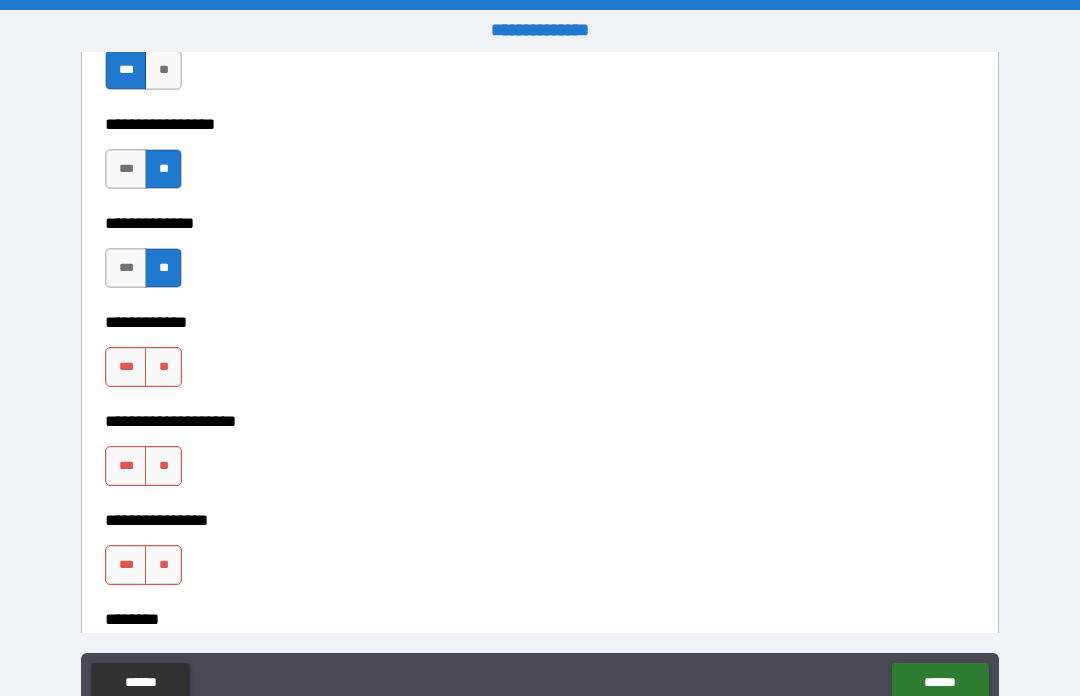 click on "**" at bounding box center [163, 367] 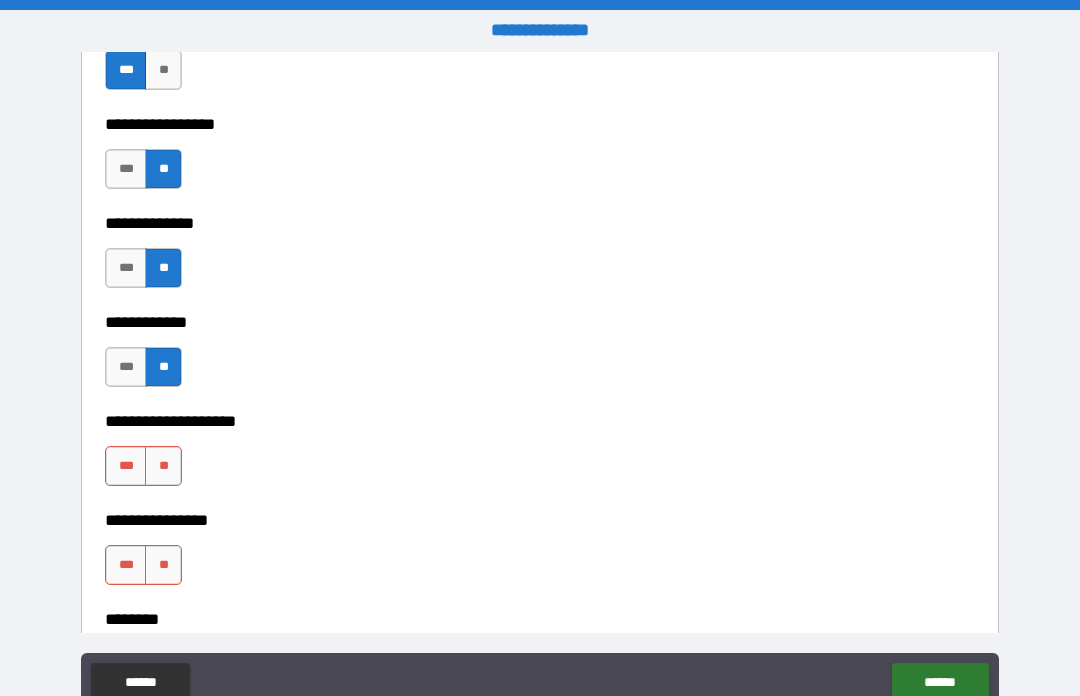 click on "**" at bounding box center [163, 466] 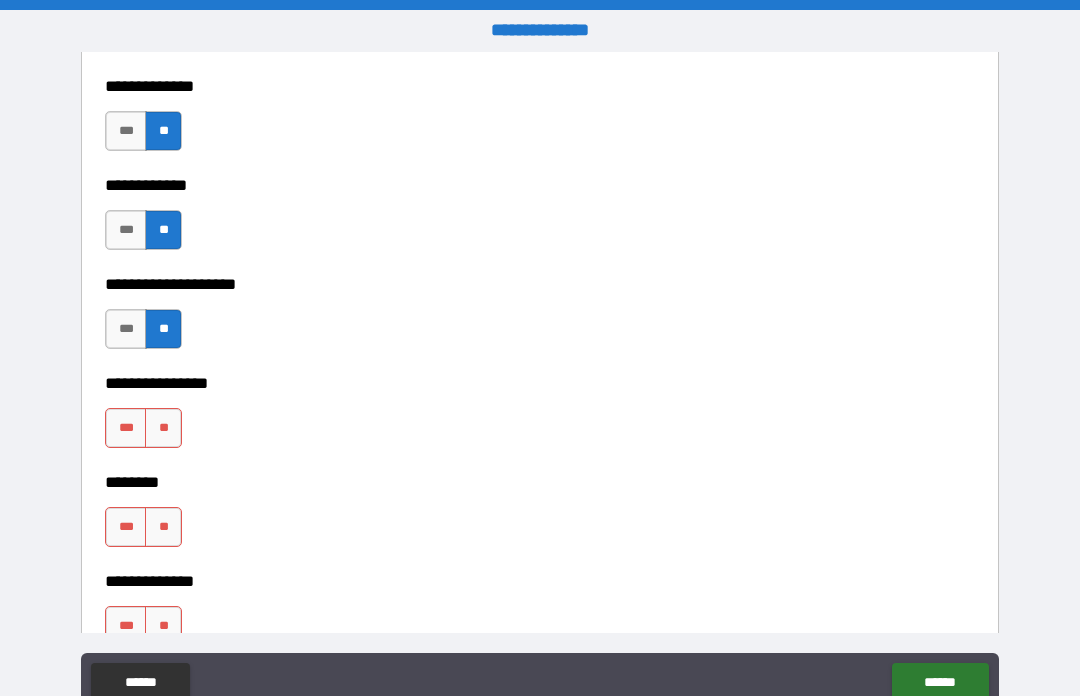 scroll, scrollTop: 7322, scrollLeft: 0, axis: vertical 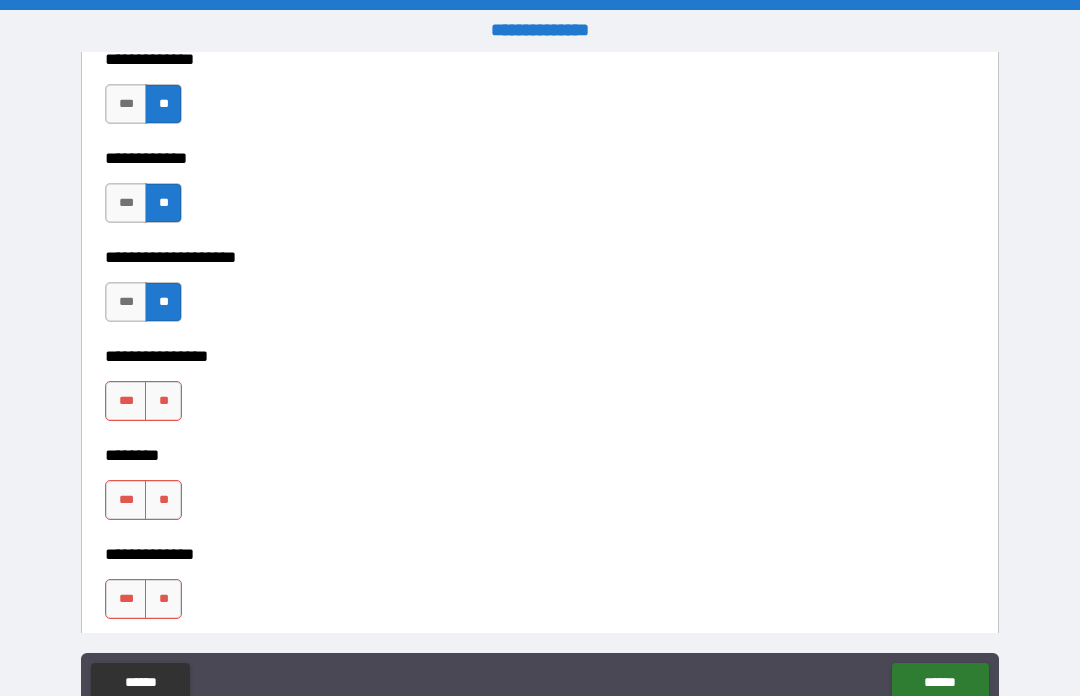 click on "**" at bounding box center (163, 401) 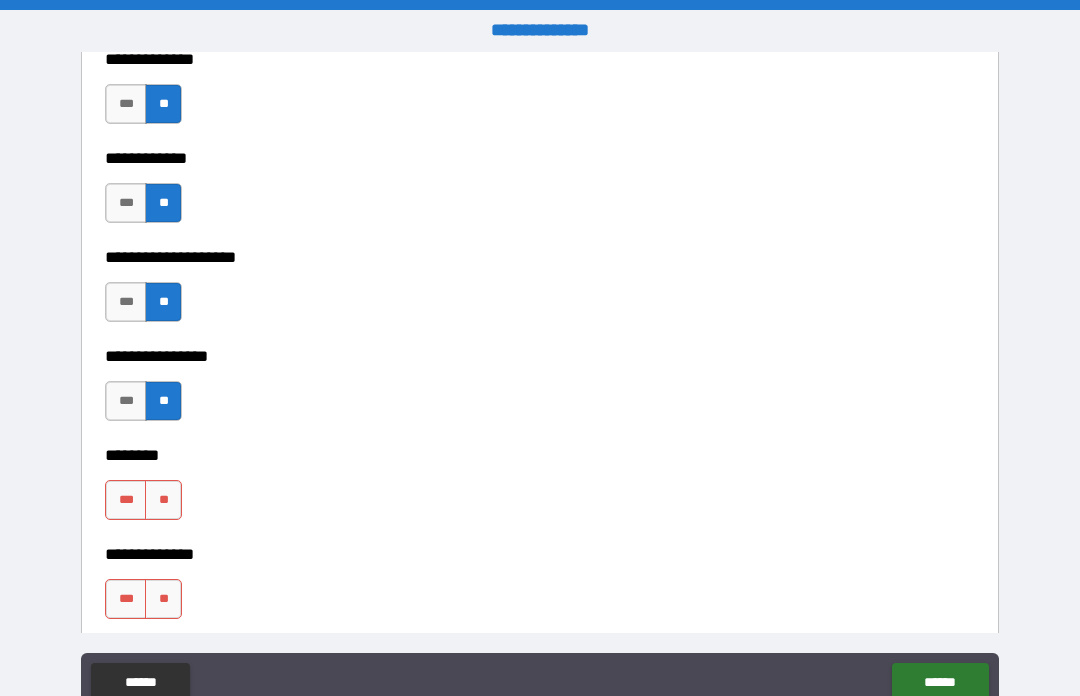 click on "**" at bounding box center [163, 500] 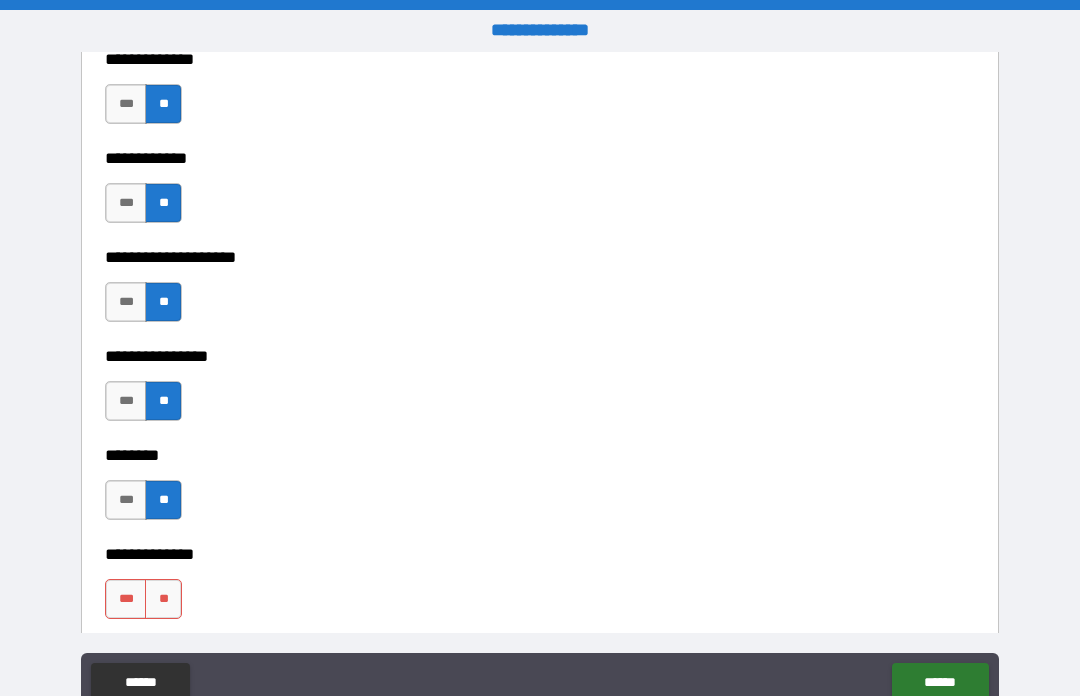 click on "**" at bounding box center (163, 599) 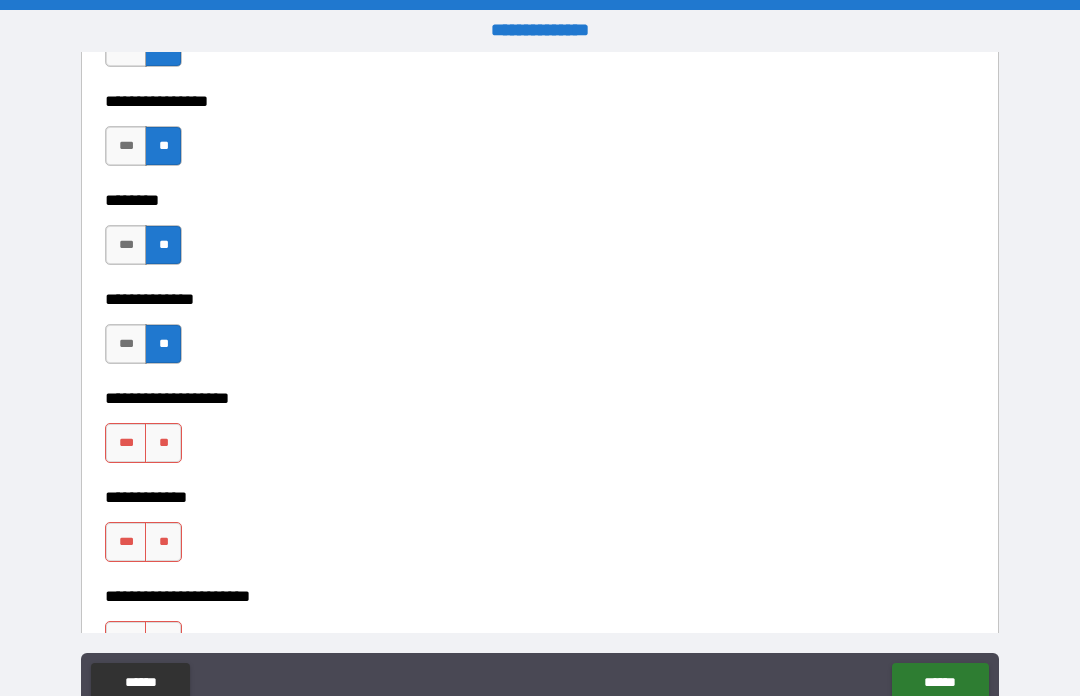 scroll, scrollTop: 7582, scrollLeft: 0, axis: vertical 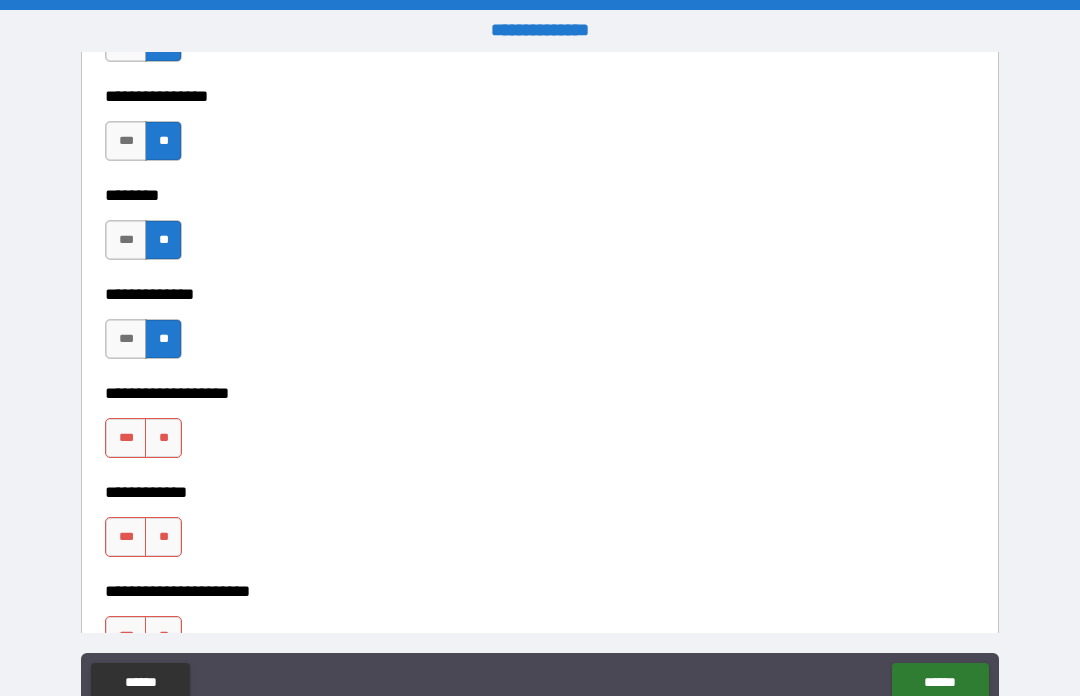 click on "**" at bounding box center [163, 438] 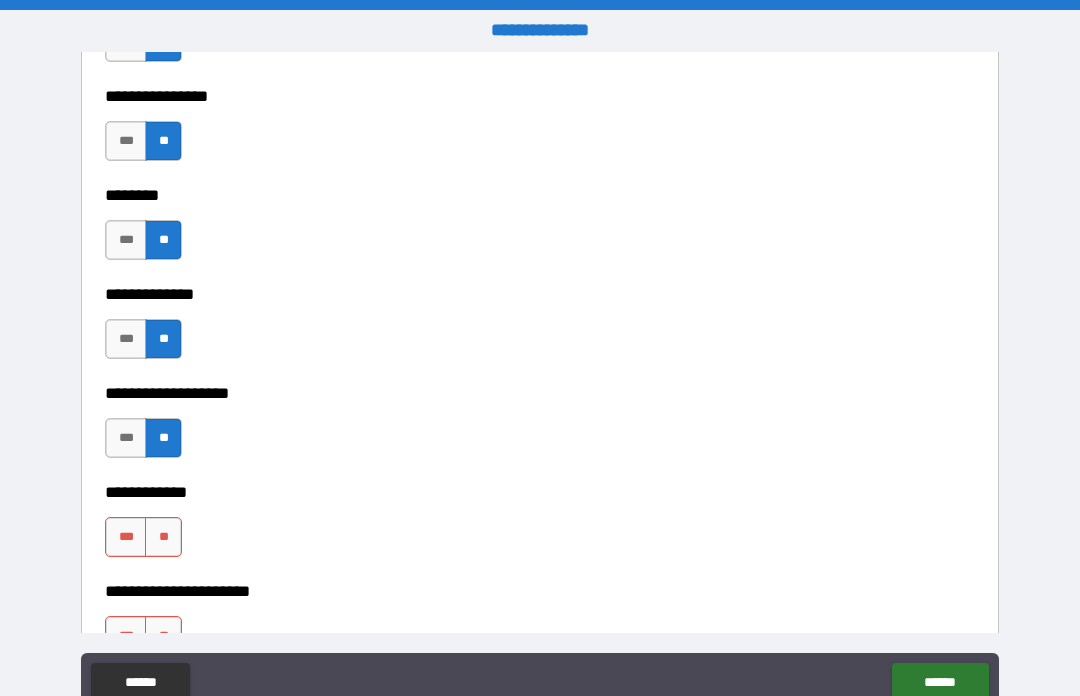 click on "**" at bounding box center [163, 537] 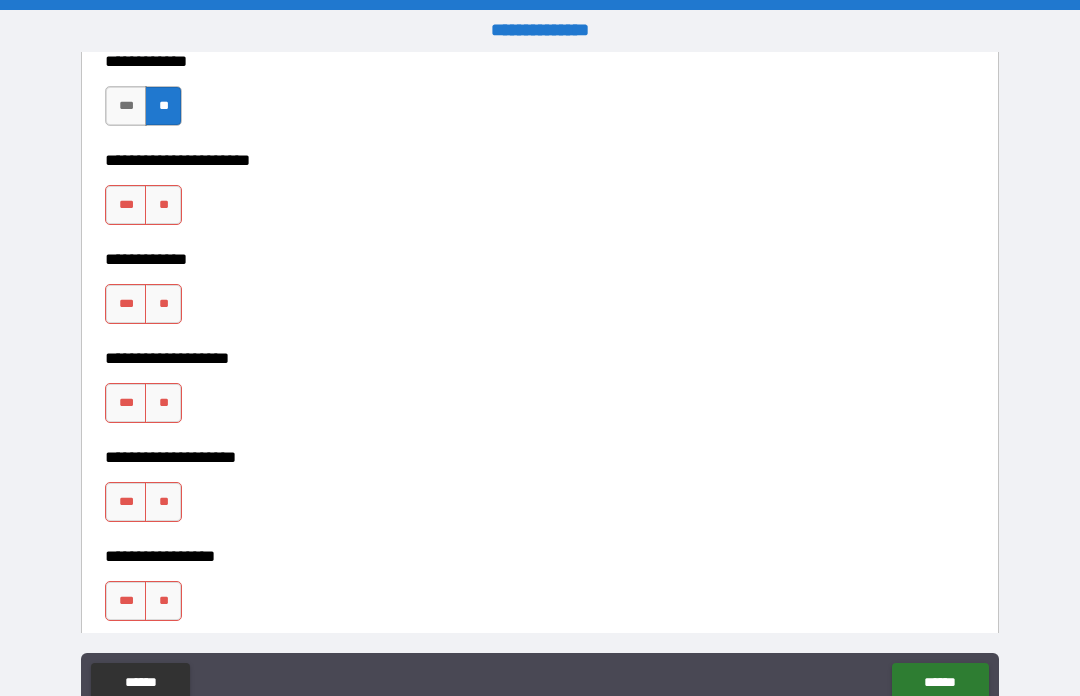 scroll, scrollTop: 8014, scrollLeft: 0, axis: vertical 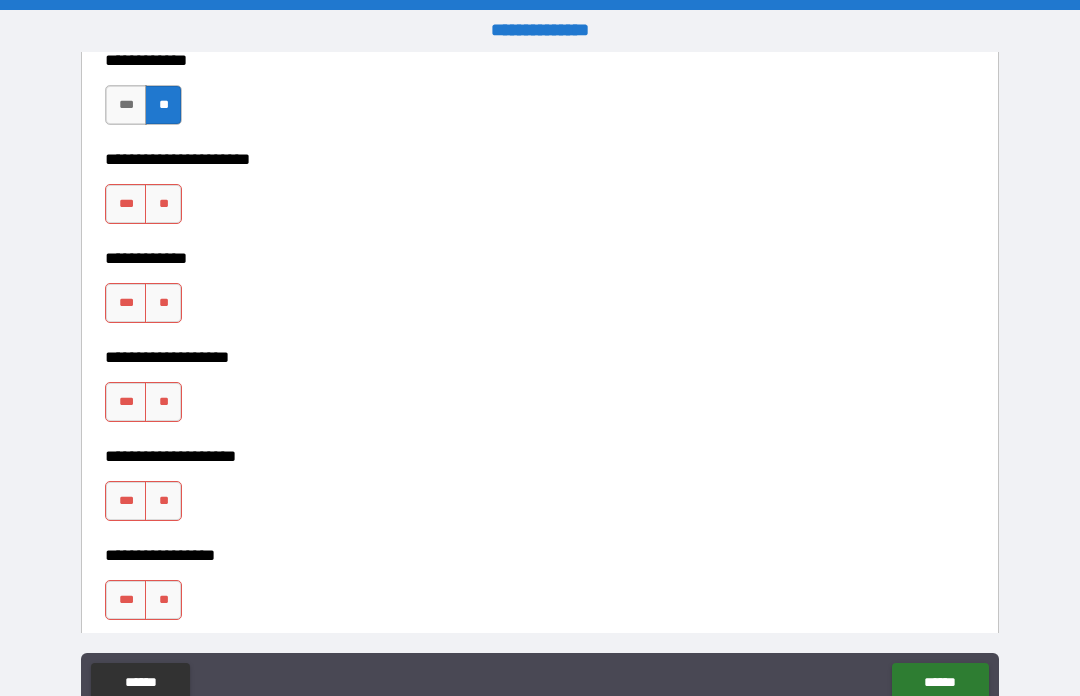 click on "**" at bounding box center [163, 204] 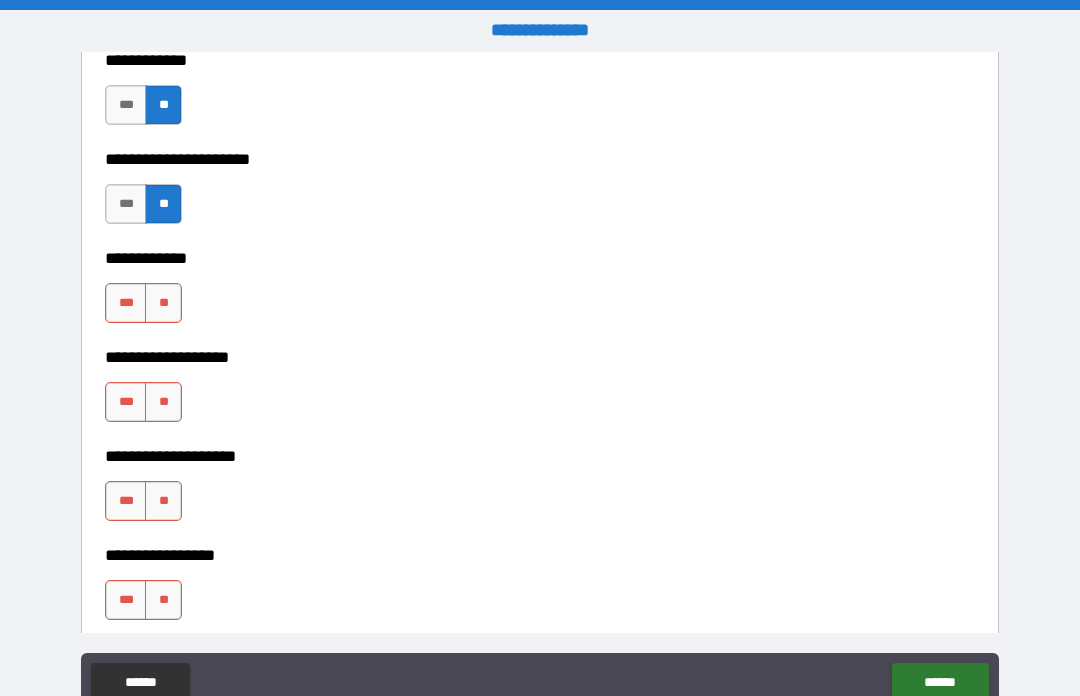 click on "**" at bounding box center [163, 303] 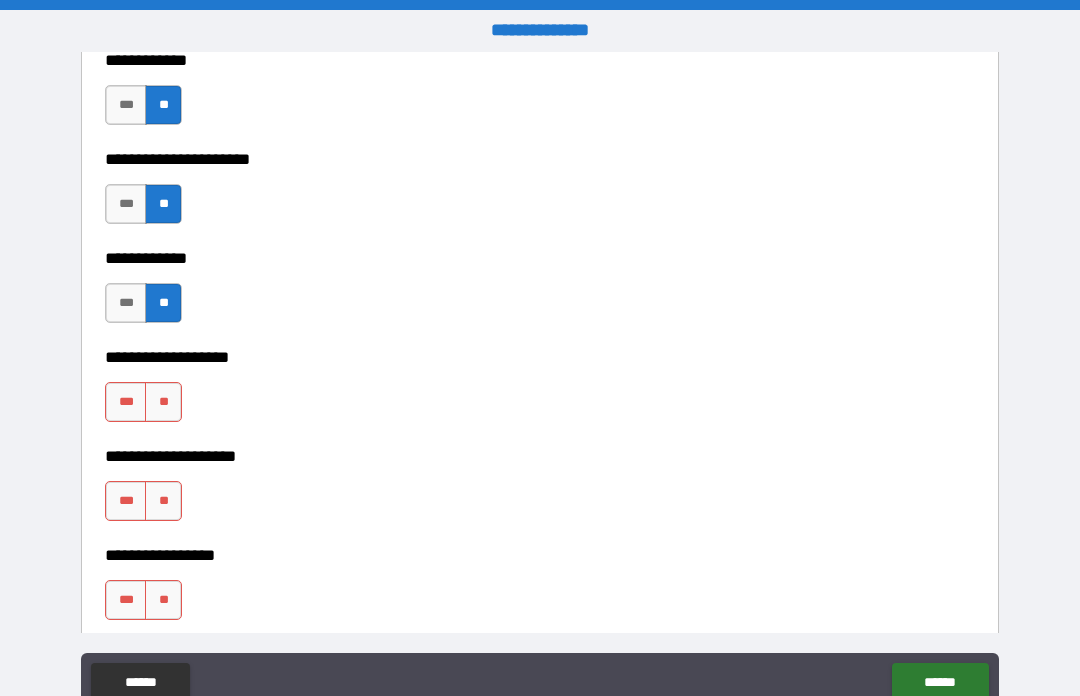 click on "**" at bounding box center [163, 402] 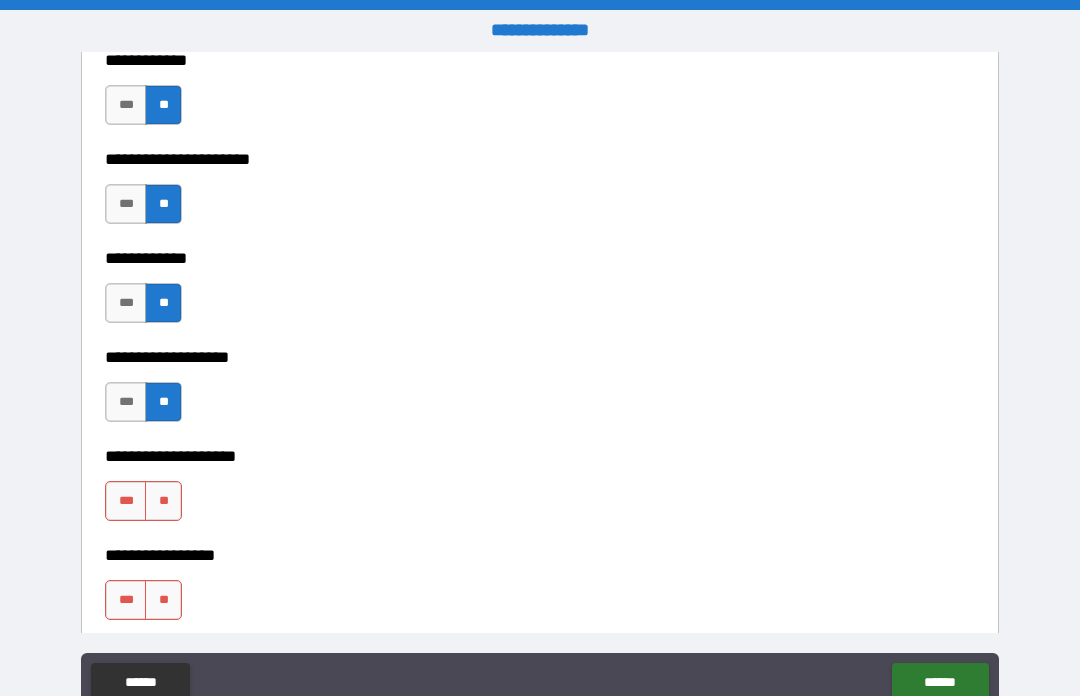 click on "**" at bounding box center [163, 501] 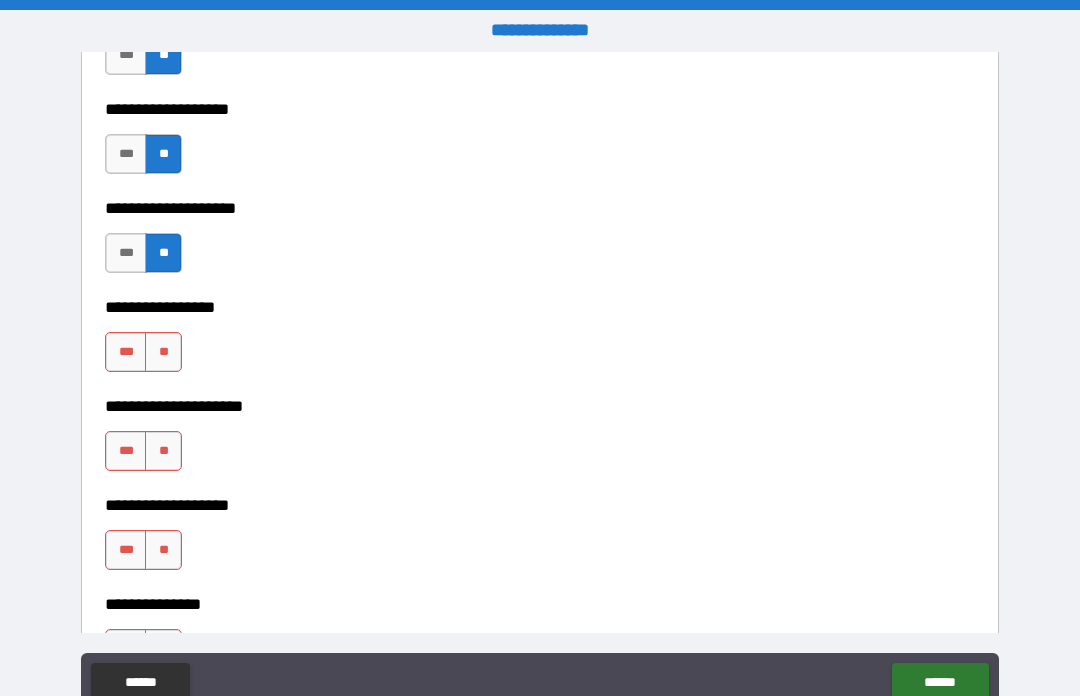 scroll, scrollTop: 8260, scrollLeft: 0, axis: vertical 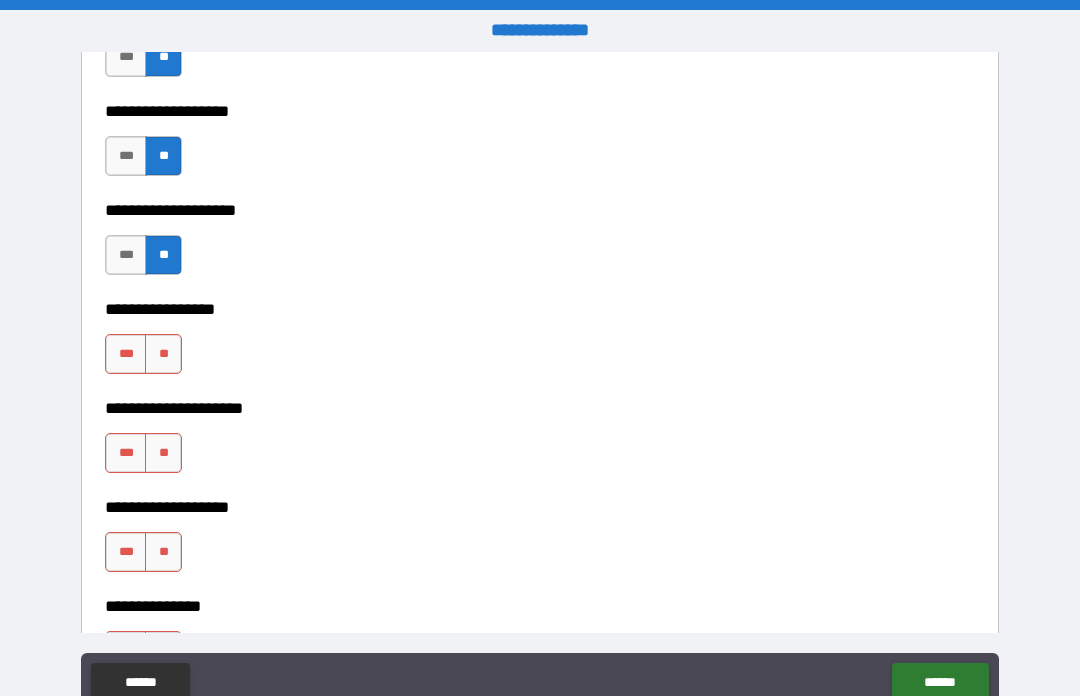 click on "**" at bounding box center [163, 354] 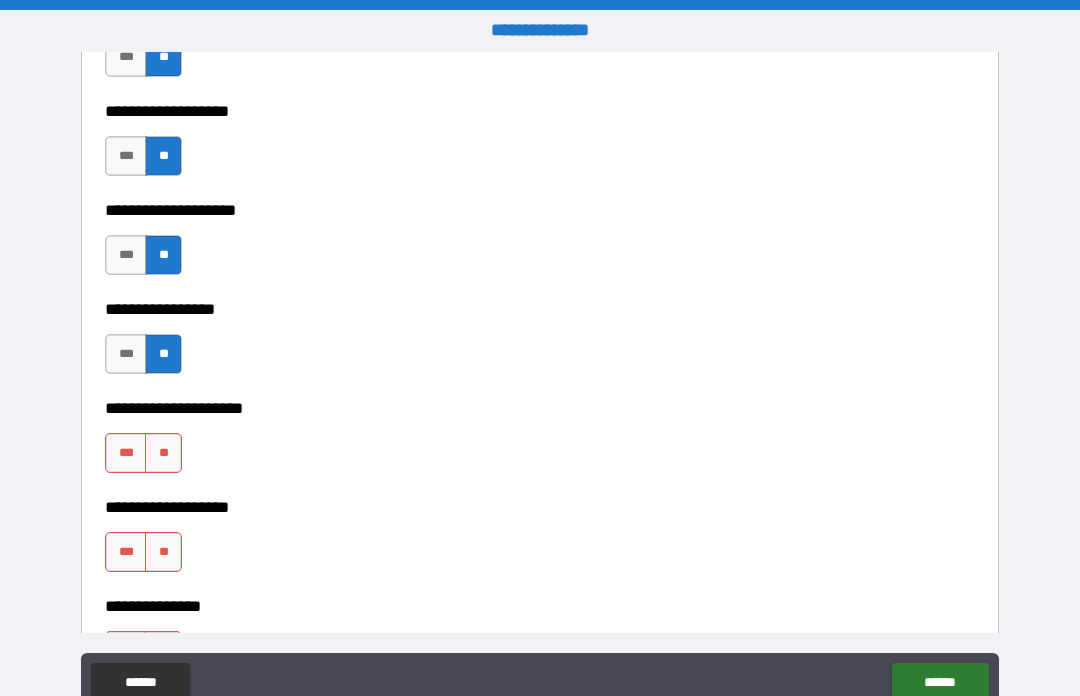 click on "**" at bounding box center [163, 453] 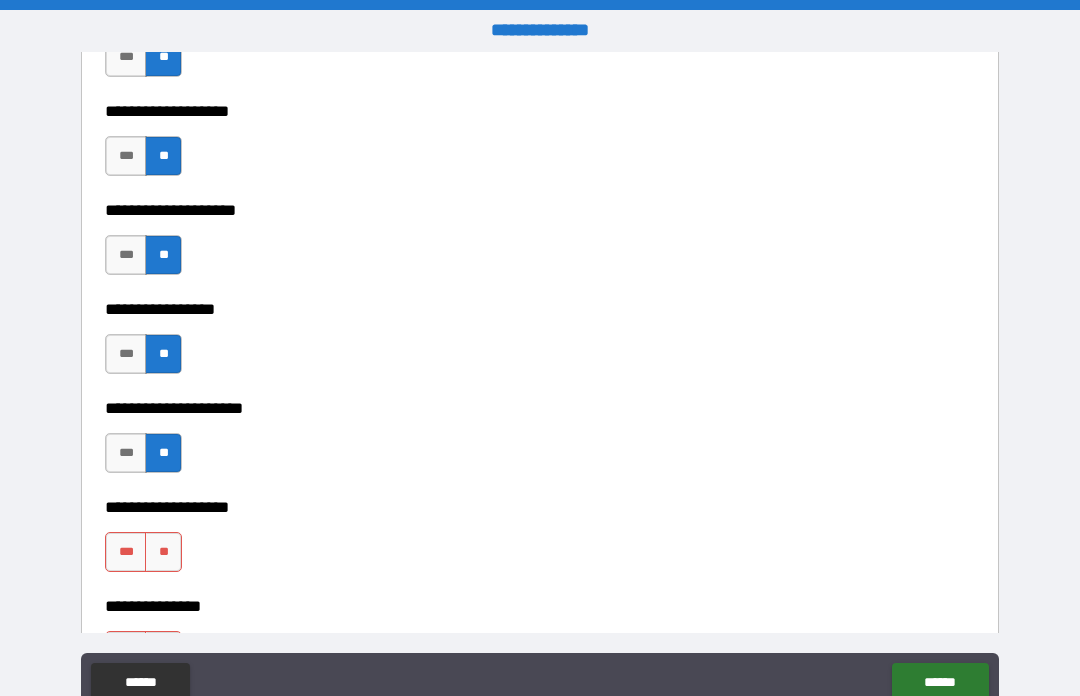 click on "**" at bounding box center (163, 453) 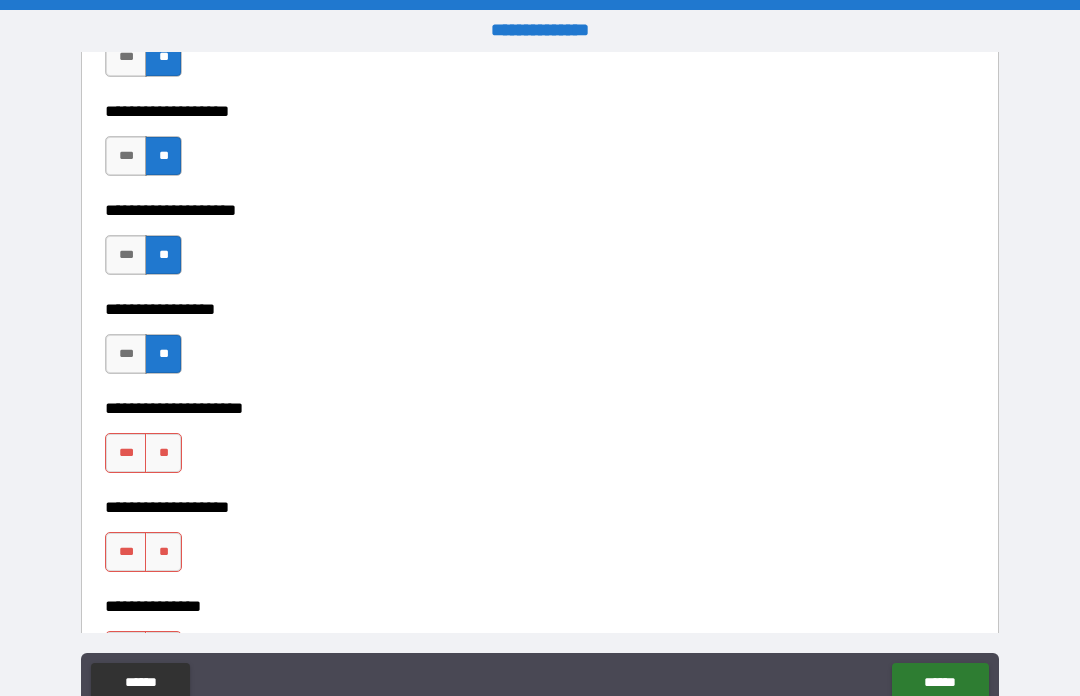 scroll, scrollTop: 8255, scrollLeft: 0, axis: vertical 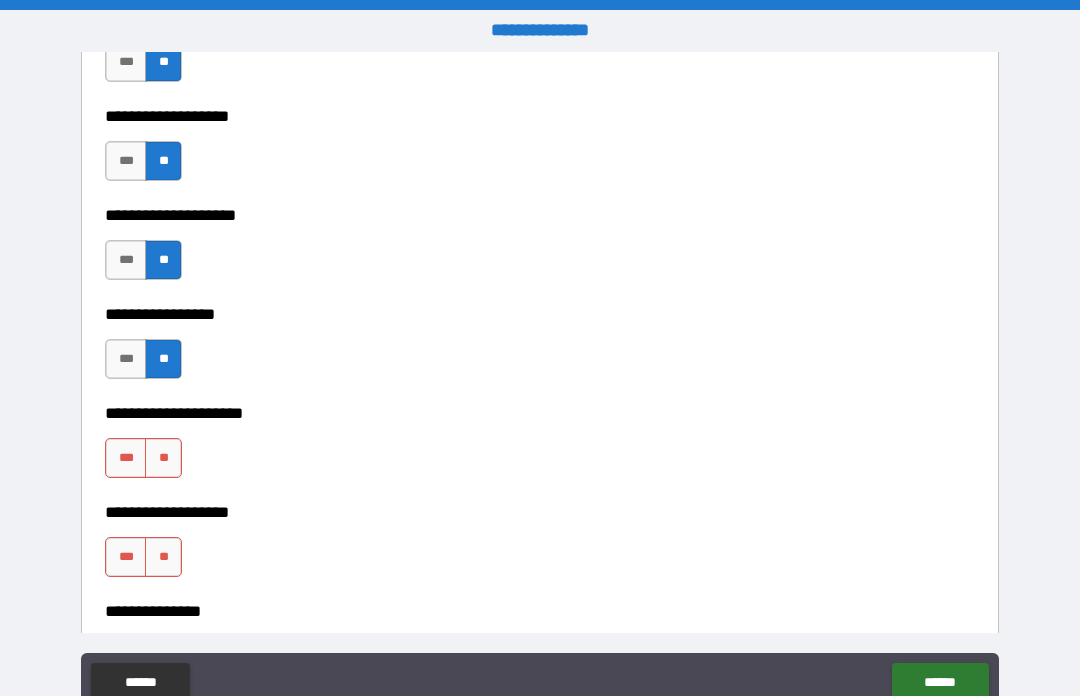 click on "**" at bounding box center [163, 458] 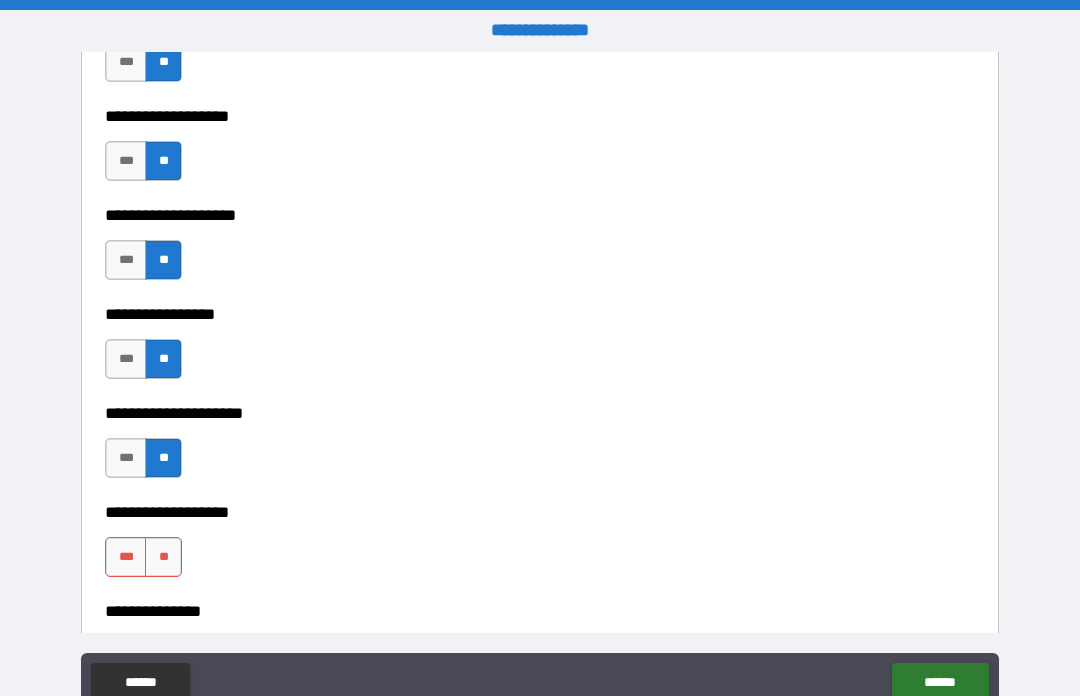 click on "**********" at bounding box center (540, 597) 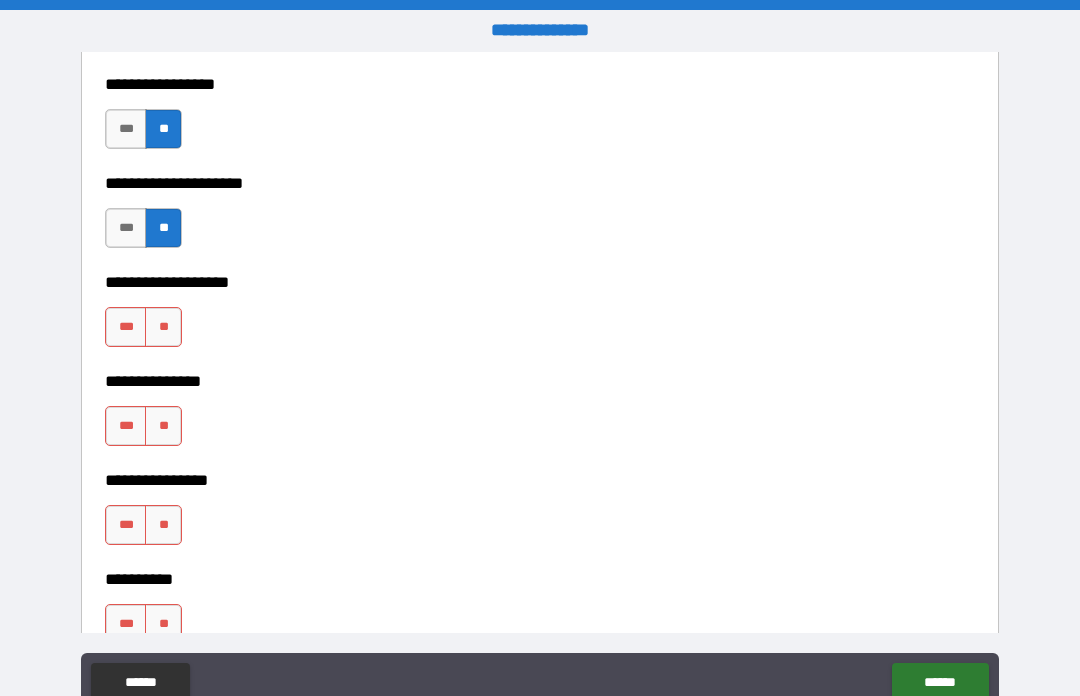 scroll, scrollTop: 8492, scrollLeft: 0, axis: vertical 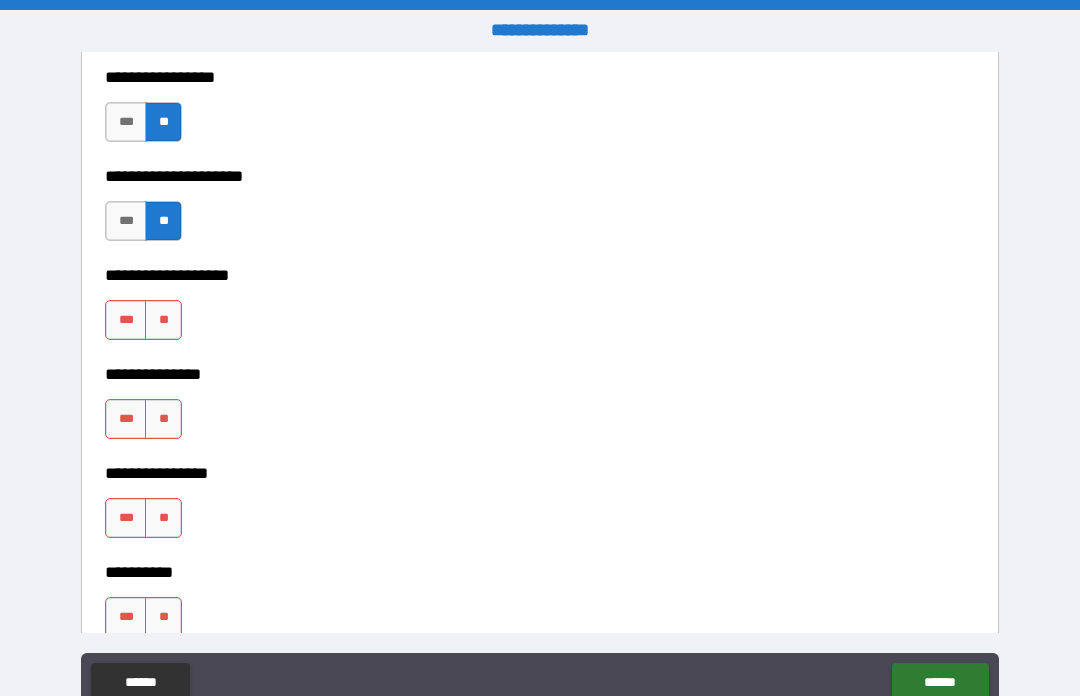 click on "**" at bounding box center [163, 320] 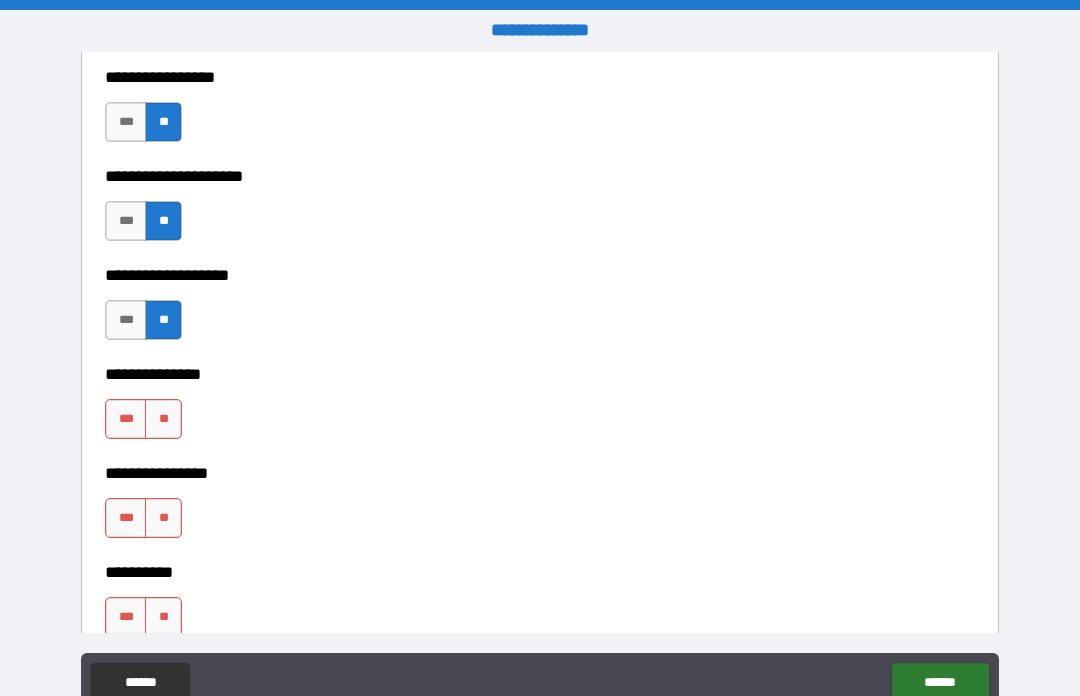 click on "**" at bounding box center [163, 419] 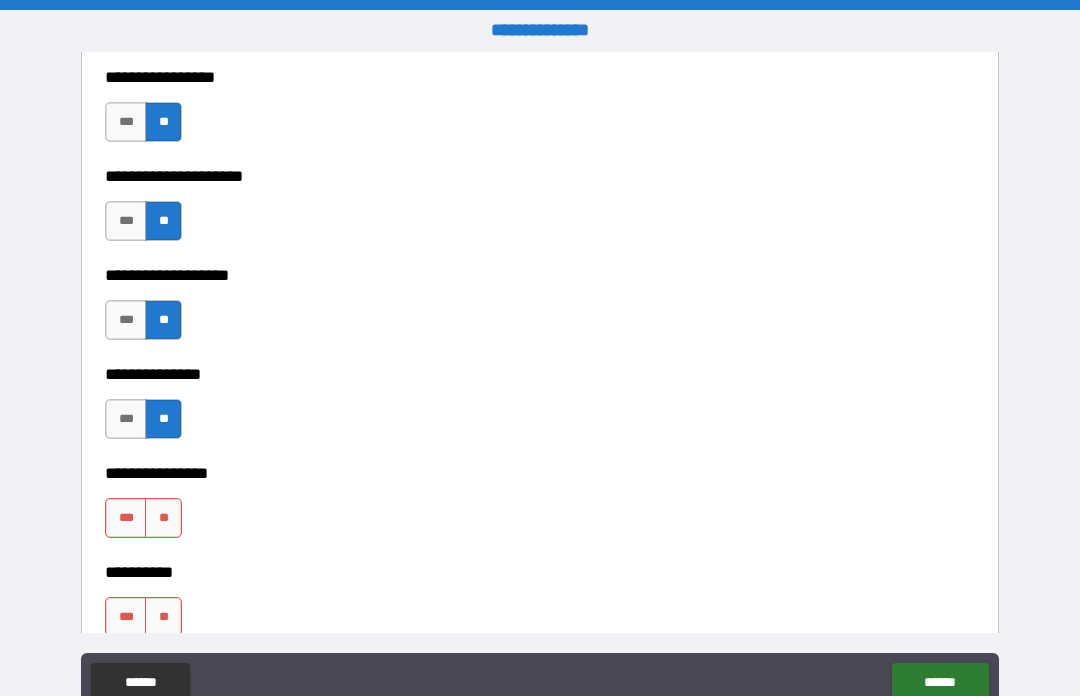 click on "**" at bounding box center [163, 518] 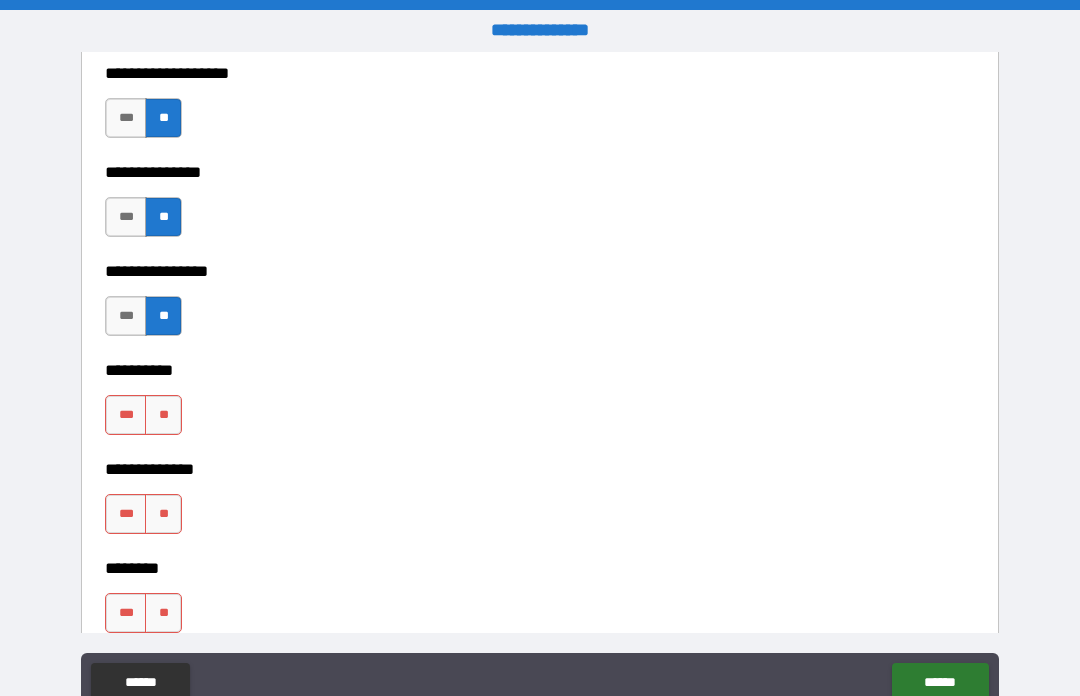 scroll, scrollTop: 8704, scrollLeft: 0, axis: vertical 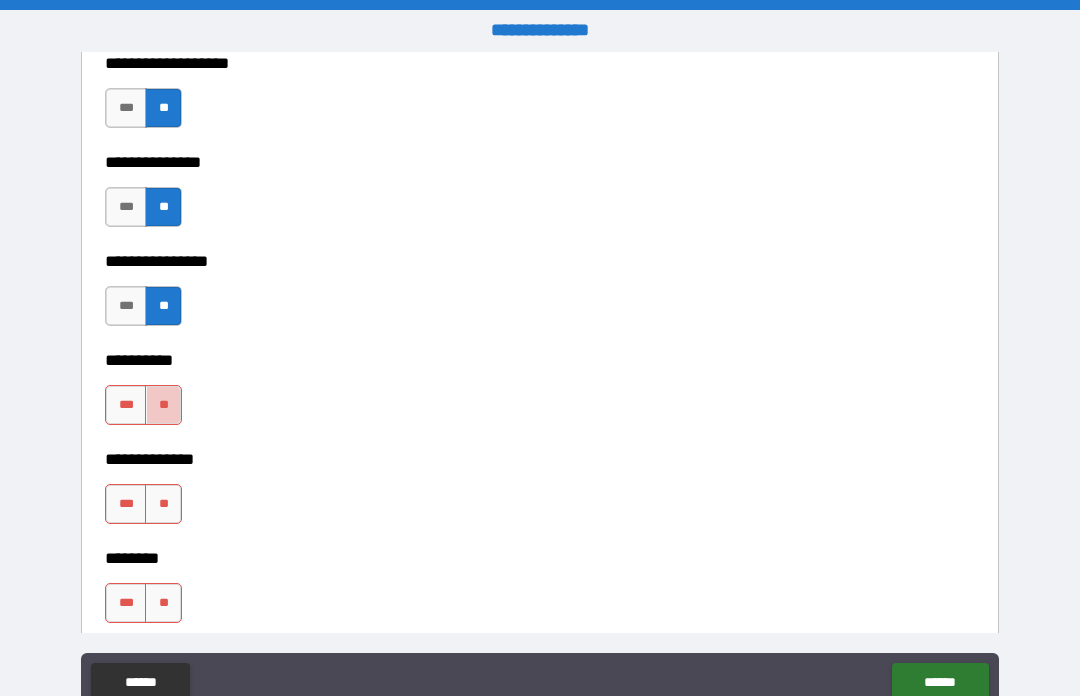 click on "**" at bounding box center [163, 405] 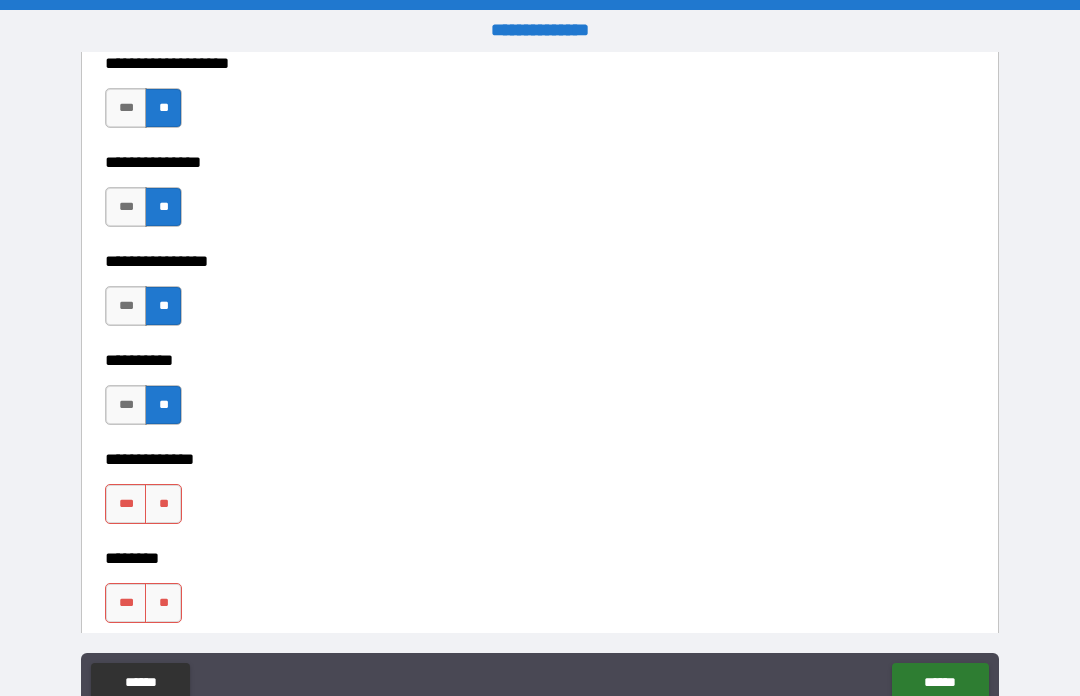 click on "**" at bounding box center [163, 504] 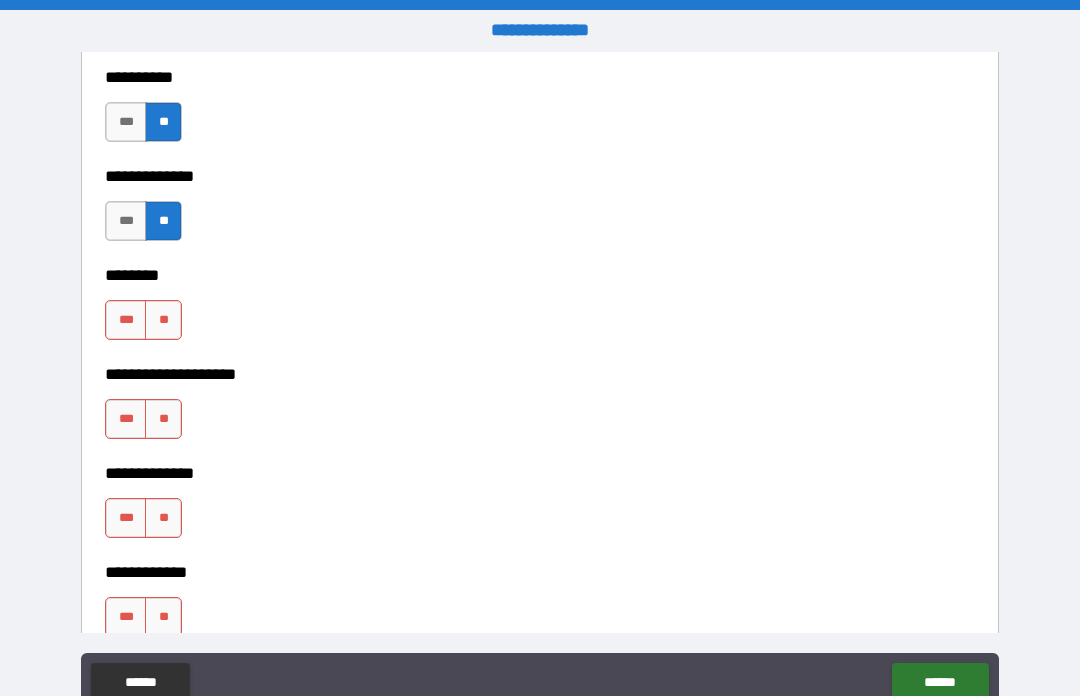 scroll, scrollTop: 8992, scrollLeft: 0, axis: vertical 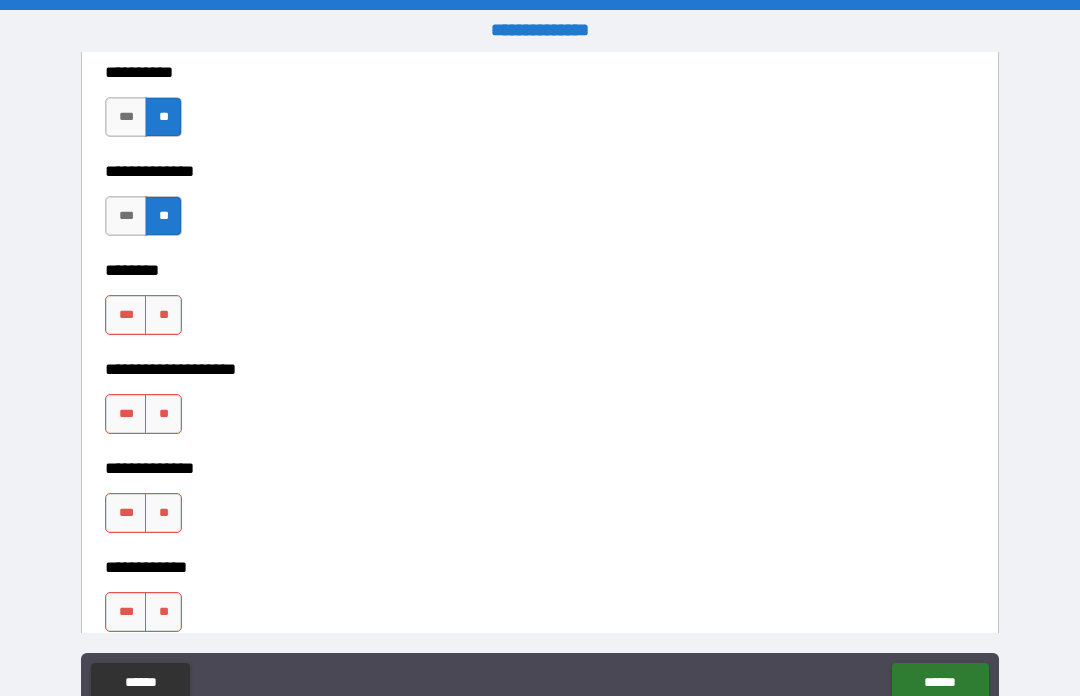 click on "**" at bounding box center [163, 315] 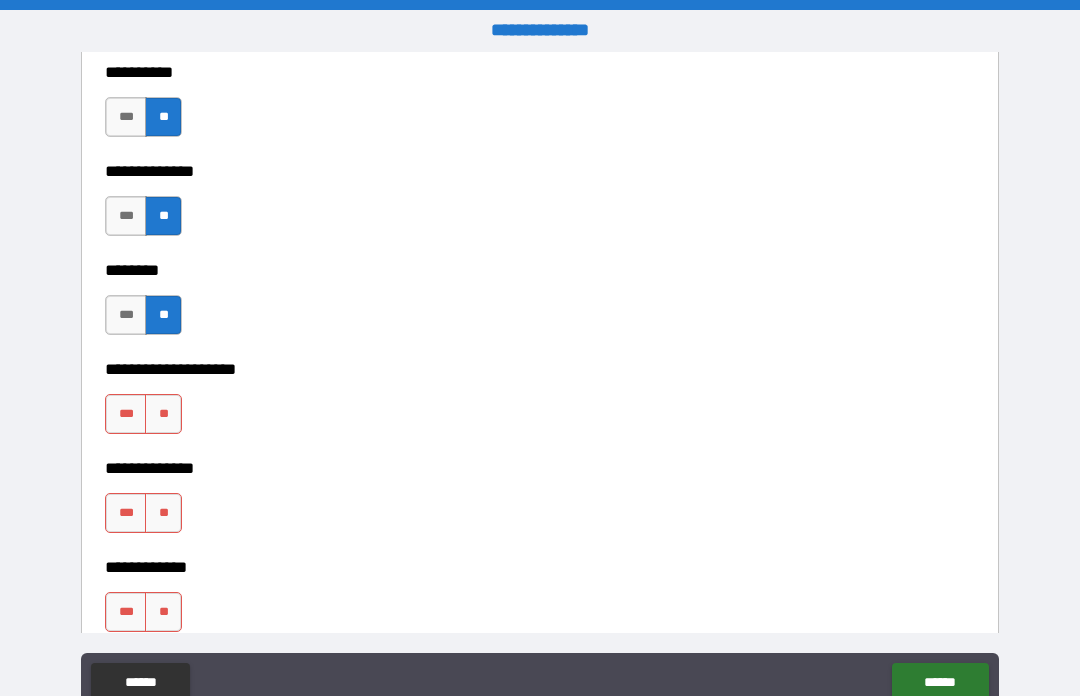 click on "**" at bounding box center (163, 414) 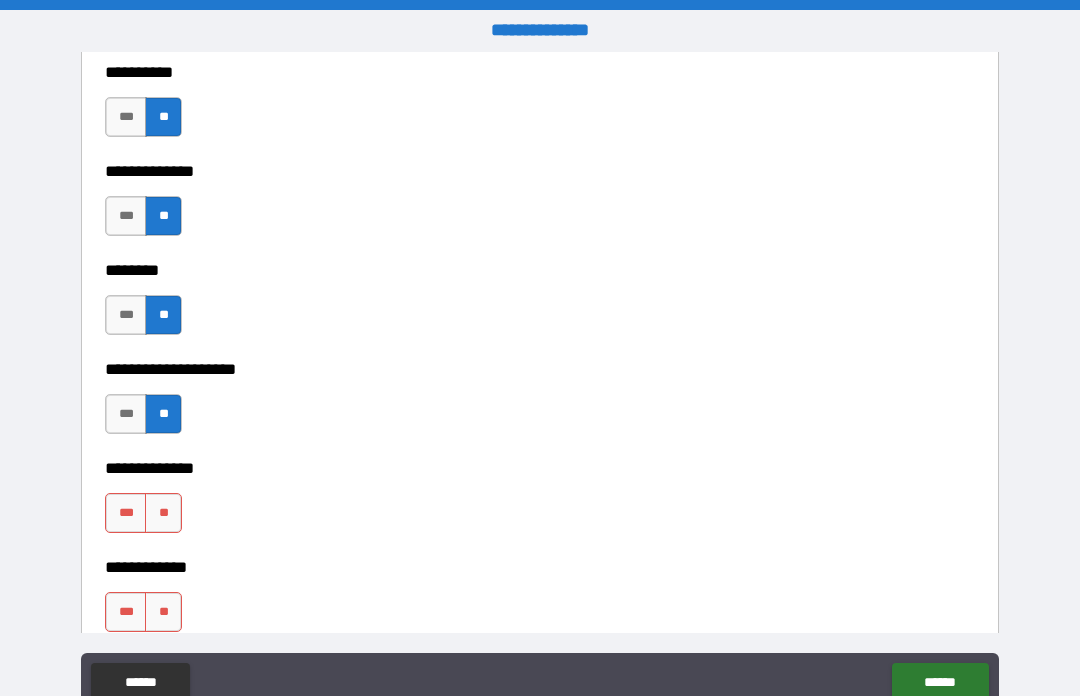 click on "**" at bounding box center (163, 513) 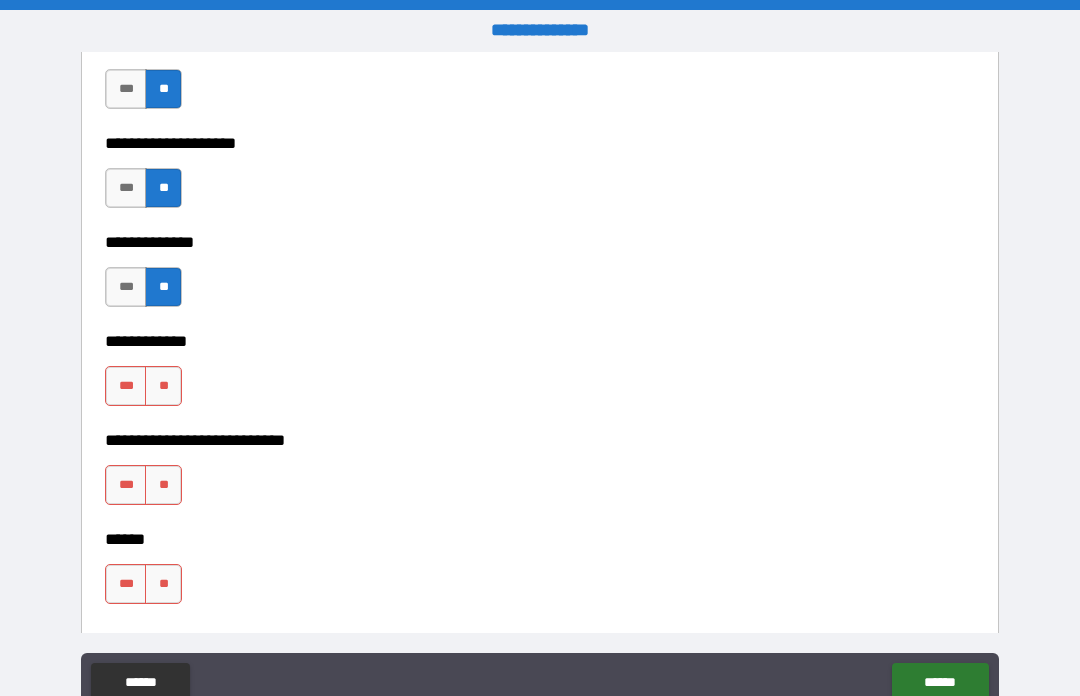 scroll, scrollTop: 9231, scrollLeft: 0, axis: vertical 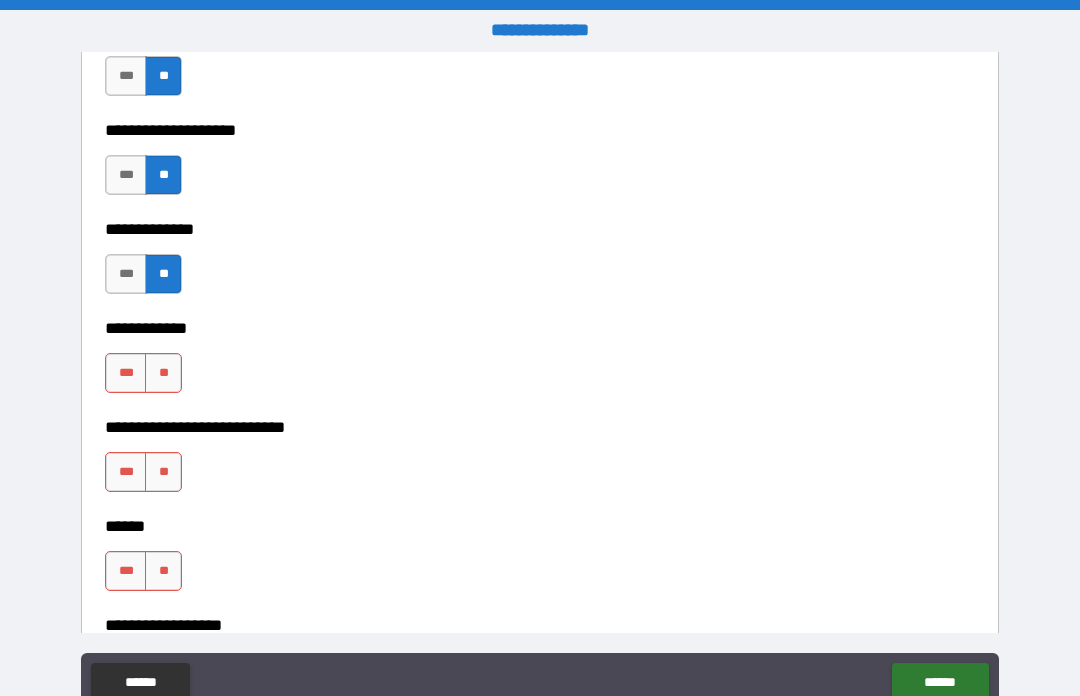 click on "**" at bounding box center (163, 373) 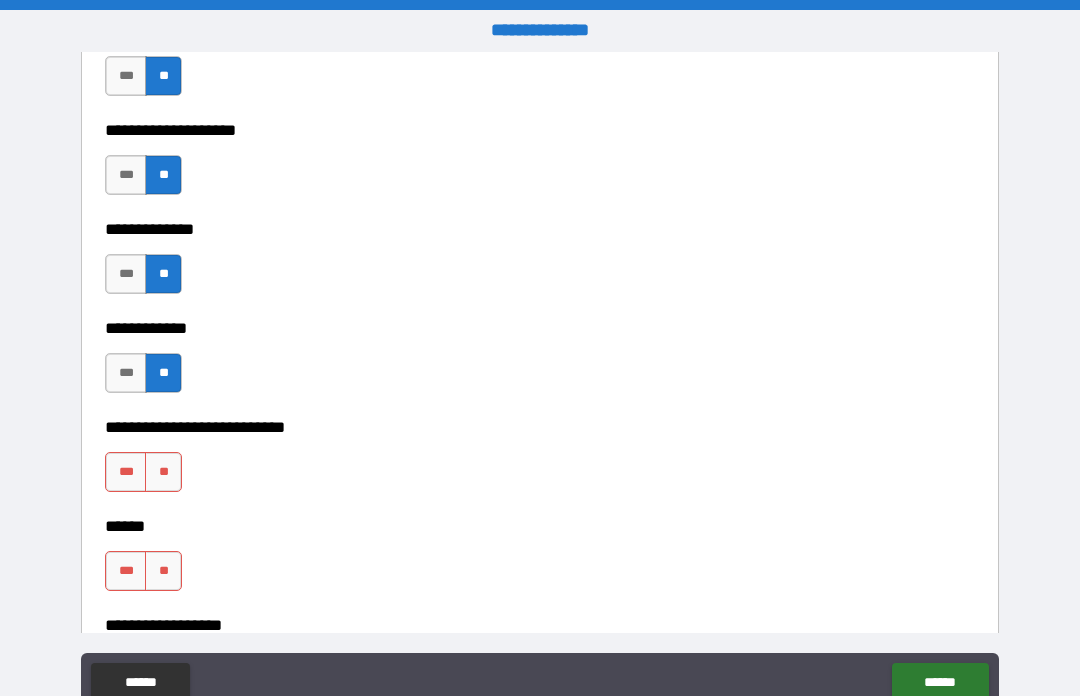 click on "**" at bounding box center (163, 472) 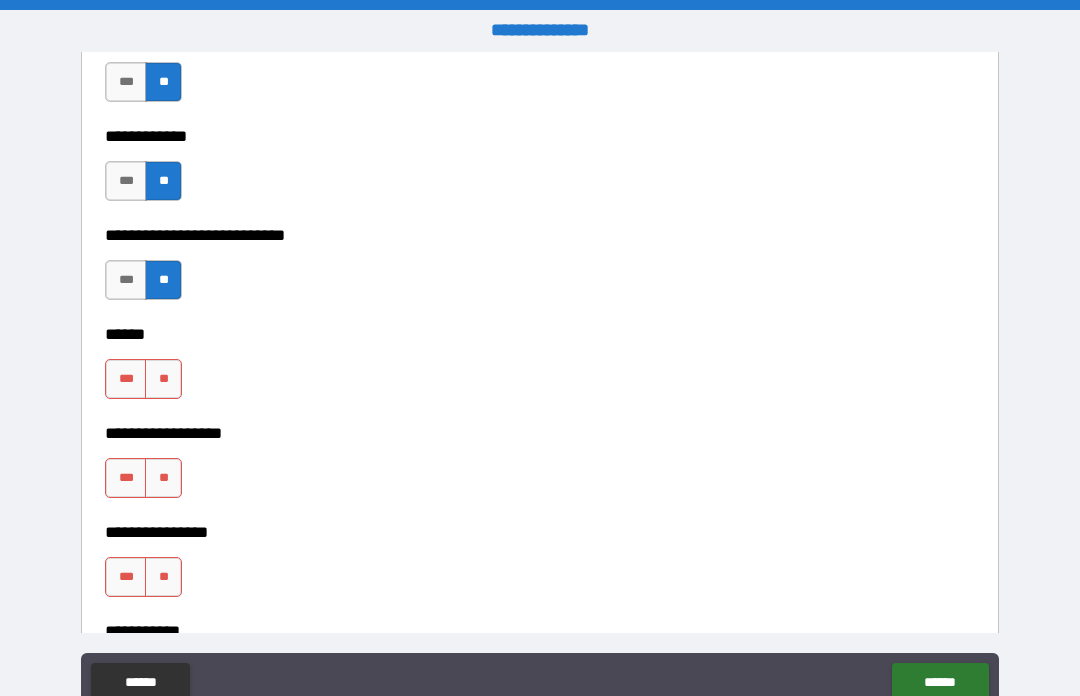 scroll, scrollTop: 9437, scrollLeft: 0, axis: vertical 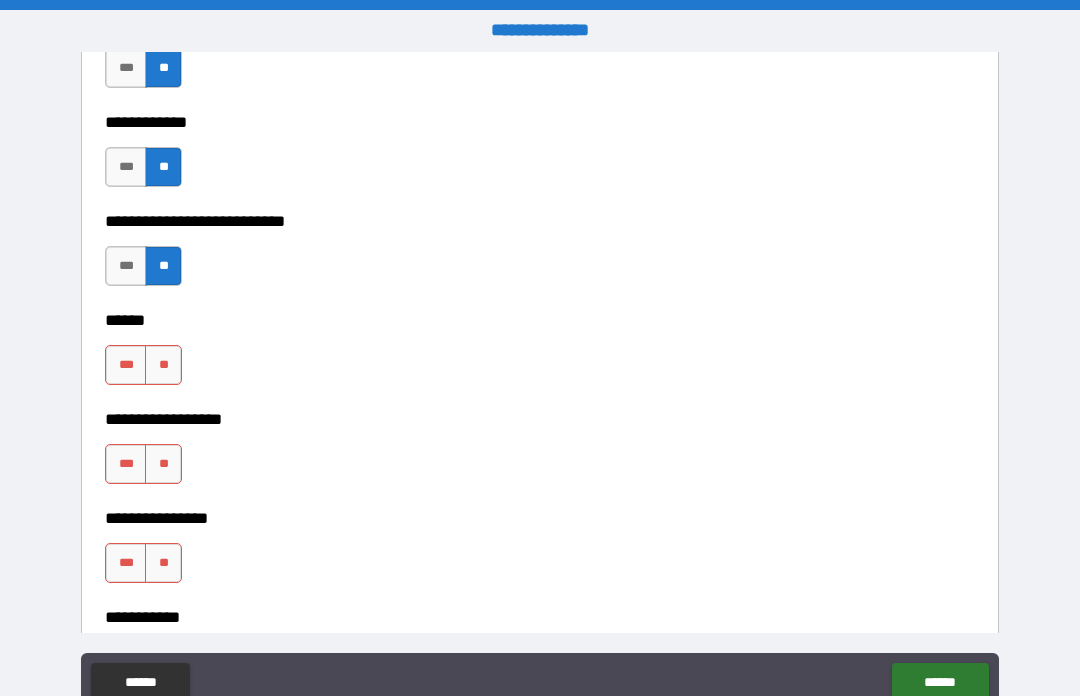 click on "**" at bounding box center [163, 365] 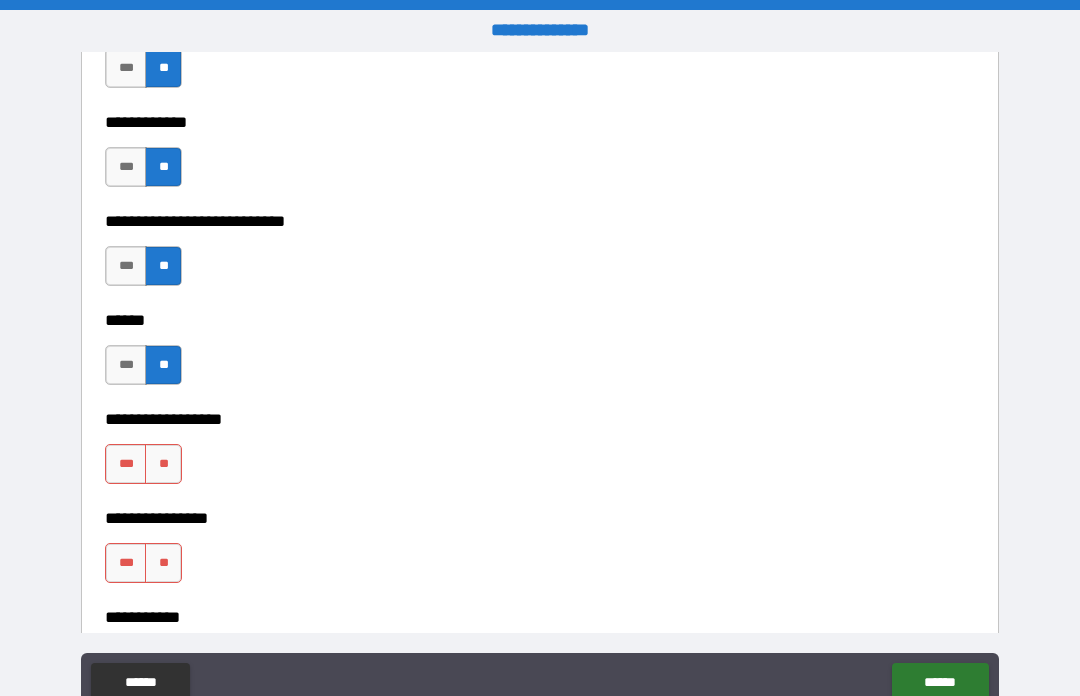 click on "**" at bounding box center (163, 464) 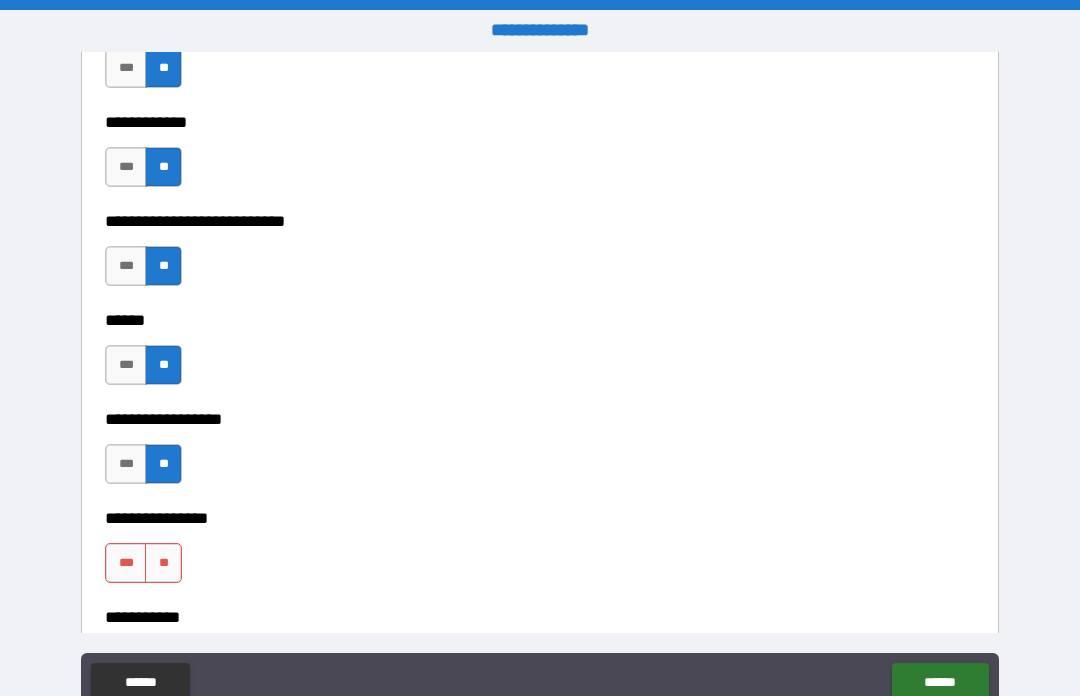 click on "***" at bounding box center (126, 563) 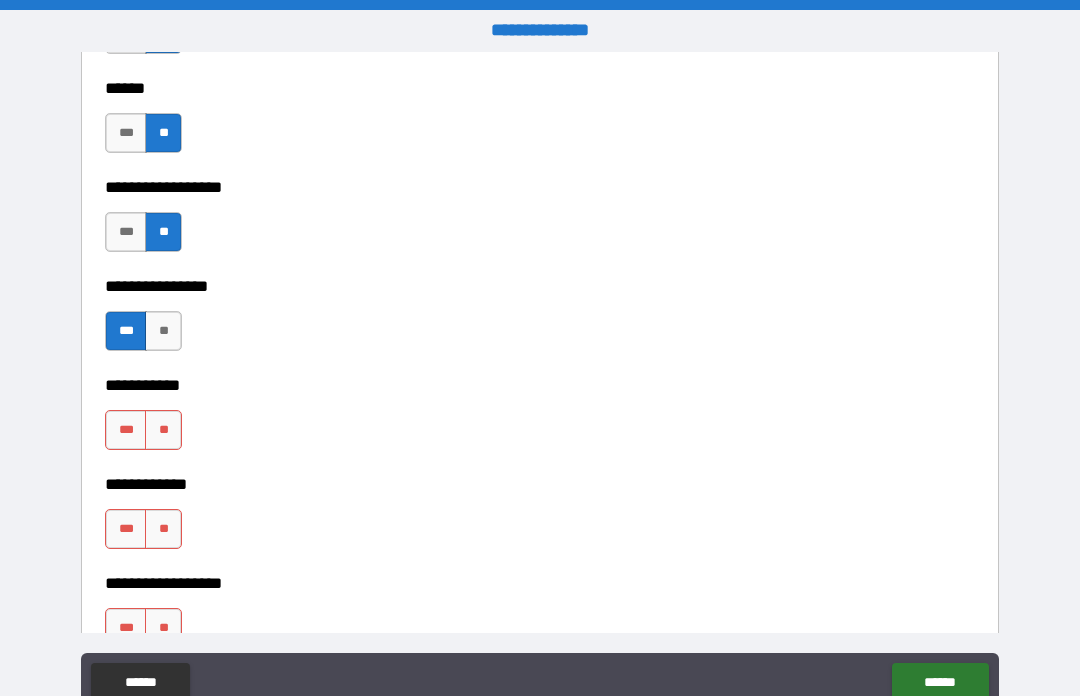 scroll, scrollTop: 9678, scrollLeft: 0, axis: vertical 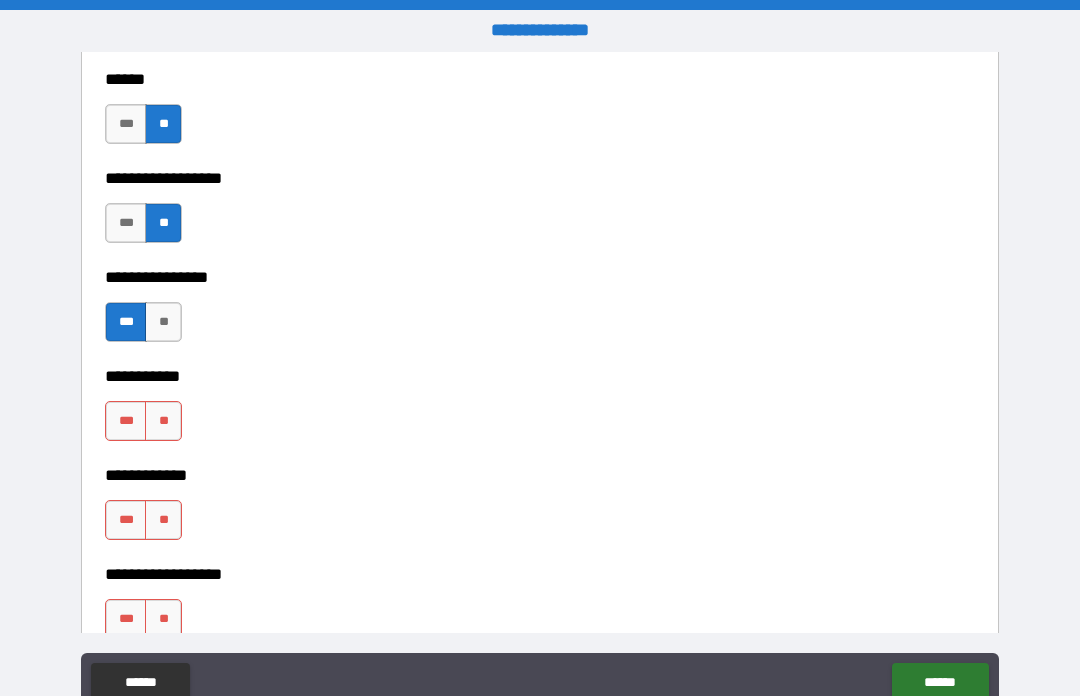 click on "**" at bounding box center (163, 421) 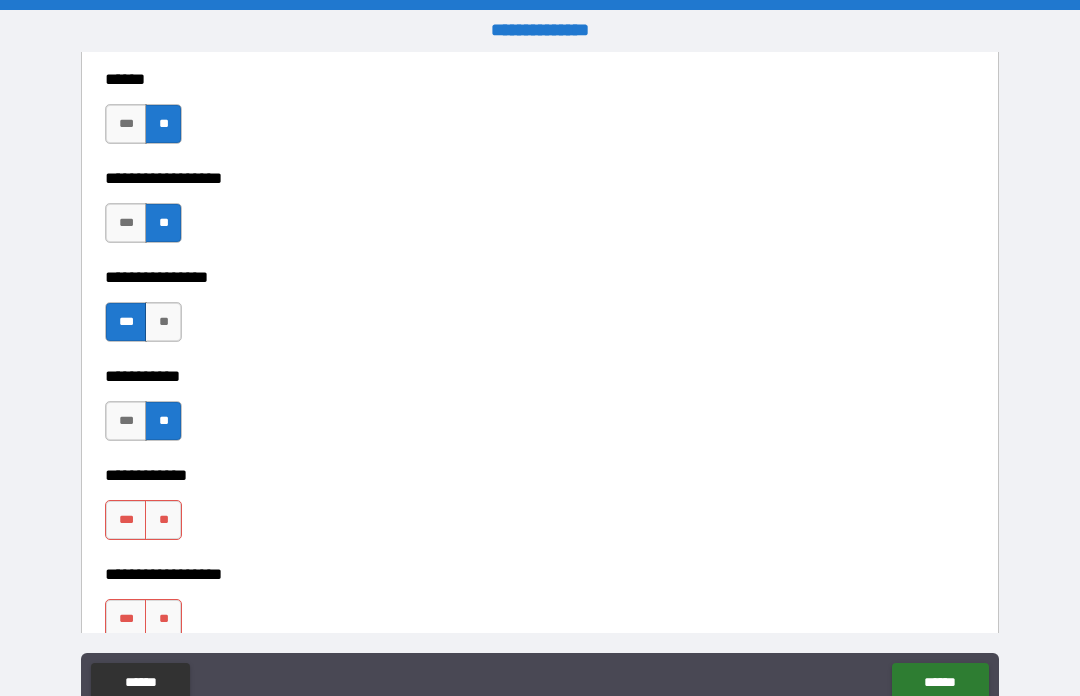 click on "**********" at bounding box center (540, 560) 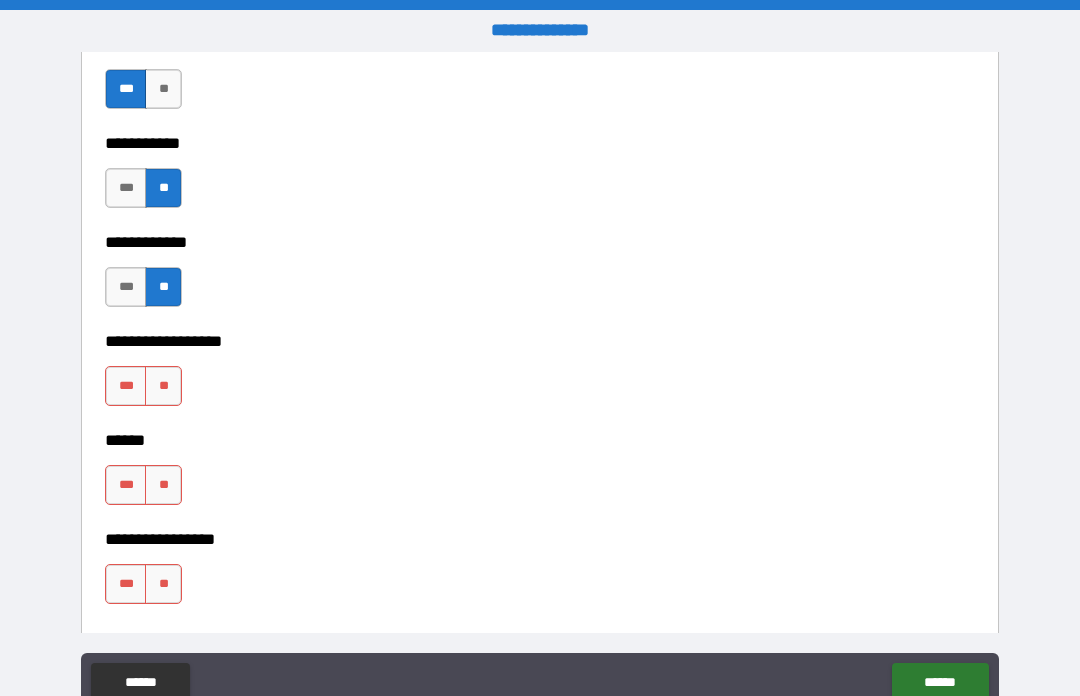 scroll, scrollTop: 9912, scrollLeft: 0, axis: vertical 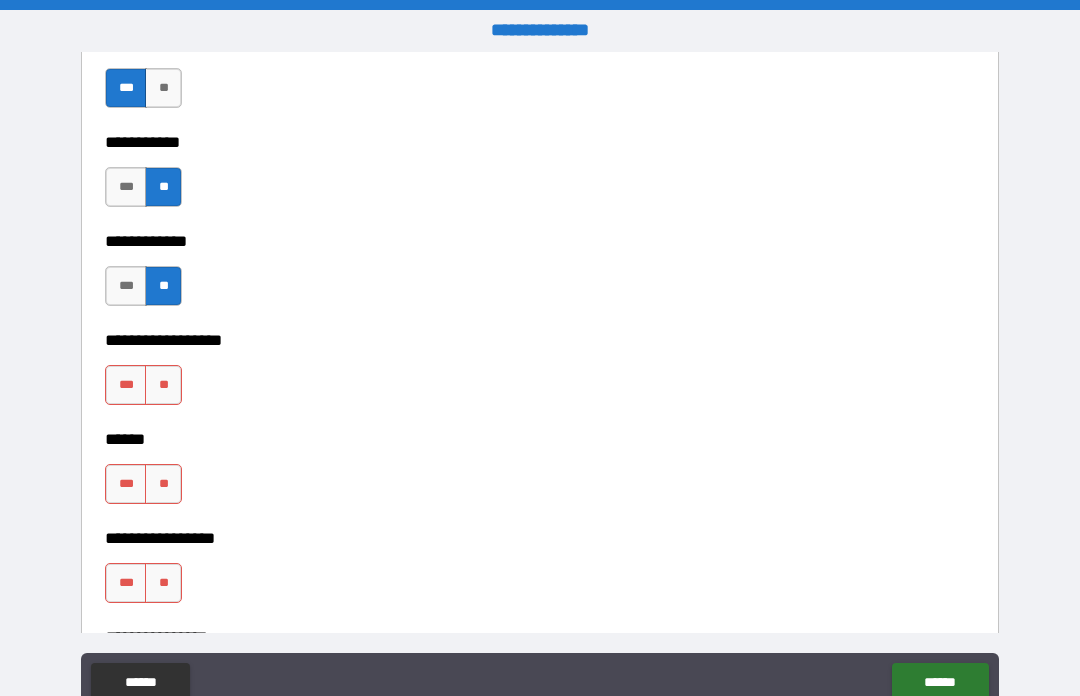 click on "**" at bounding box center (163, 385) 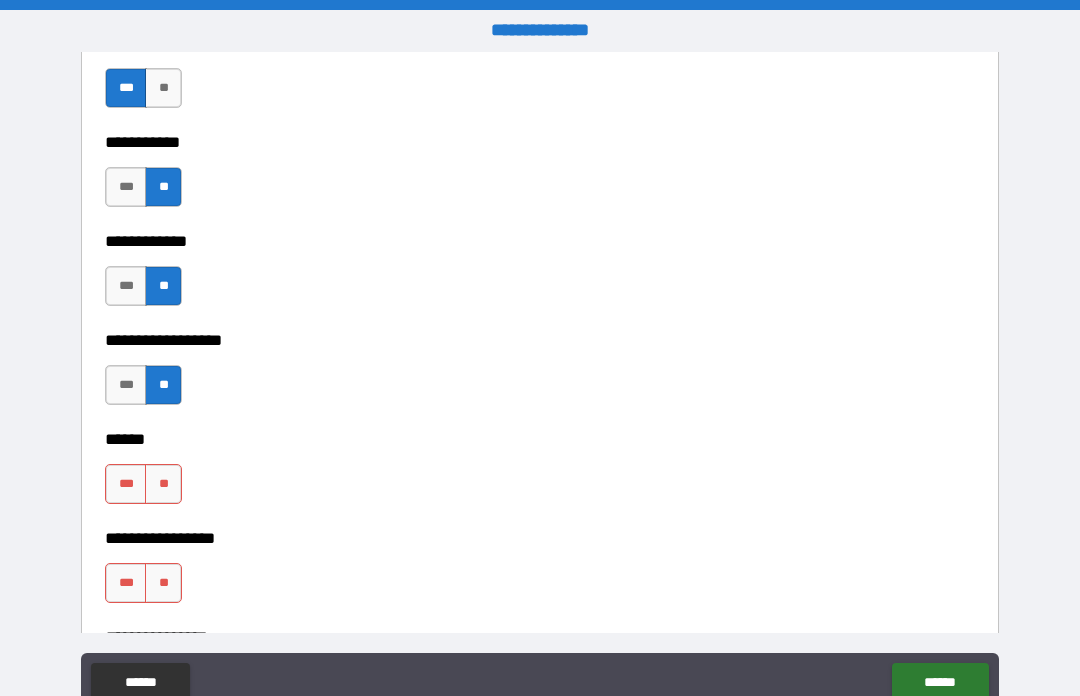 click on "**" at bounding box center [163, 484] 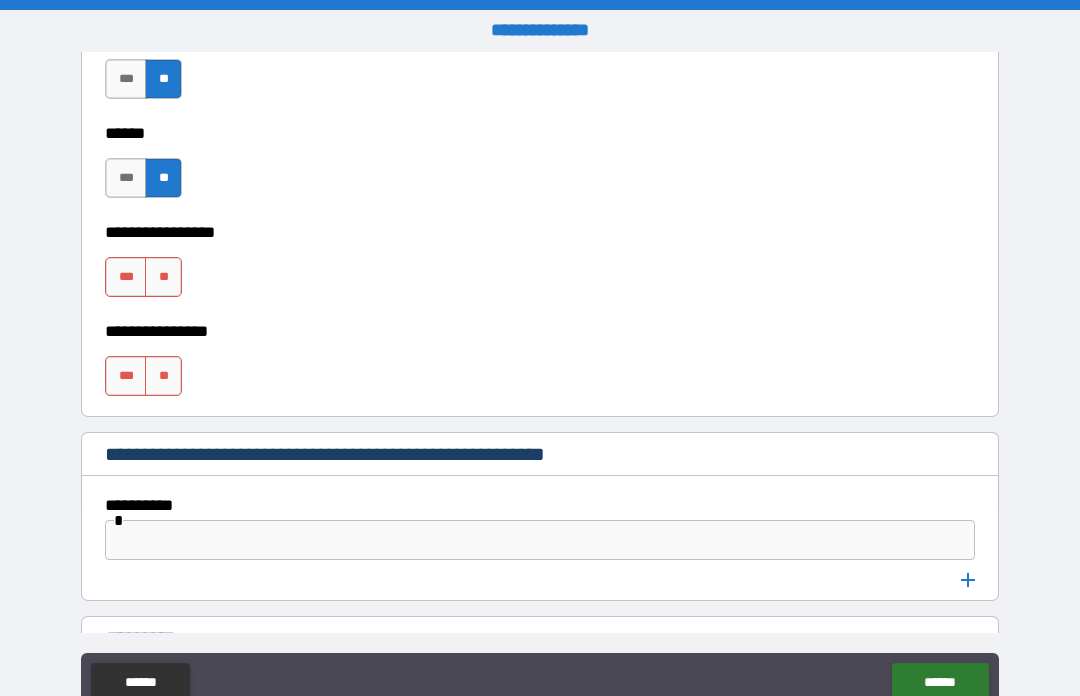 scroll, scrollTop: 10219, scrollLeft: 0, axis: vertical 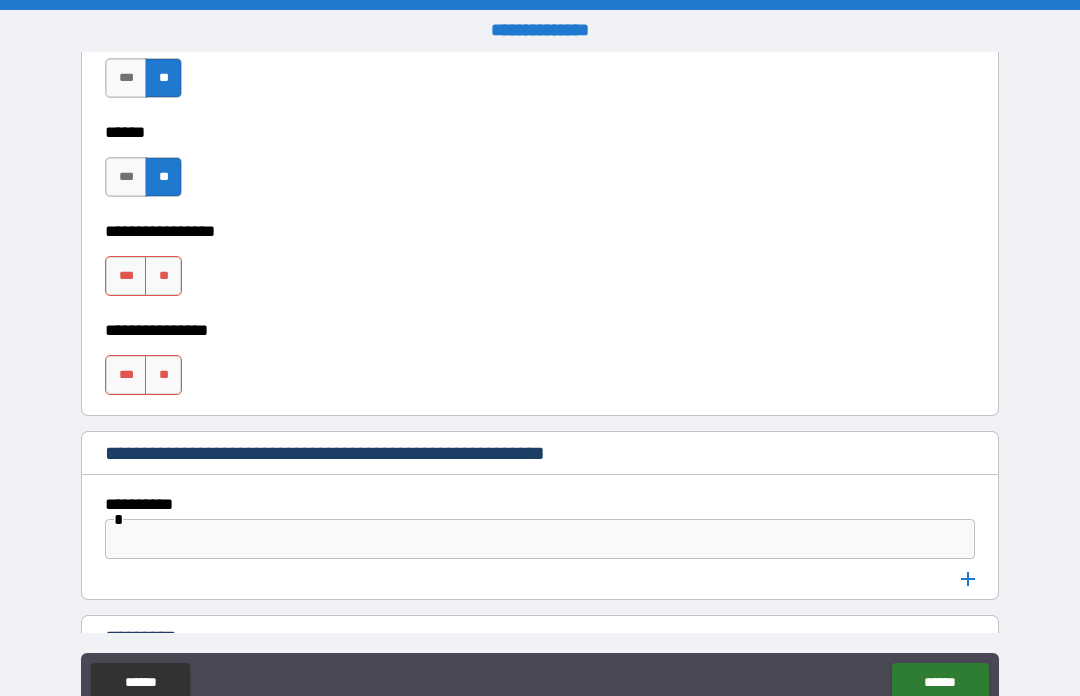 click on "**" at bounding box center (163, 276) 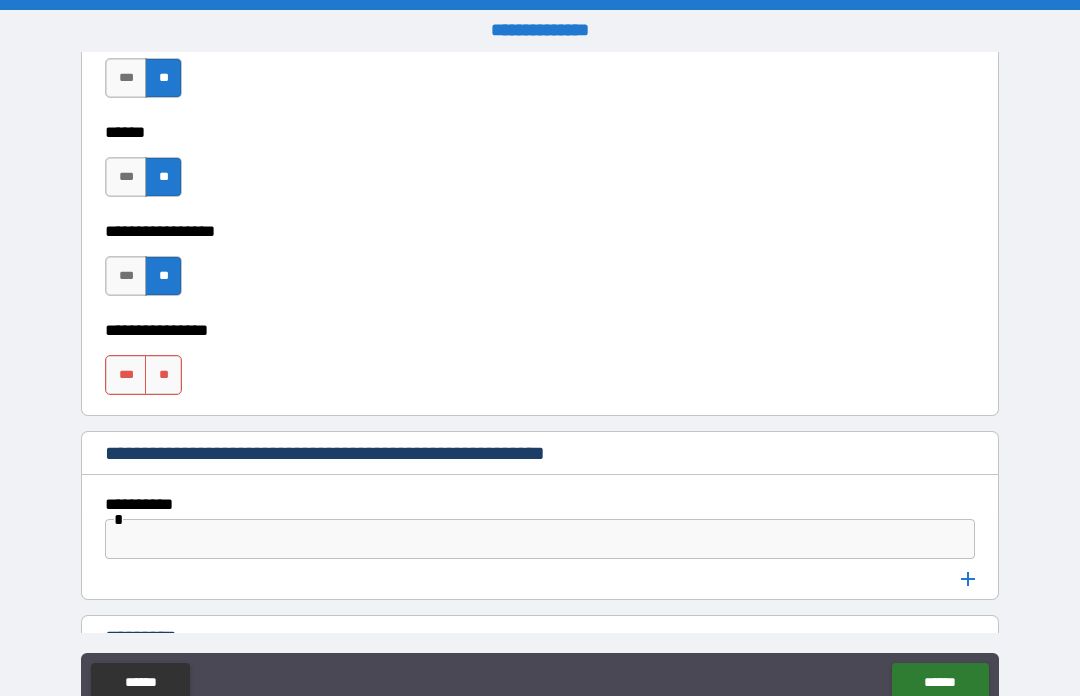 click on "**" at bounding box center (163, 375) 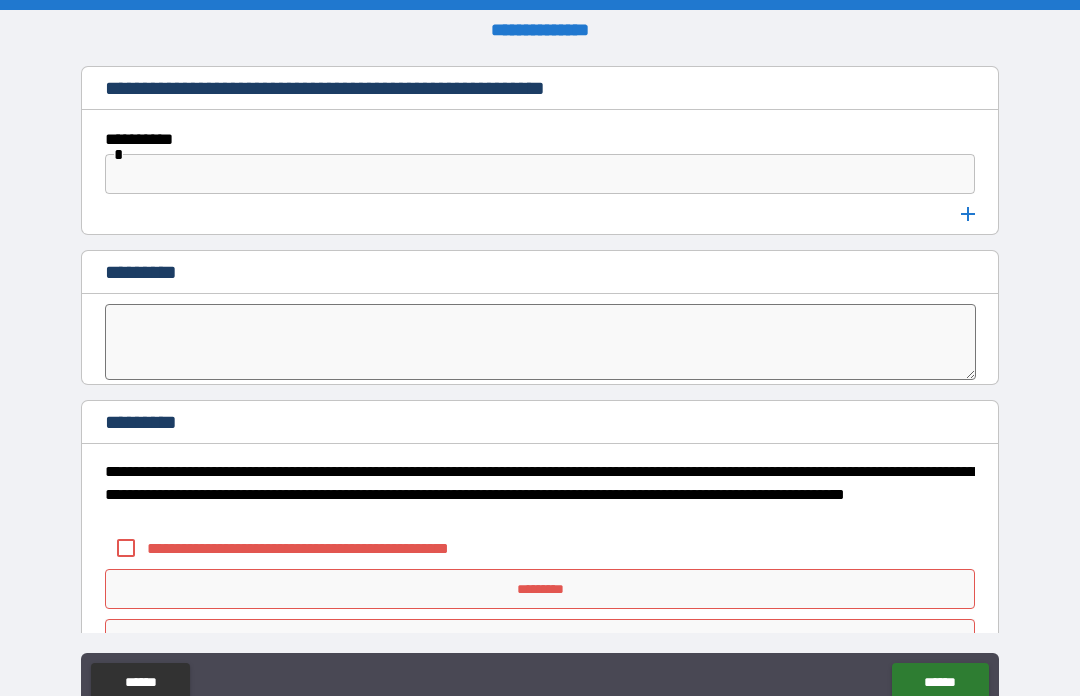 scroll, scrollTop: 10587, scrollLeft: 0, axis: vertical 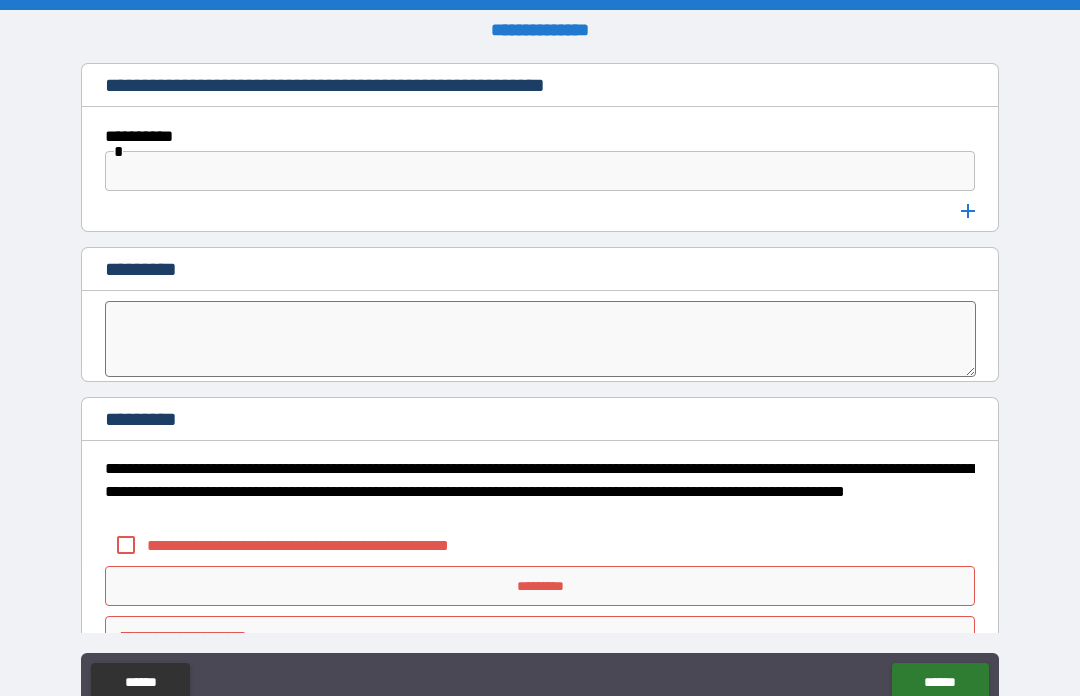 click on "*********" at bounding box center (540, 586) 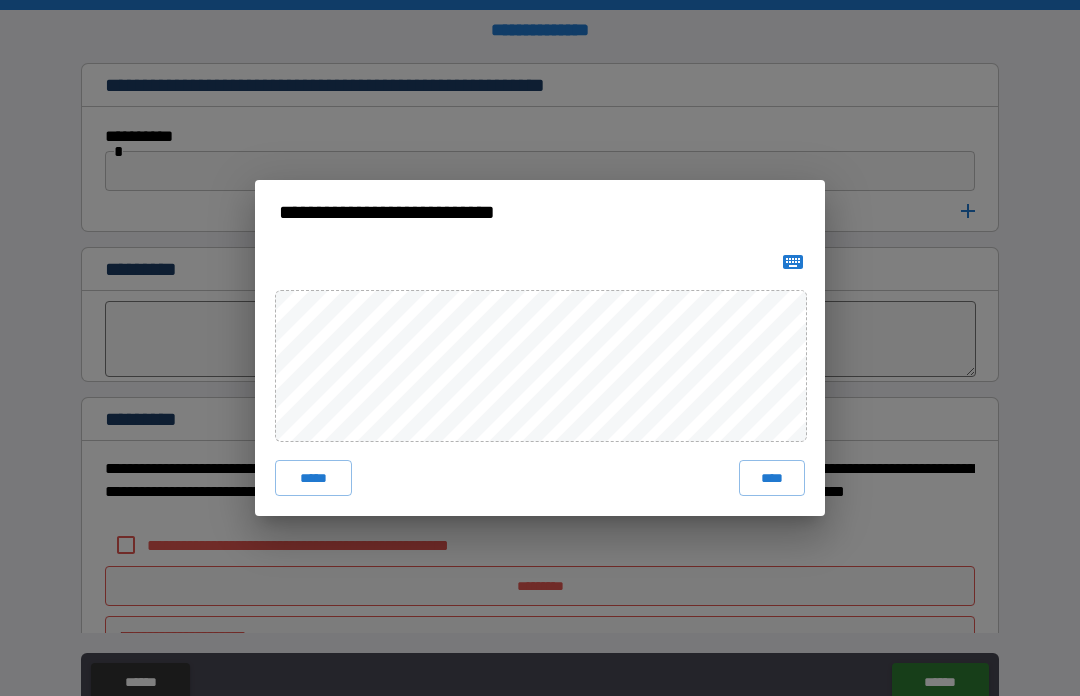 click on "****" at bounding box center (772, 478) 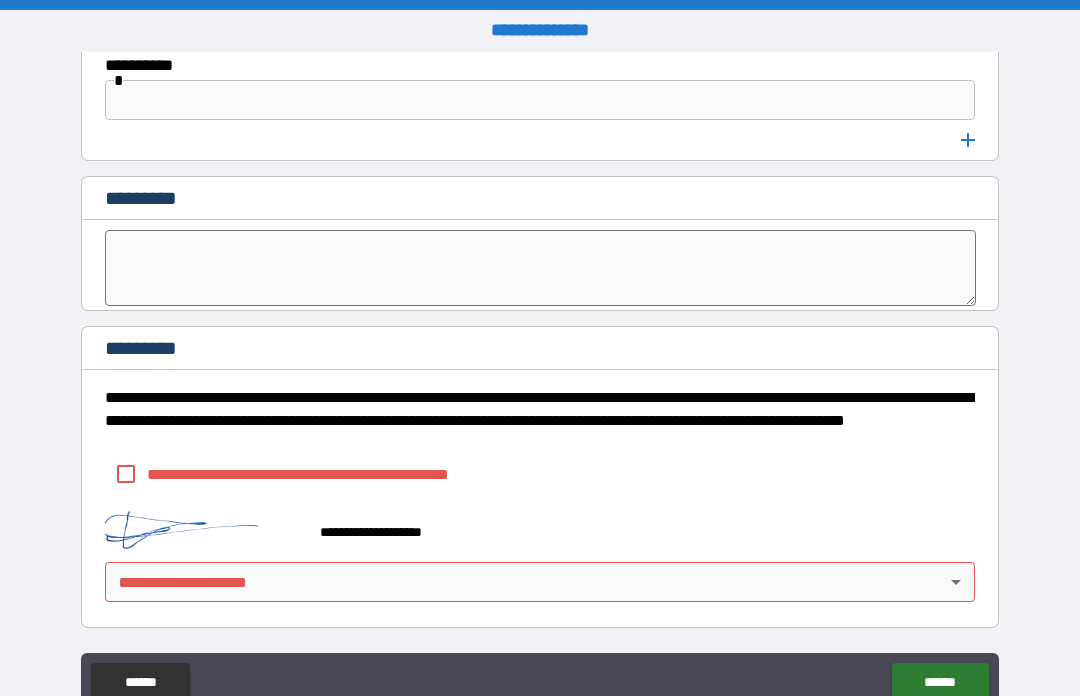 scroll, scrollTop: 10658, scrollLeft: 0, axis: vertical 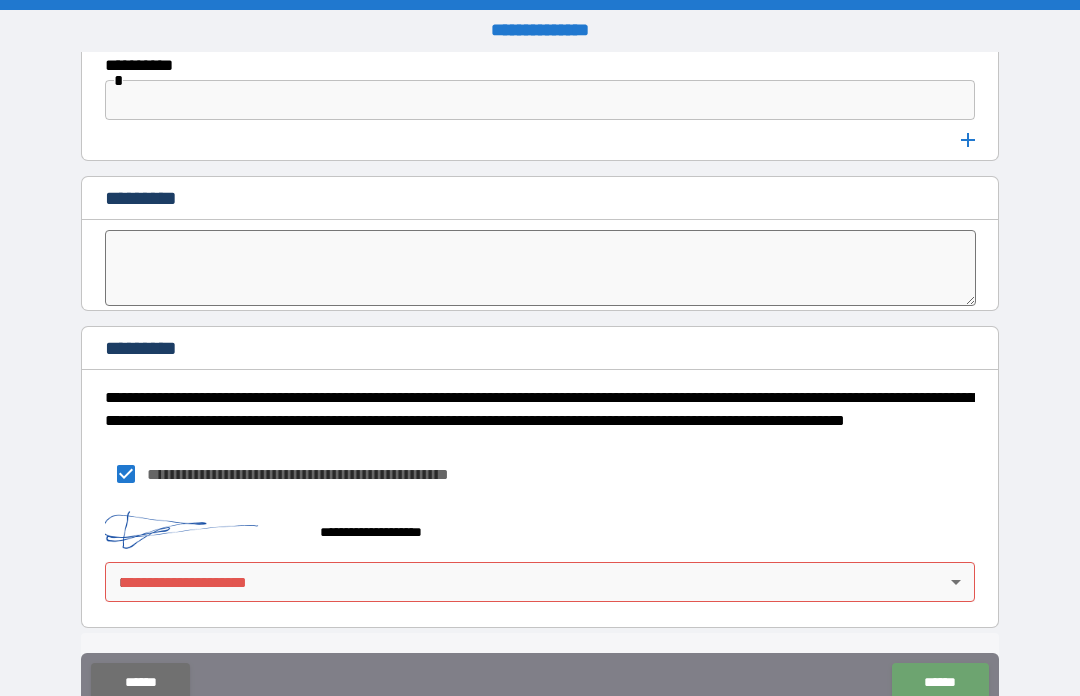 click on "******" at bounding box center [940, 683] 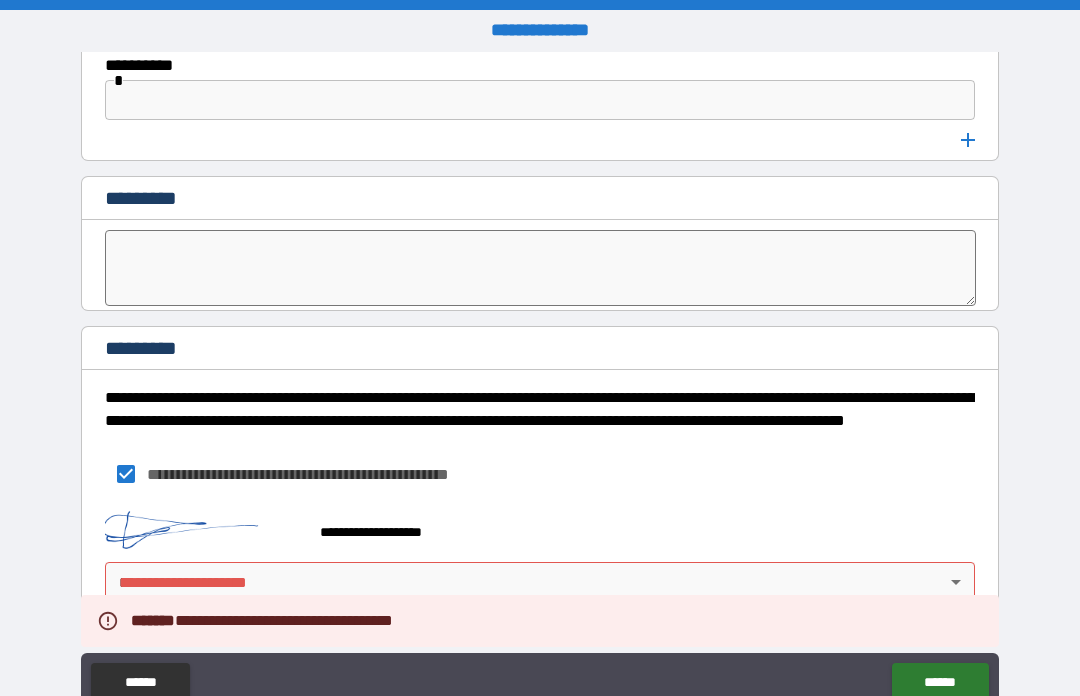 scroll, scrollTop: 10658, scrollLeft: 0, axis: vertical 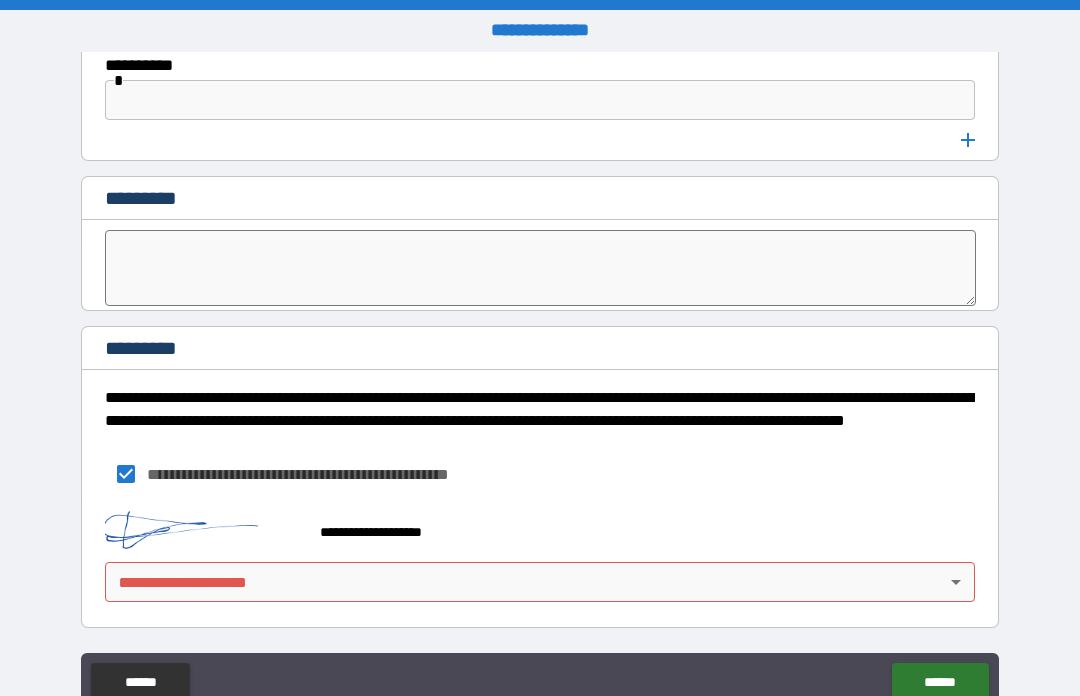 click on "[FIRST] [LAST] [STREET] [CITY] [STATE] [ZIP] [COUNTRY] [PHONE] [EMAIL] [CREDIT_CARD] [EXPIRY] [CVV] [NAME_ON_CARD] [BILLING_ADDRESS] [BILLING_CITY] [BILLING_STATE] [BILLING_ZIP] [BILLING_COUNTRY] [HOME_PHONE] [WORK_PHONE] [MOBILE_PHONE] [FAX_NUMBER] [DATE_OF_BIRTH] [AGE] [PASSPORT_NUMBER] [DRIVER_LICENSE] [NATIONAL_ID] [ACCOUNT_NUMBER] [ROUTING_NUMBER] [IBAN] [SWIFT_CODE] [SSN]" at bounding box center (540, 382) 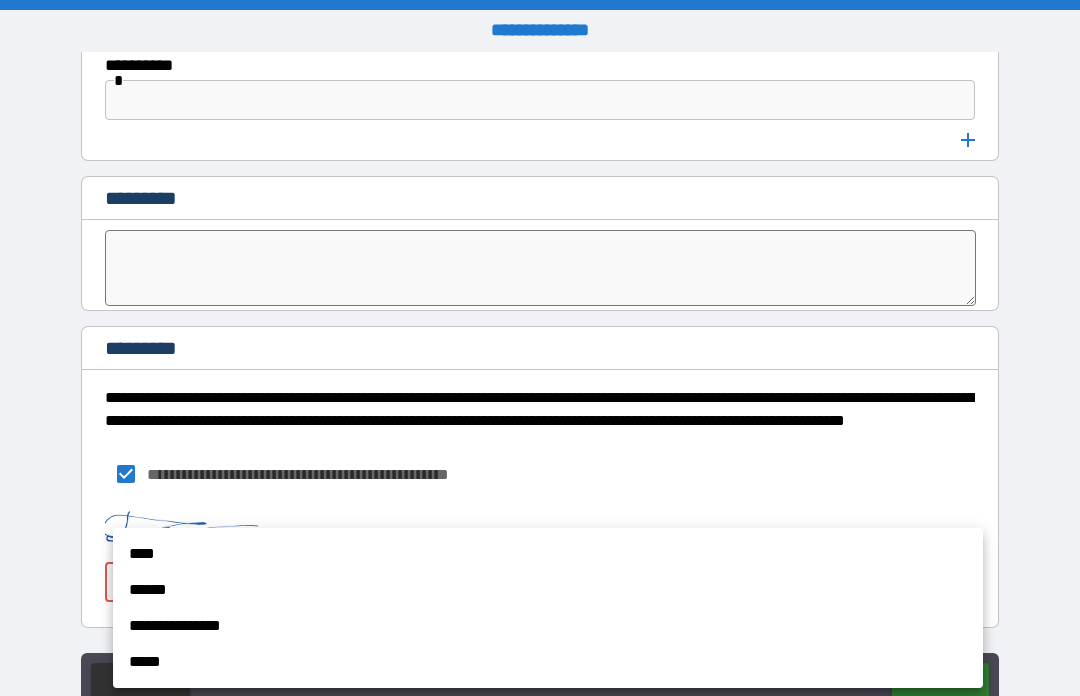 click on "****" at bounding box center (548, 554) 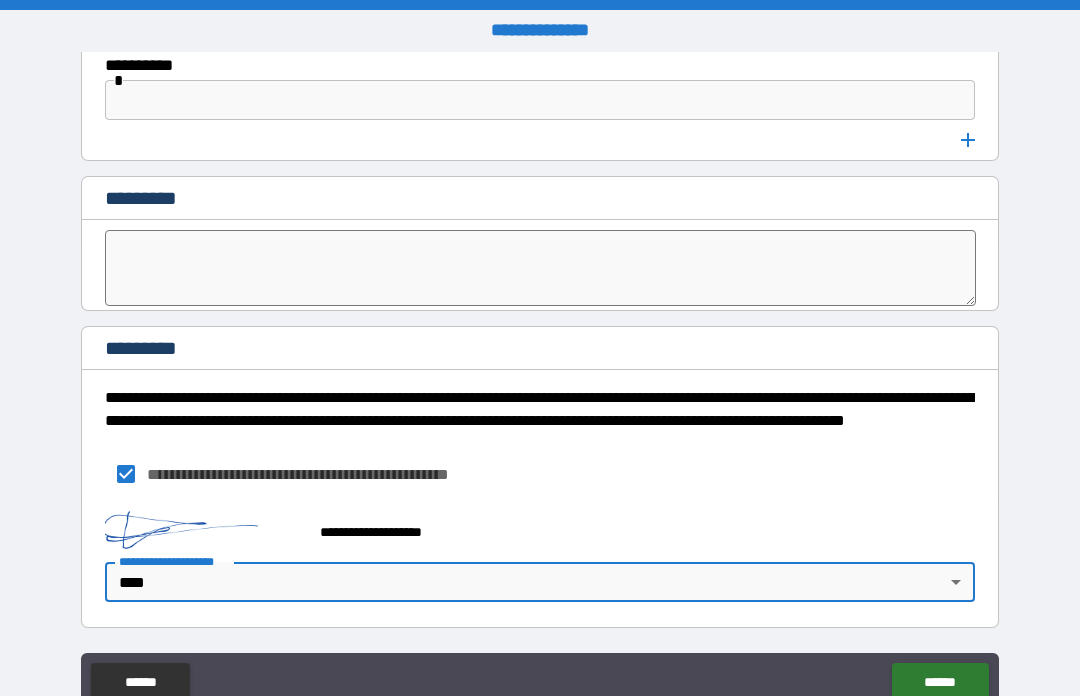click on "******" at bounding box center [940, 683] 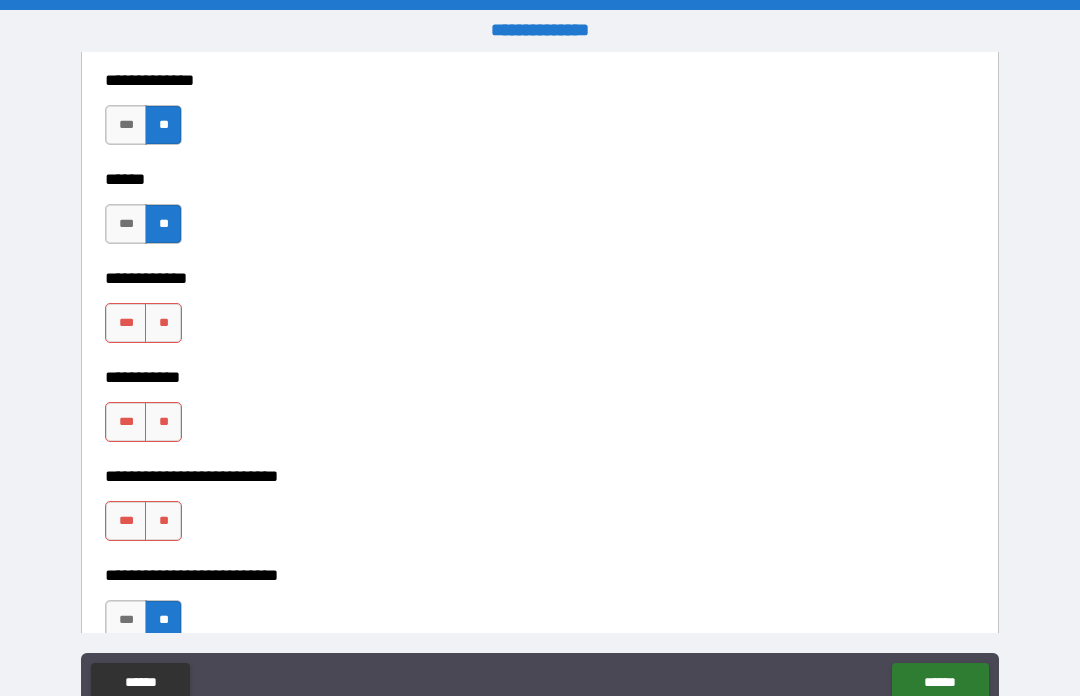 scroll, scrollTop: 4136, scrollLeft: 0, axis: vertical 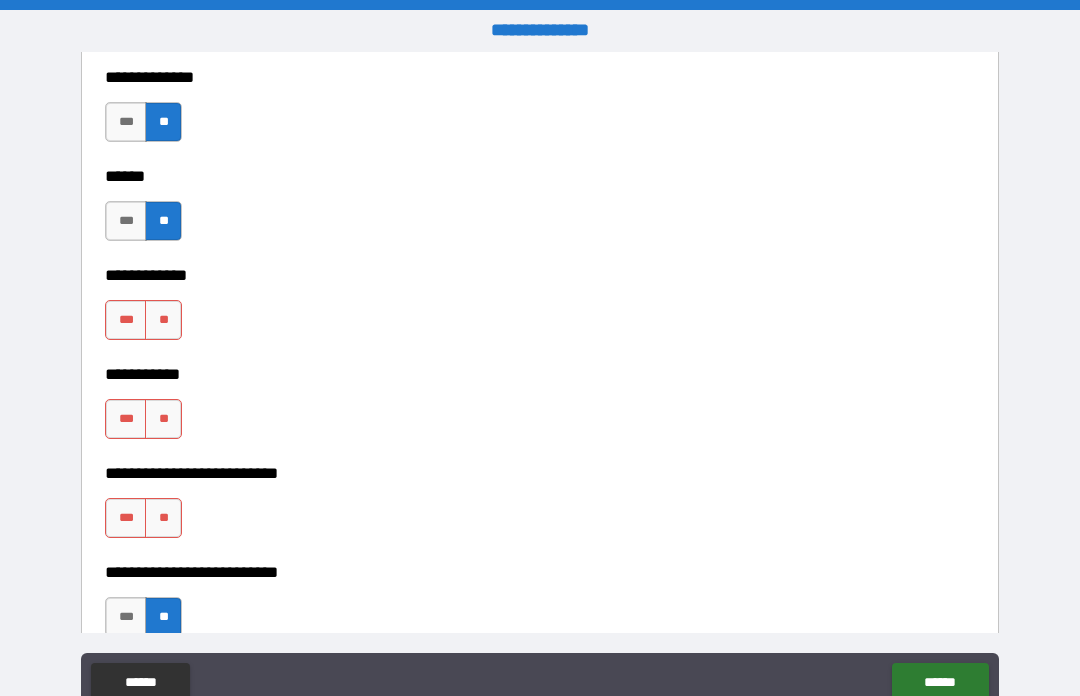 click on "**" at bounding box center (163, 320) 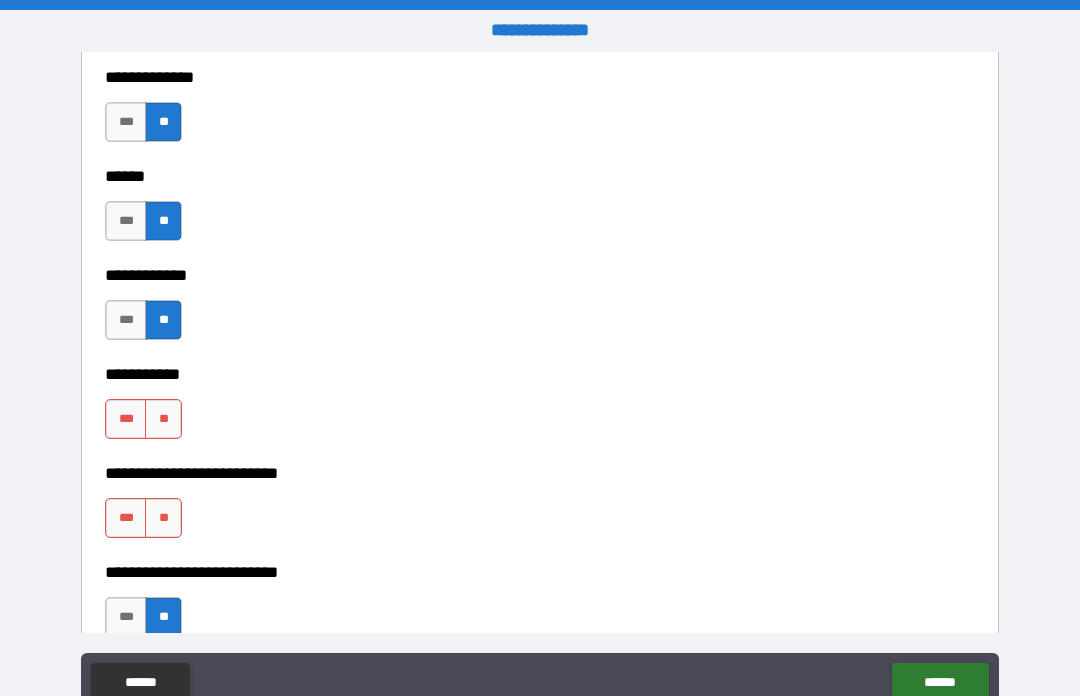 click on "**" at bounding box center [163, 419] 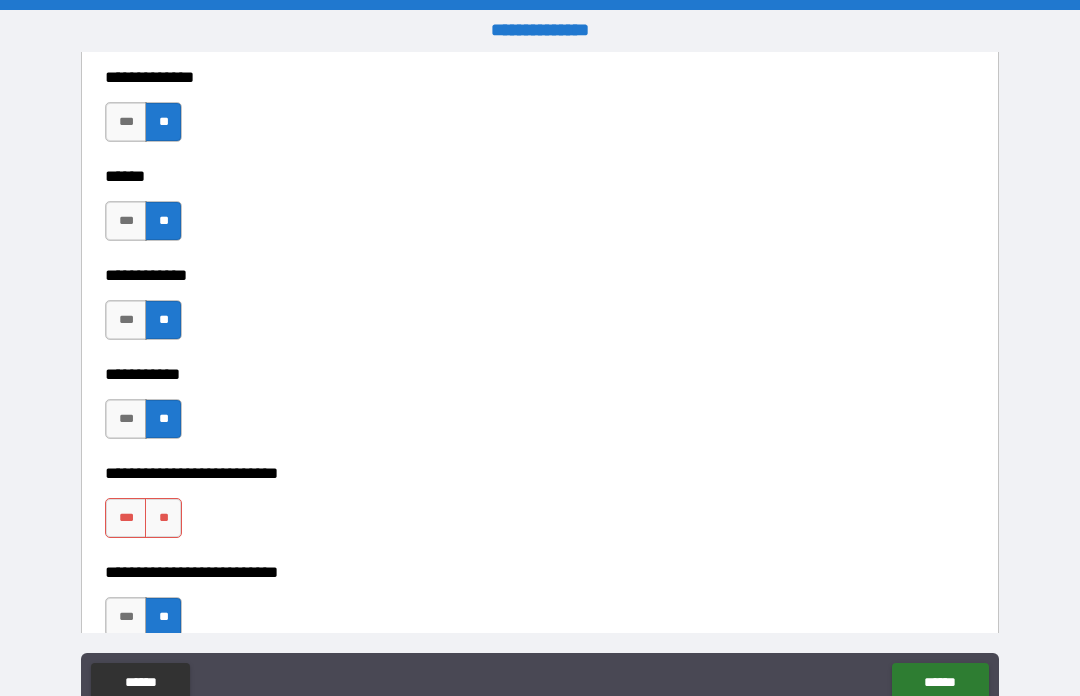 click on "**" at bounding box center (163, 518) 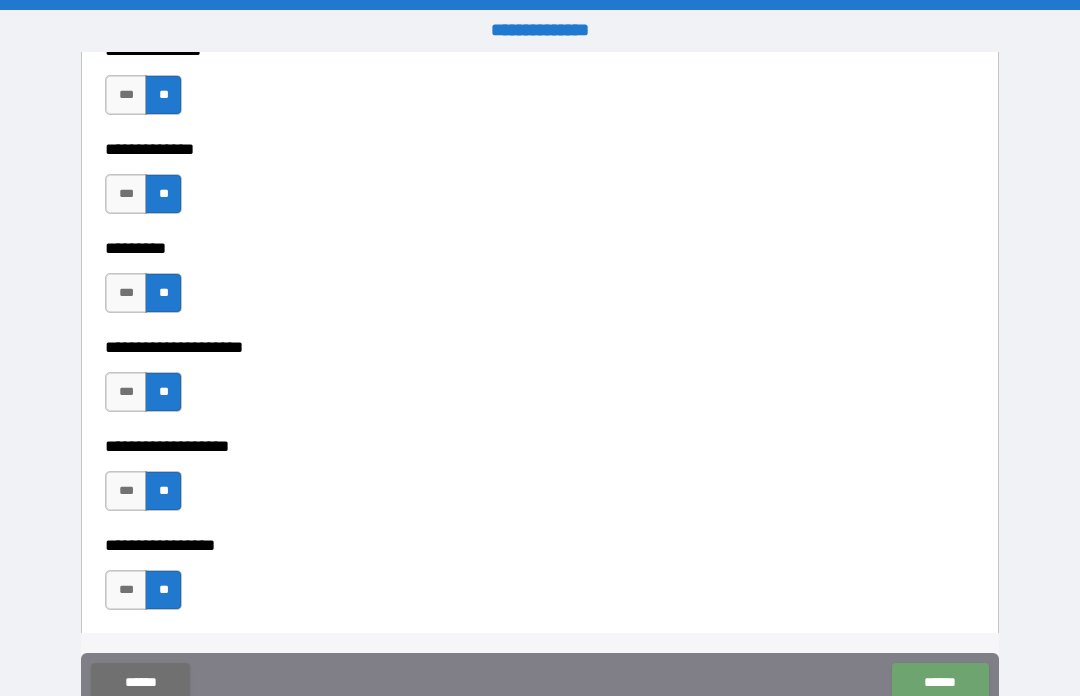 click on "******" at bounding box center (940, 683) 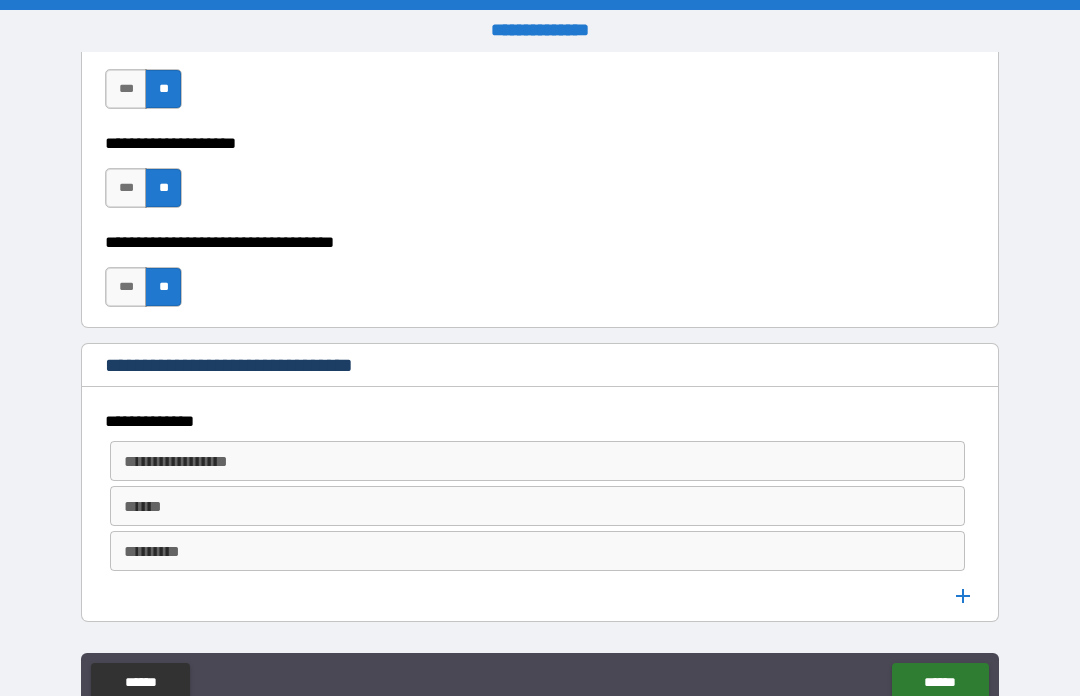 scroll, scrollTop: 898, scrollLeft: 0, axis: vertical 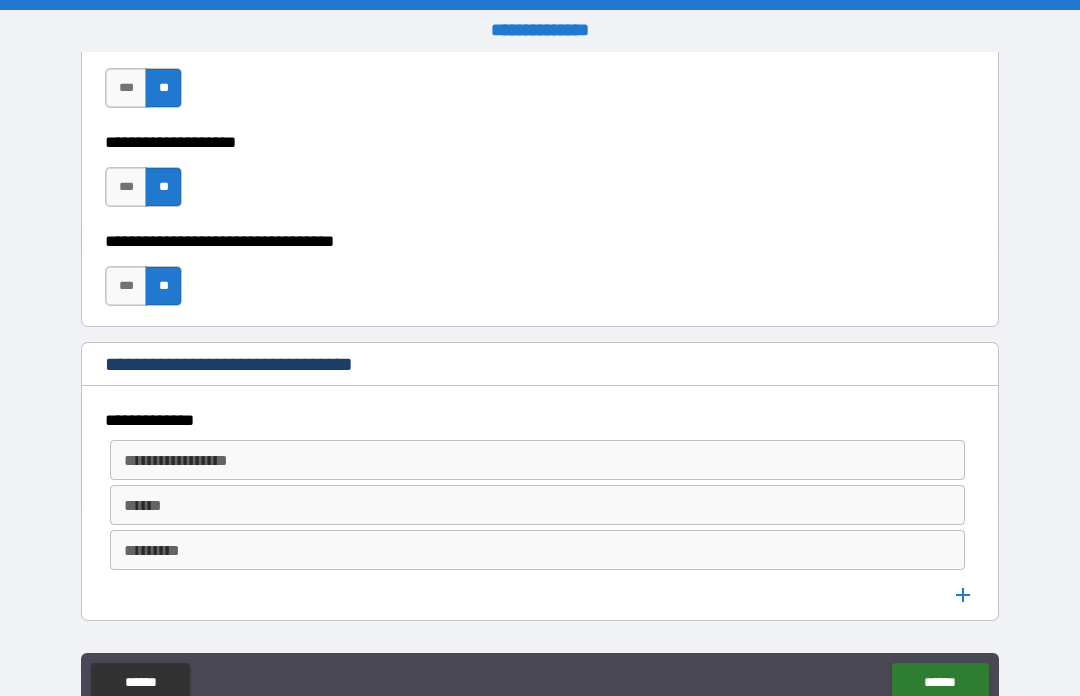 click on "**********" at bounding box center [537, 460] 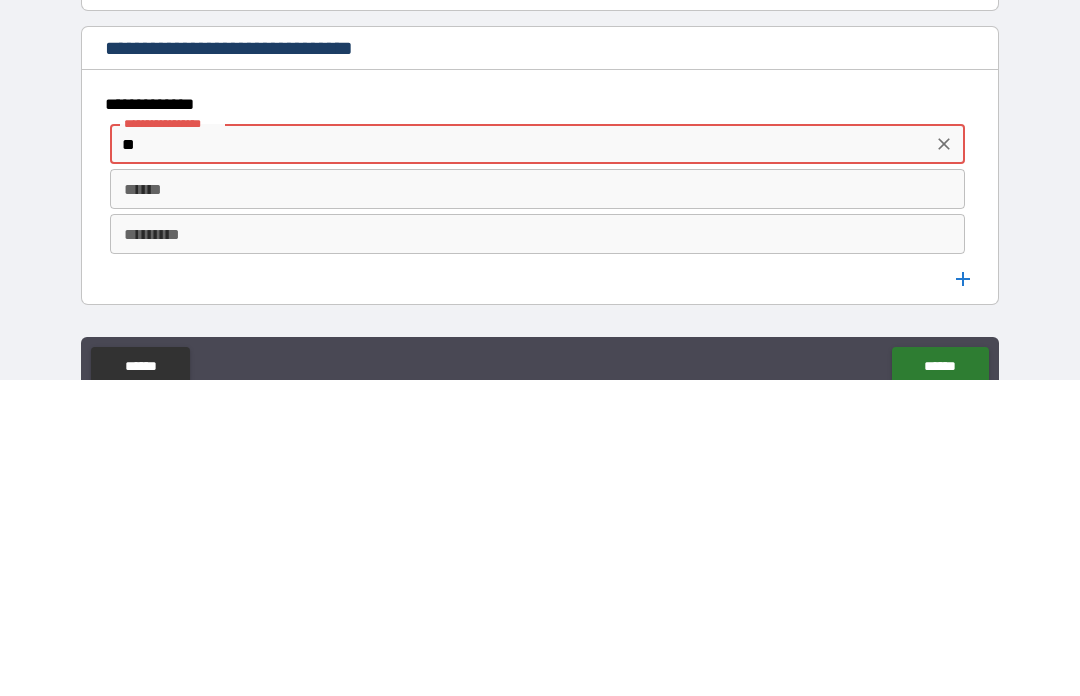 type on "***" 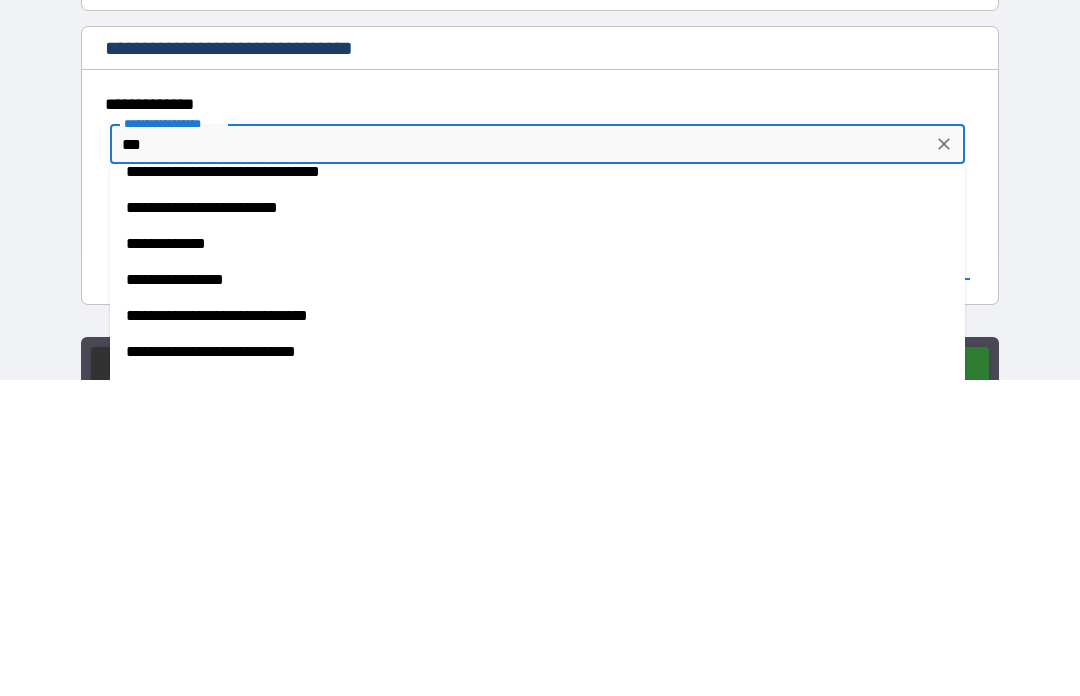scroll, scrollTop: 594, scrollLeft: 0, axis: vertical 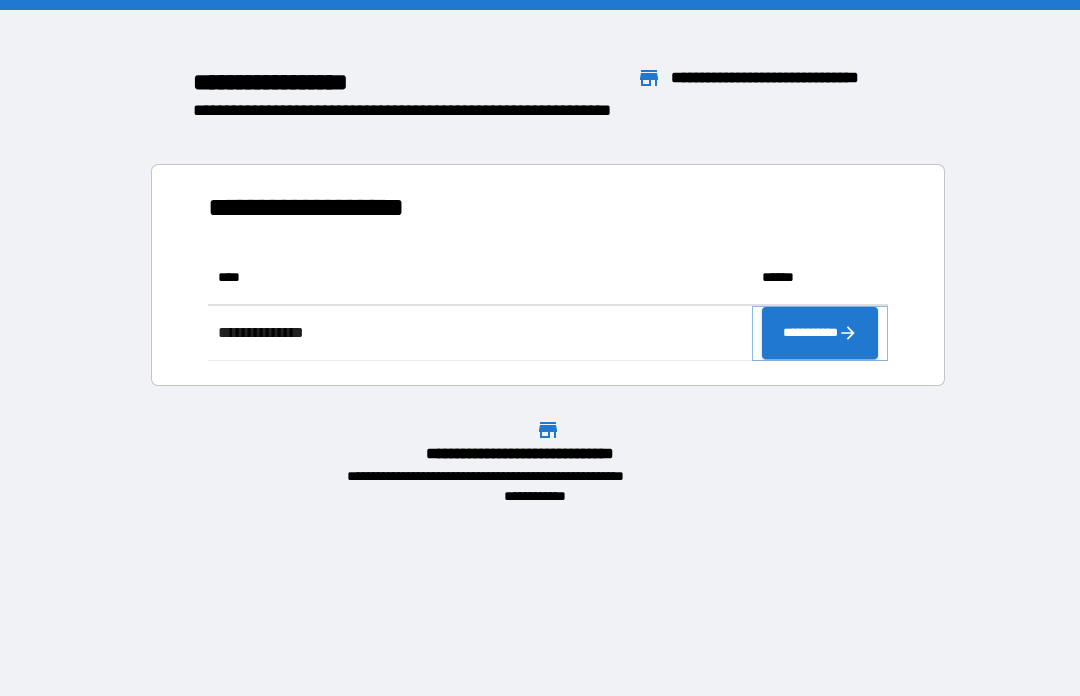 click on "**********" at bounding box center (820, 333) 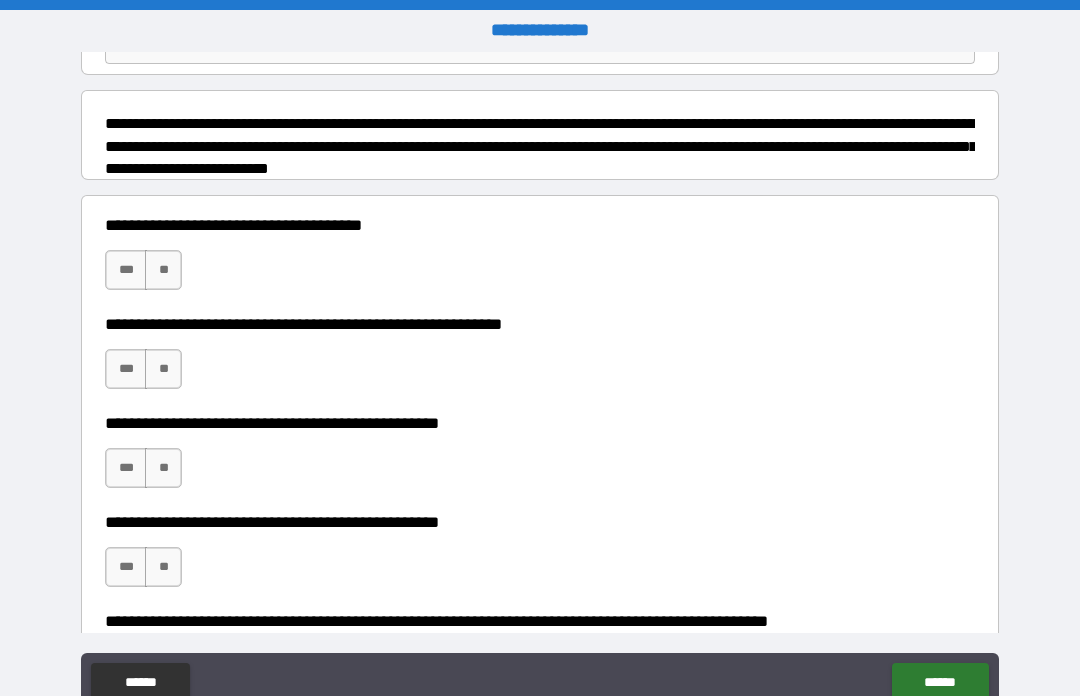 scroll, scrollTop: 227, scrollLeft: 0, axis: vertical 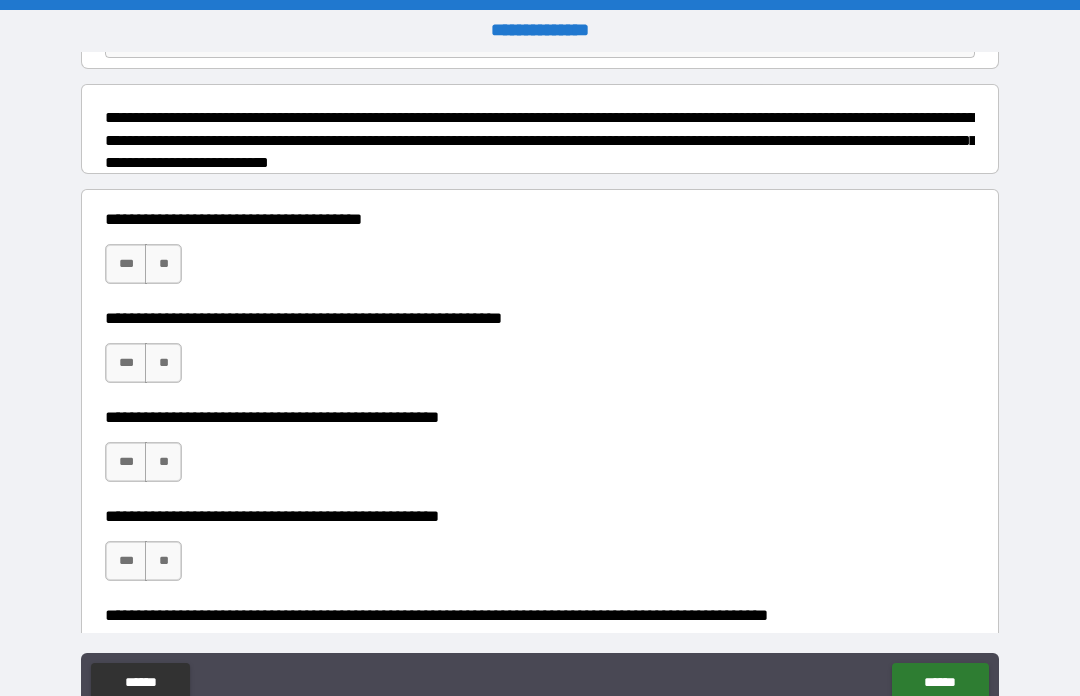 click on "**" at bounding box center (163, 264) 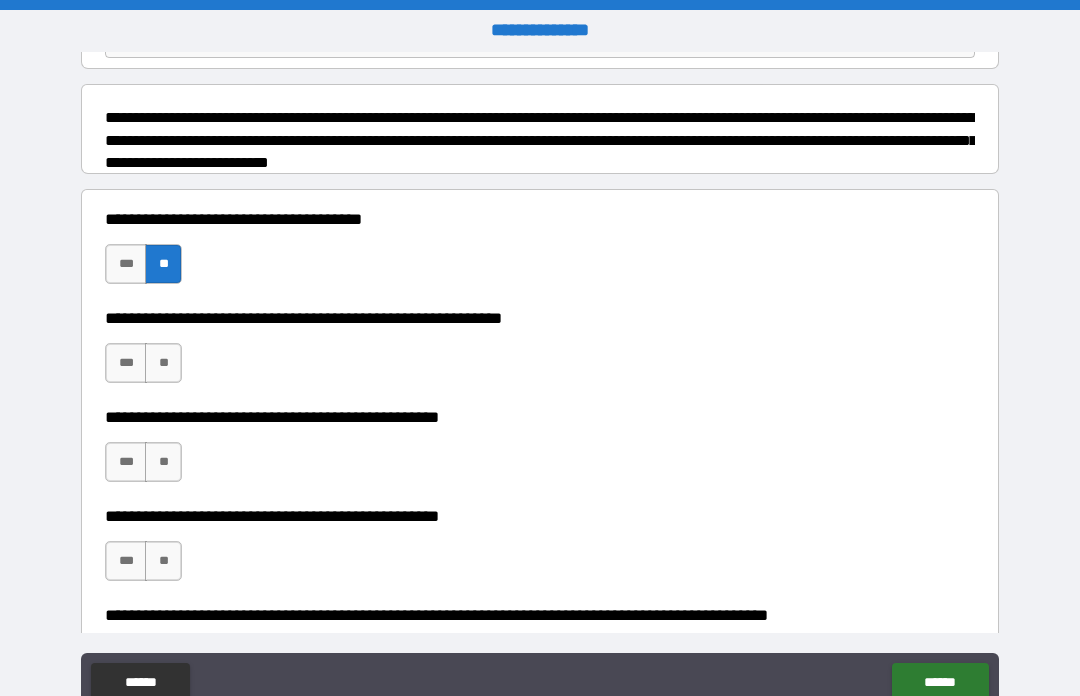 click on "**" at bounding box center [163, 363] 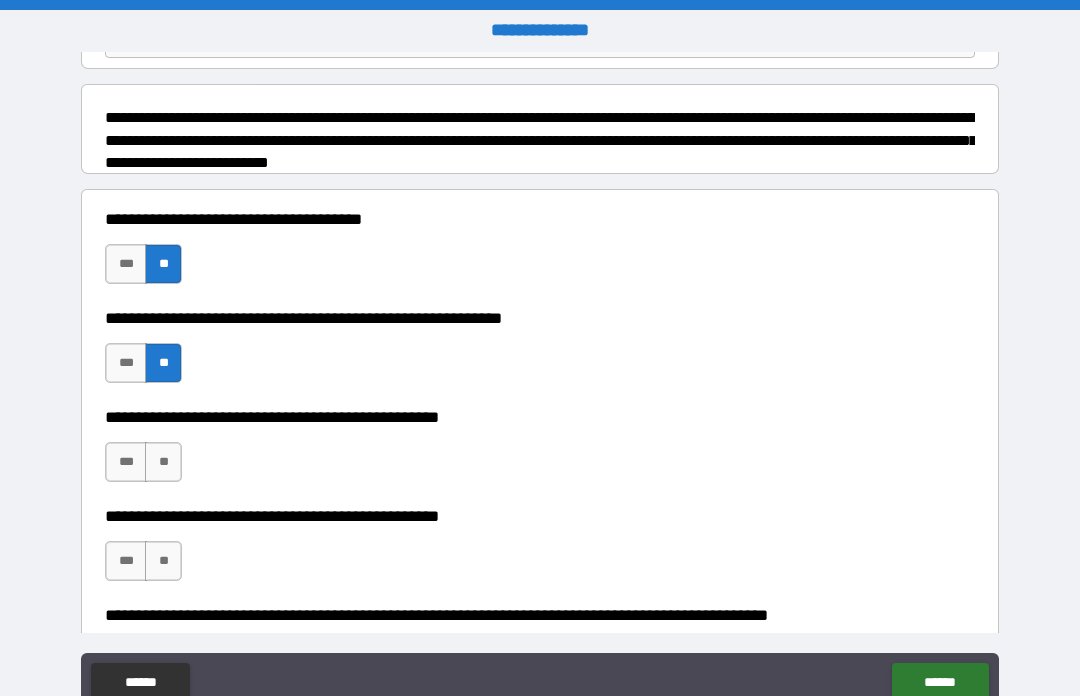 click on "**" at bounding box center (163, 462) 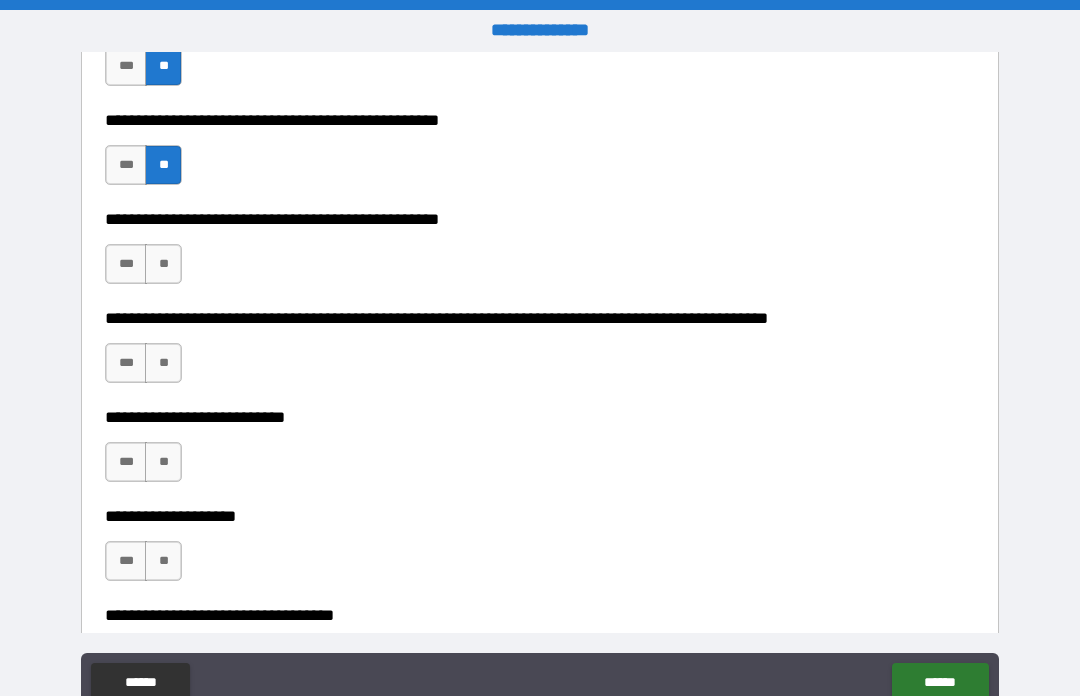 scroll, scrollTop: 513, scrollLeft: 0, axis: vertical 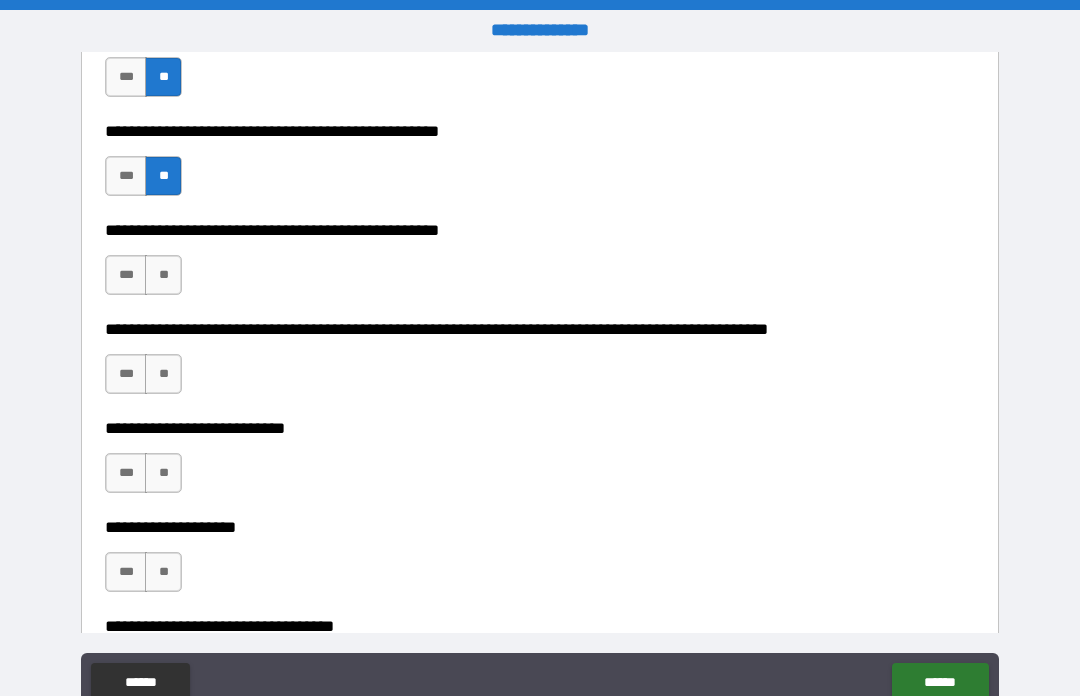 click on "**" at bounding box center [163, 275] 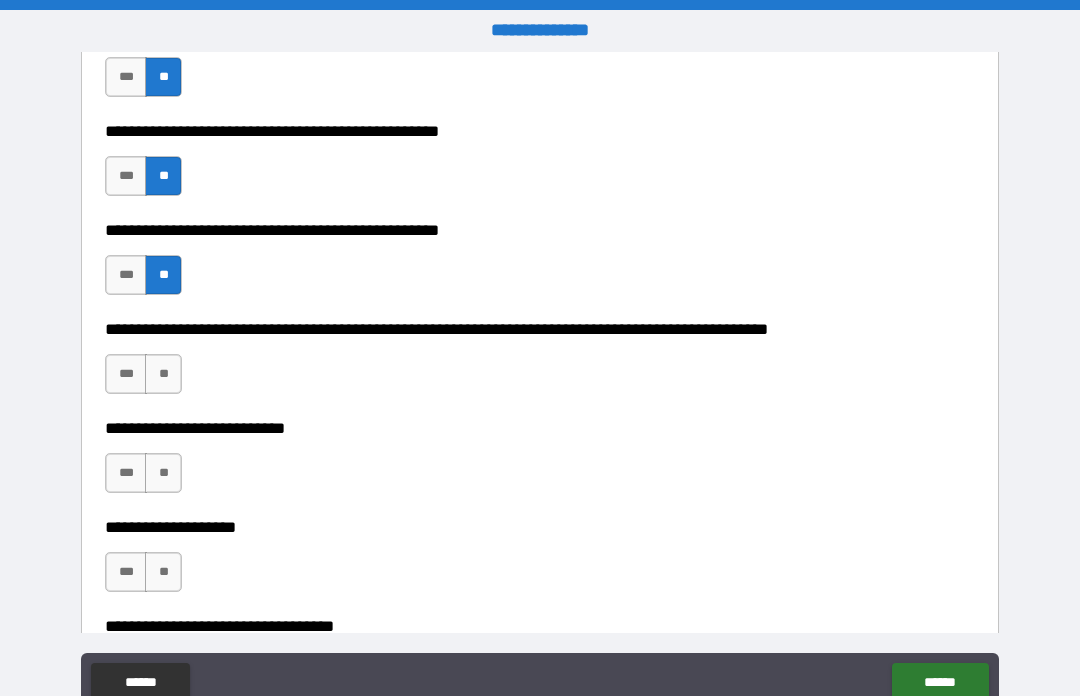 click on "**" at bounding box center (163, 374) 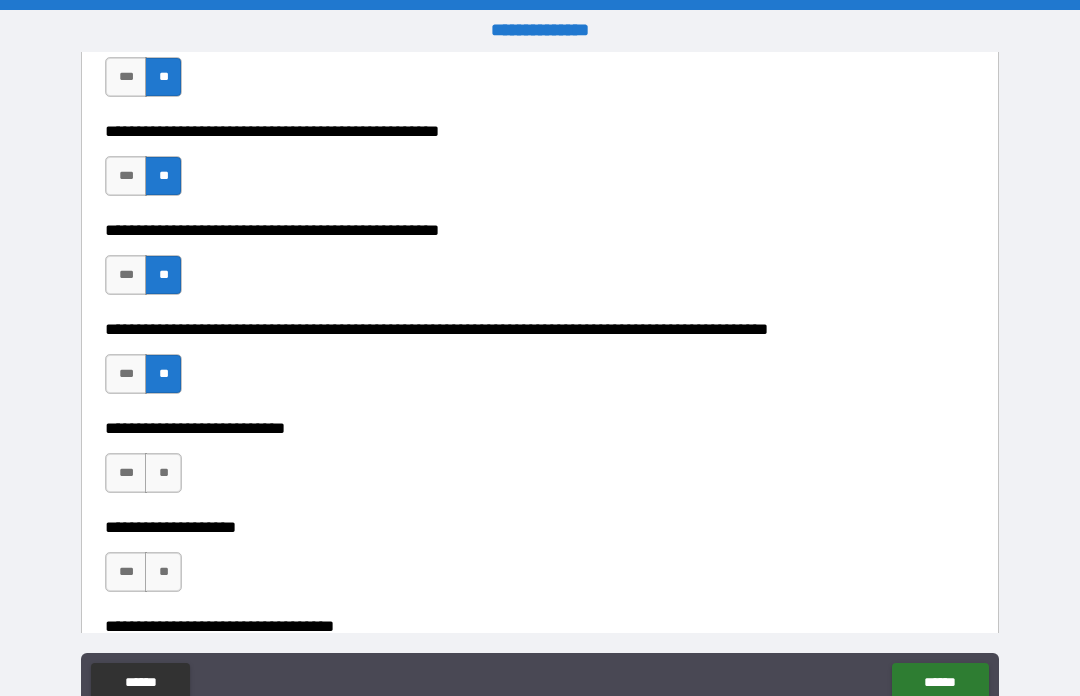click on "**" at bounding box center (163, 473) 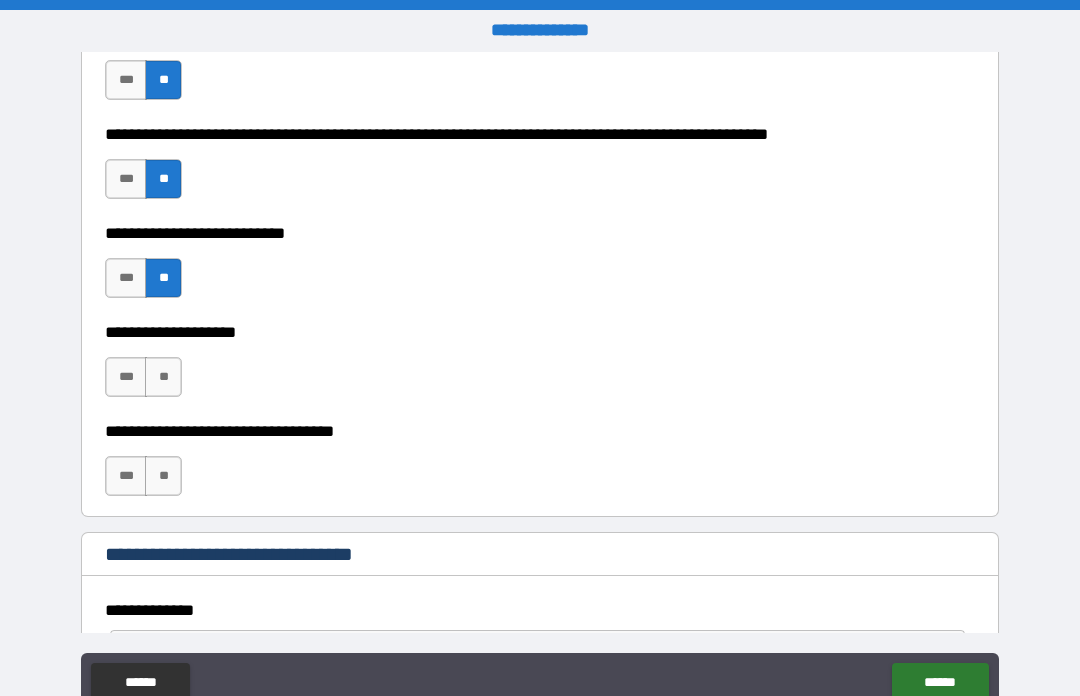 scroll, scrollTop: 766, scrollLeft: 0, axis: vertical 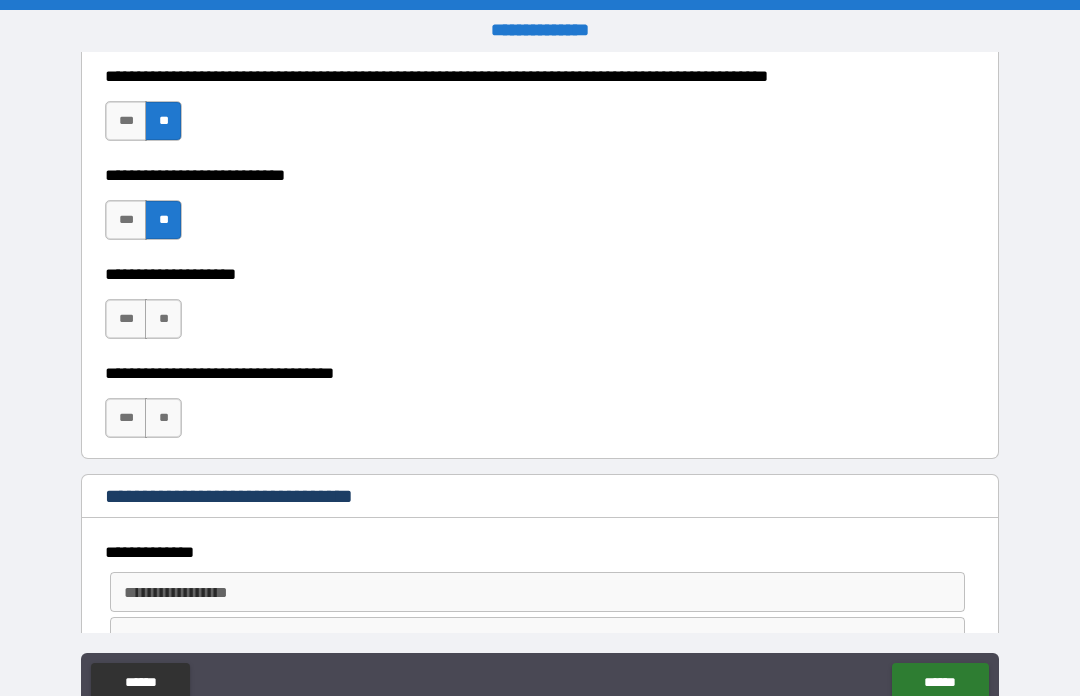 click on "**" at bounding box center [163, 319] 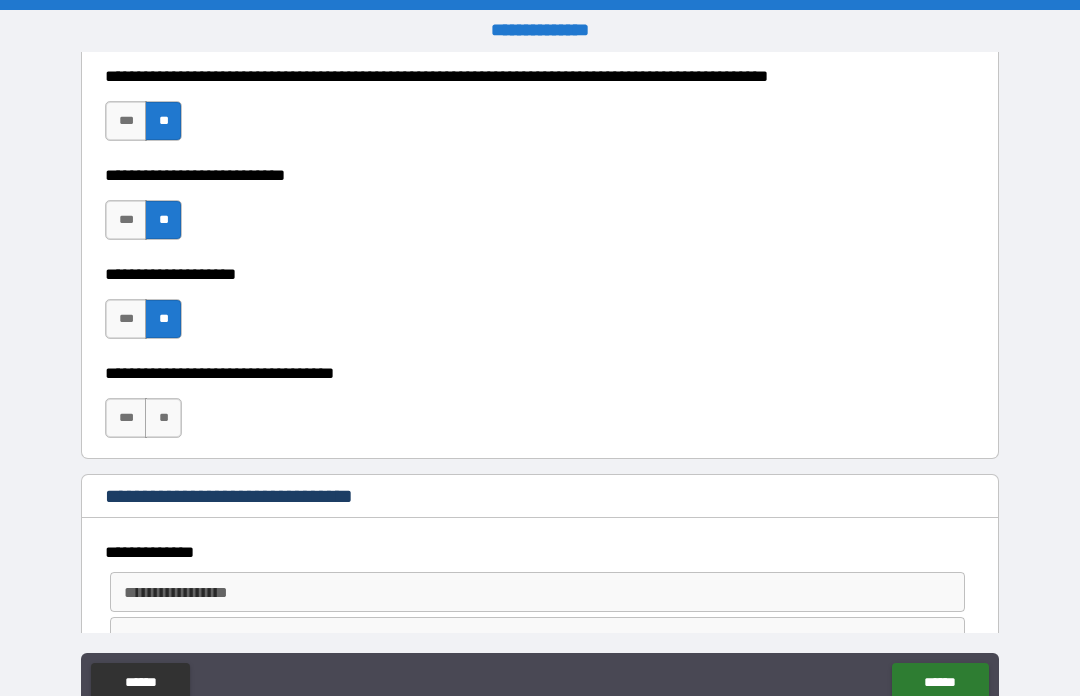 click on "**" at bounding box center [163, 418] 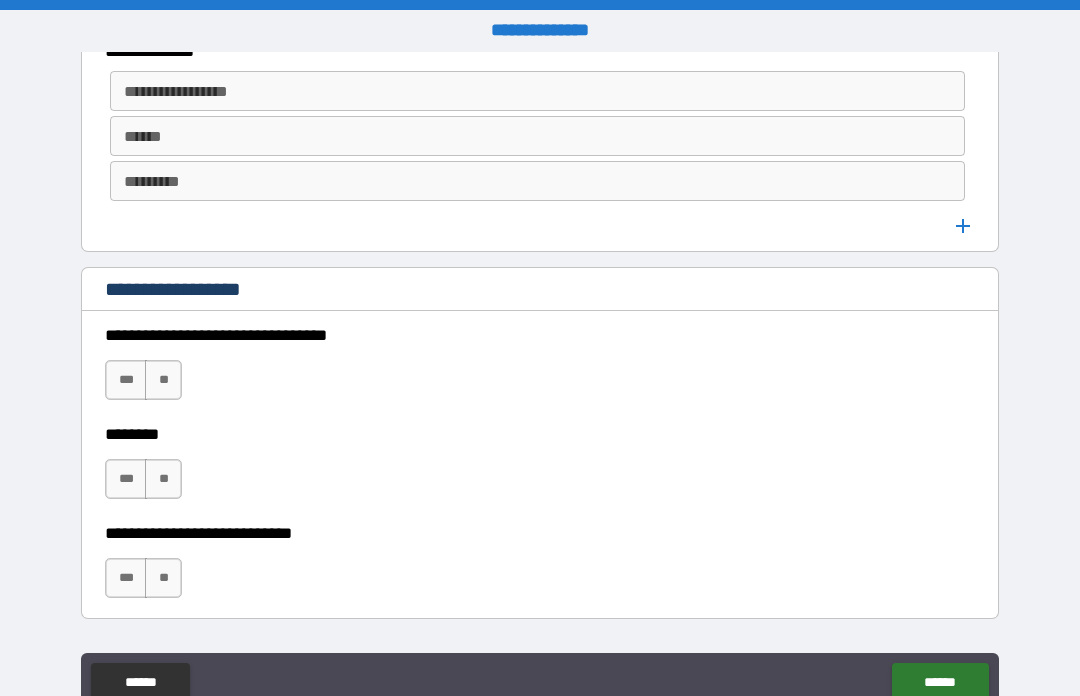 scroll, scrollTop: 1271, scrollLeft: 0, axis: vertical 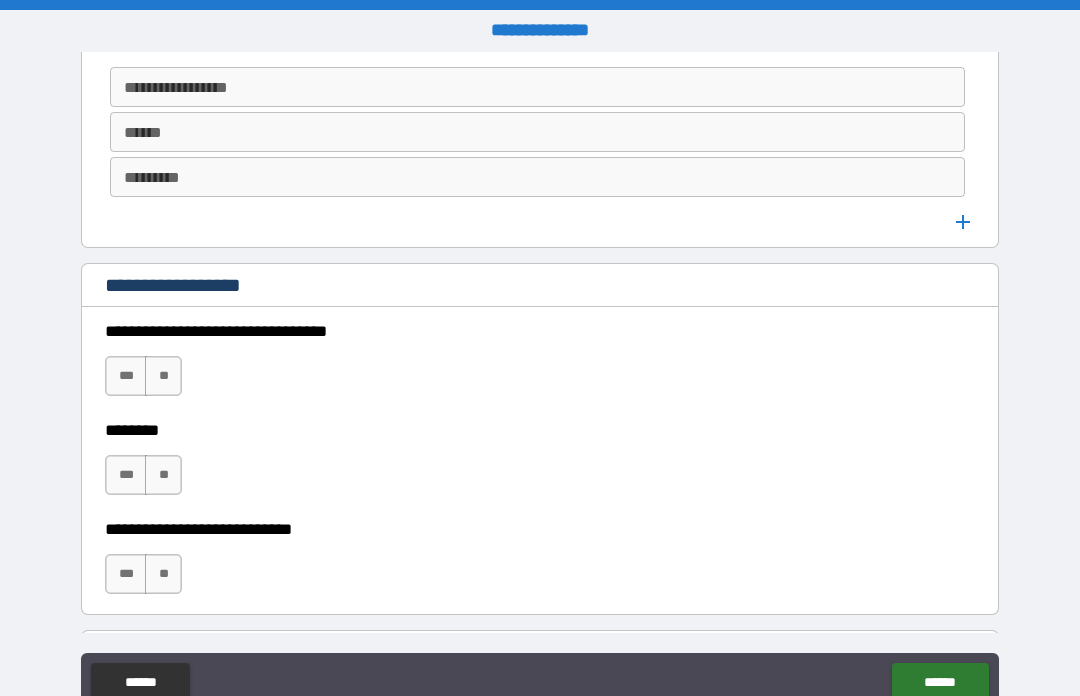 click on "**" at bounding box center [163, 376] 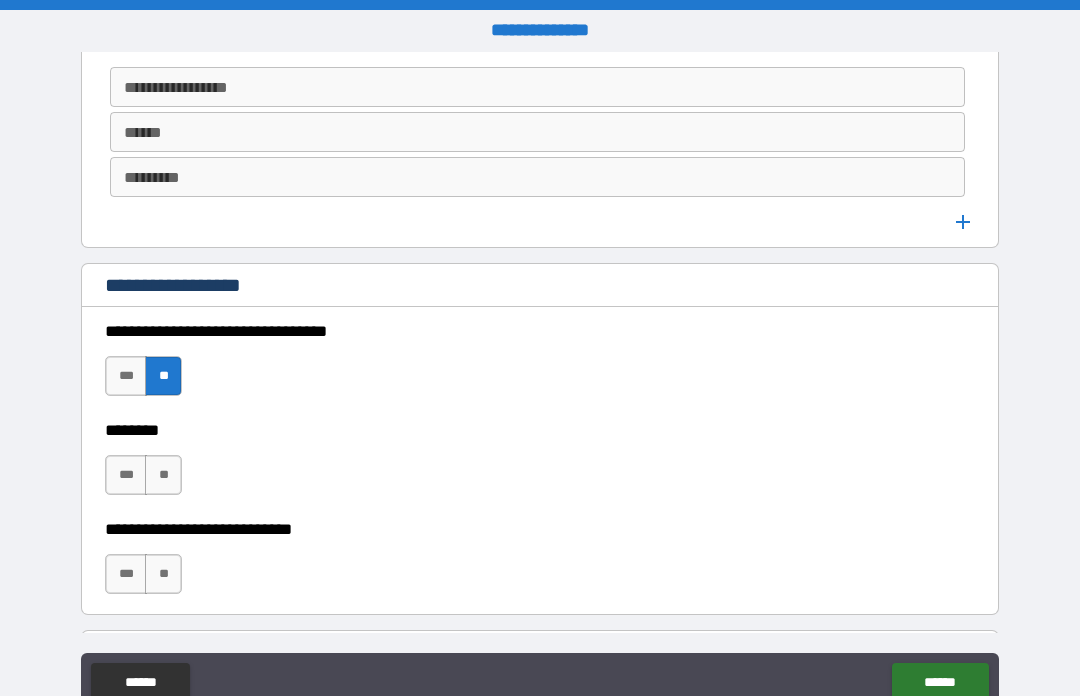 click on "**" at bounding box center (163, 475) 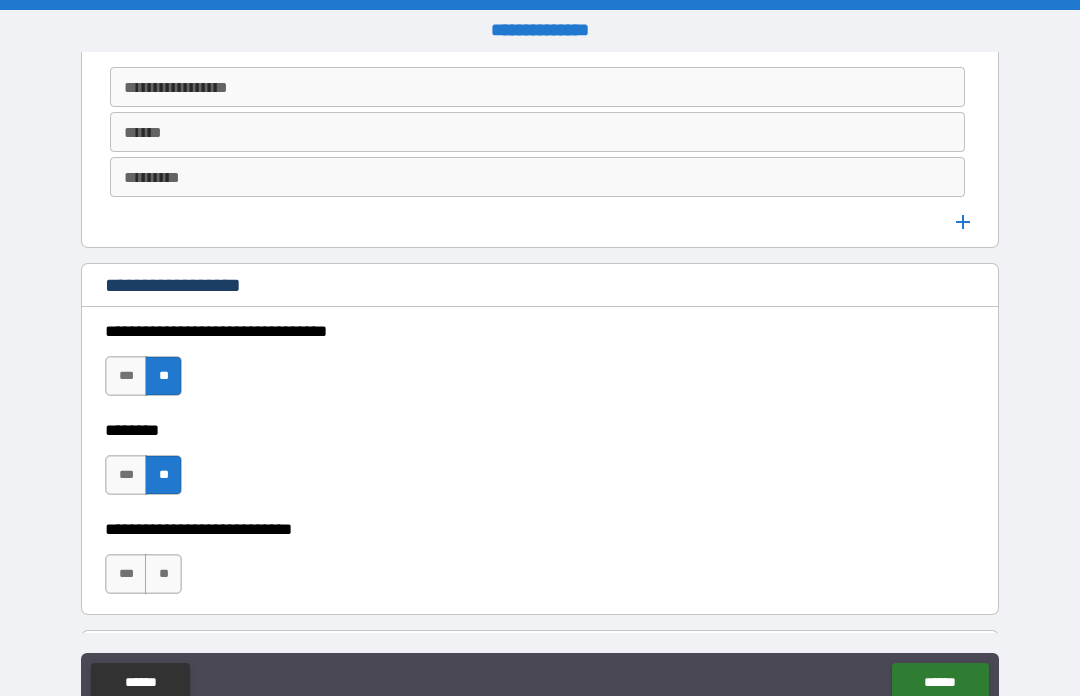 click on "**" at bounding box center (163, 574) 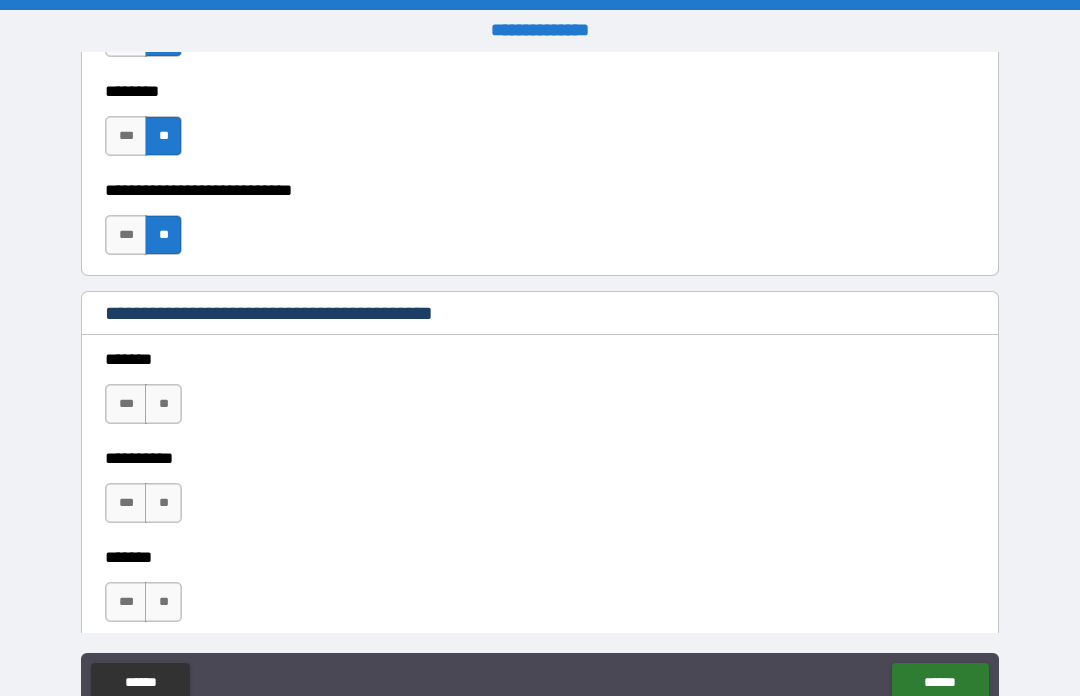 scroll, scrollTop: 1627, scrollLeft: 0, axis: vertical 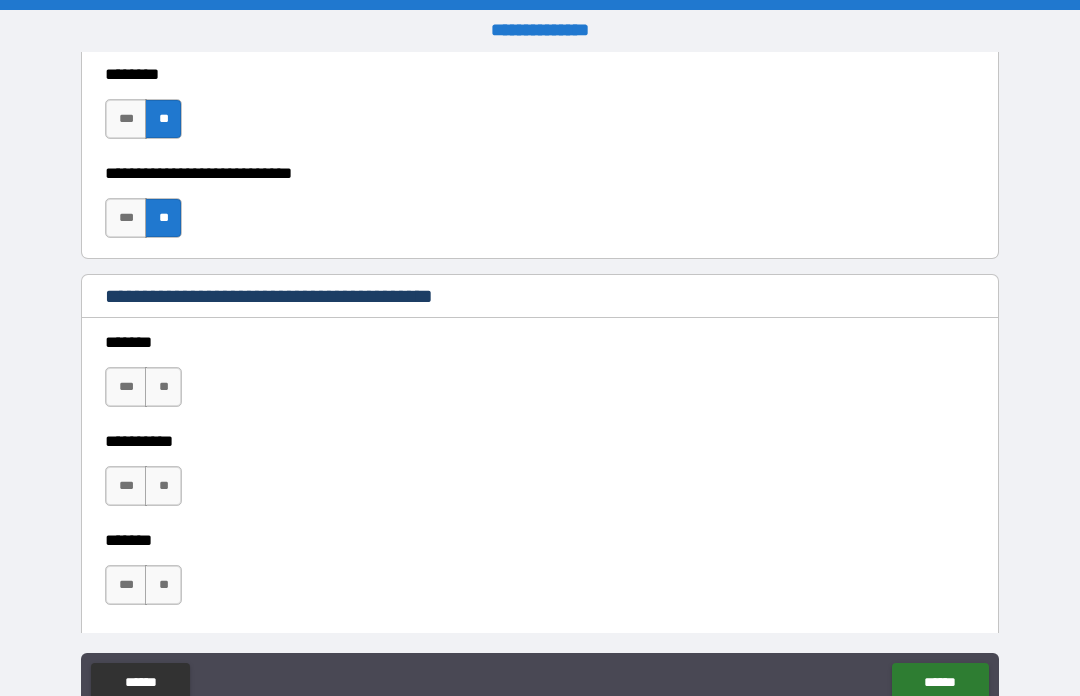 click on "**" at bounding box center [163, 387] 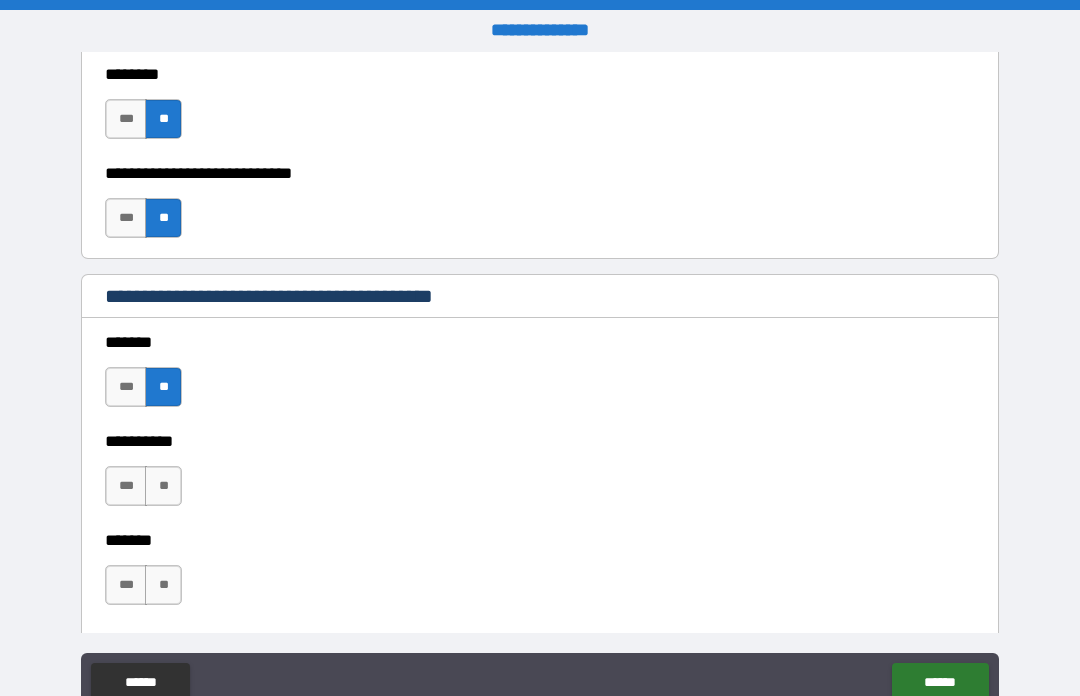click on "**" at bounding box center (163, 486) 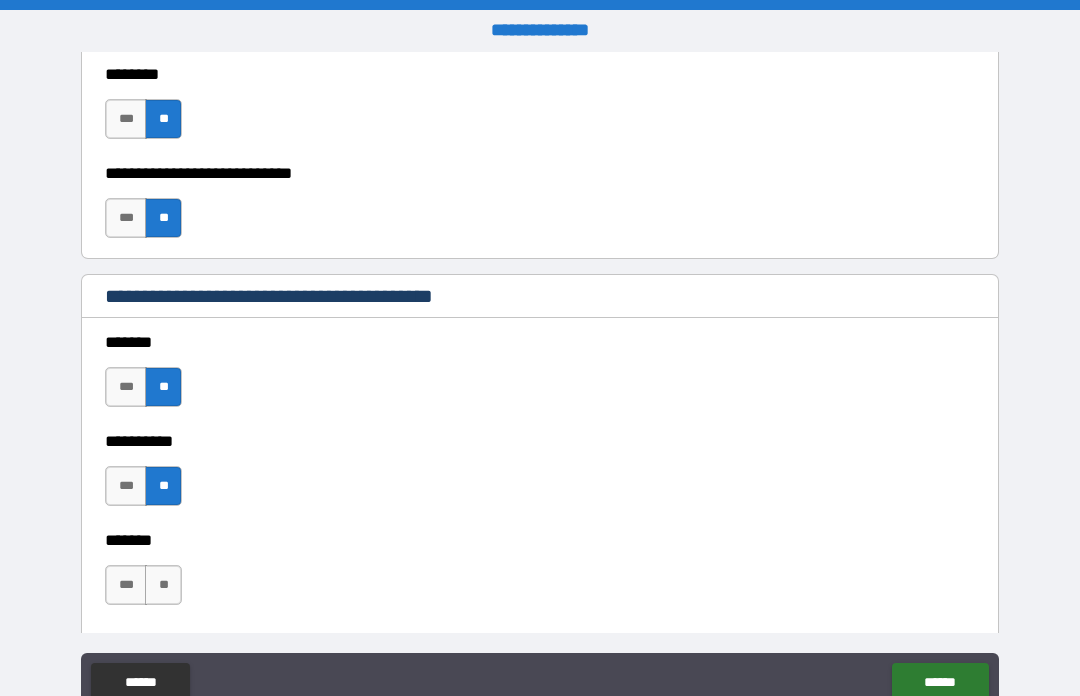 click on "**" at bounding box center (163, 486) 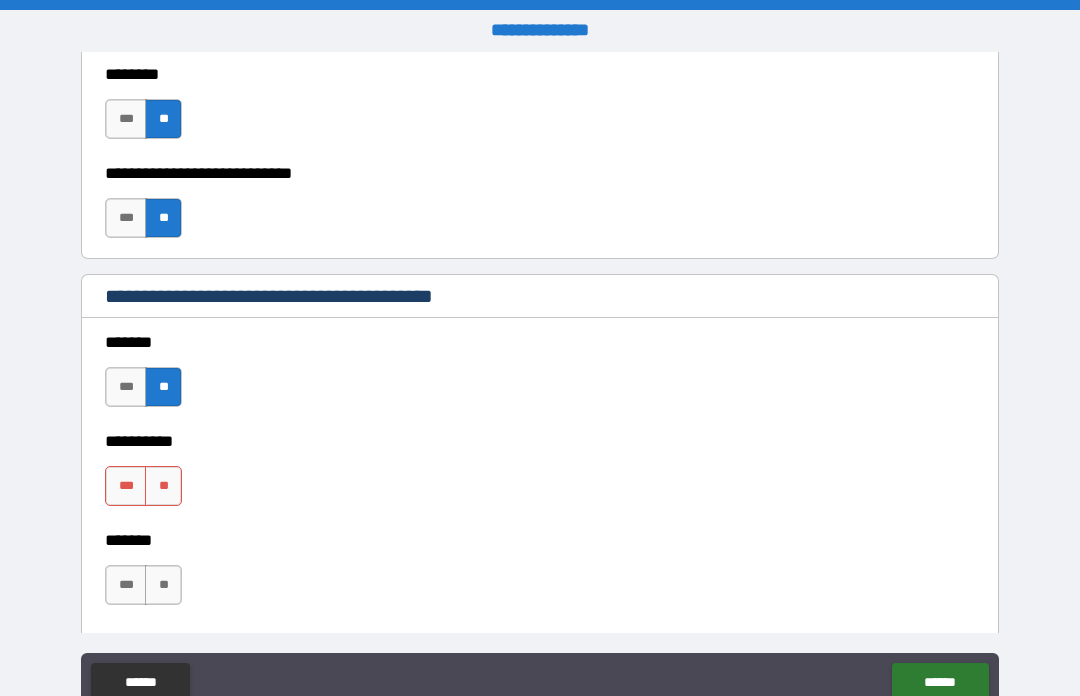 click on "**" at bounding box center [163, 486] 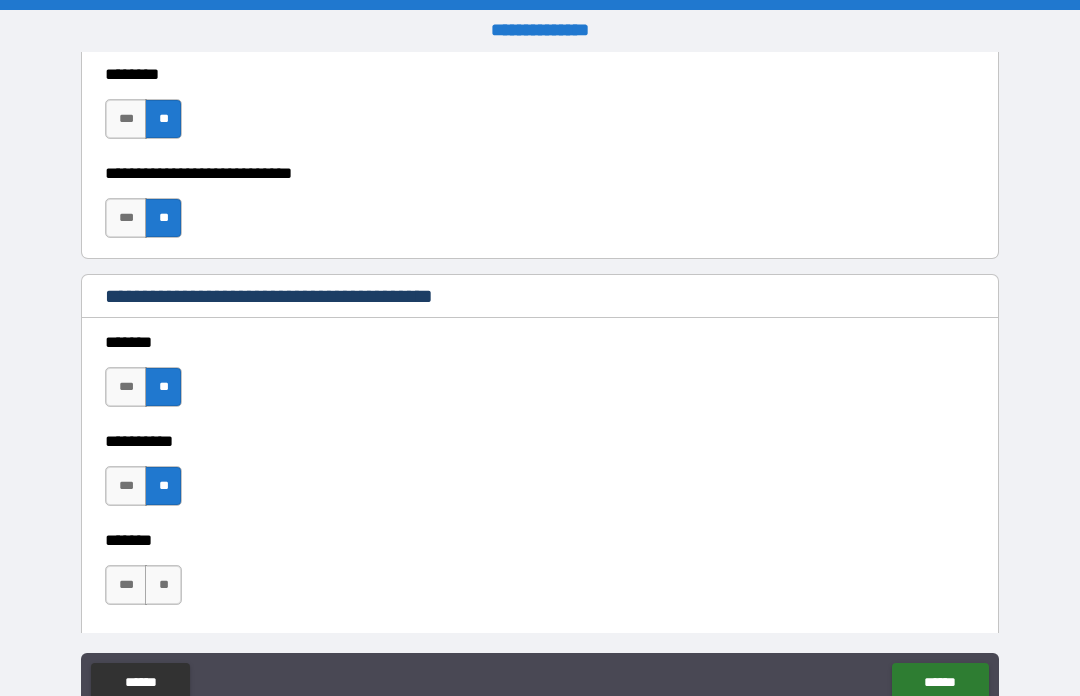 click on "***" at bounding box center [126, 486] 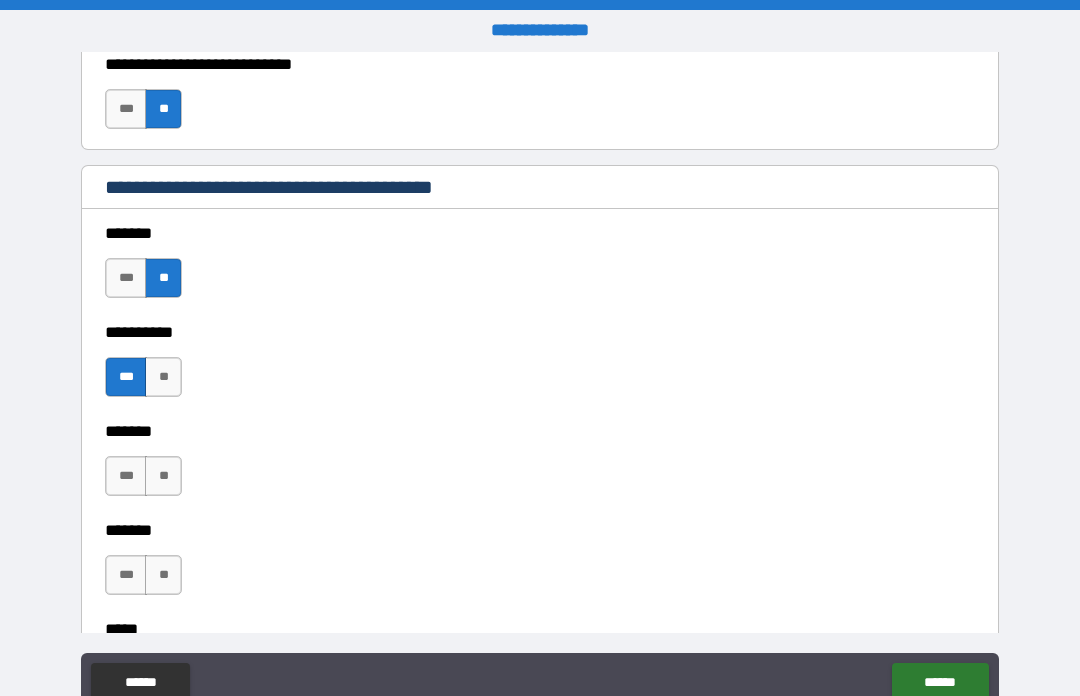 scroll, scrollTop: 1743, scrollLeft: 0, axis: vertical 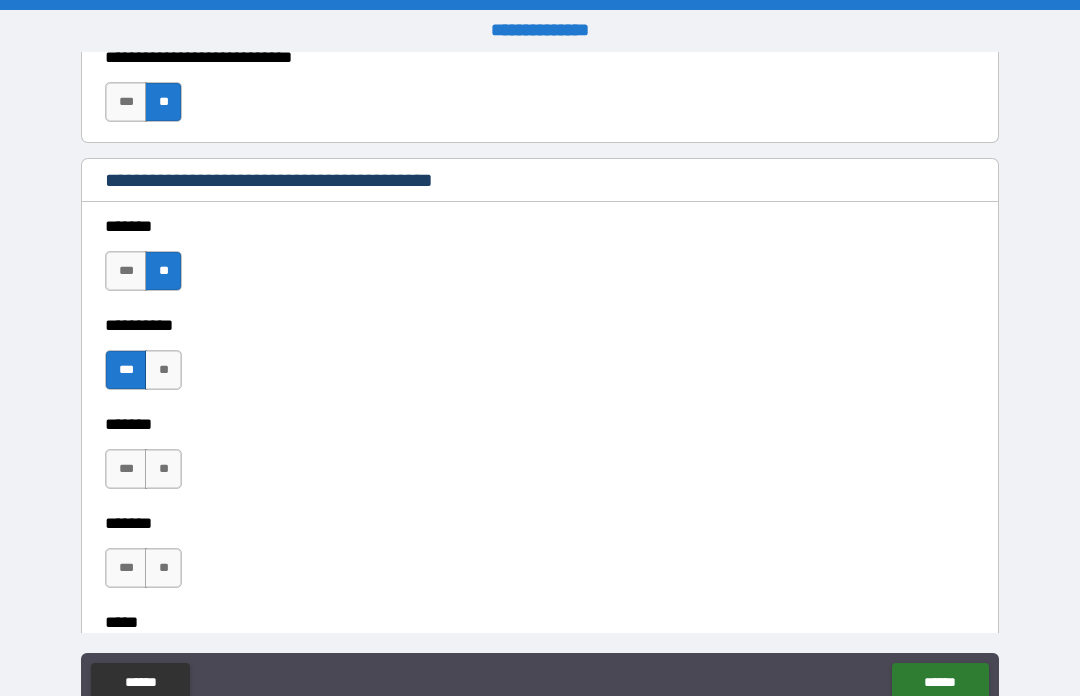 click on "**" at bounding box center (163, 469) 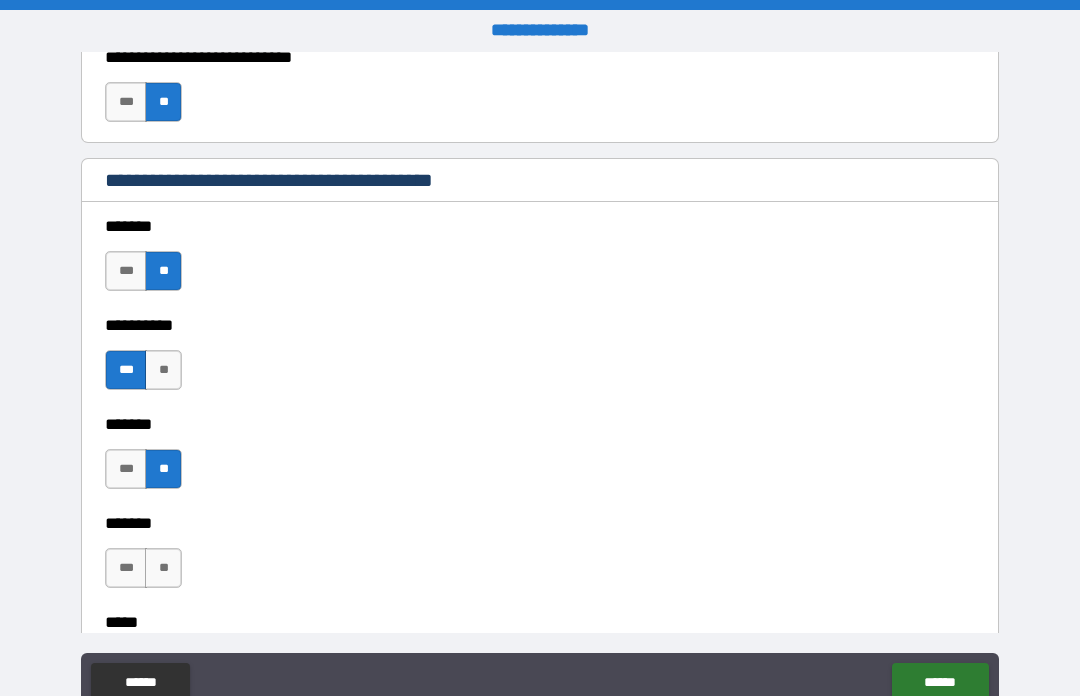 click on "**" at bounding box center (163, 568) 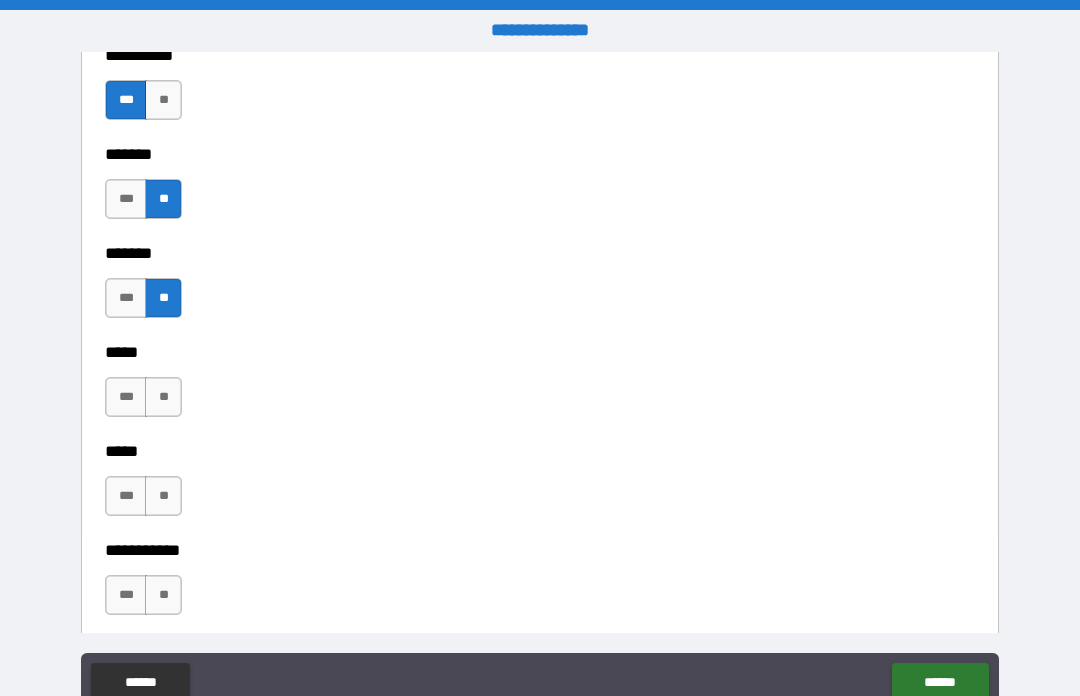 scroll, scrollTop: 2020, scrollLeft: 0, axis: vertical 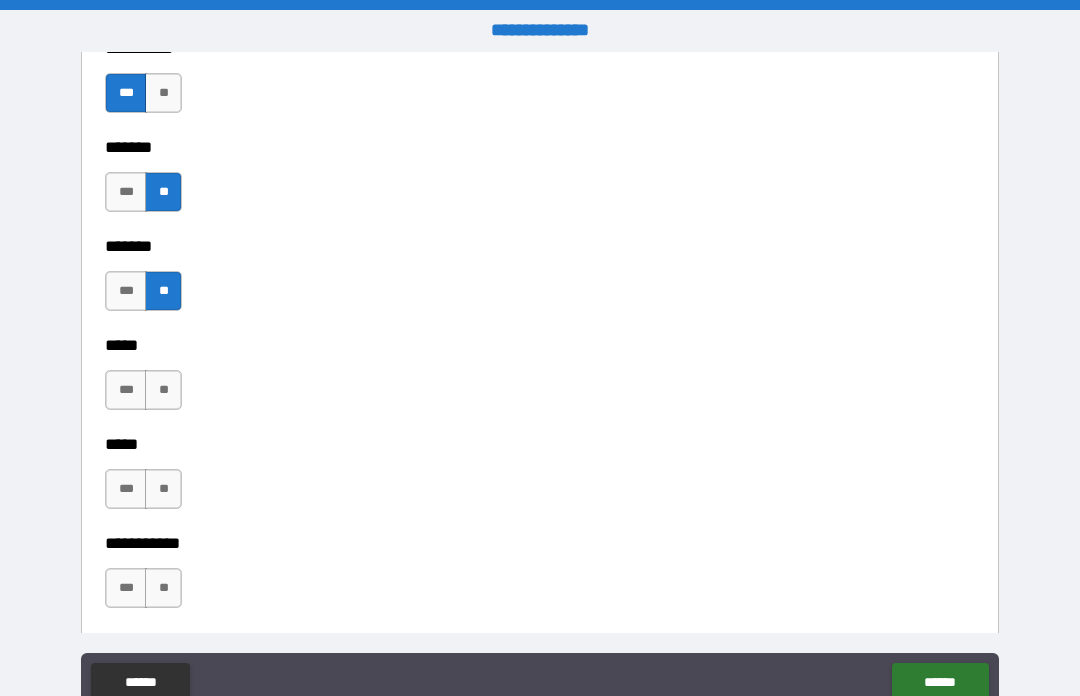 click on "**" at bounding box center [163, 390] 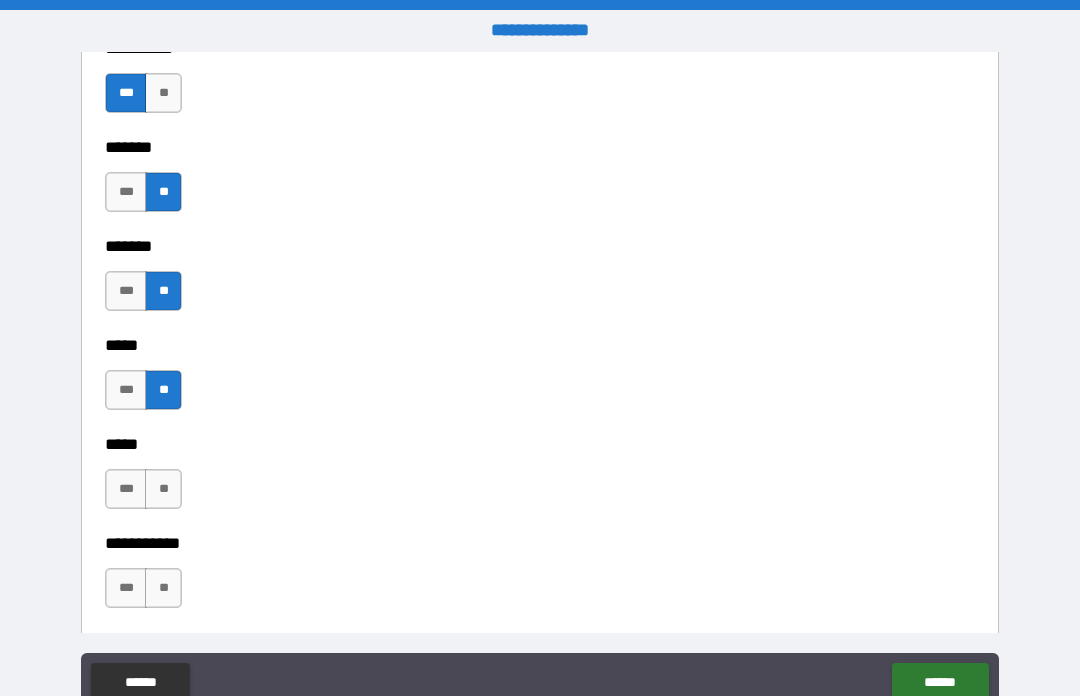 click on "**" at bounding box center [163, 489] 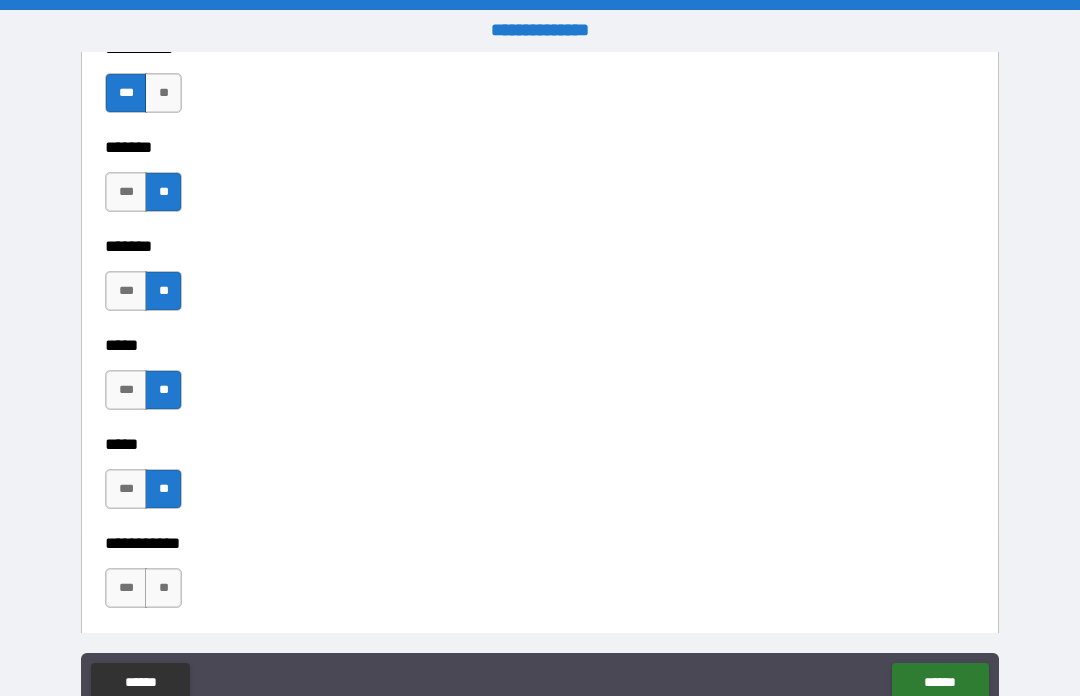 click on "**" at bounding box center (163, 588) 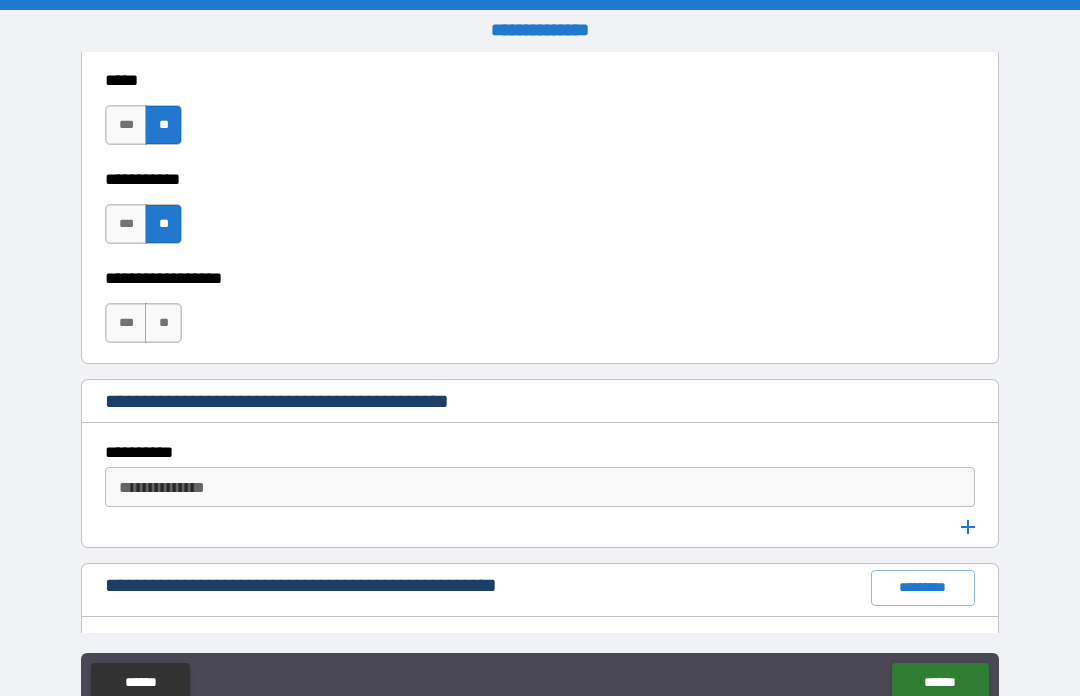 scroll, scrollTop: 2386, scrollLeft: 0, axis: vertical 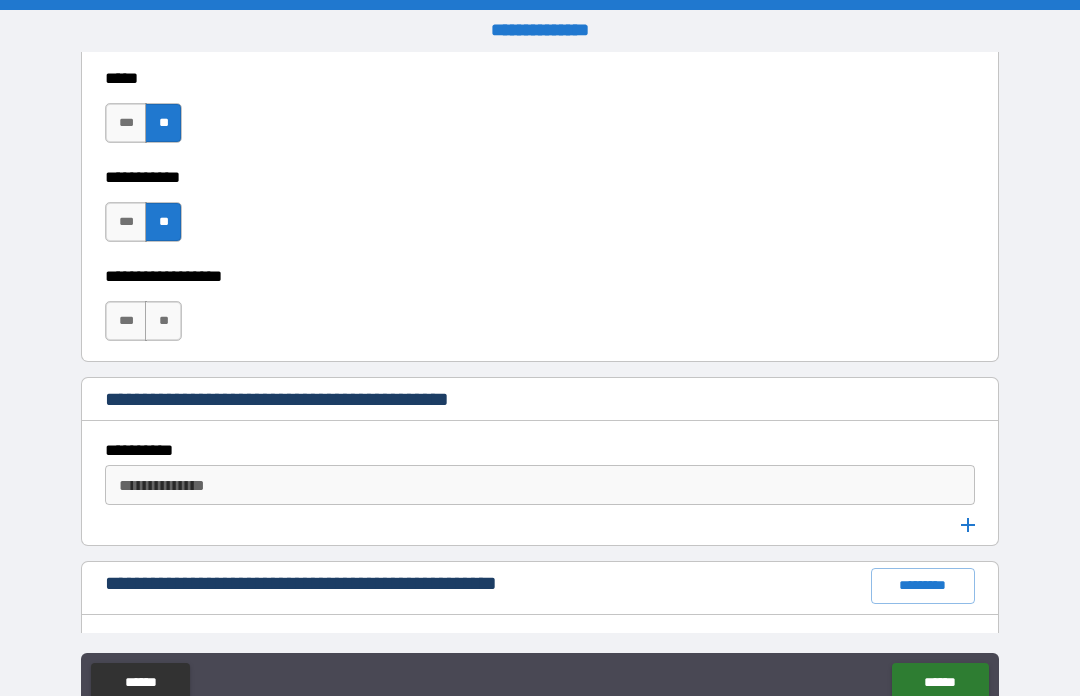 click on "**" at bounding box center (163, 321) 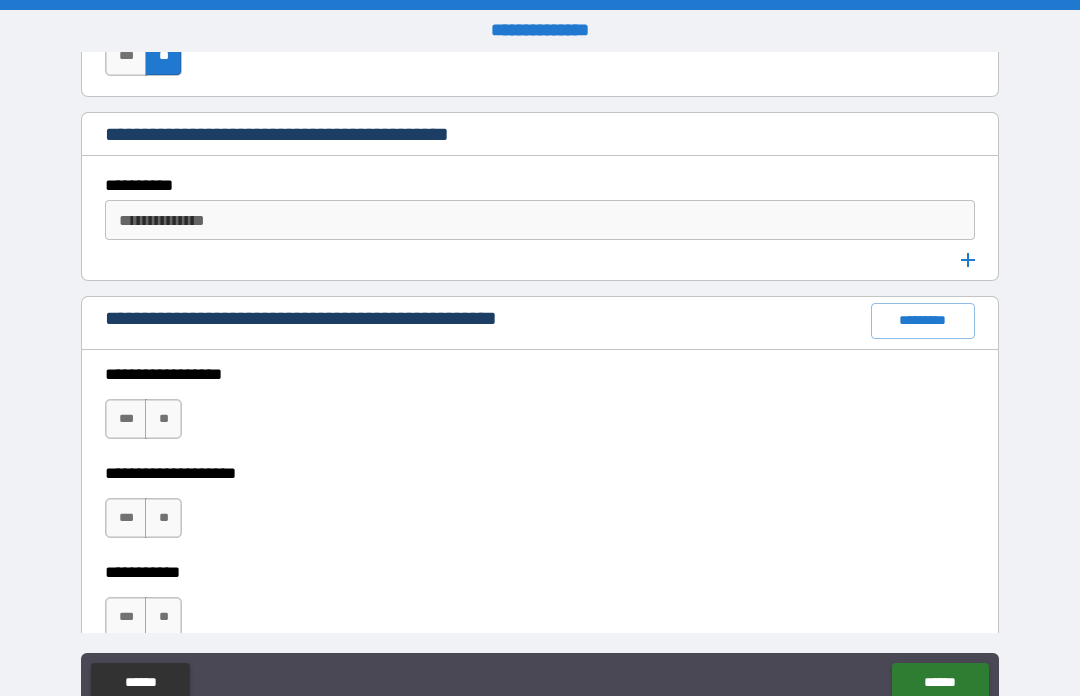 scroll, scrollTop: 2666, scrollLeft: 0, axis: vertical 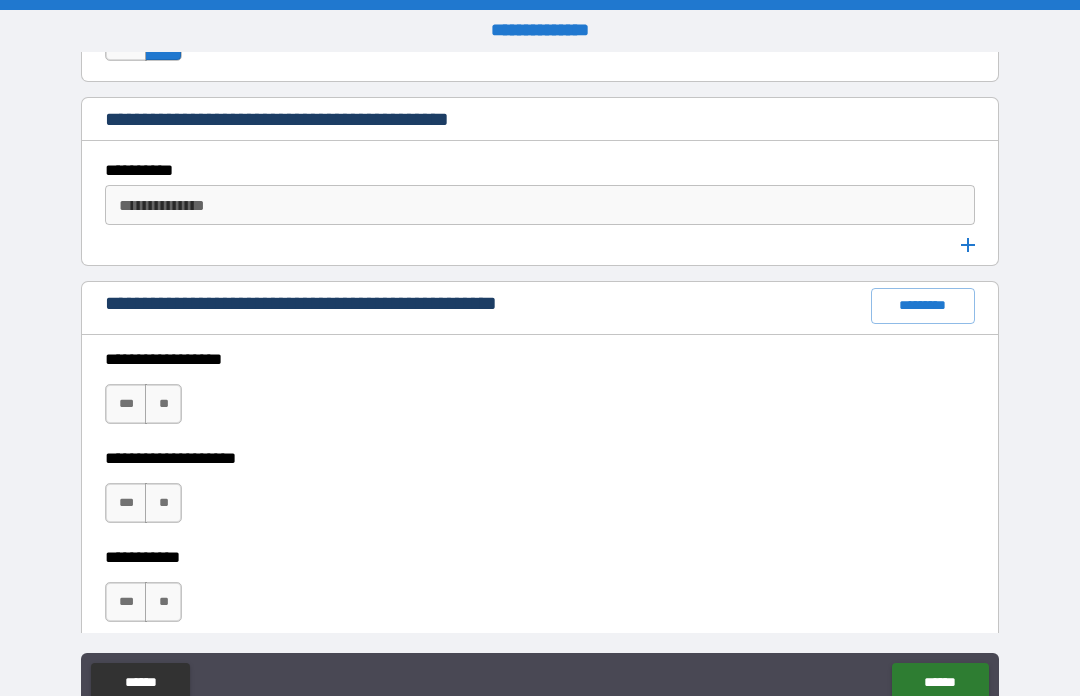 click on "**" at bounding box center (163, 404) 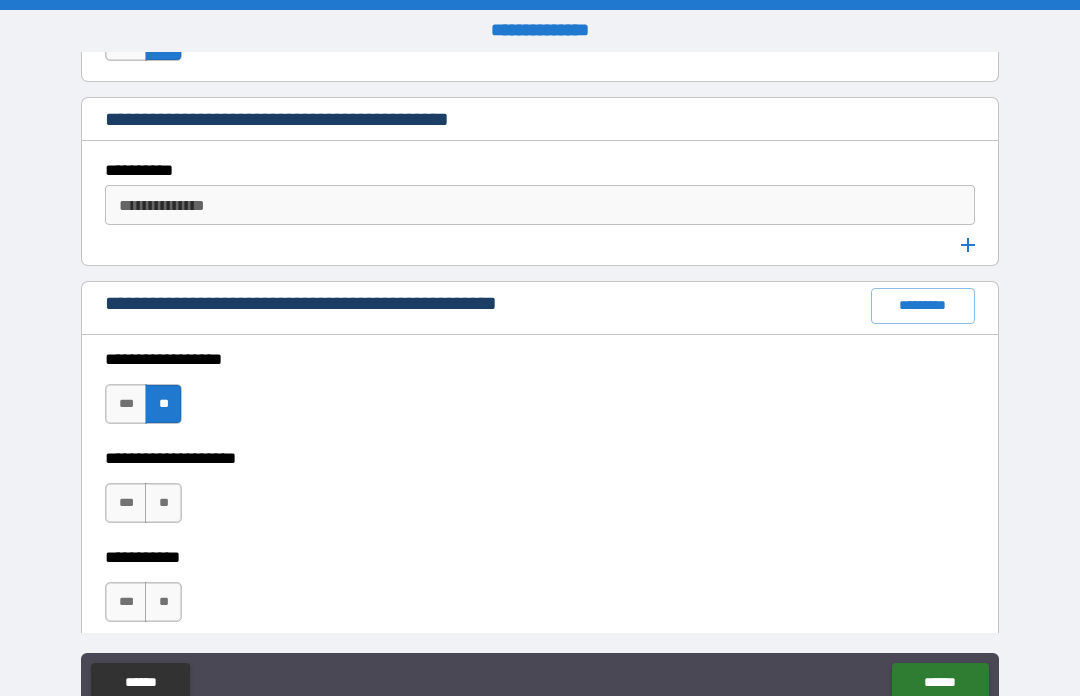 click on "**" at bounding box center [163, 503] 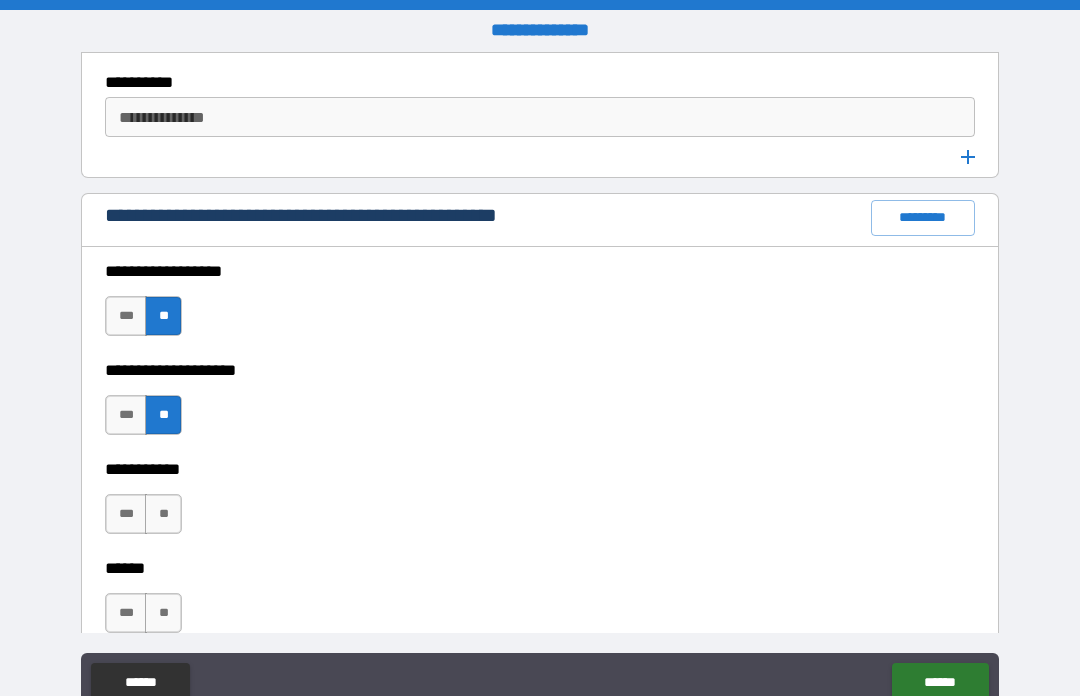 scroll, scrollTop: 2770, scrollLeft: 0, axis: vertical 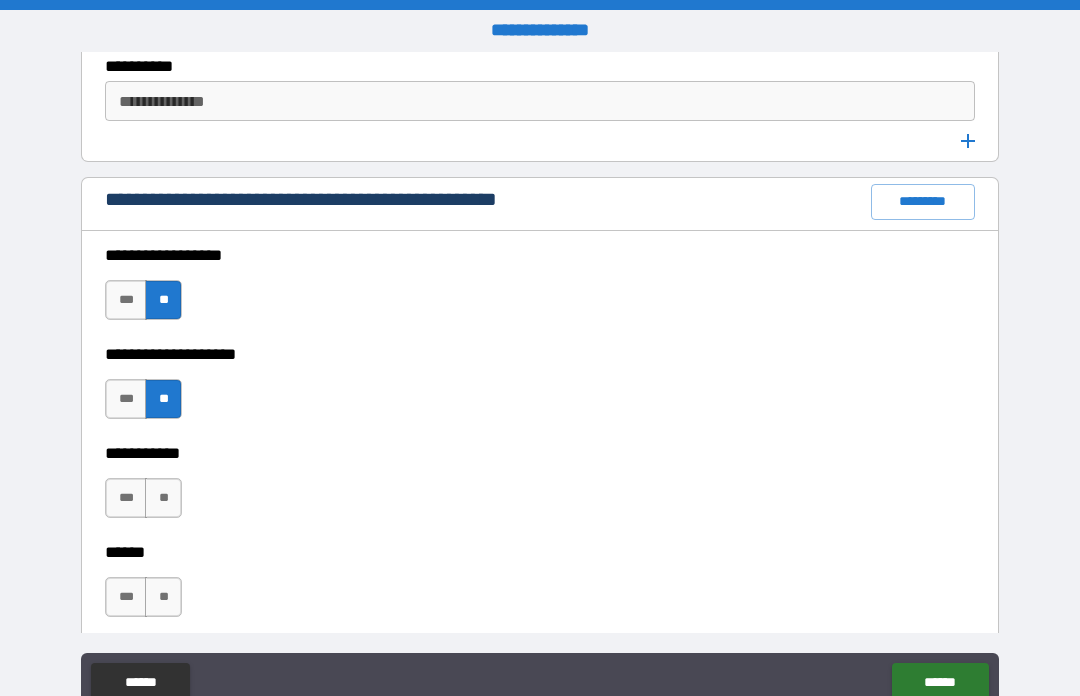click on "**" at bounding box center (163, 498) 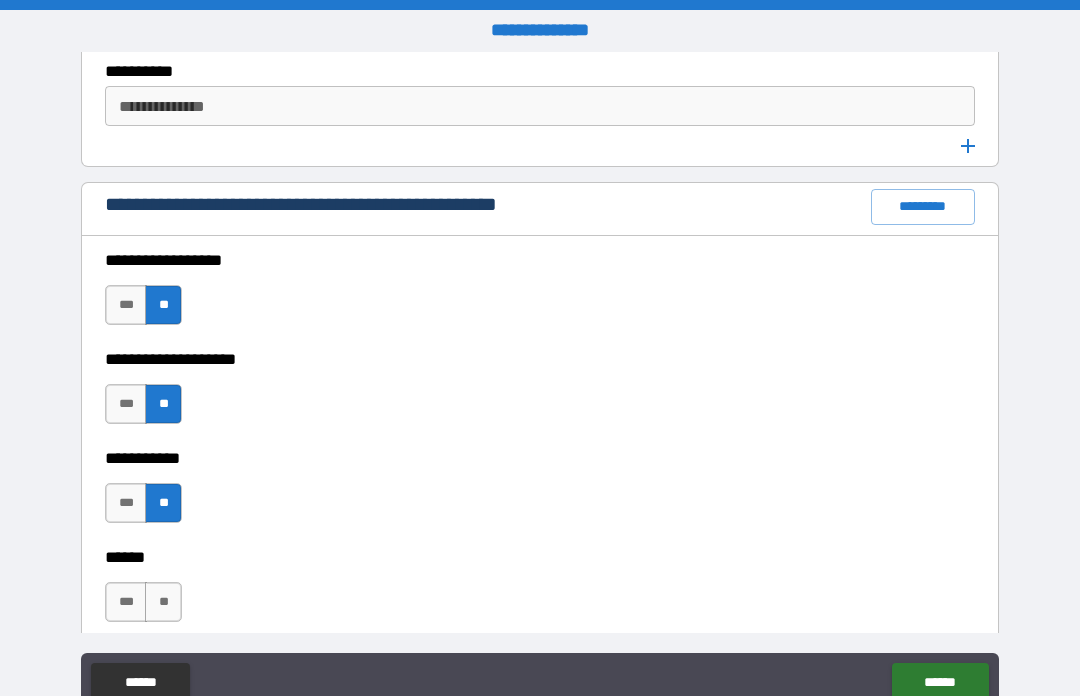scroll, scrollTop: 2761, scrollLeft: 0, axis: vertical 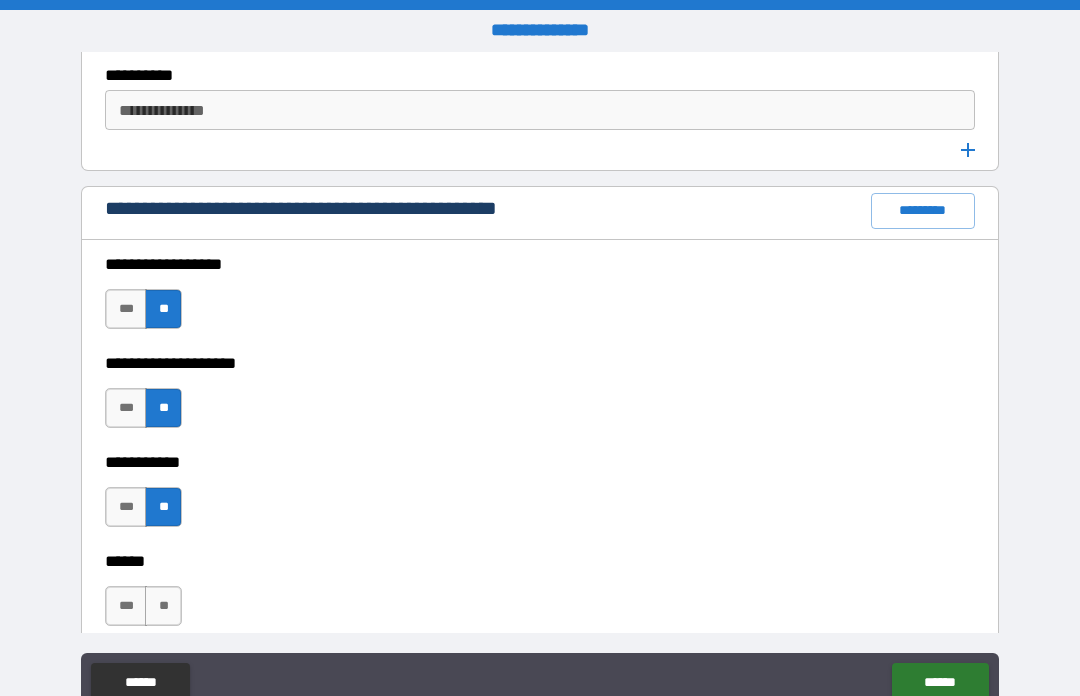 click on "**" at bounding box center [163, 606] 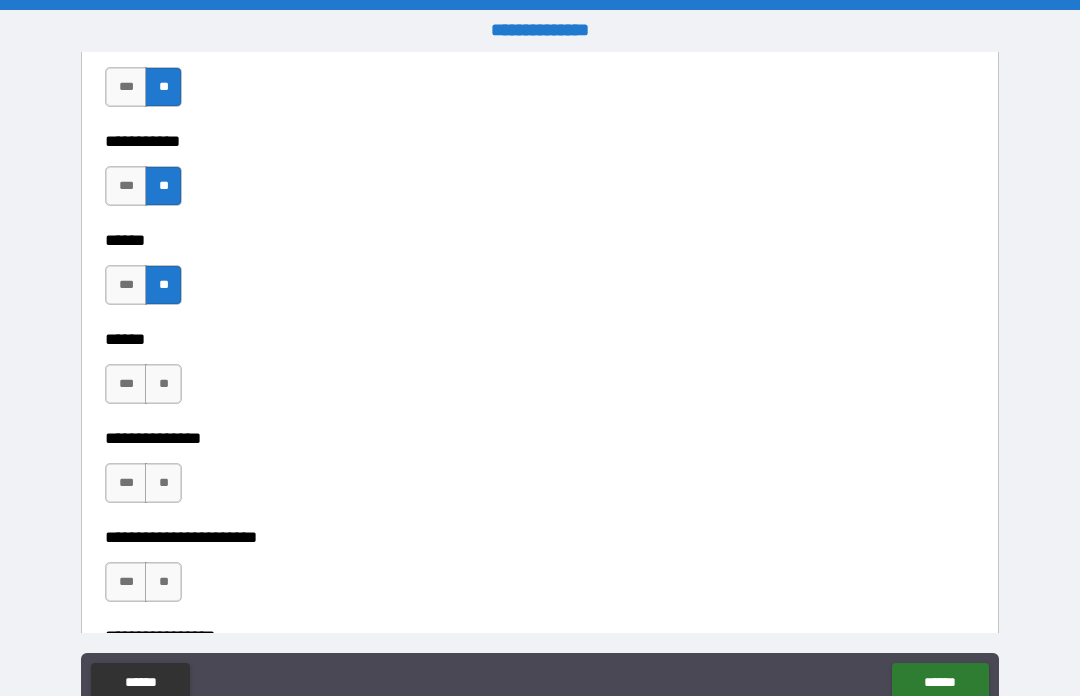 scroll, scrollTop: 3099, scrollLeft: 0, axis: vertical 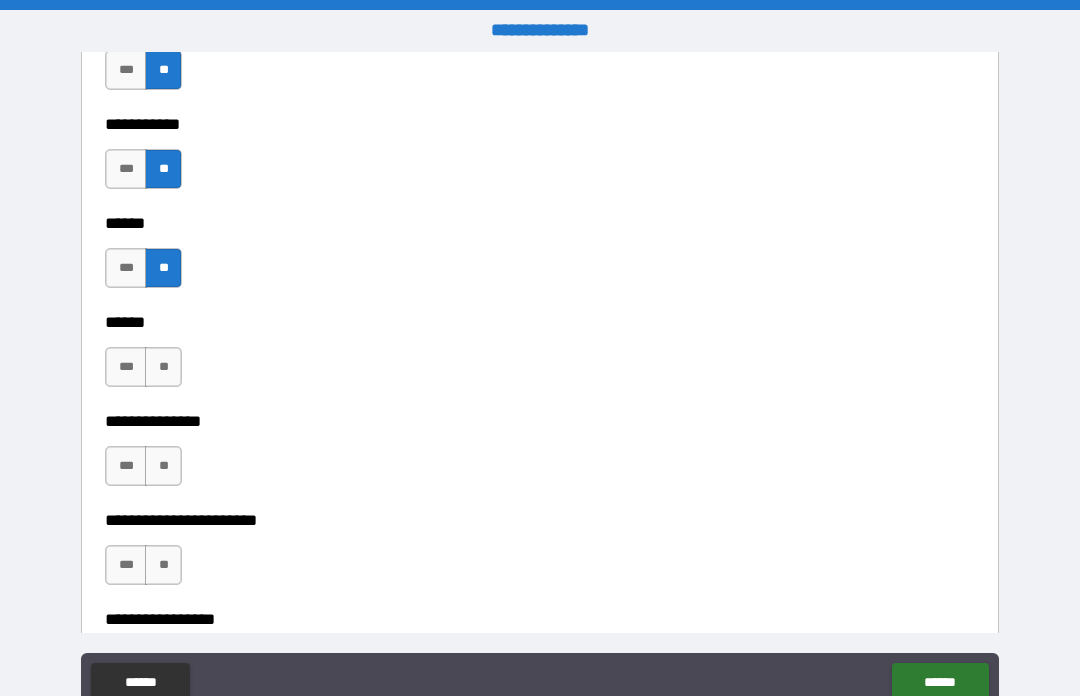 click on "**" at bounding box center (163, 367) 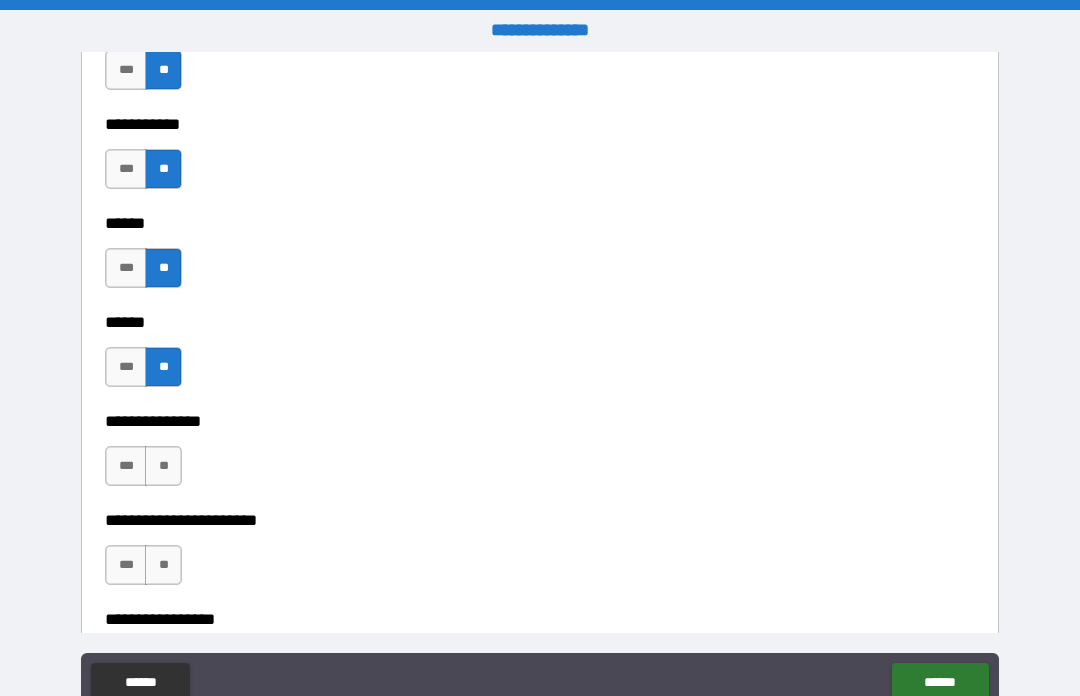 click on "**" at bounding box center (163, 466) 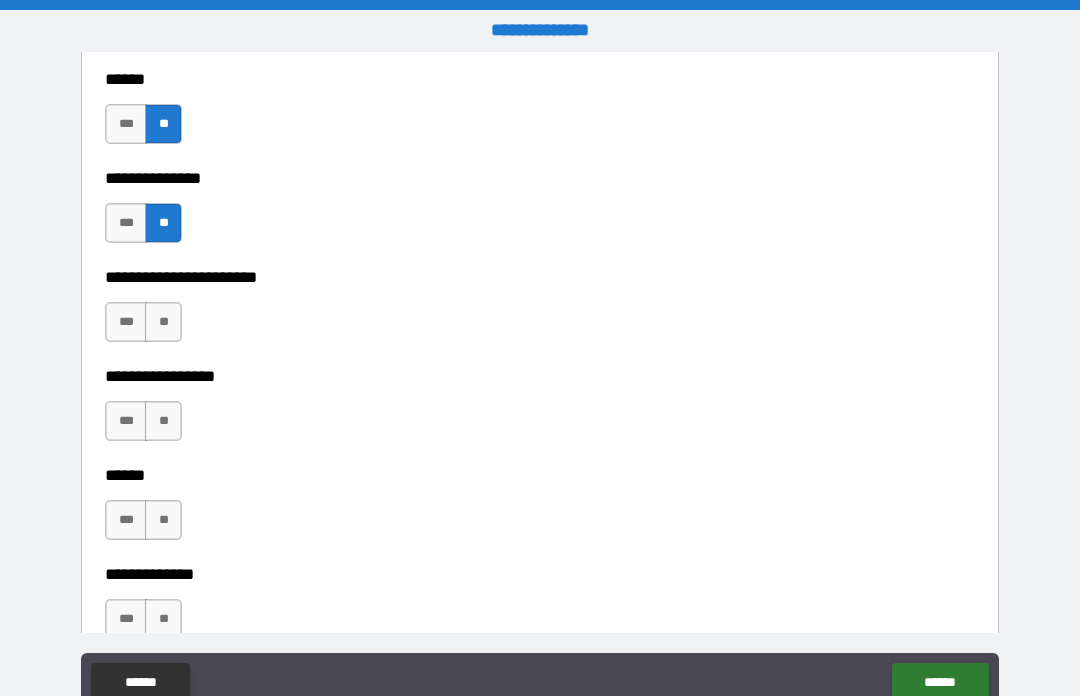 scroll, scrollTop: 3343, scrollLeft: 0, axis: vertical 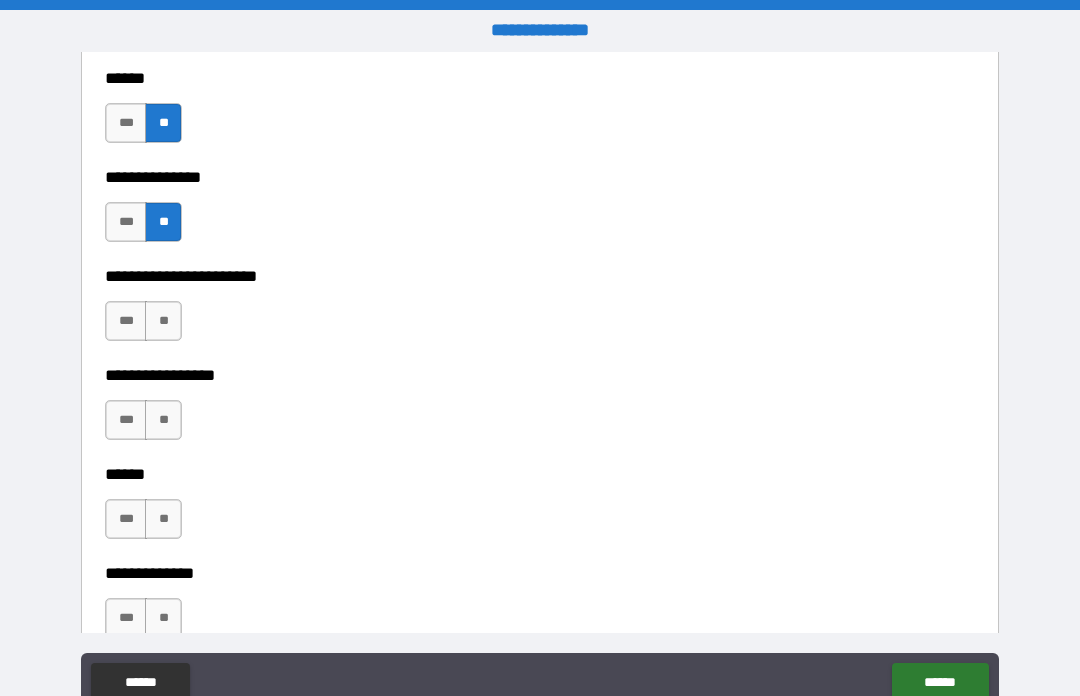 click on "**" at bounding box center (163, 321) 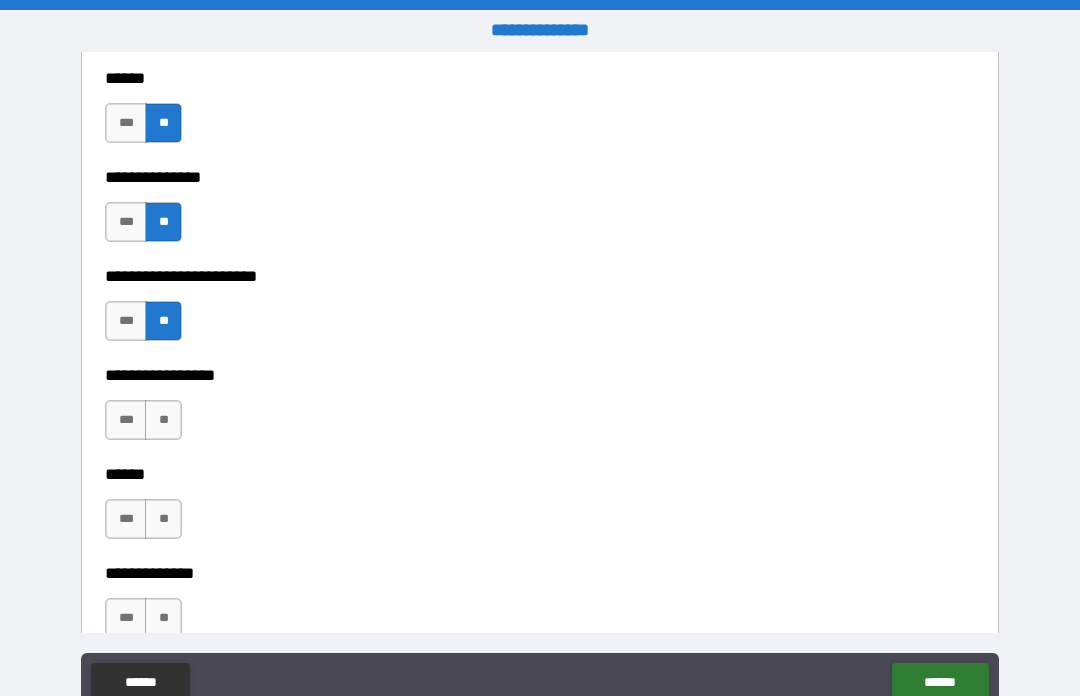 click on "**" at bounding box center [163, 420] 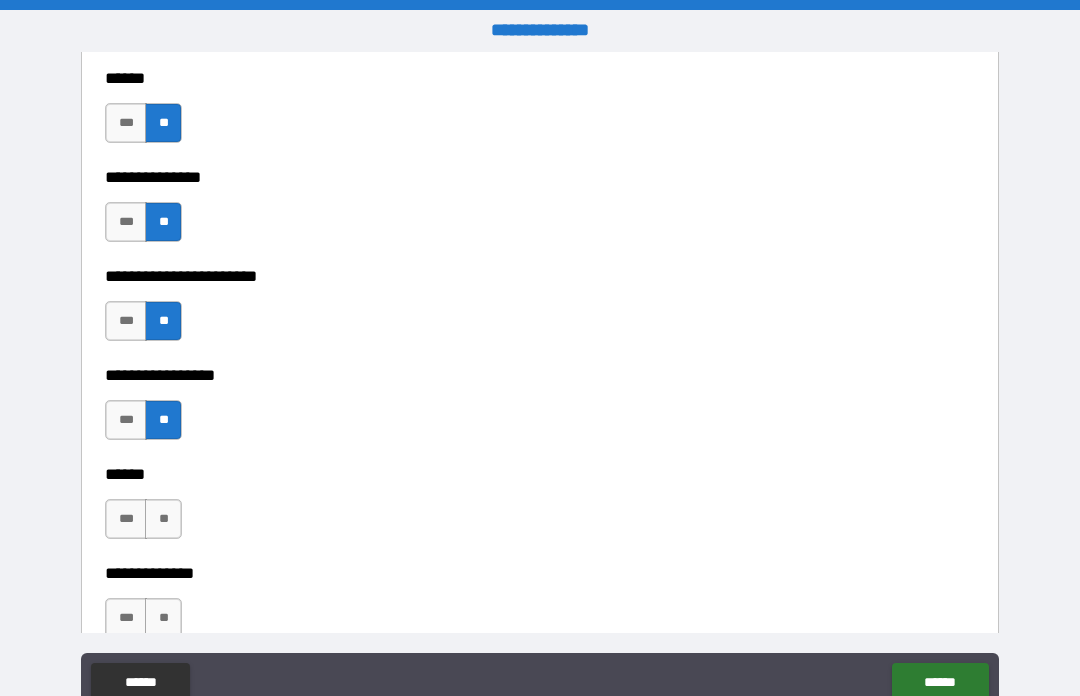 click on "**" at bounding box center (163, 519) 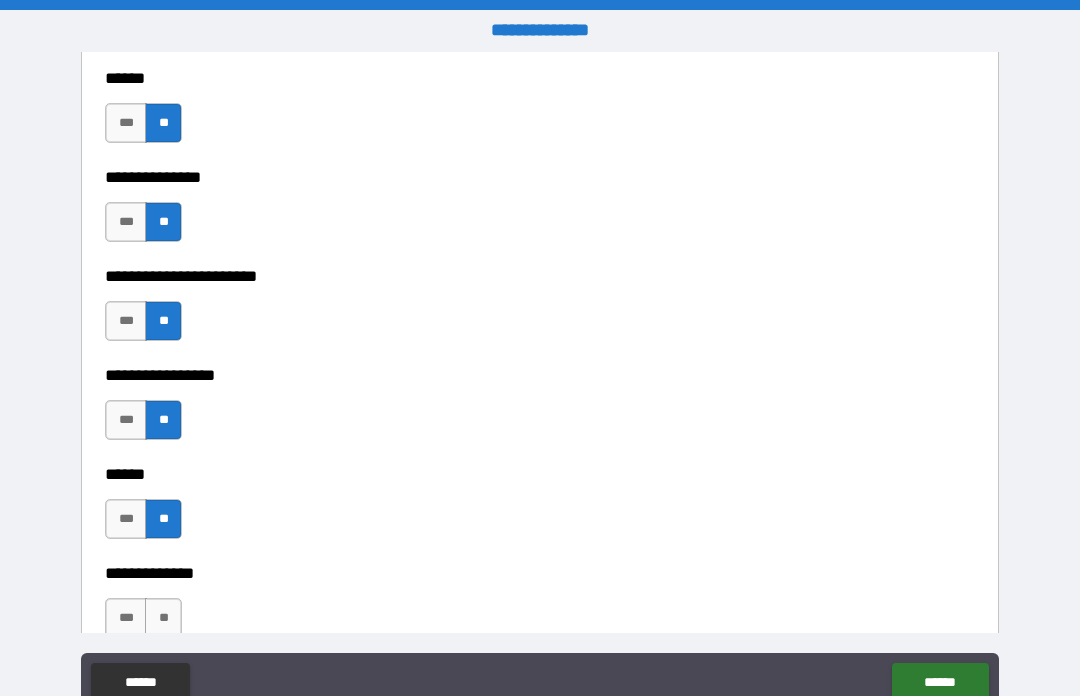 click on "**" at bounding box center [163, 618] 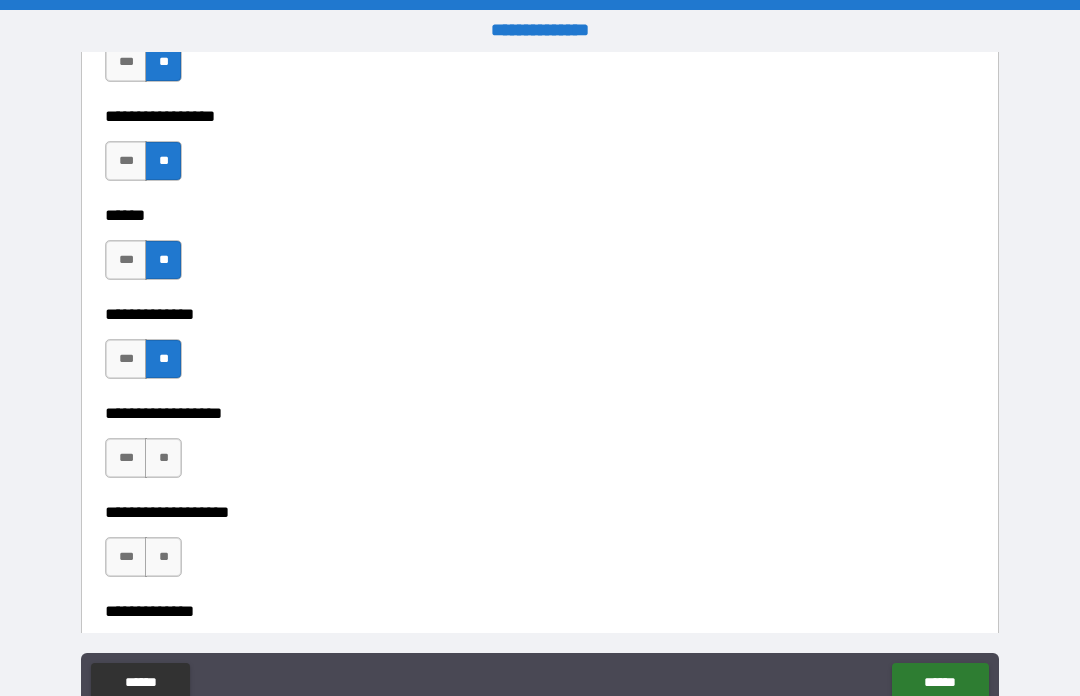 scroll, scrollTop: 3632, scrollLeft: 0, axis: vertical 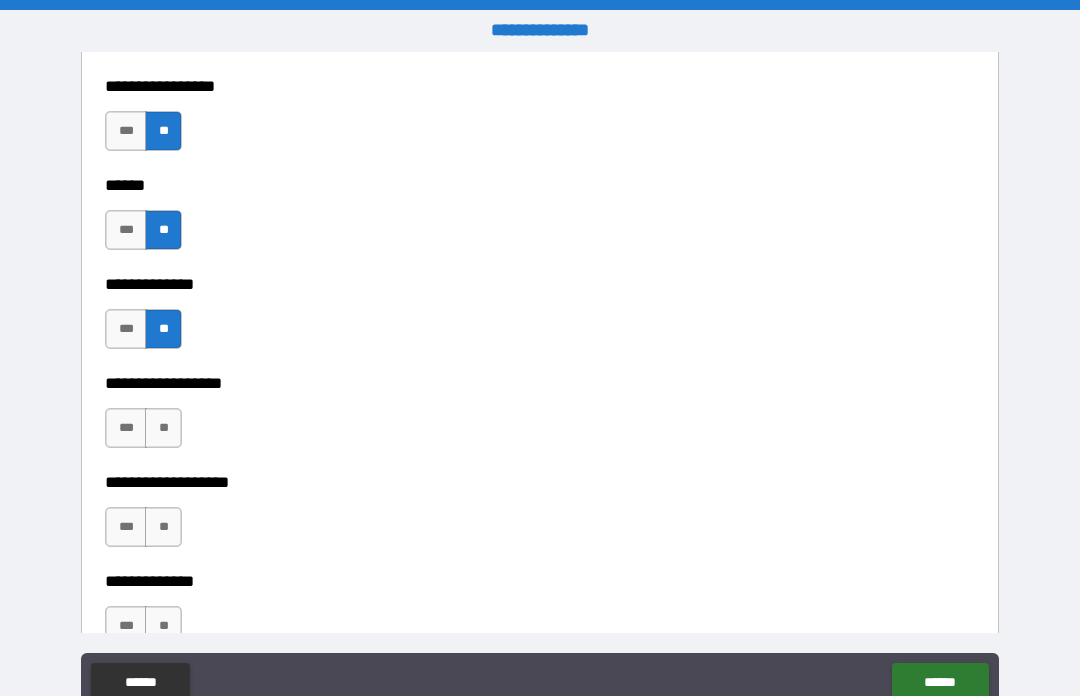 click on "**" at bounding box center [163, 428] 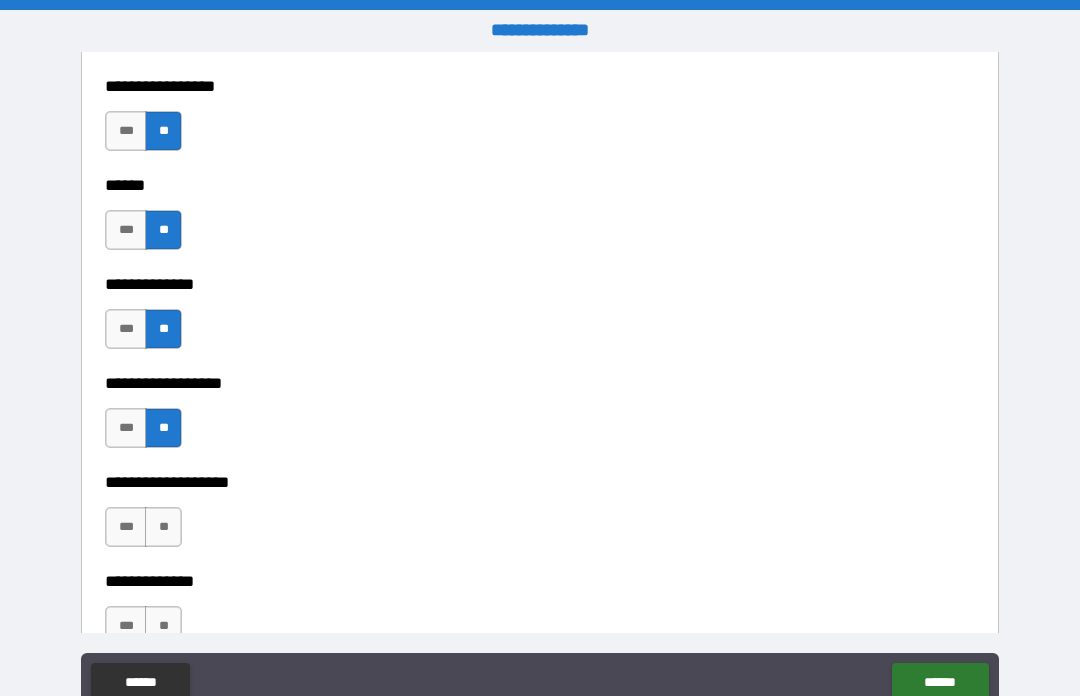 click on "**" at bounding box center [163, 527] 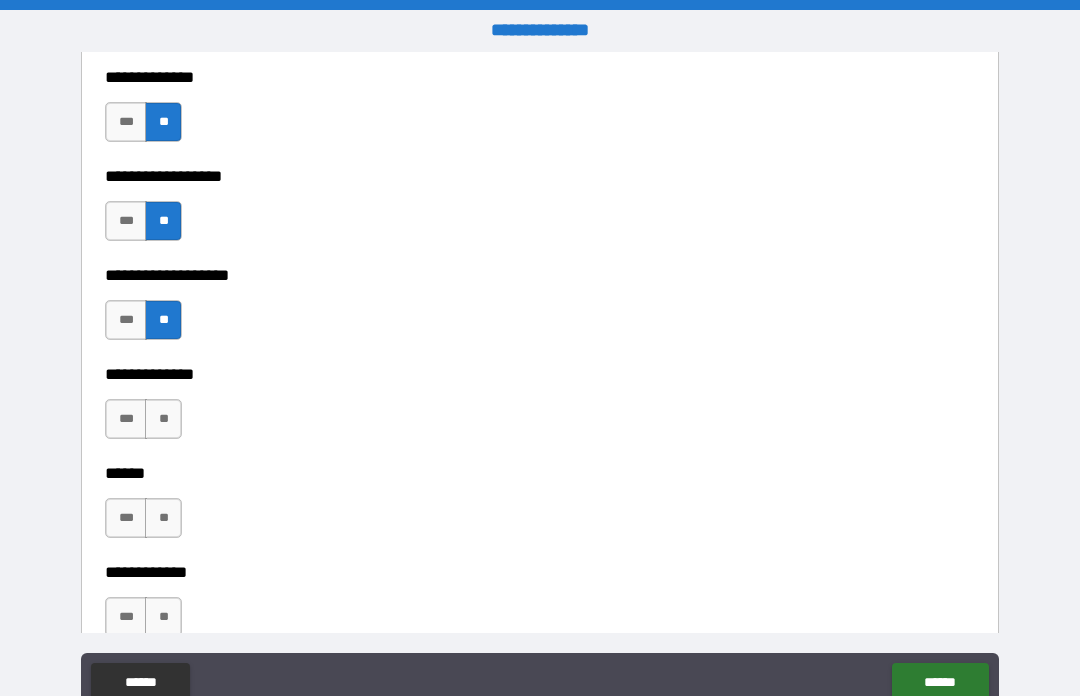 scroll, scrollTop: 3841, scrollLeft: 0, axis: vertical 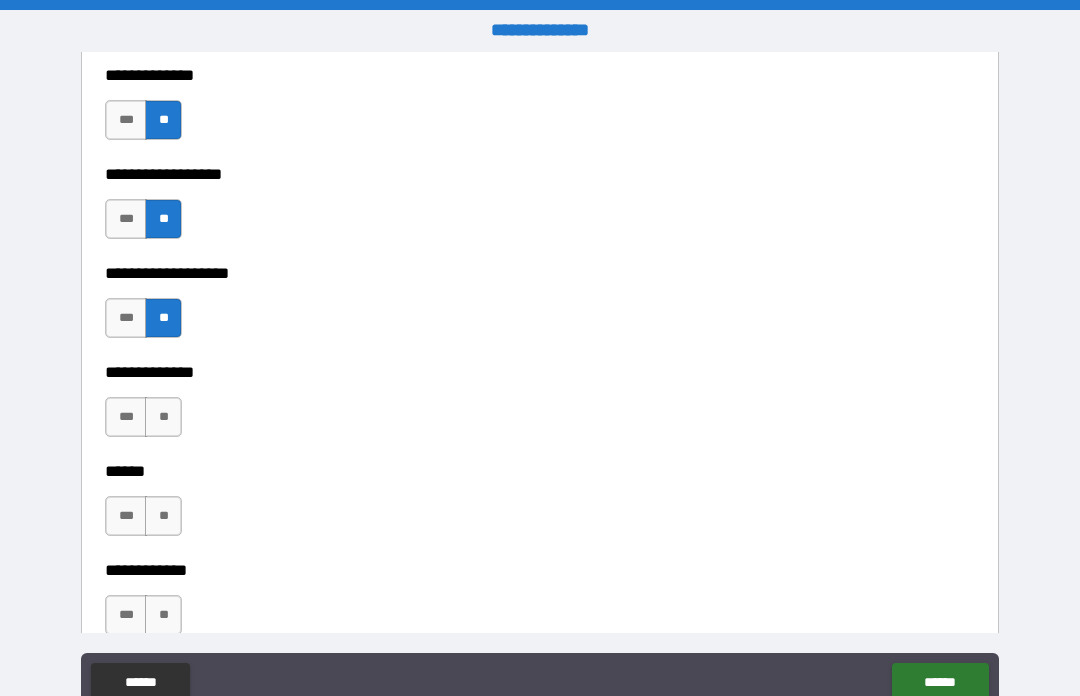 click on "**" at bounding box center (163, 417) 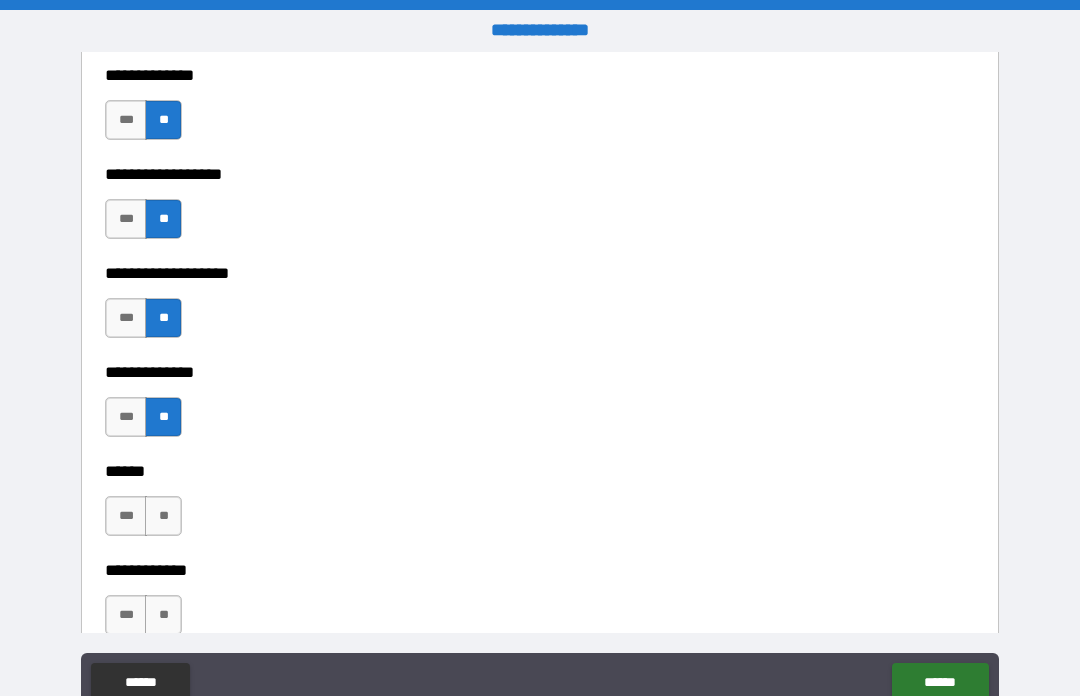 click on "***" at bounding box center [126, 417] 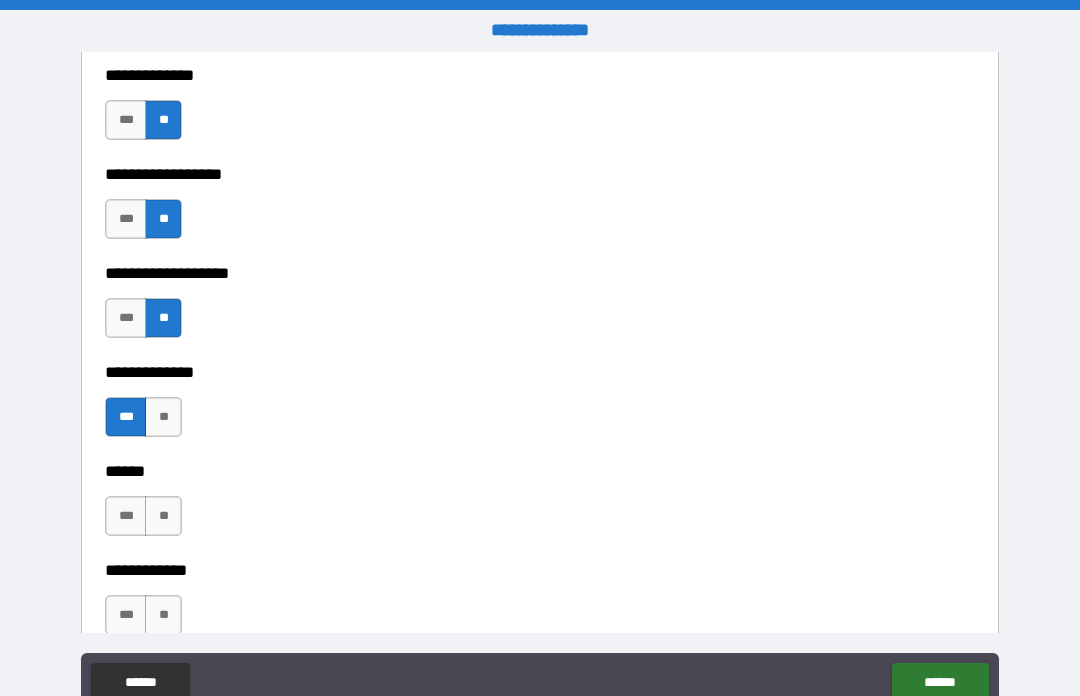 click on "**" at bounding box center [163, 516] 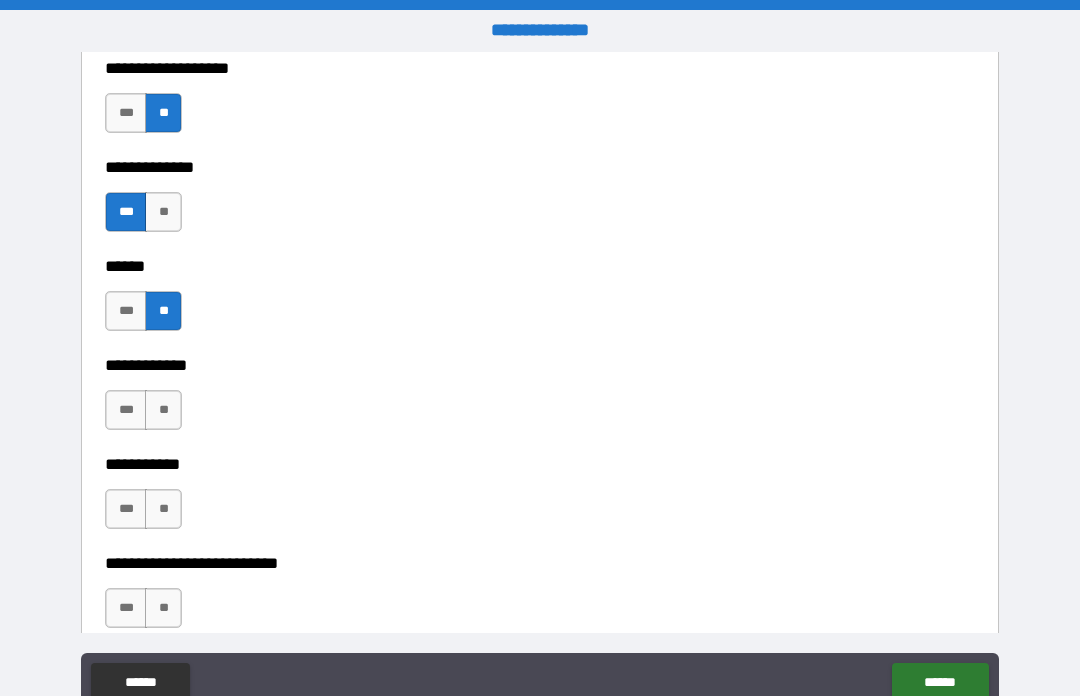scroll, scrollTop: 4094, scrollLeft: 0, axis: vertical 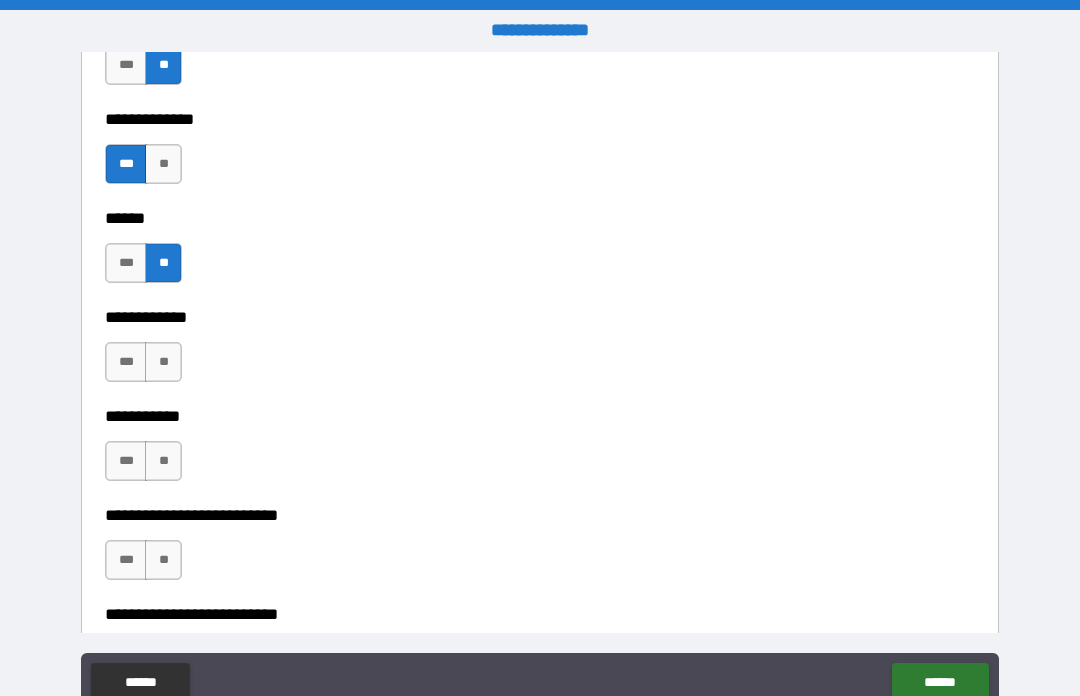 click on "**" at bounding box center (163, 362) 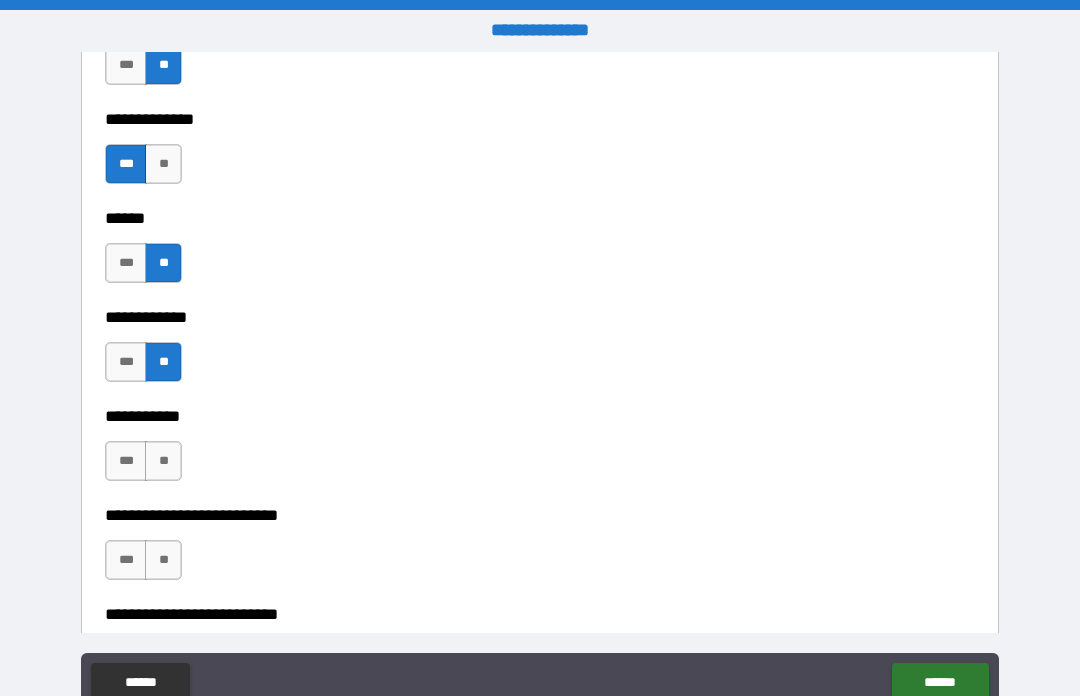 click on "**" at bounding box center (163, 461) 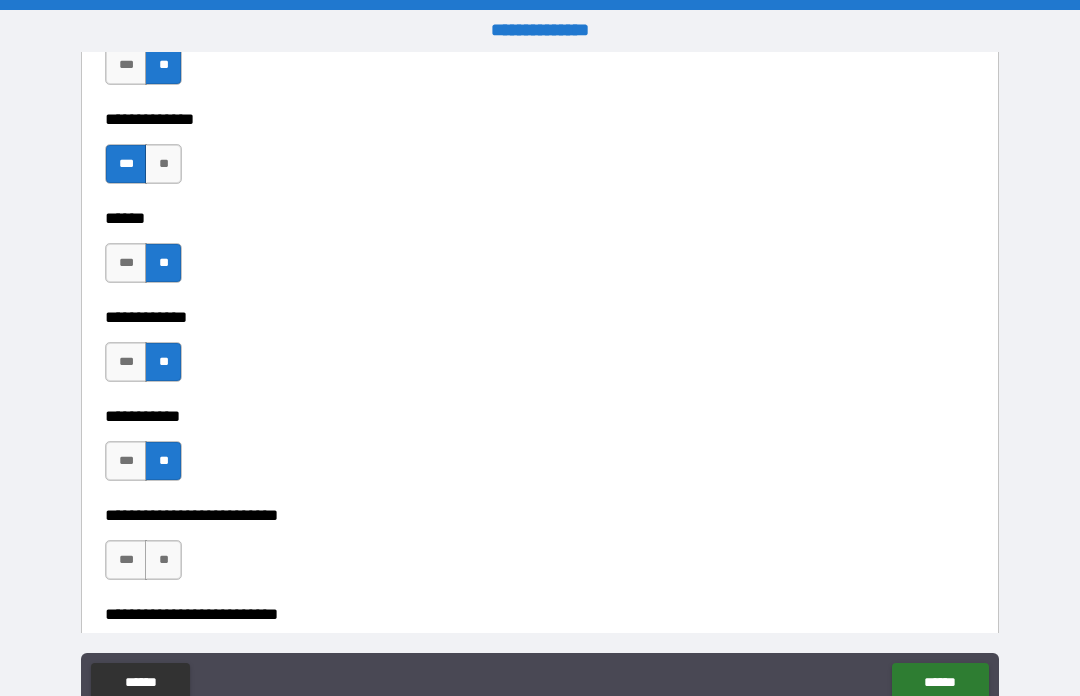 click on "**" at bounding box center (163, 560) 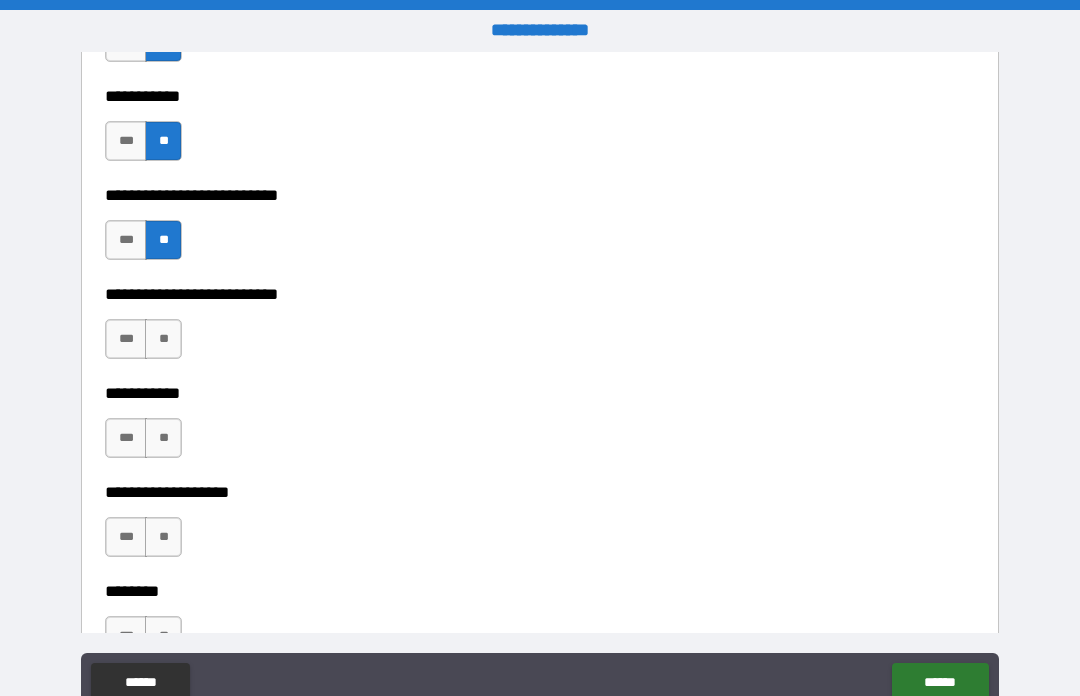 scroll, scrollTop: 4417, scrollLeft: 0, axis: vertical 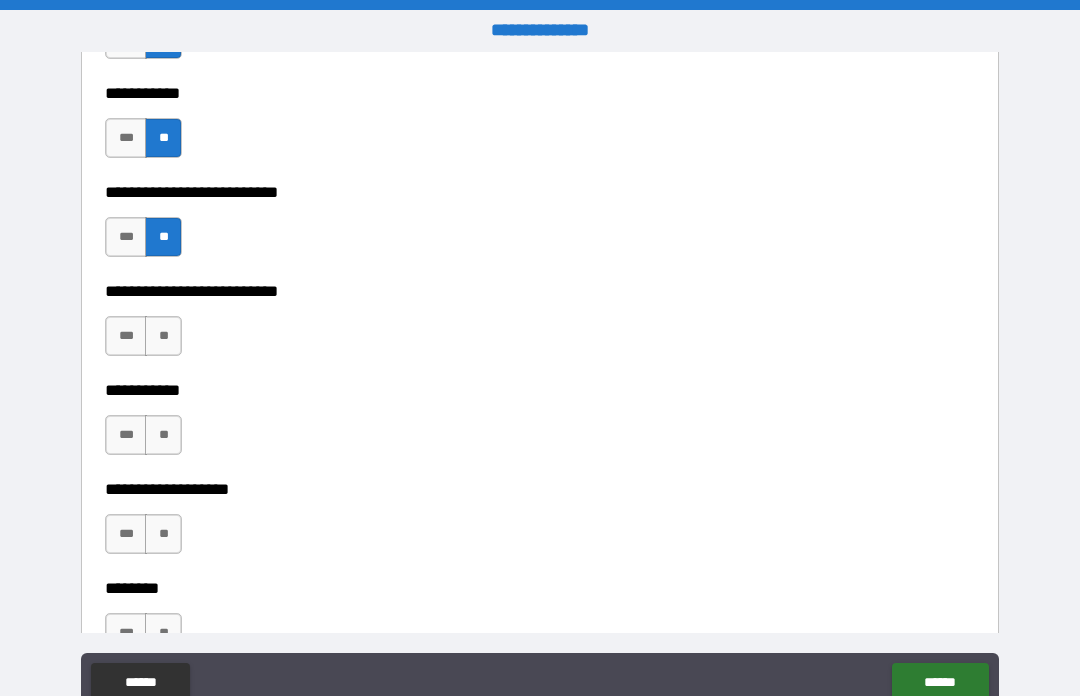 click on "**" at bounding box center [163, 336] 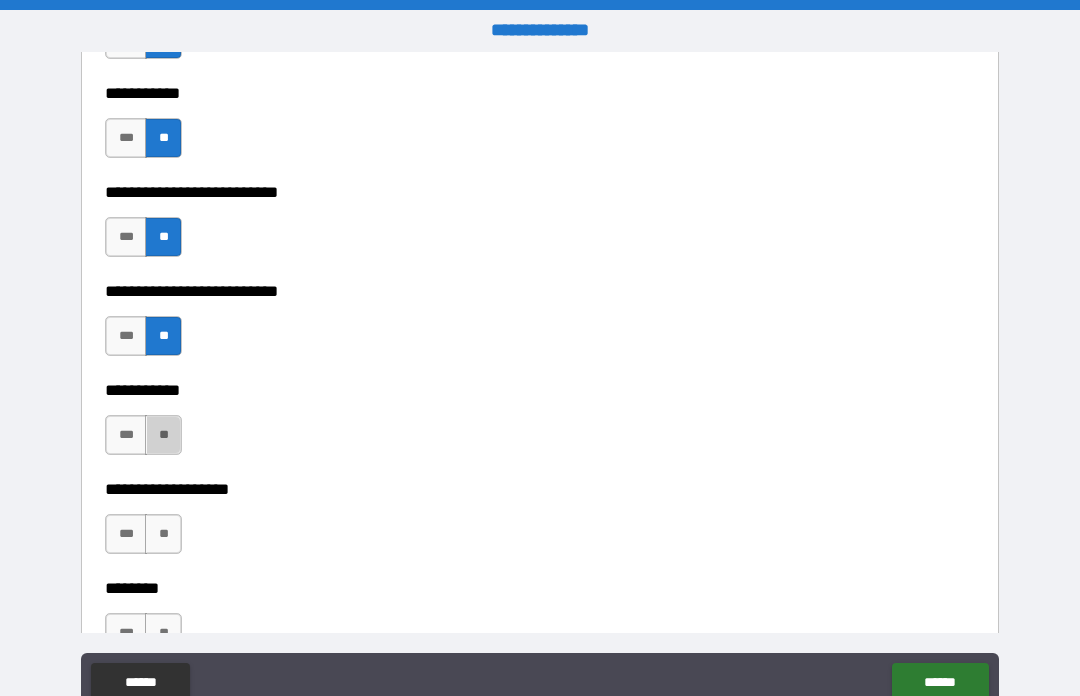 click on "**" at bounding box center [163, 435] 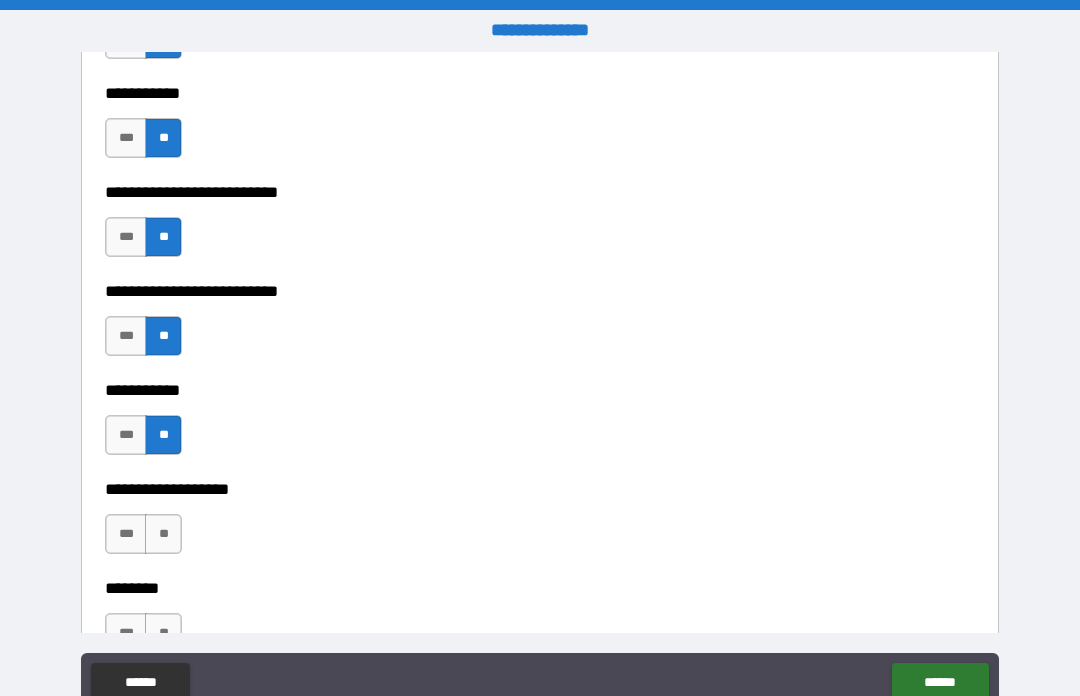 click on "**" at bounding box center (163, 534) 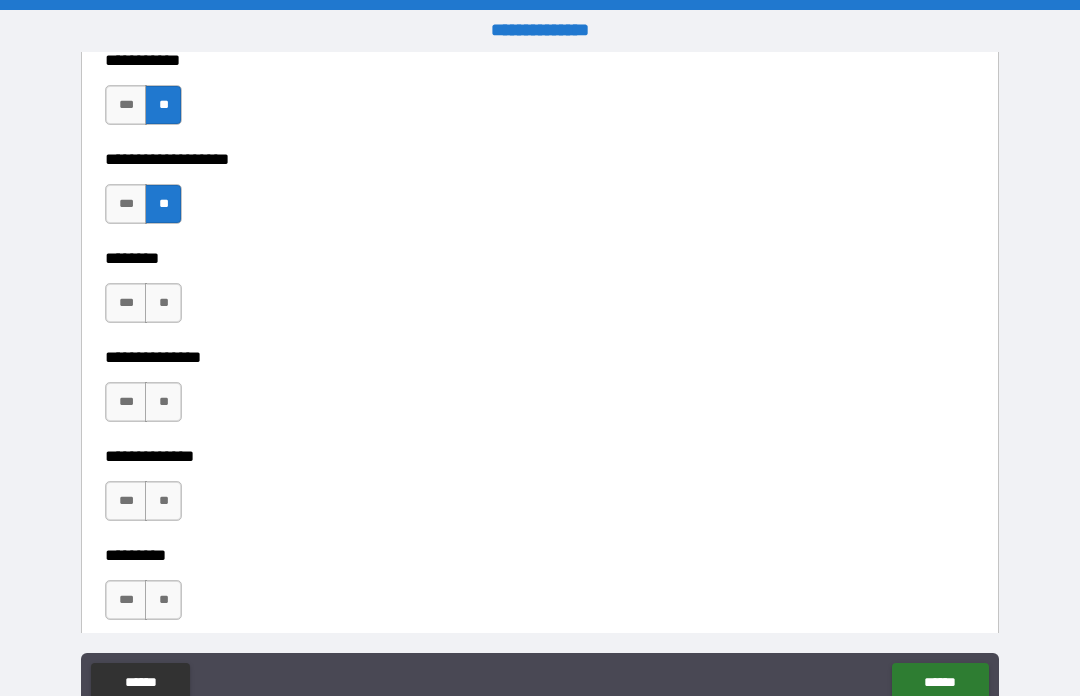 scroll, scrollTop: 4748, scrollLeft: 0, axis: vertical 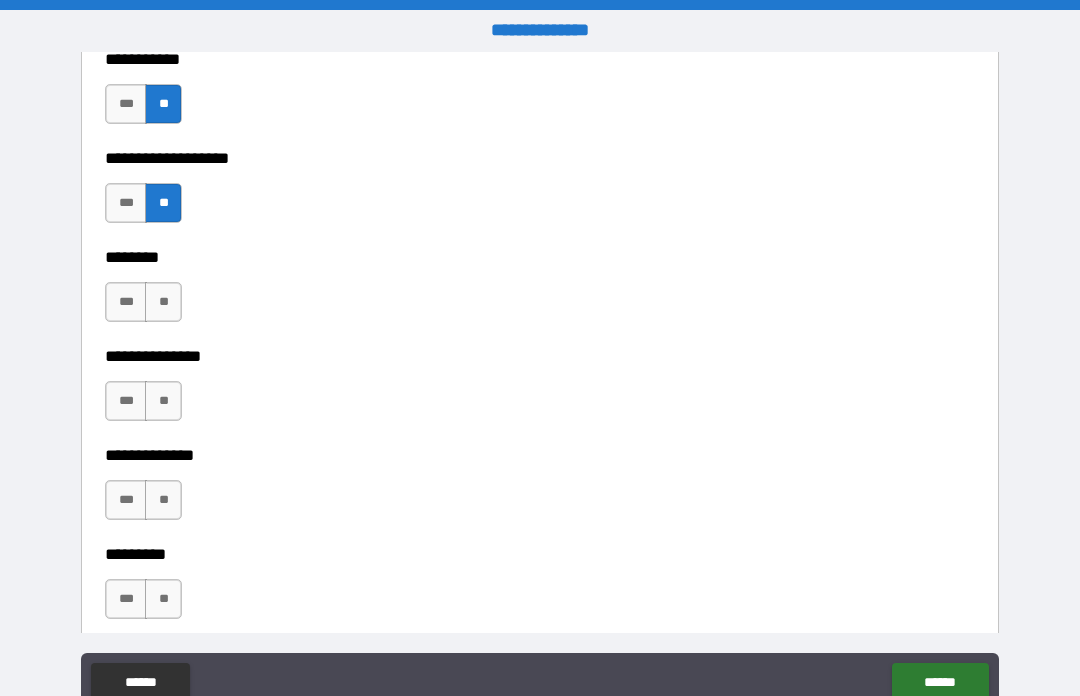 click on "**" at bounding box center (163, 302) 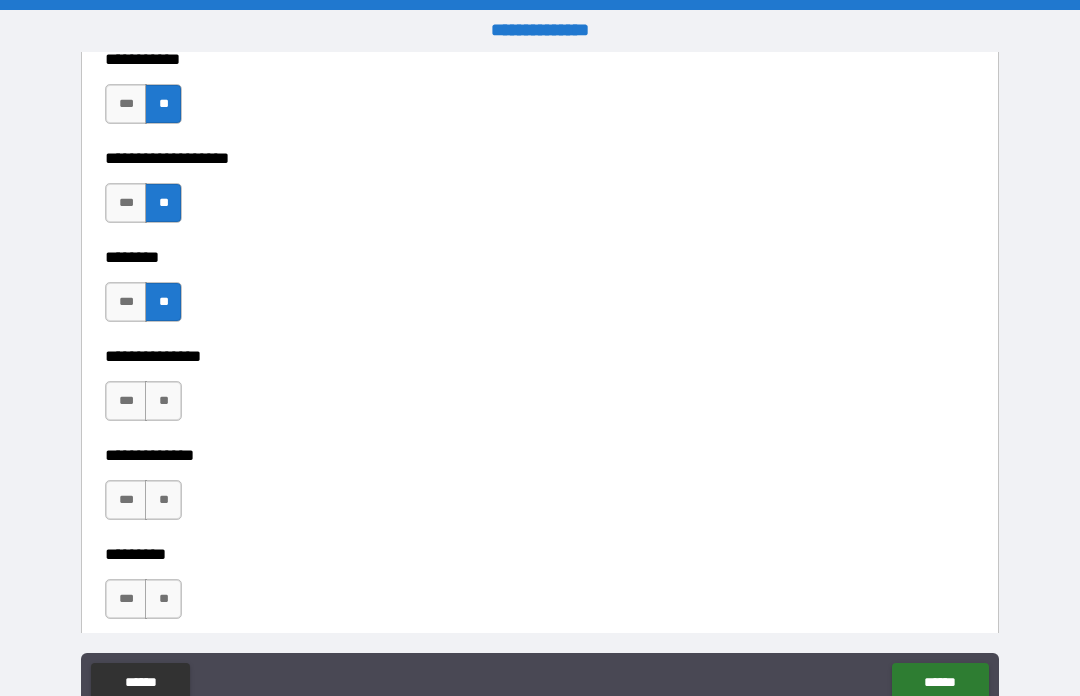 click on "**" at bounding box center [163, 401] 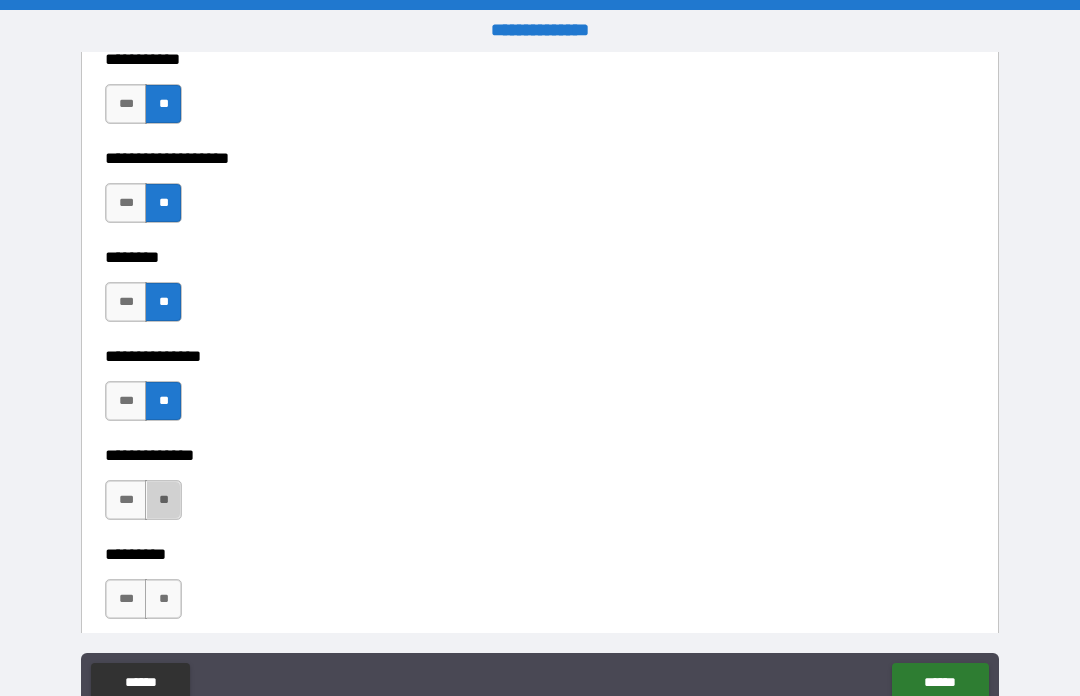 click on "**" at bounding box center [163, 500] 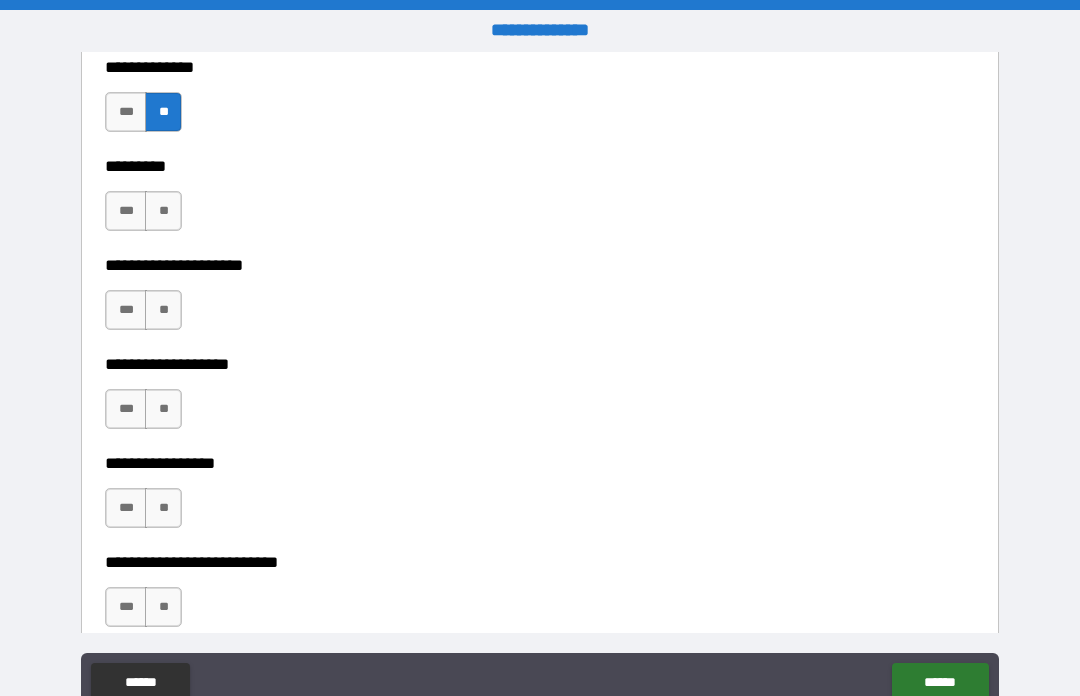 scroll, scrollTop: 5142, scrollLeft: 0, axis: vertical 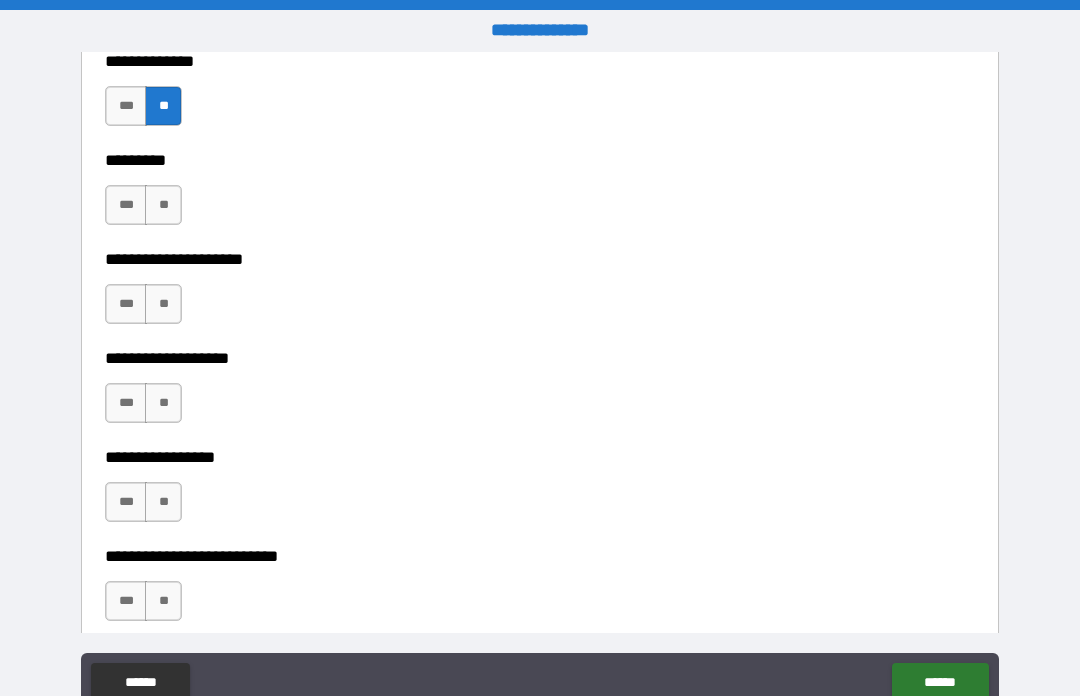 click on "**" at bounding box center [163, 205] 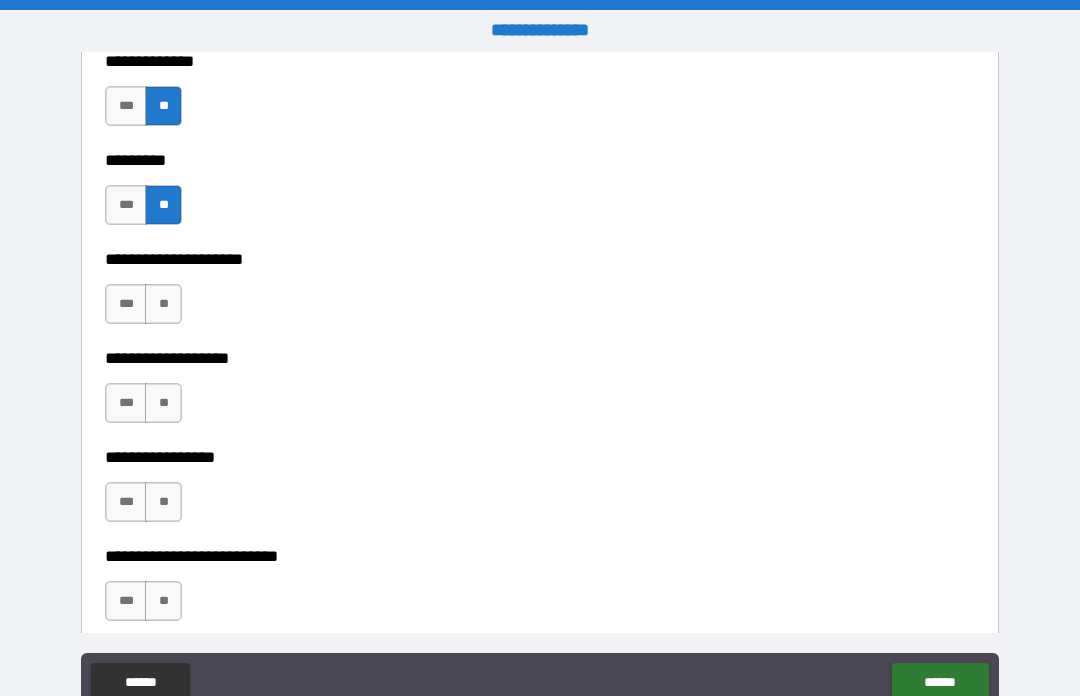 click on "**" at bounding box center [163, 304] 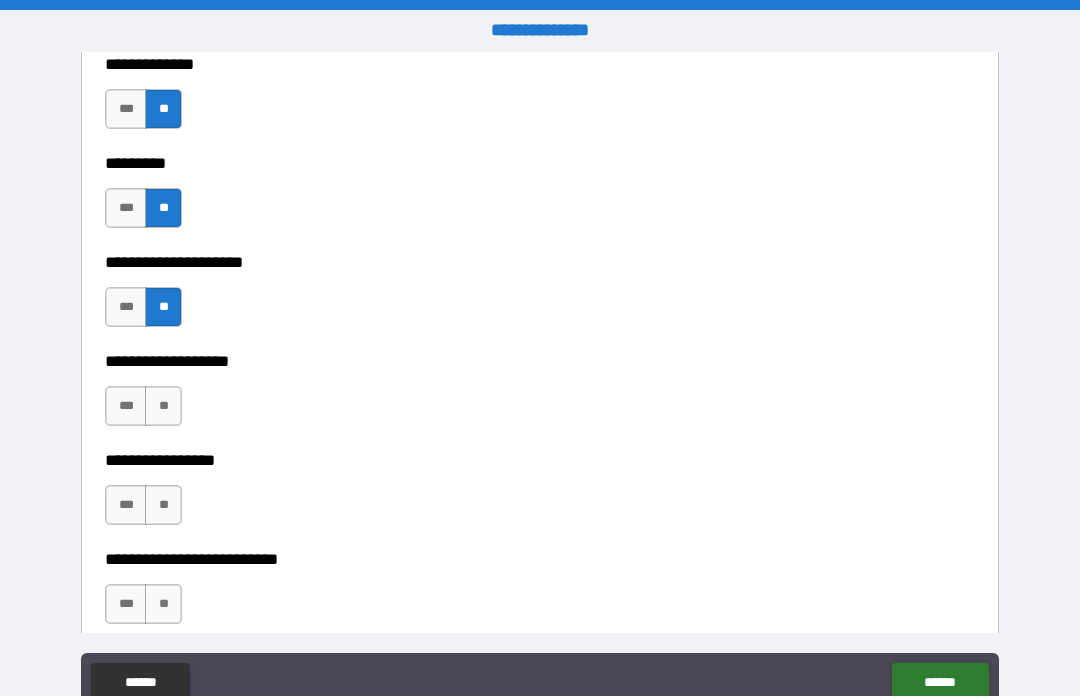 scroll, scrollTop: 5147, scrollLeft: 0, axis: vertical 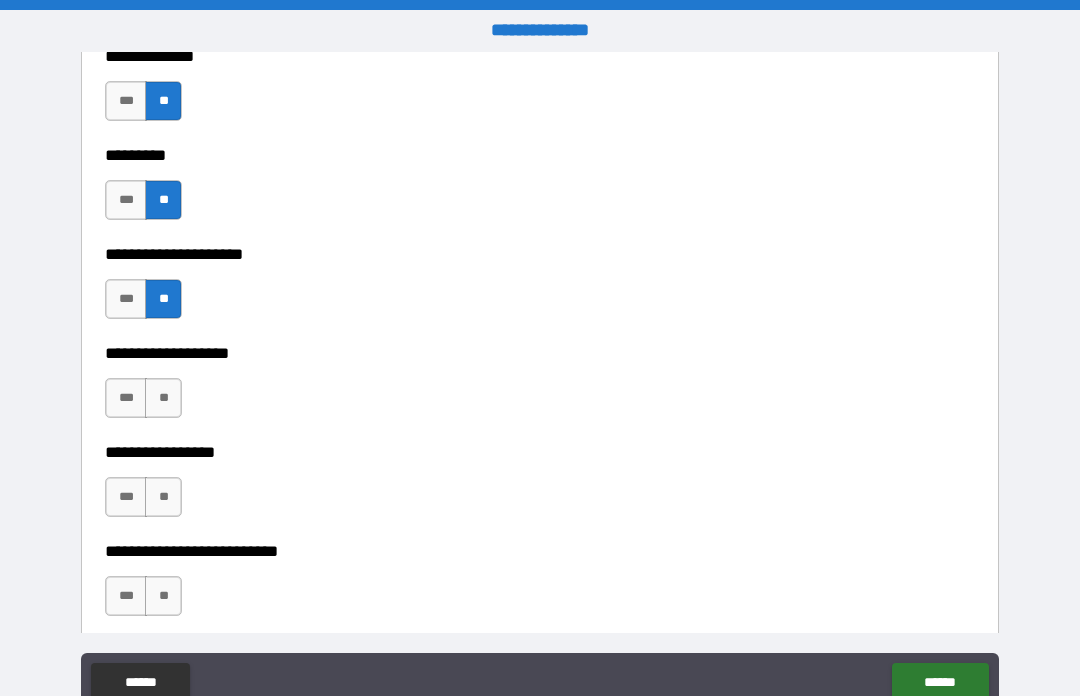 click on "**" at bounding box center [163, 398] 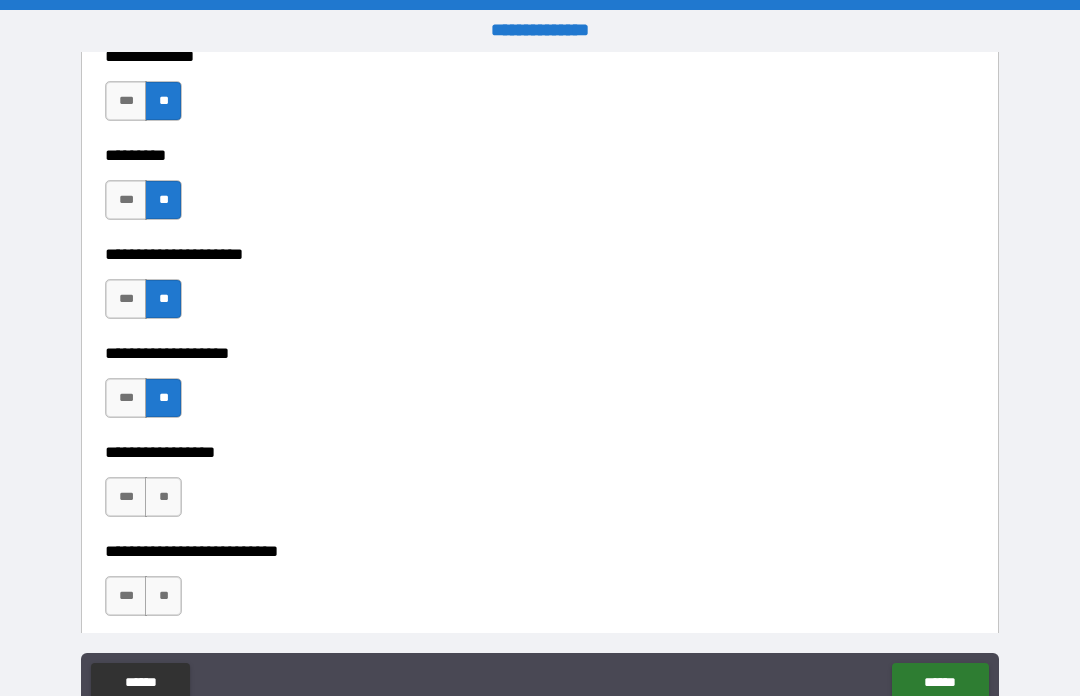 click on "**" at bounding box center (163, 497) 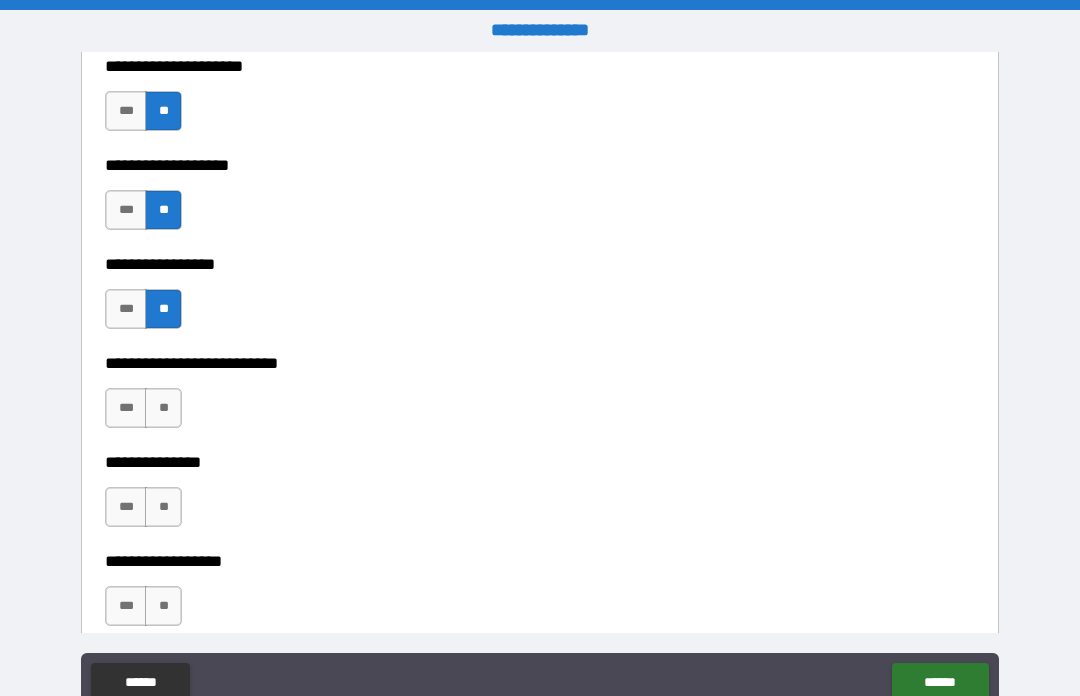 scroll, scrollTop: 5354, scrollLeft: 0, axis: vertical 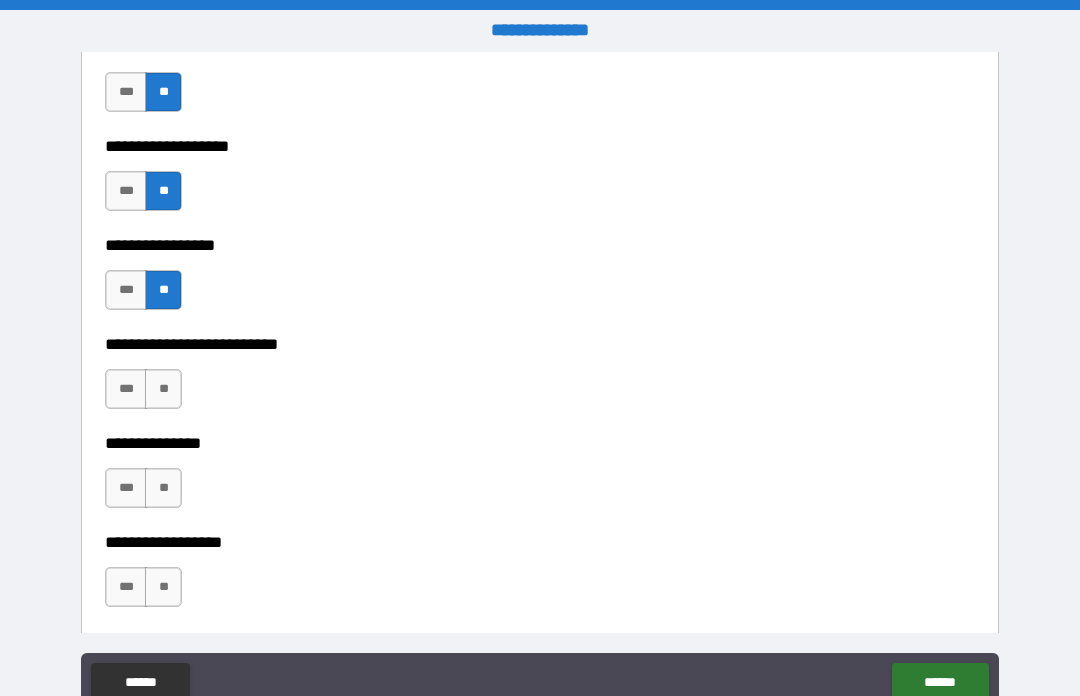 click on "**" at bounding box center (163, 389) 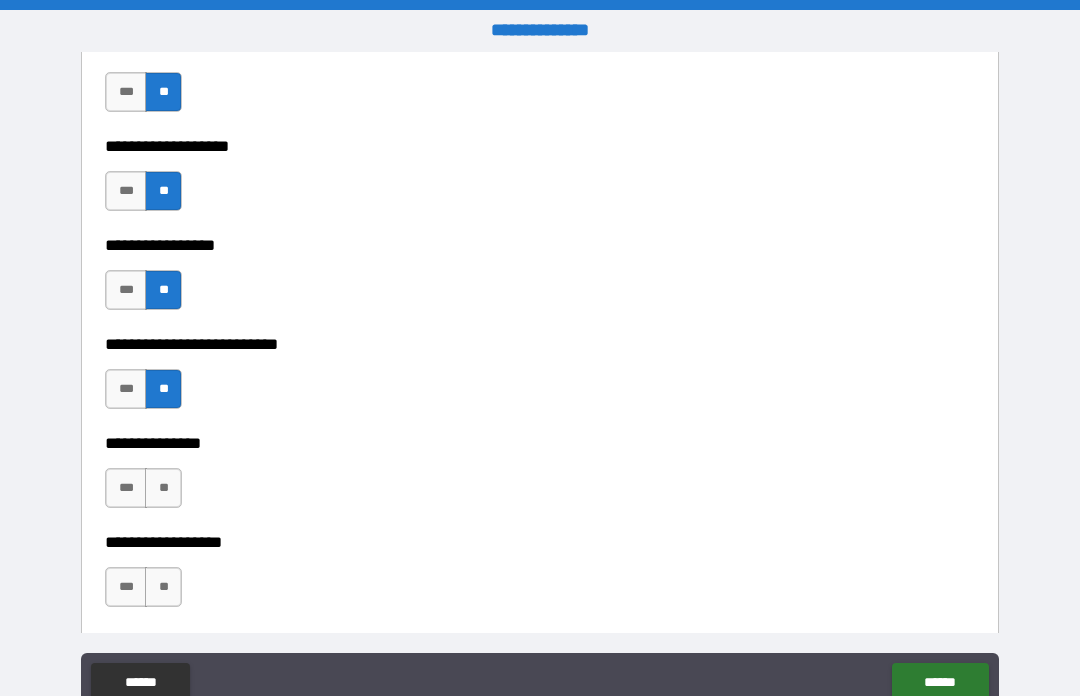 click on "**" at bounding box center (163, 488) 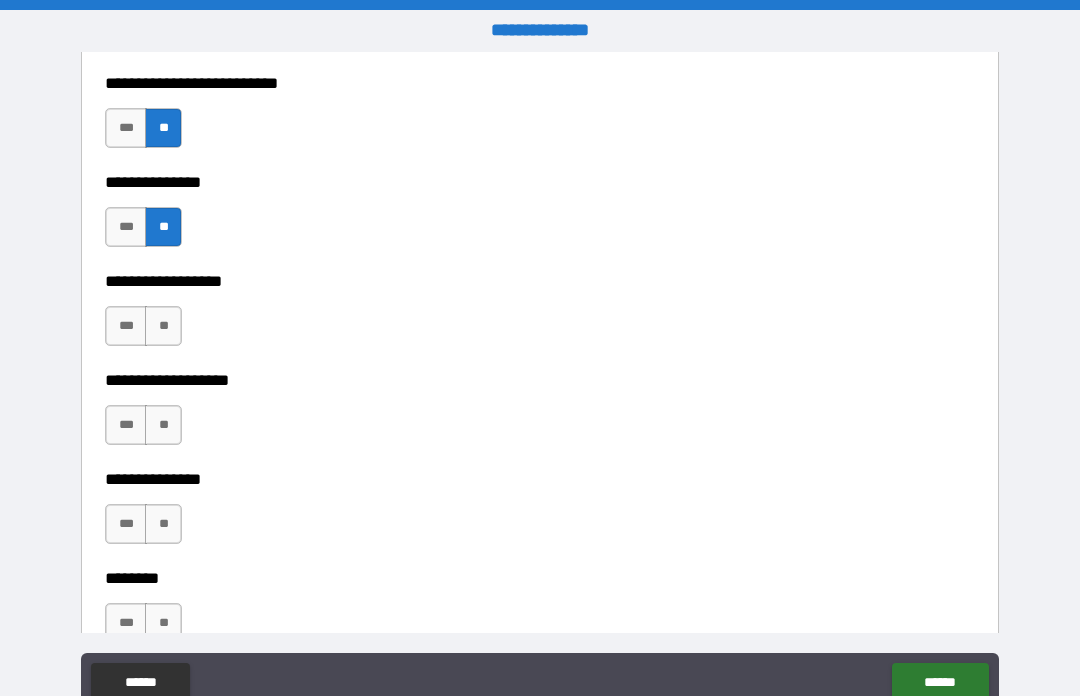 scroll, scrollTop: 5618, scrollLeft: 0, axis: vertical 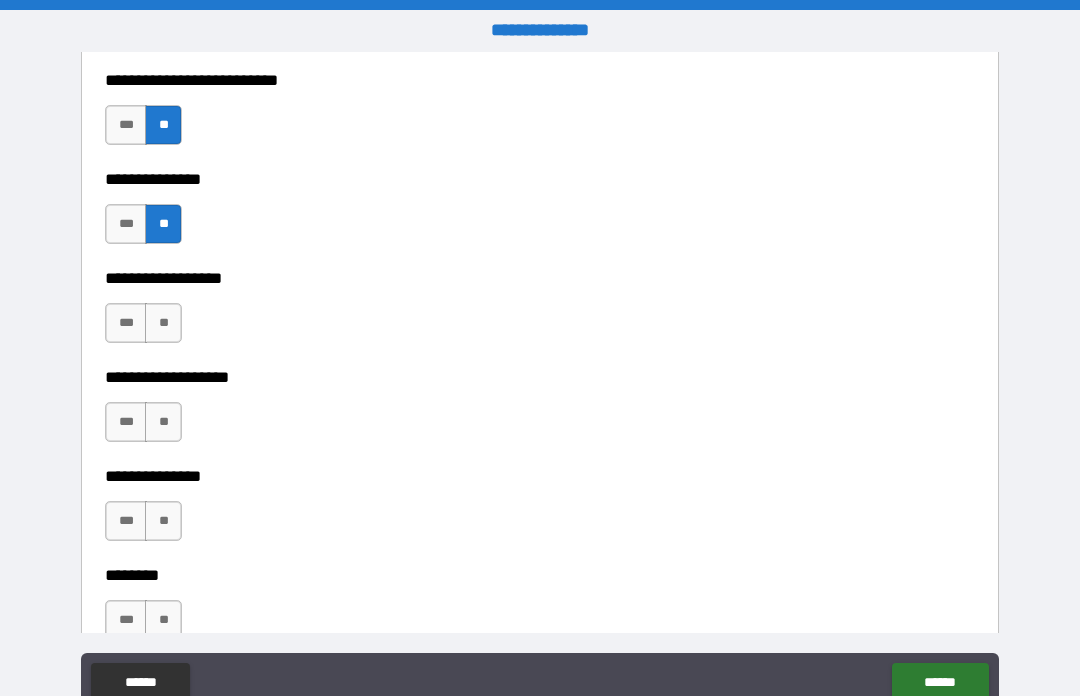 click on "**" at bounding box center [163, 323] 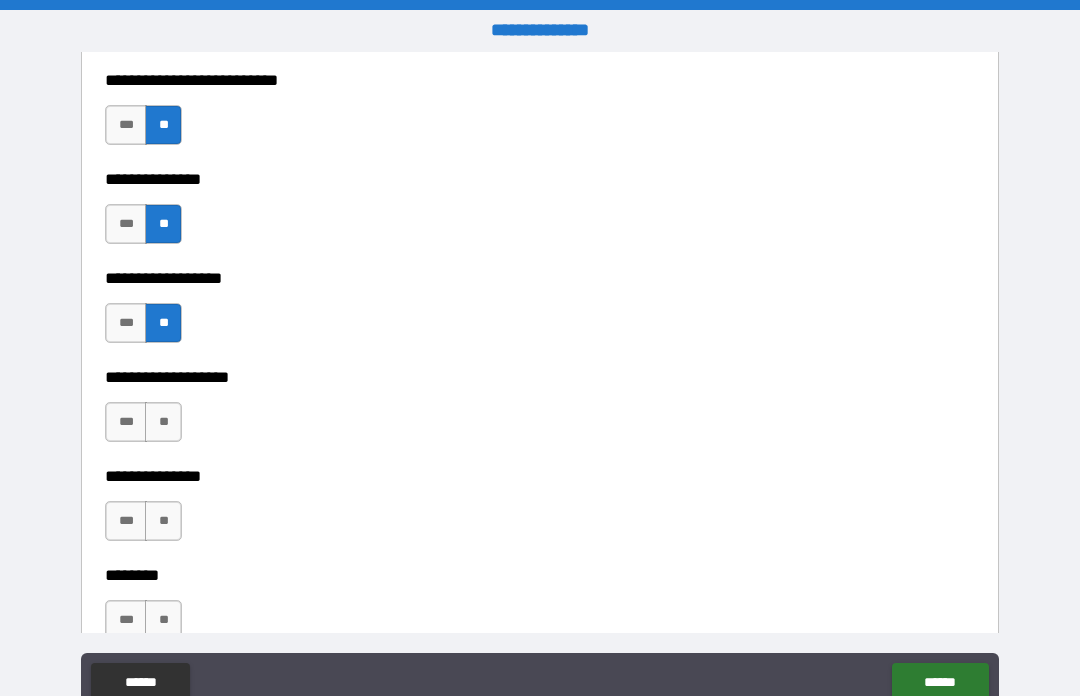 click on "**" at bounding box center (163, 422) 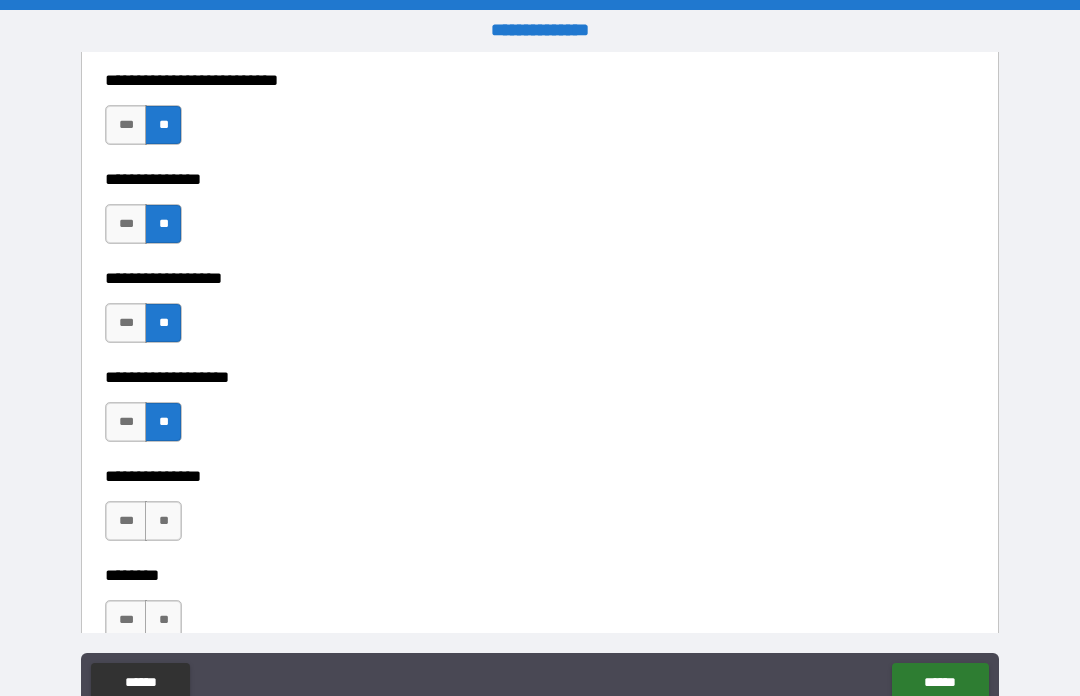 click on "**" at bounding box center (163, 521) 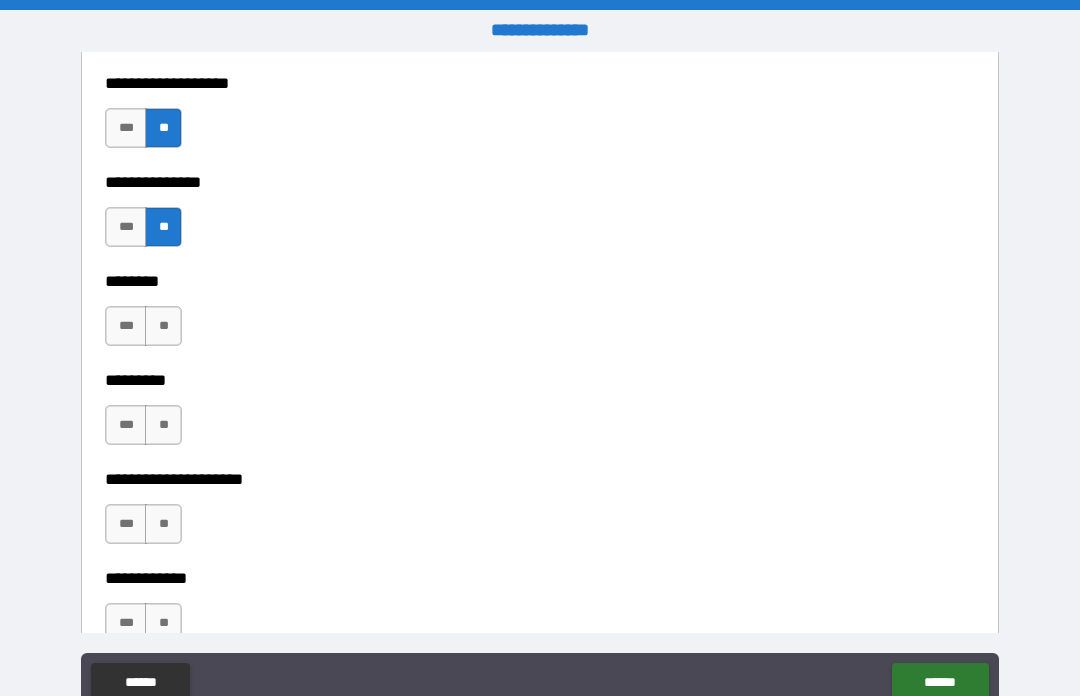 scroll, scrollTop: 5914, scrollLeft: 0, axis: vertical 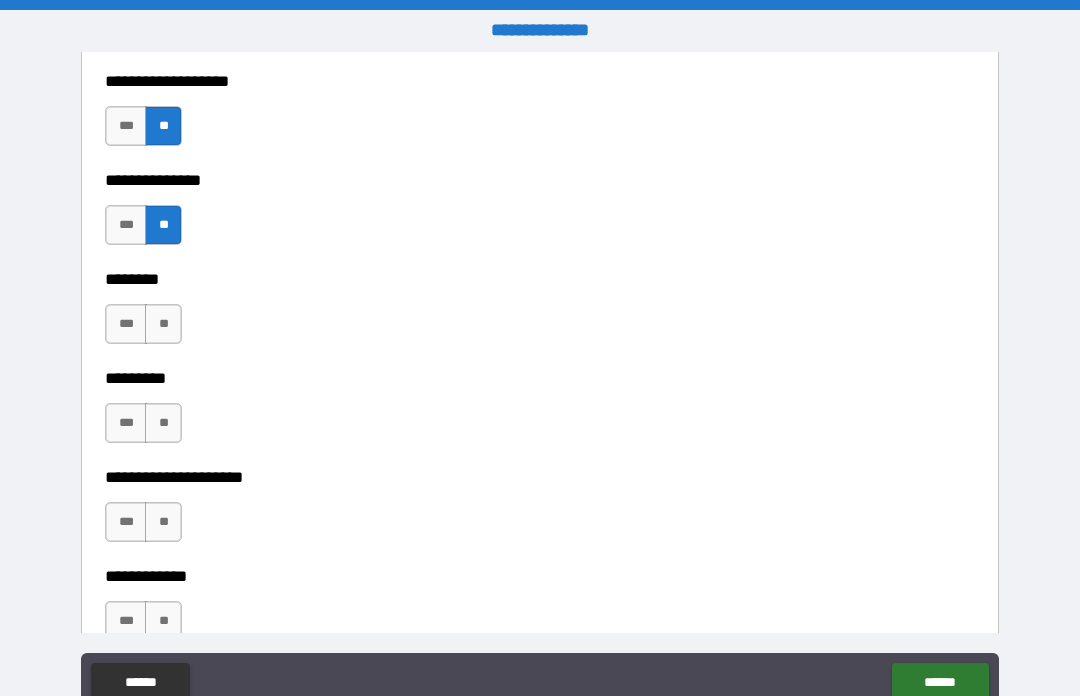 click on "**" at bounding box center [163, 324] 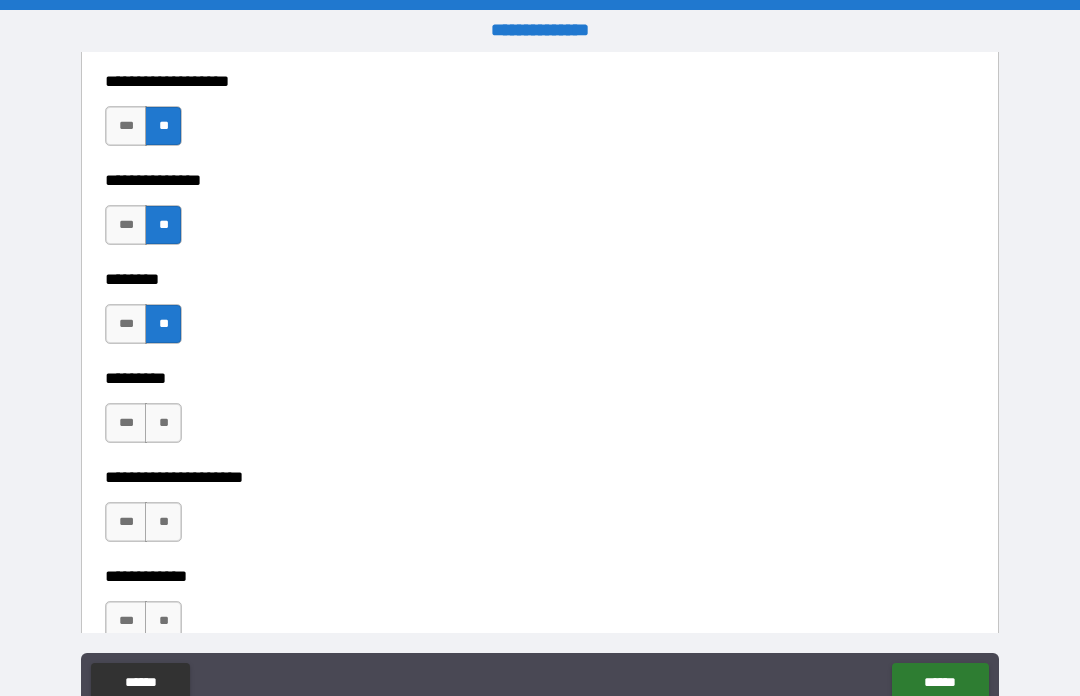 click on "**" at bounding box center (163, 423) 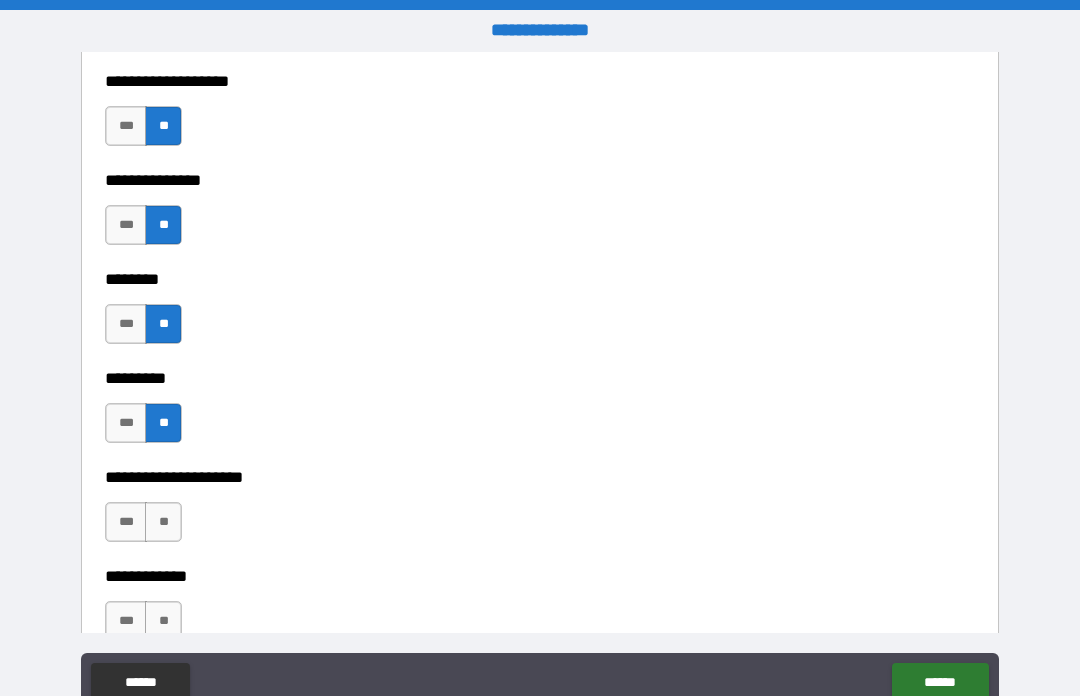 click on "**" at bounding box center (163, 522) 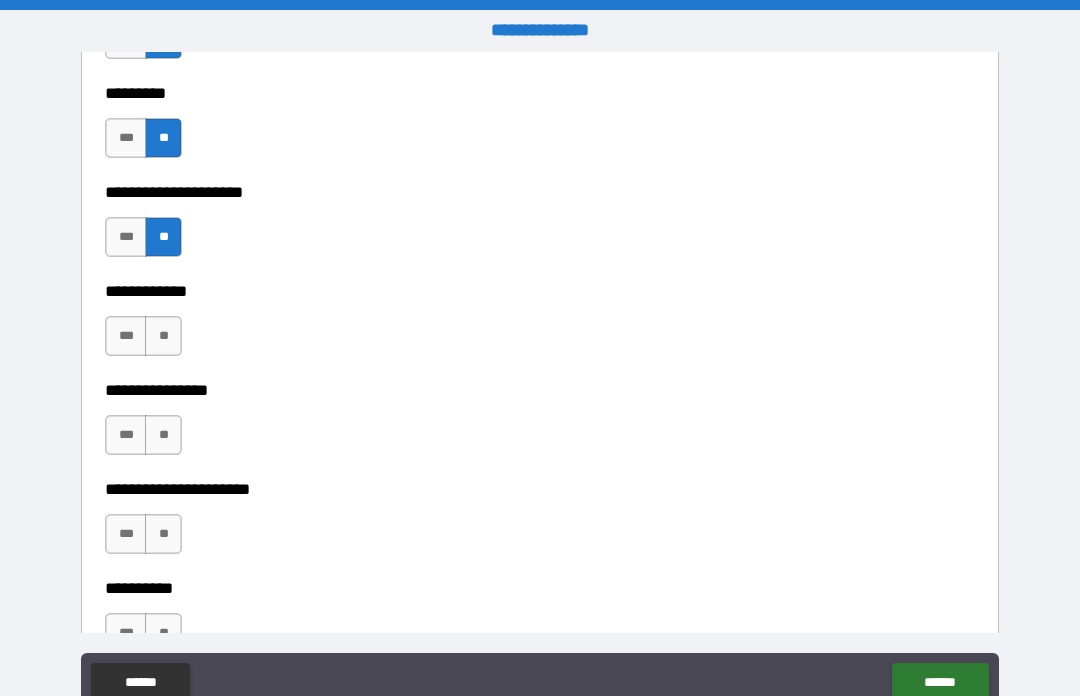 scroll, scrollTop: 6200, scrollLeft: 0, axis: vertical 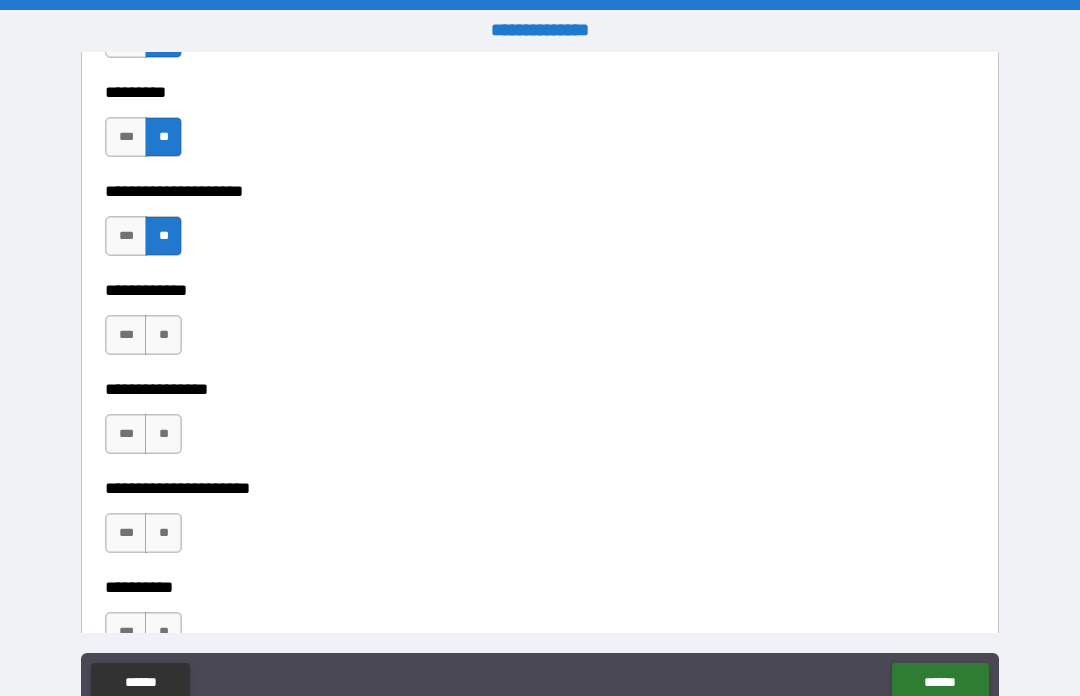 click on "**" at bounding box center (163, 335) 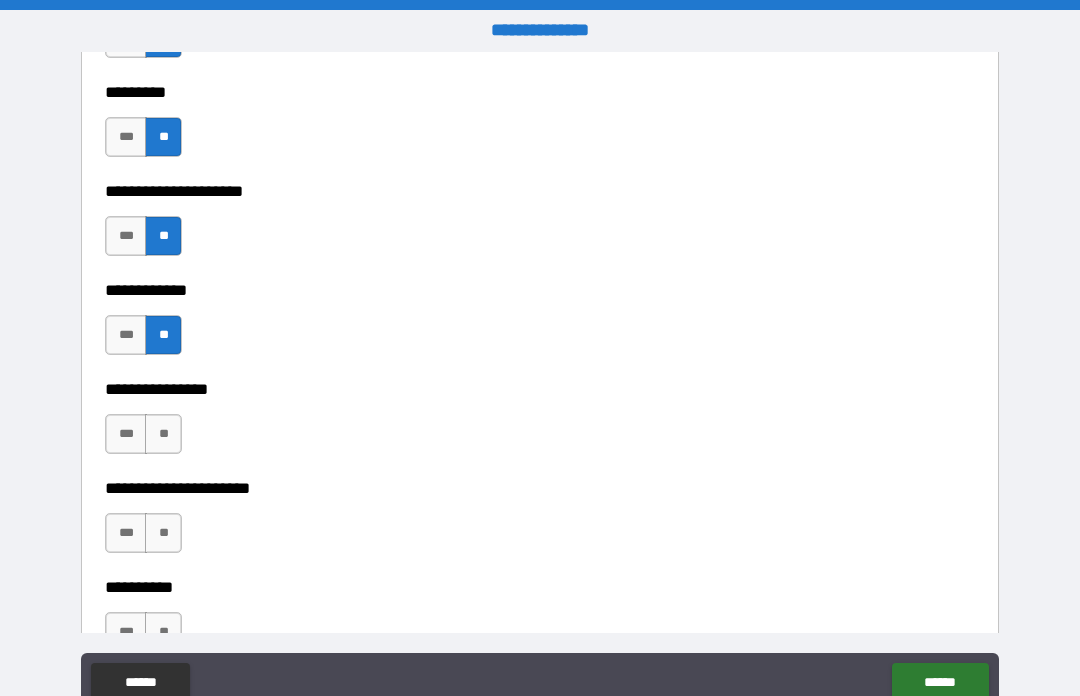 click on "**" at bounding box center [163, 434] 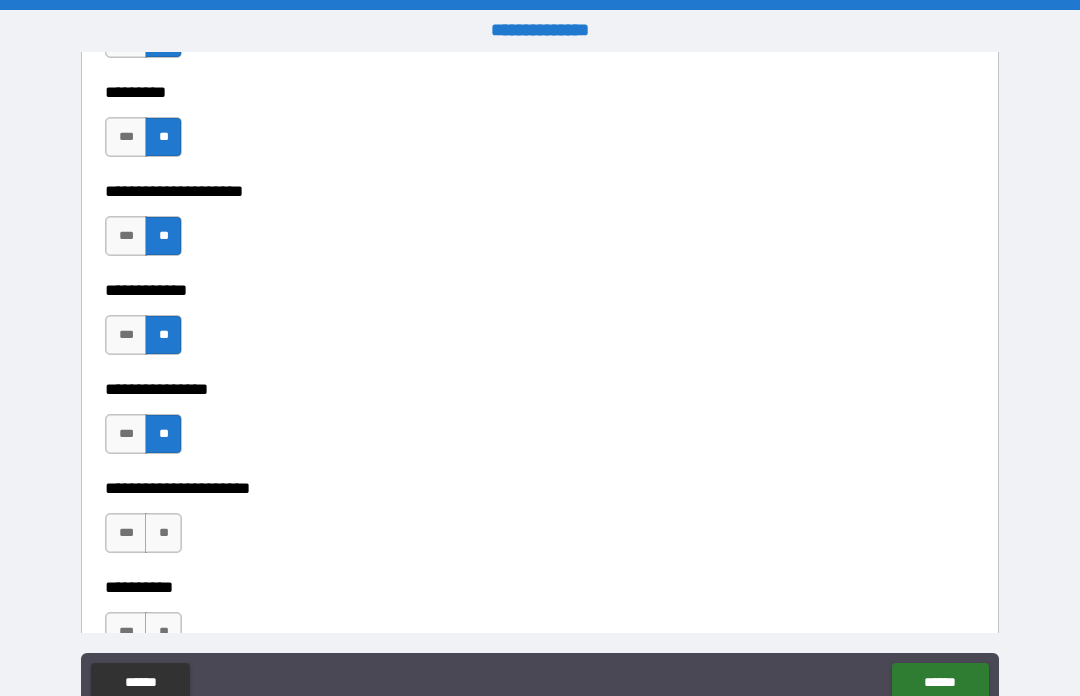 click on "**" at bounding box center [163, 533] 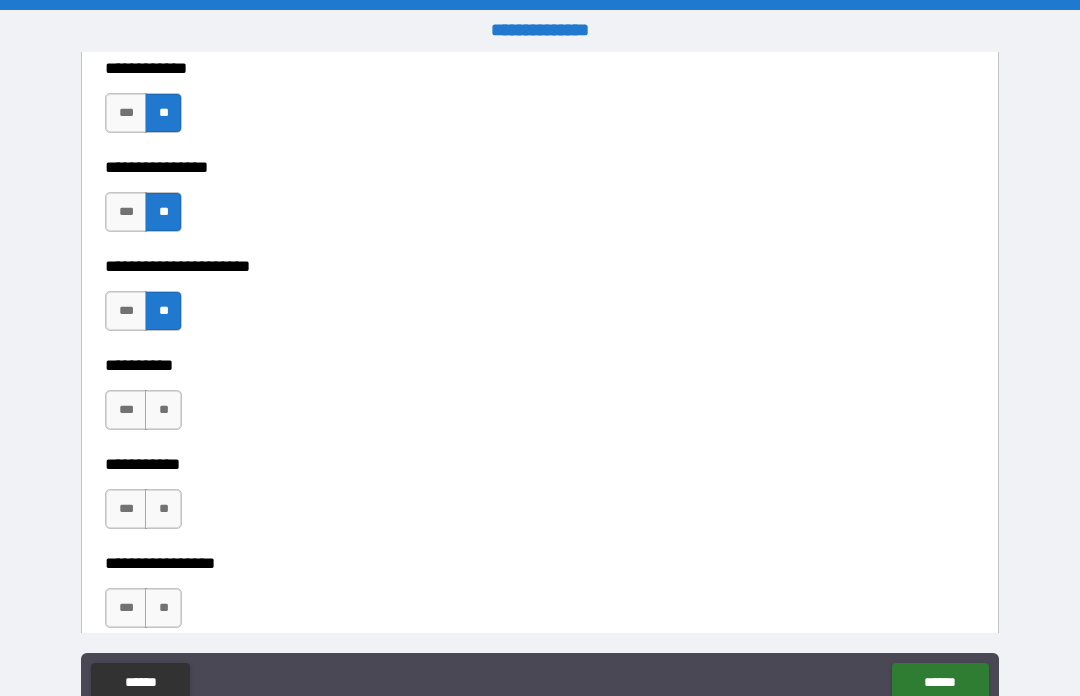 scroll, scrollTop: 6445, scrollLeft: 0, axis: vertical 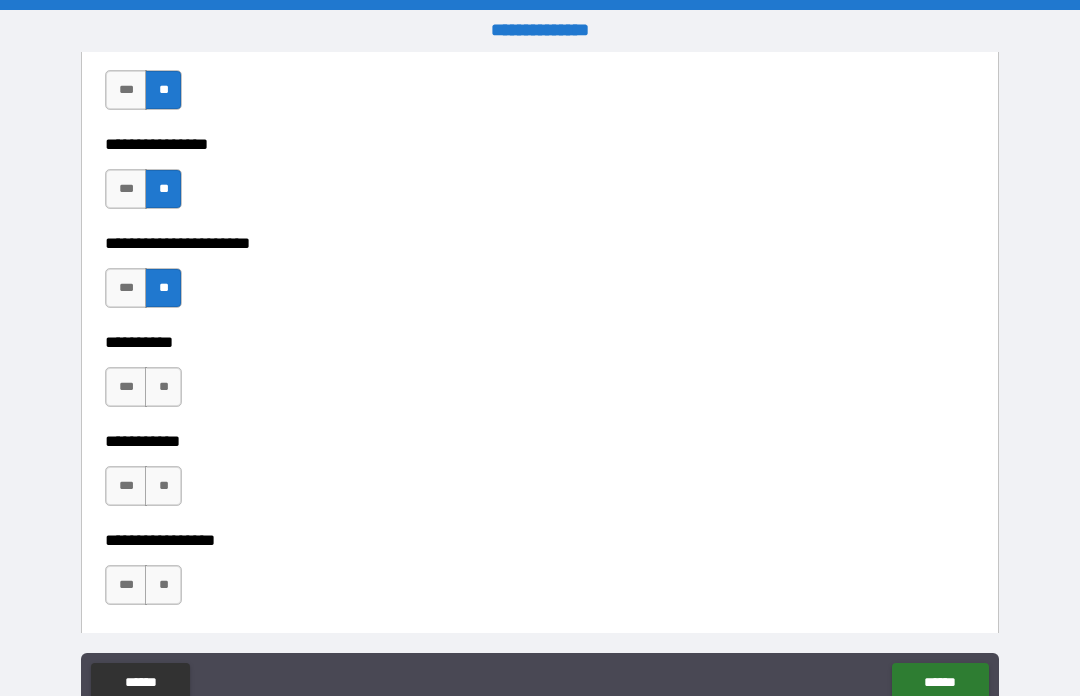 click on "**" at bounding box center [163, 387] 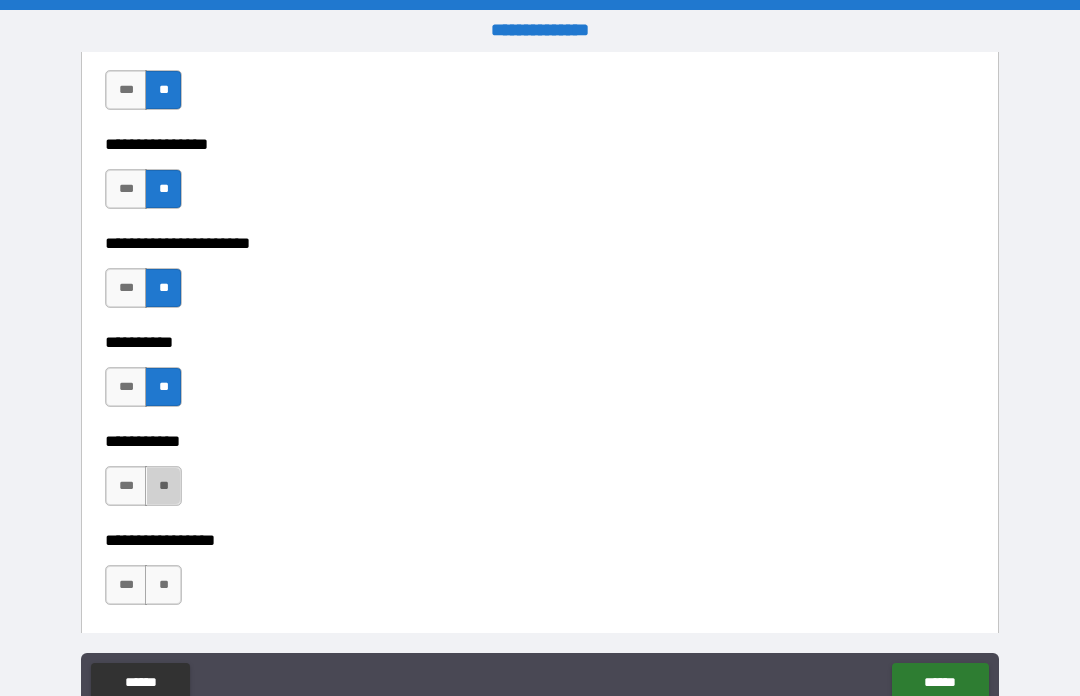 click on "**" at bounding box center (163, 486) 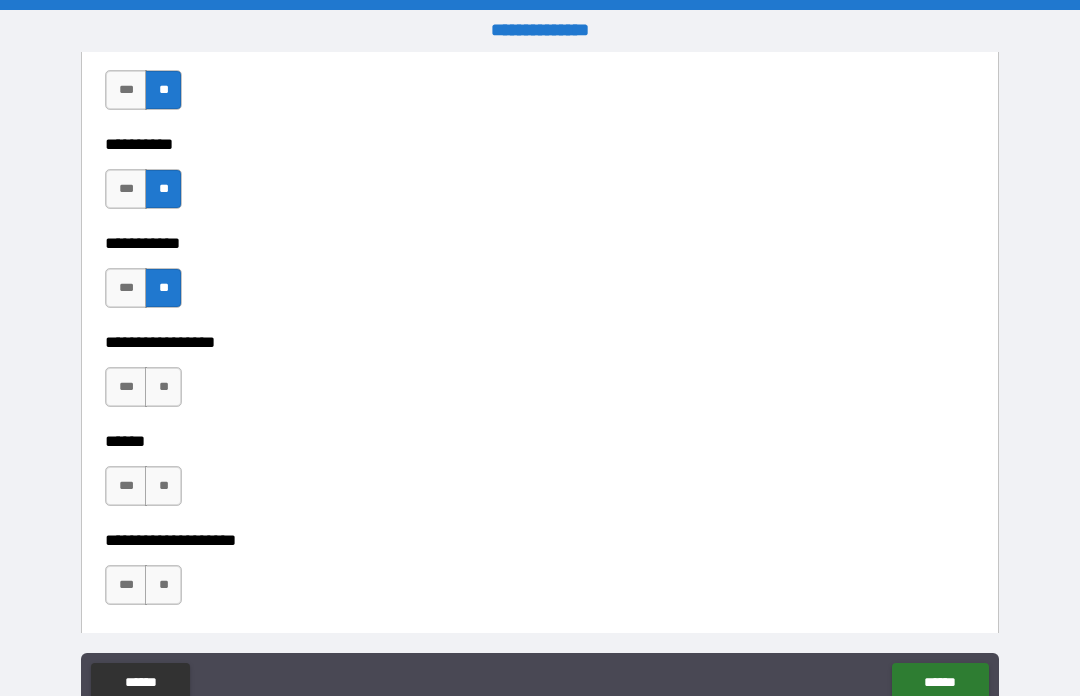 scroll, scrollTop: 6650, scrollLeft: 0, axis: vertical 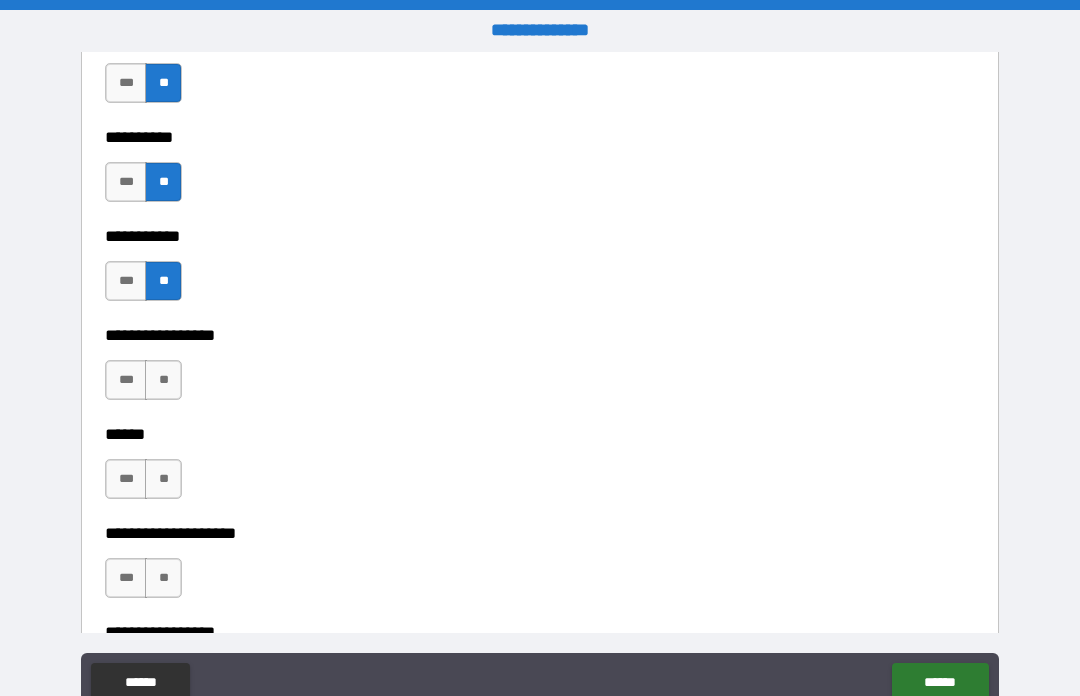 click on "**" at bounding box center [163, 380] 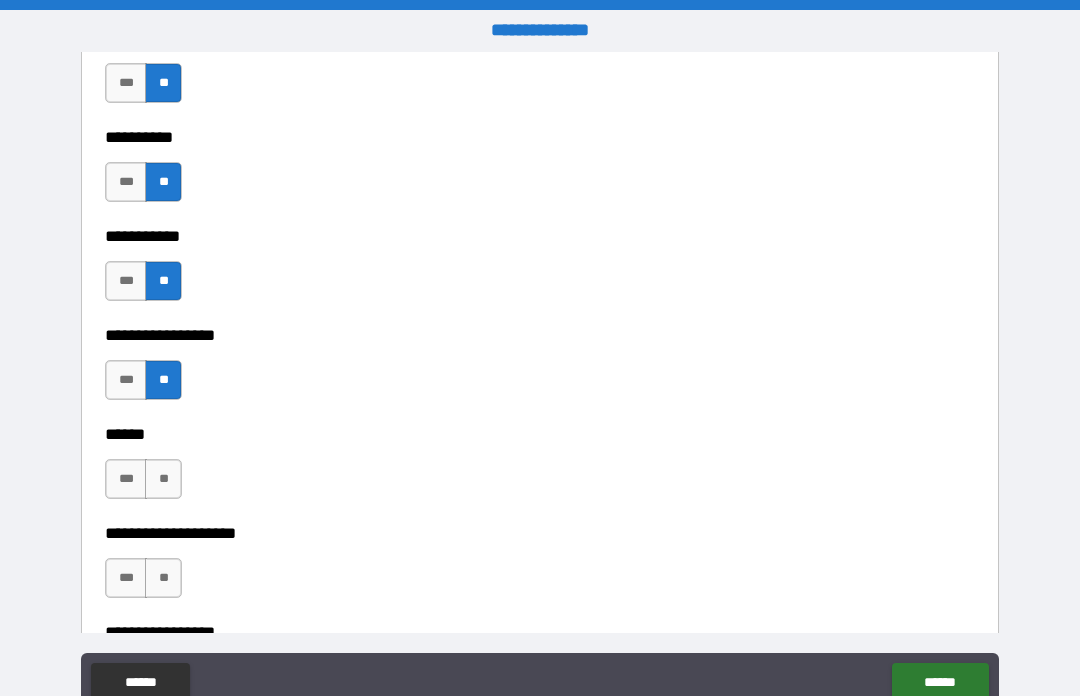 click on "**" at bounding box center (163, 479) 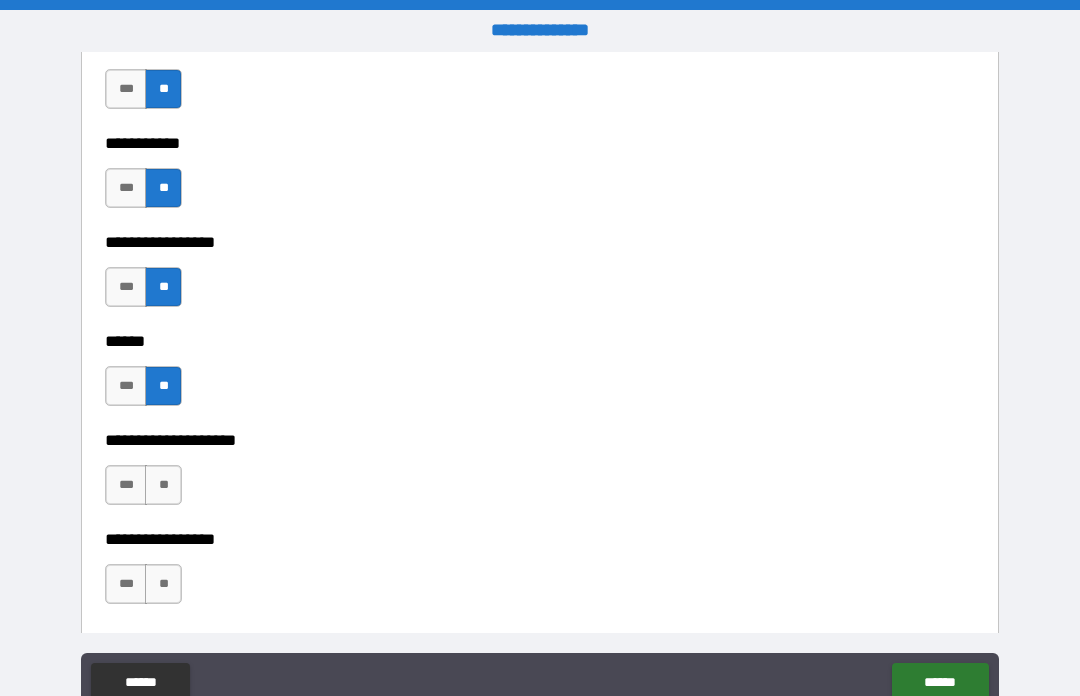 scroll, scrollTop: 6790, scrollLeft: 0, axis: vertical 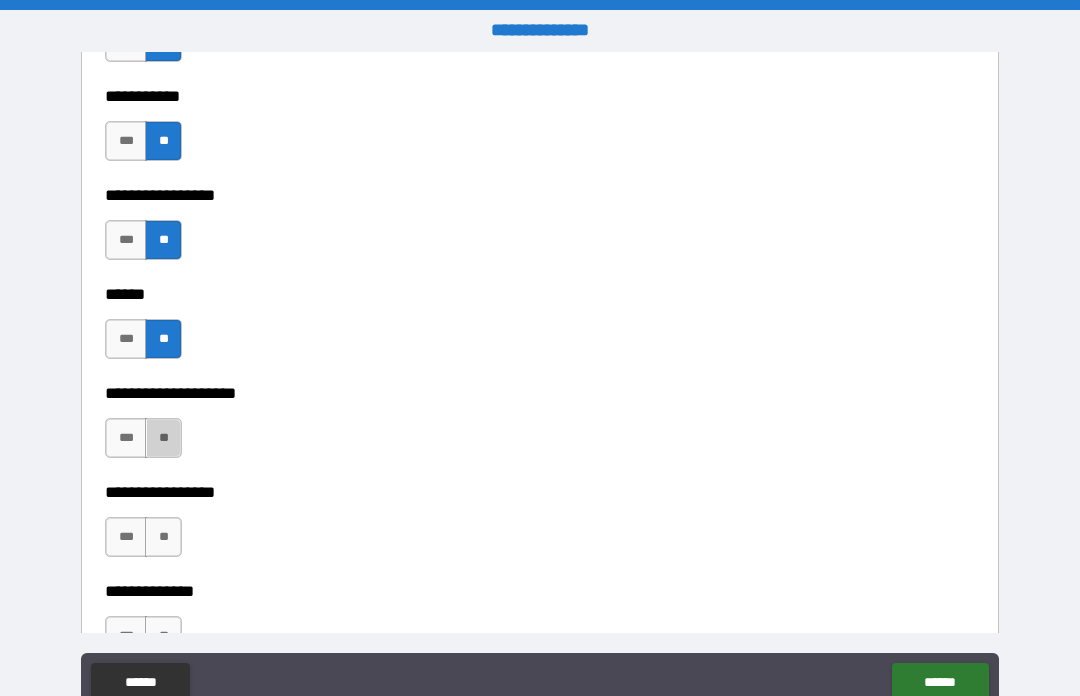 click on "**" at bounding box center (163, 438) 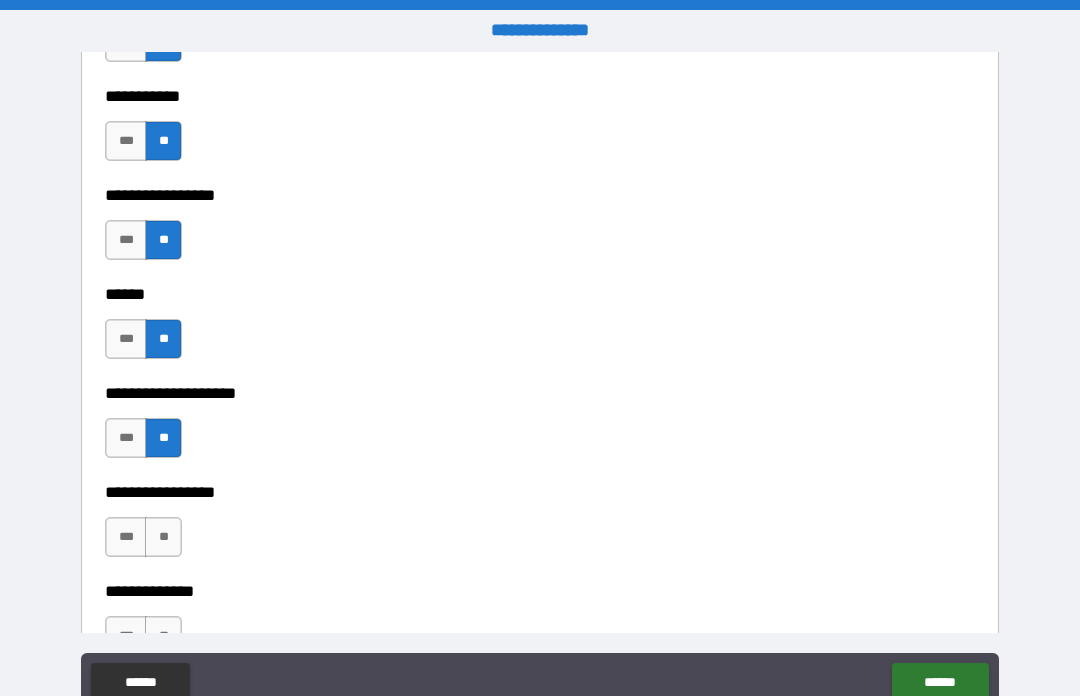 click on "**" at bounding box center [163, 537] 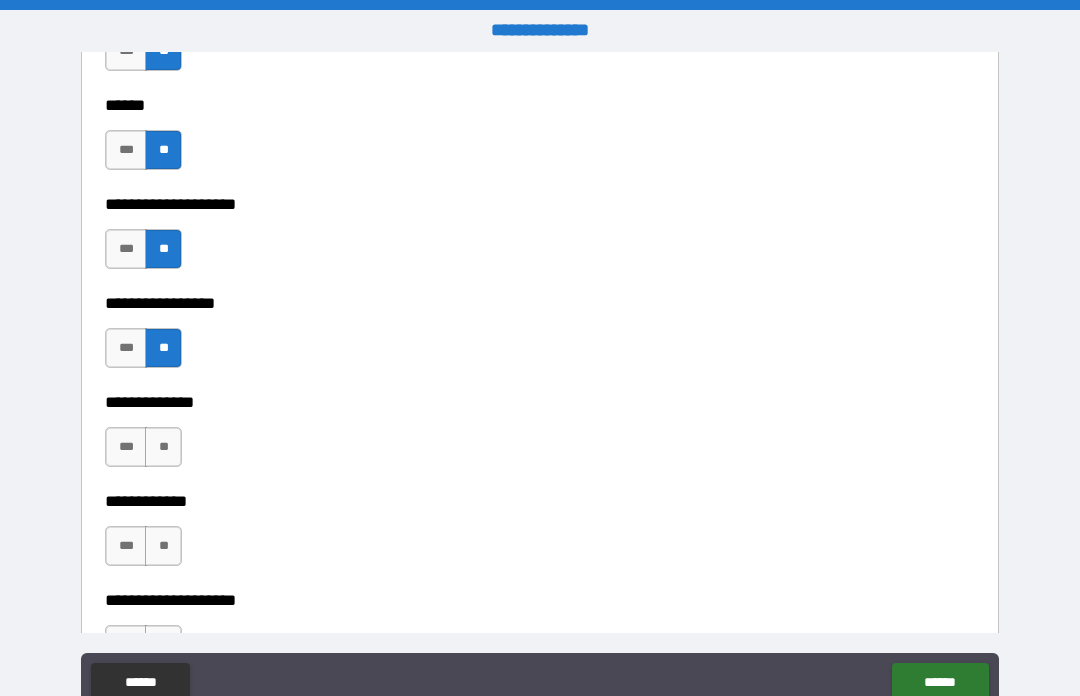 scroll, scrollTop: 6984, scrollLeft: 0, axis: vertical 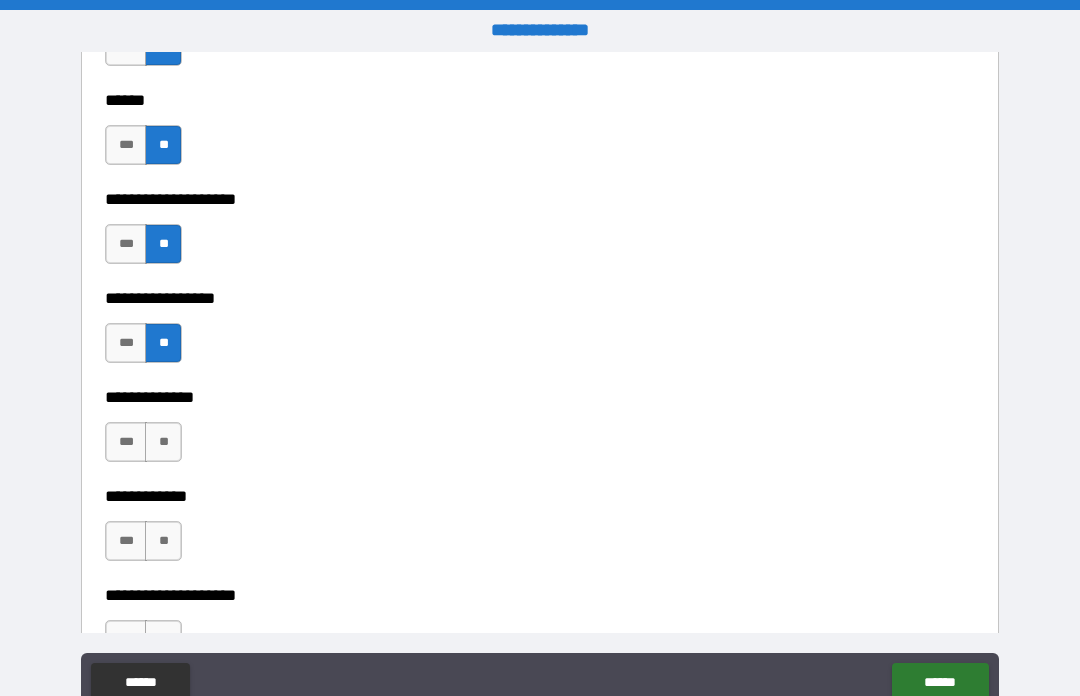 click on "**" at bounding box center [163, 442] 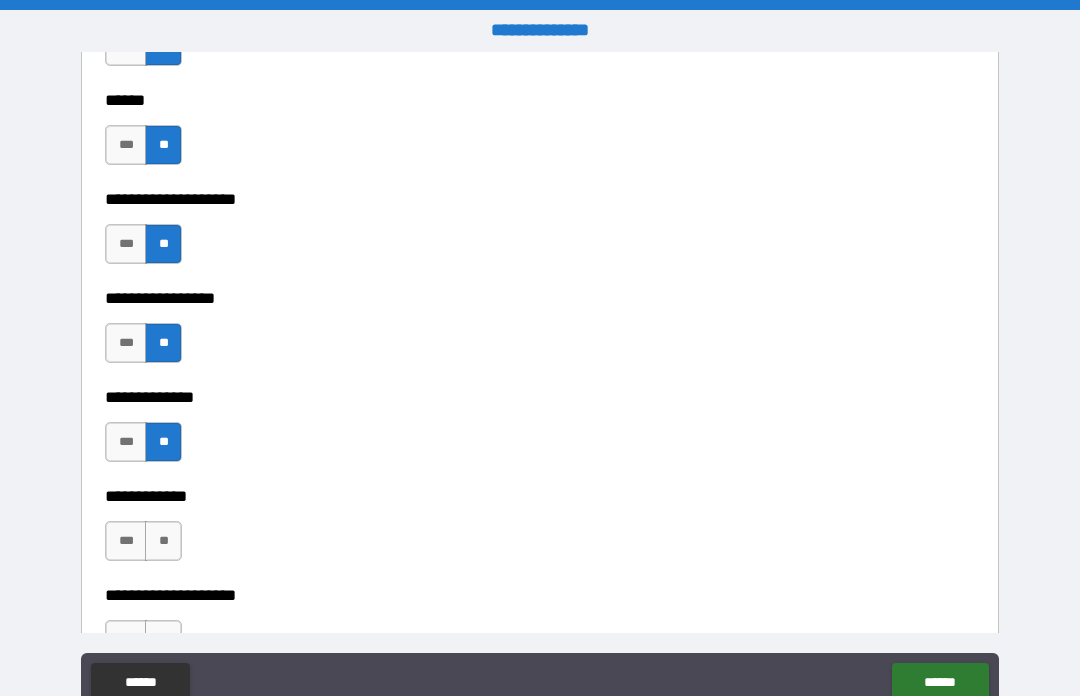 click on "**" at bounding box center [163, 541] 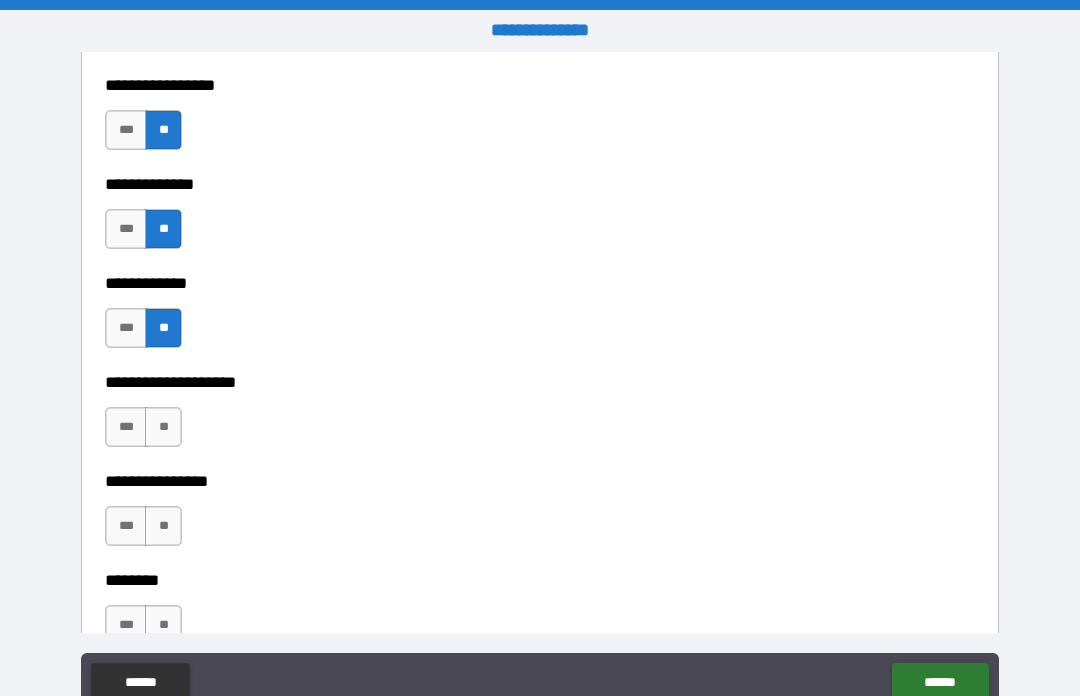 scroll, scrollTop: 7198, scrollLeft: 0, axis: vertical 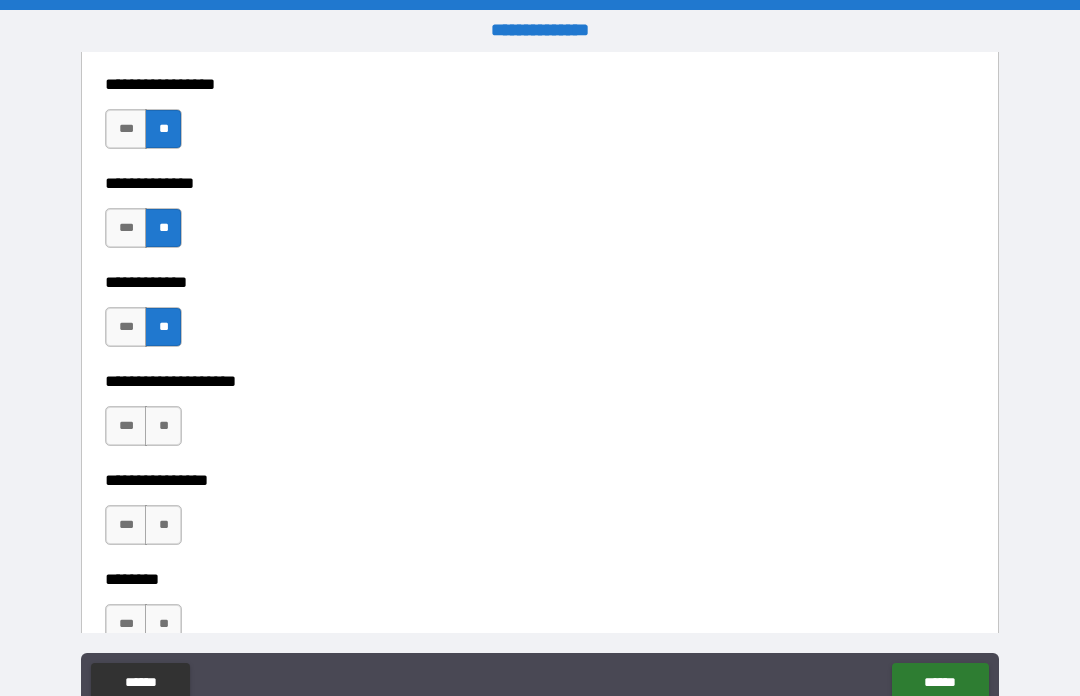 click on "**" at bounding box center [163, 426] 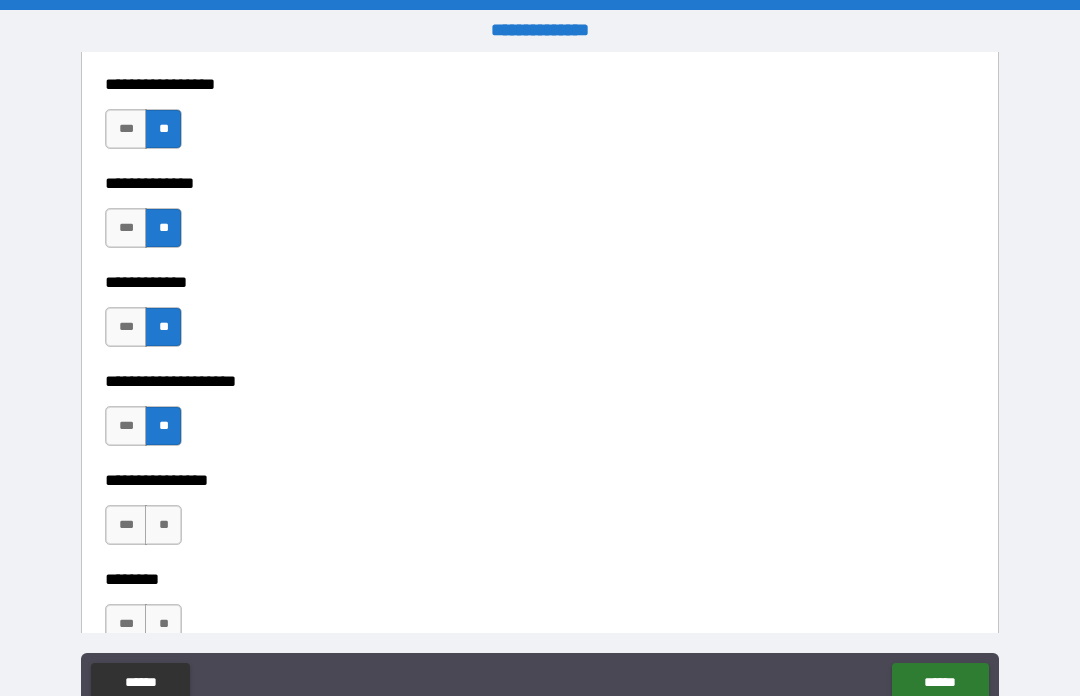 click on "**" at bounding box center (163, 525) 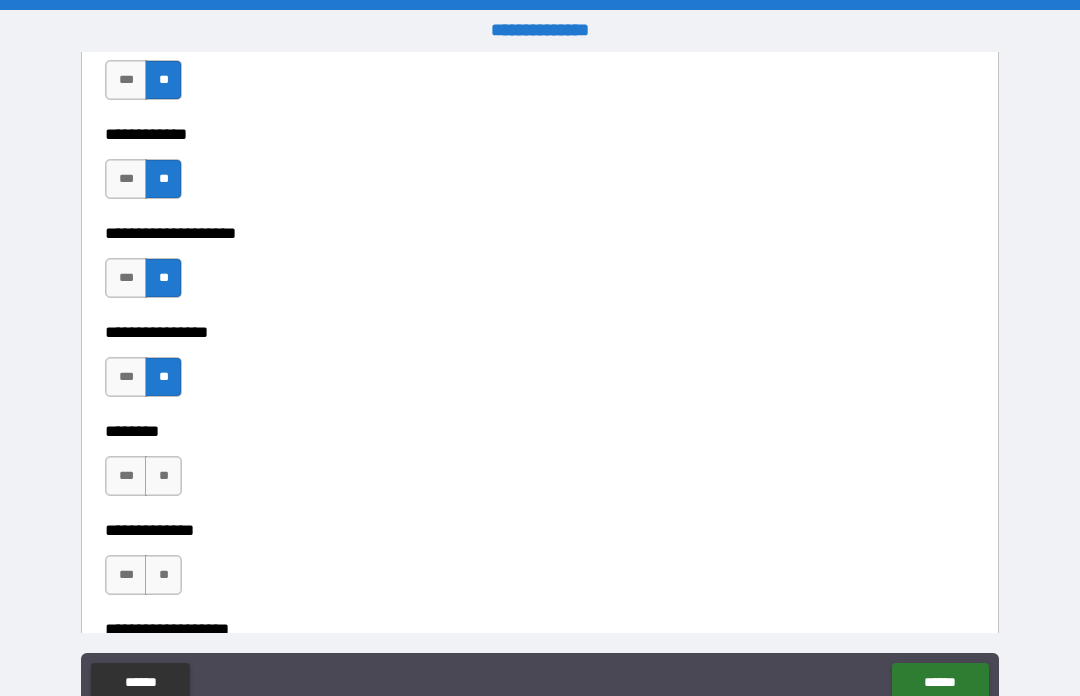 scroll, scrollTop: 7351, scrollLeft: 0, axis: vertical 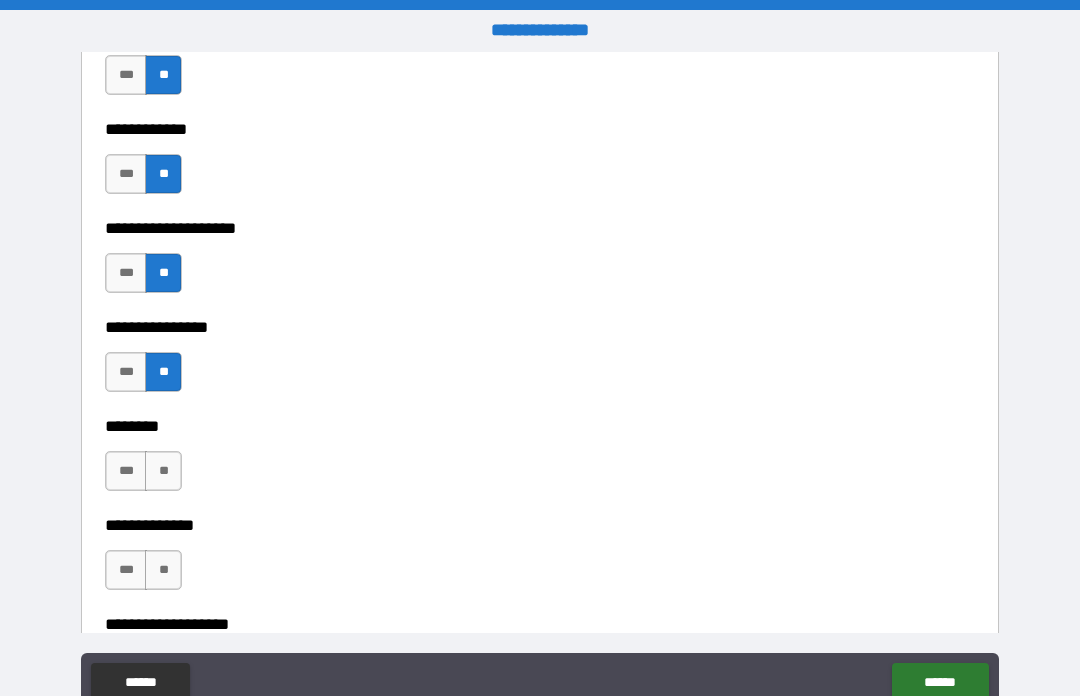 click on "**" at bounding box center (163, 471) 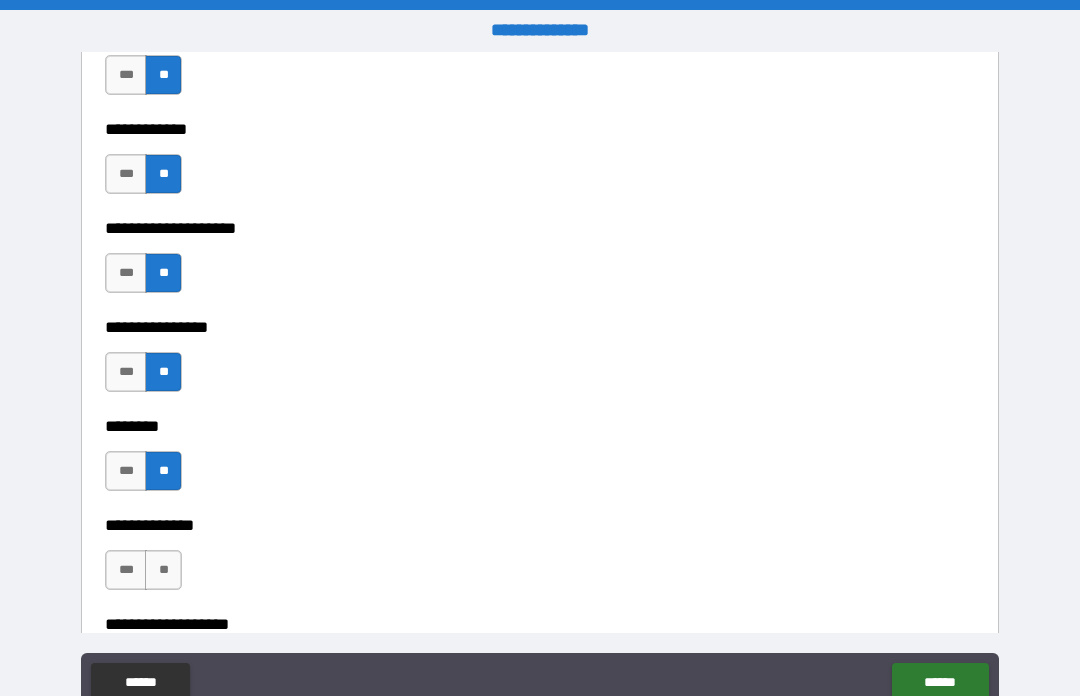 click on "**" at bounding box center (163, 570) 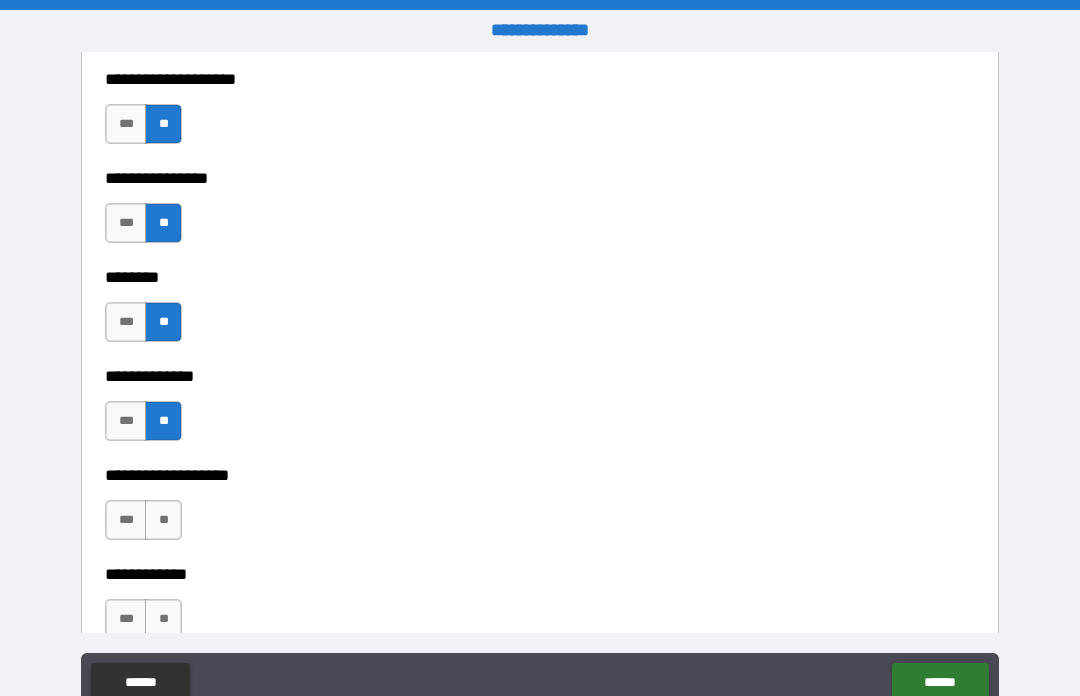 scroll, scrollTop: 7505, scrollLeft: 0, axis: vertical 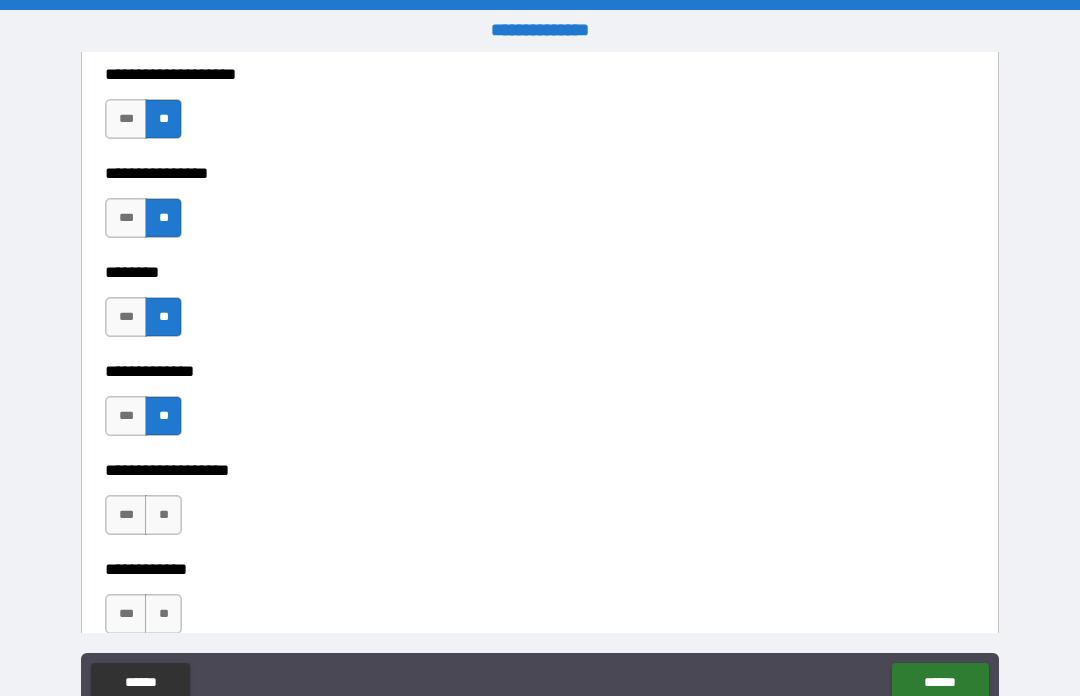 click on "**" at bounding box center [163, 515] 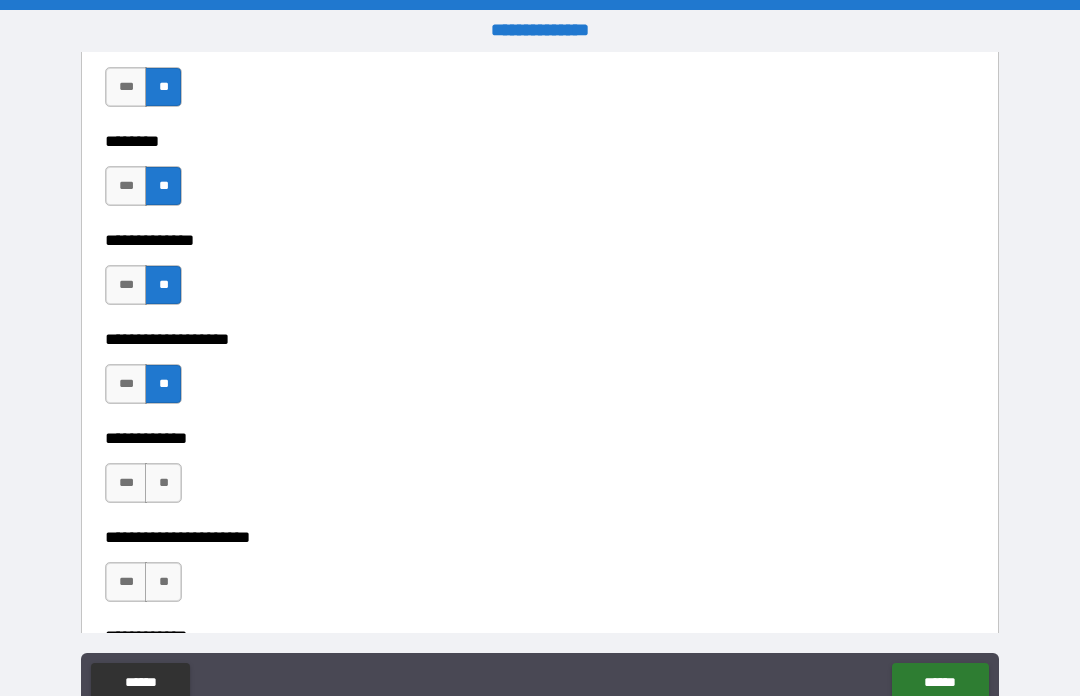 scroll, scrollTop: 7660, scrollLeft: 0, axis: vertical 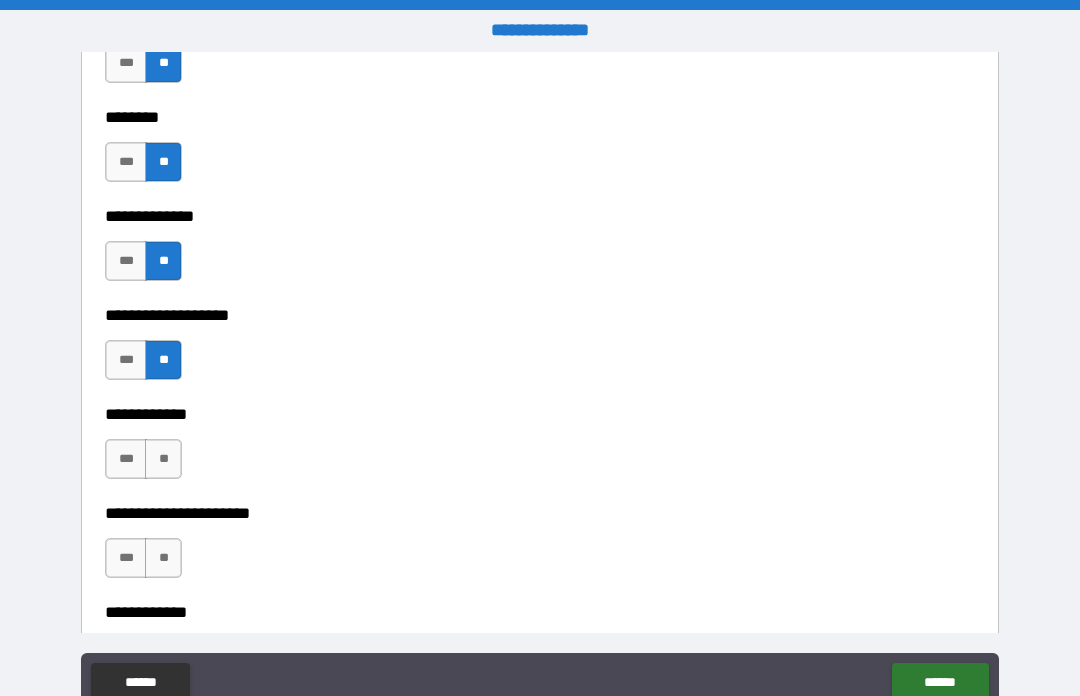 click on "**" at bounding box center [163, 459] 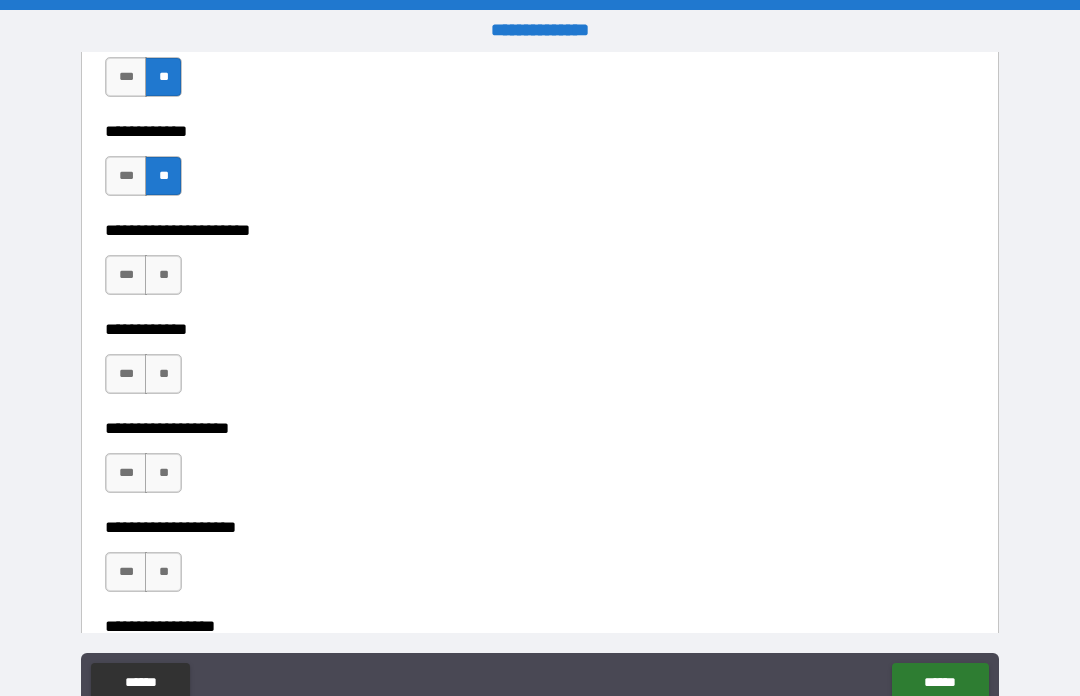 scroll, scrollTop: 7944, scrollLeft: 0, axis: vertical 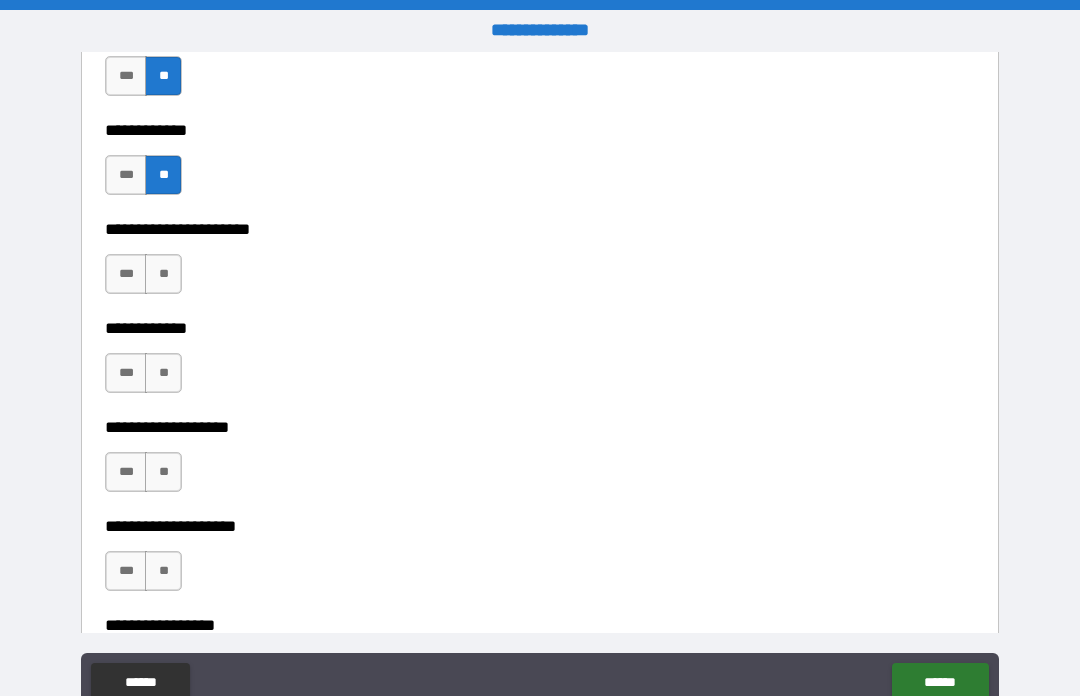 click on "**" at bounding box center (163, 274) 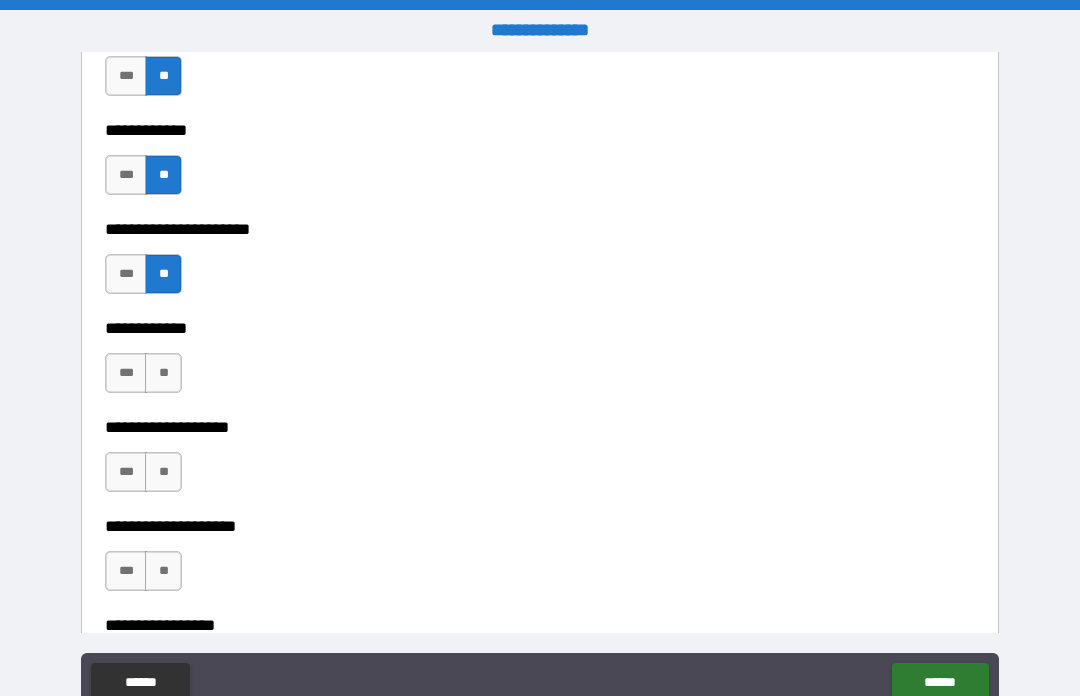 click on "**" at bounding box center [163, 373] 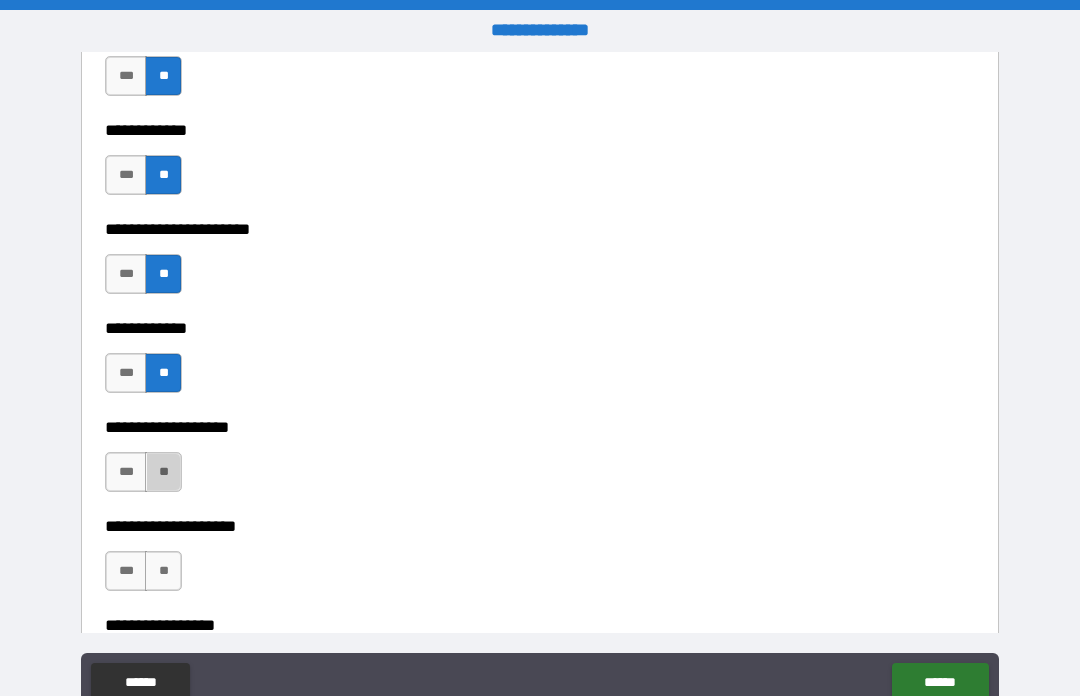 click on "**" at bounding box center [163, 472] 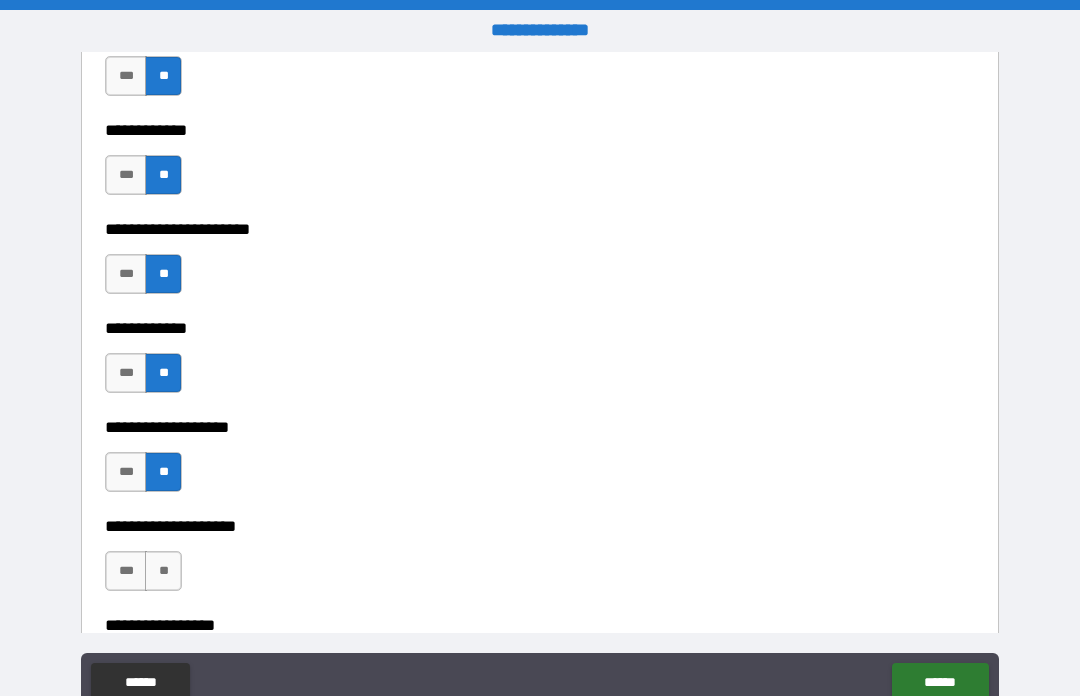 click on "**" at bounding box center [163, 571] 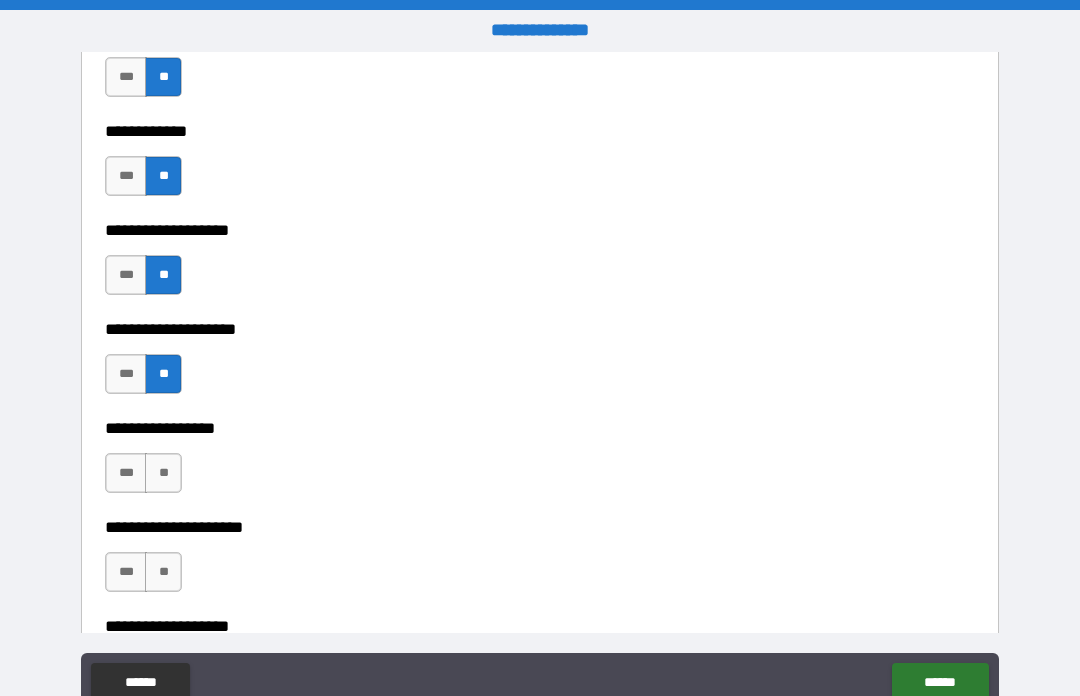 scroll, scrollTop: 8160, scrollLeft: 0, axis: vertical 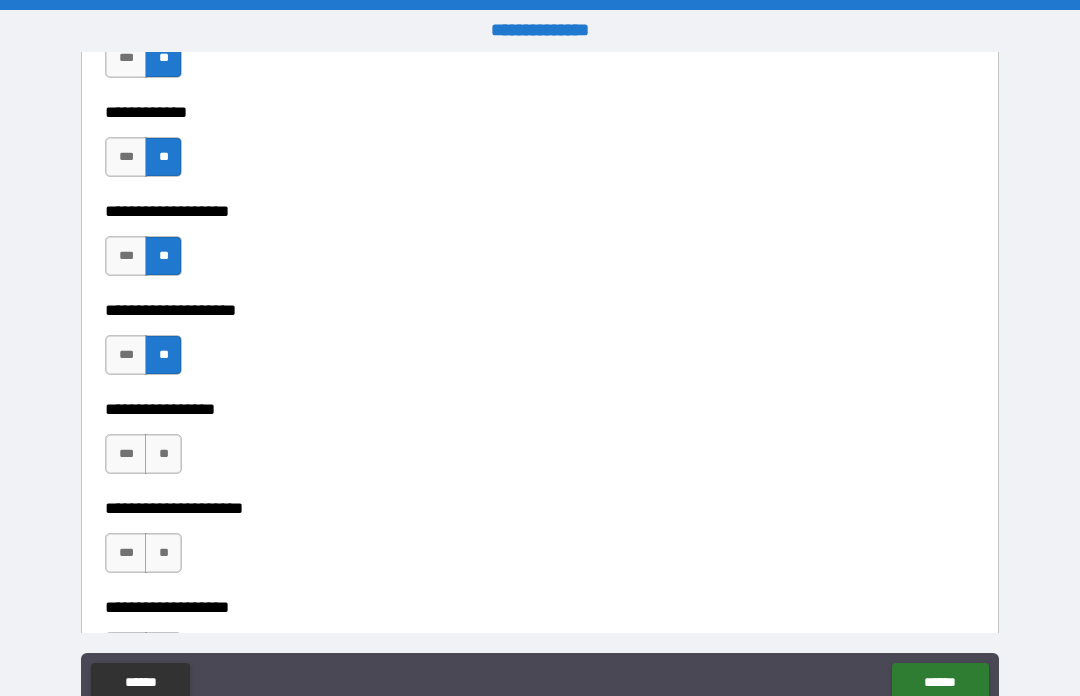click on "**" at bounding box center [163, 454] 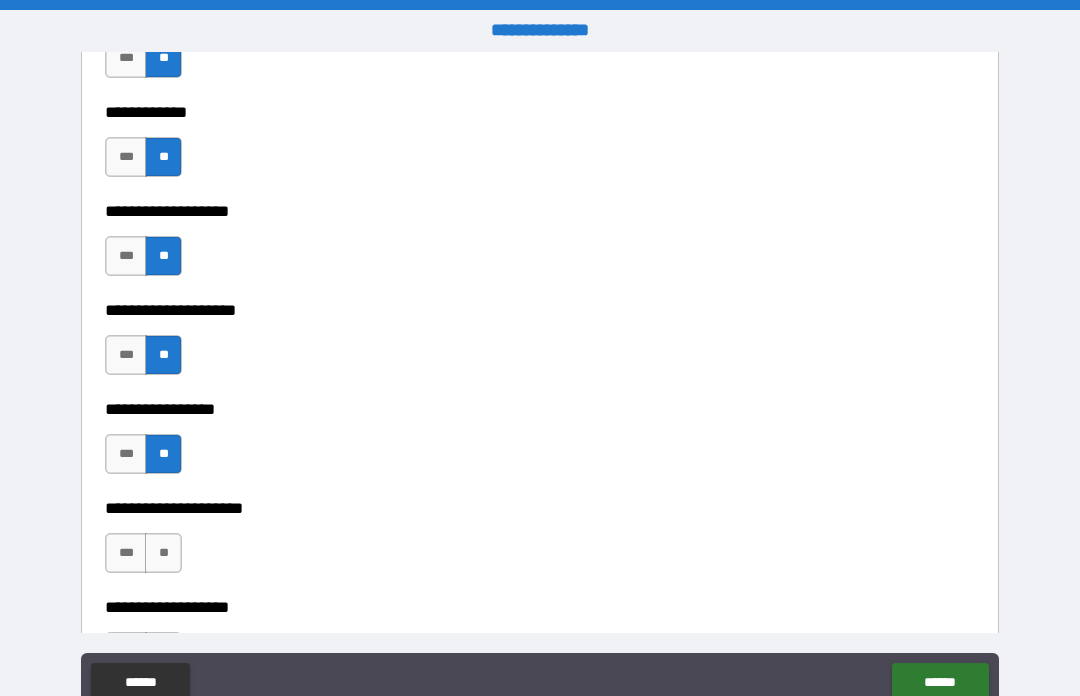 click on "**" at bounding box center [163, 553] 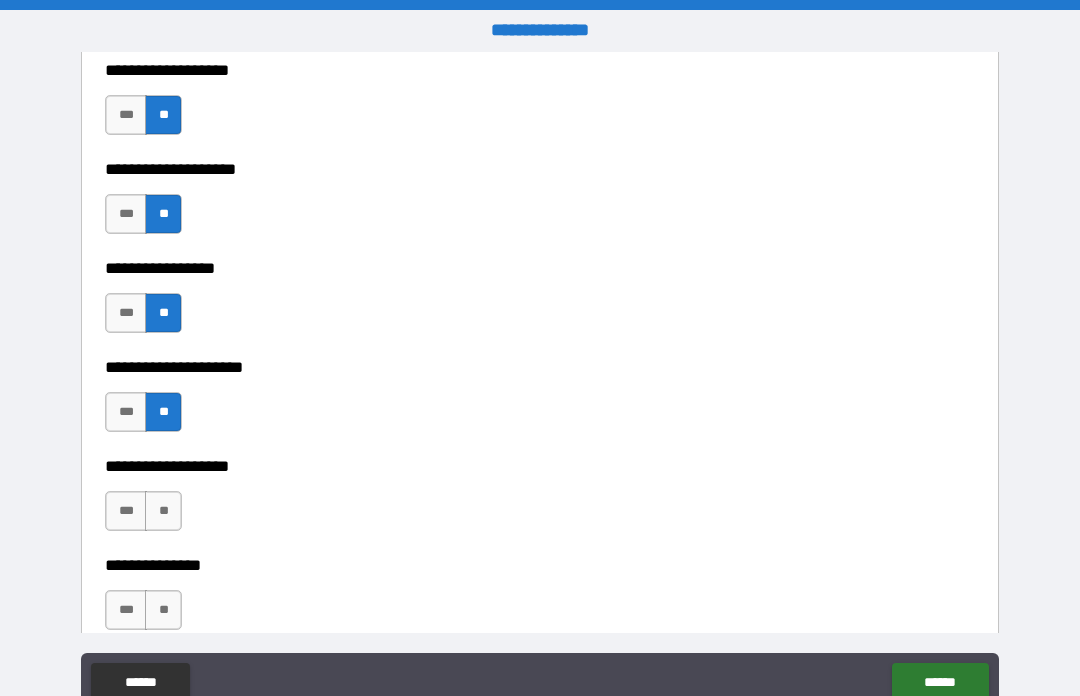 scroll, scrollTop: 8302, scrollLeft: 0, axis: vertical 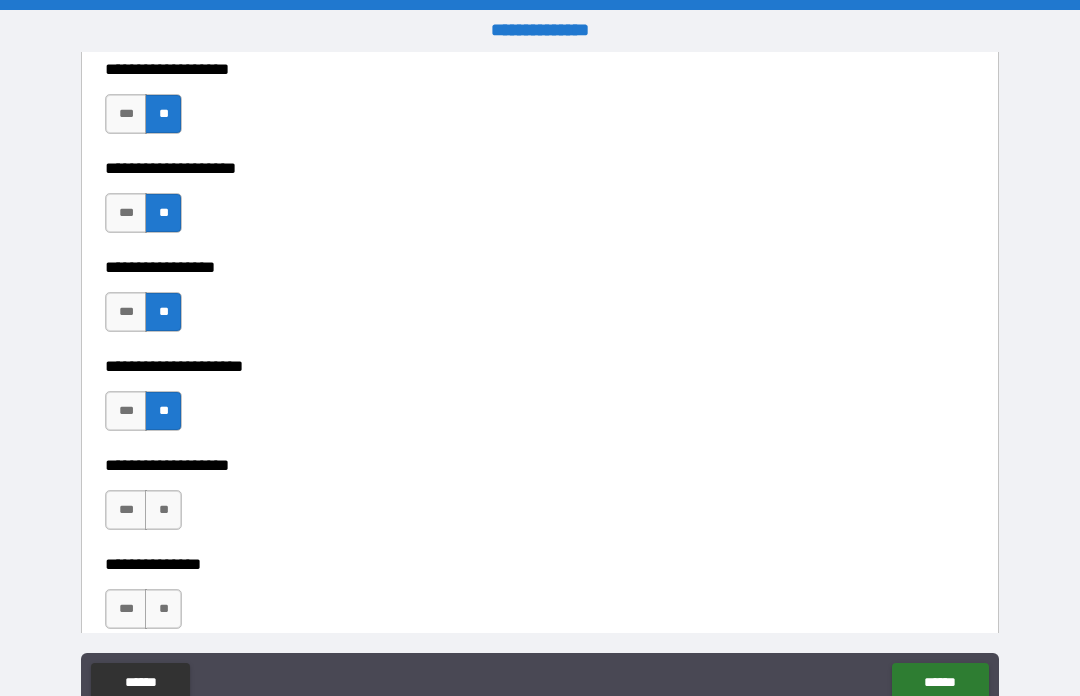 click on "**" at bounding box center [163, 510] 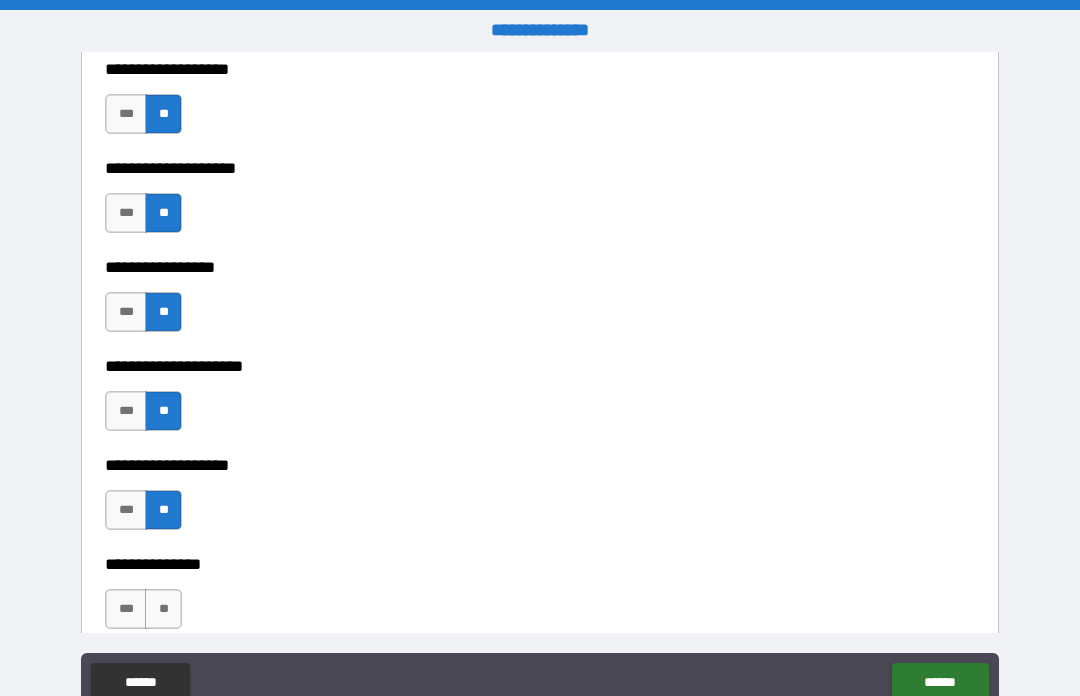 click on "**" at bounding box center [163, 609] 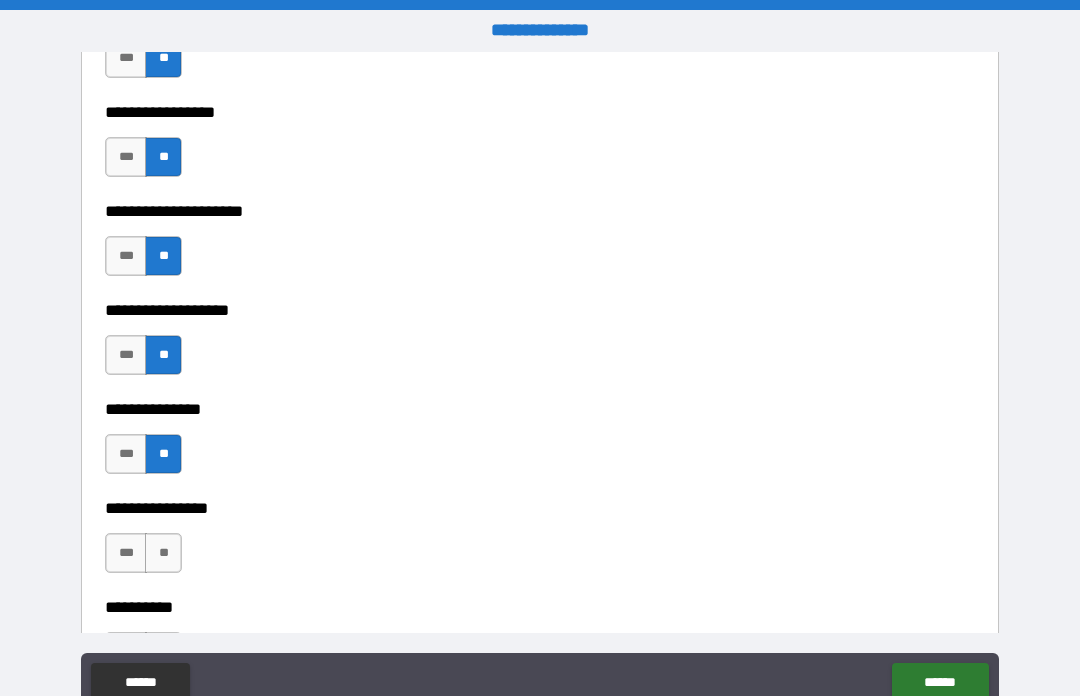 scroll, scrollTop: 8473, scrollLeft: 0, axis: vertical 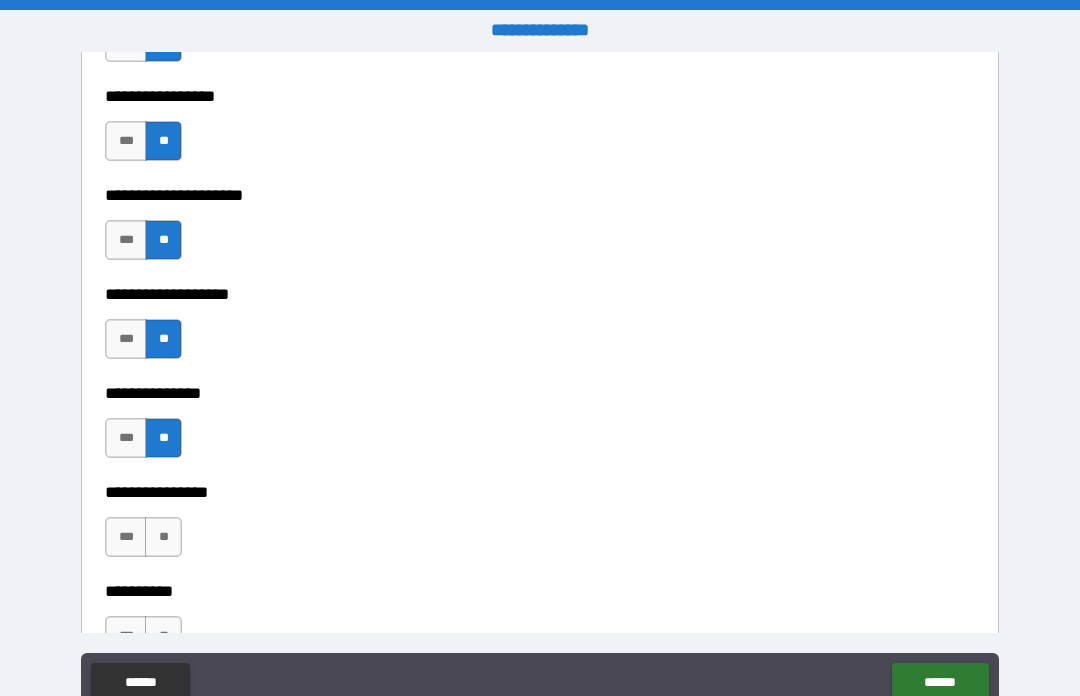 click on "**" at bounding box center (163, 537) 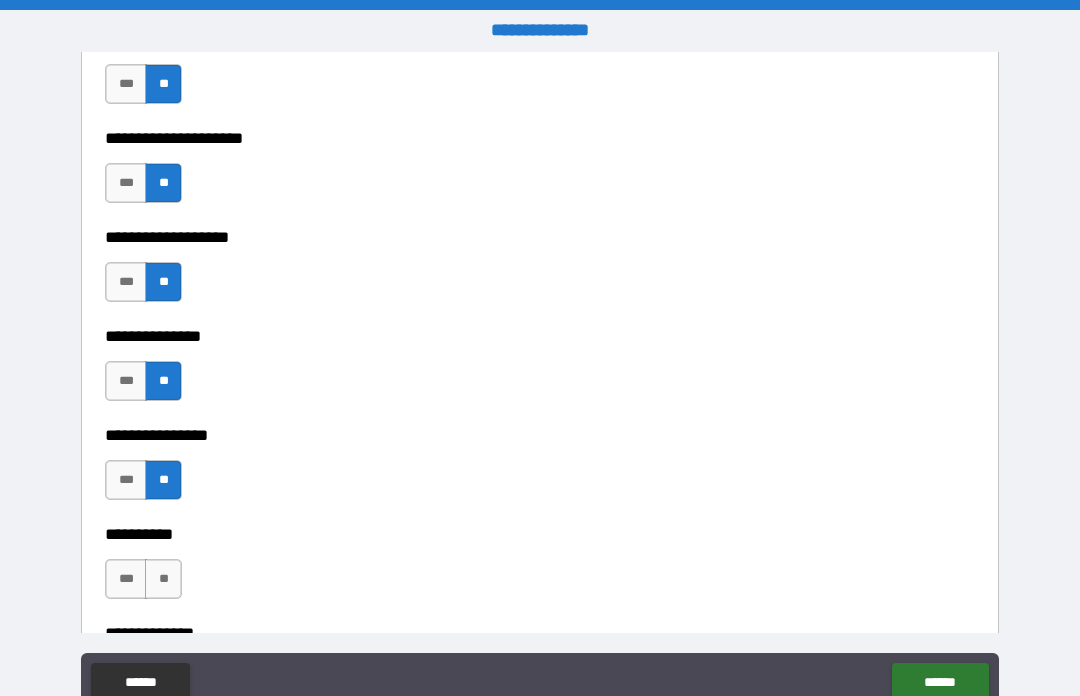 scroll, scrollTop: 8612, scrollLeft: 0, axis: vertical 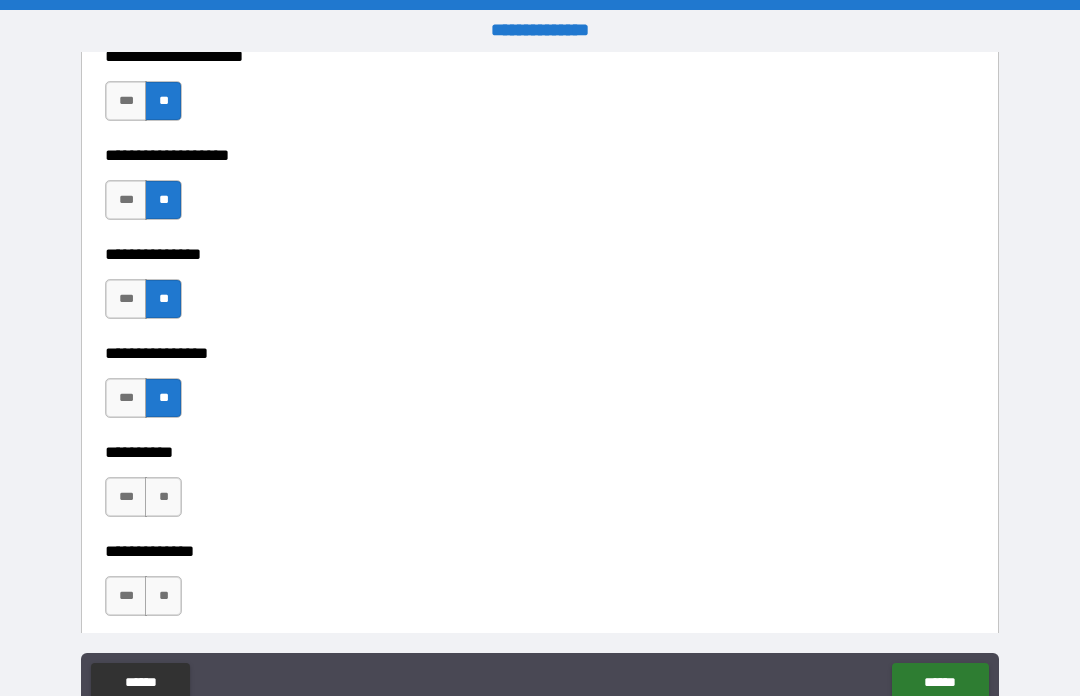 click on "**" at bounding box center [163, 497] 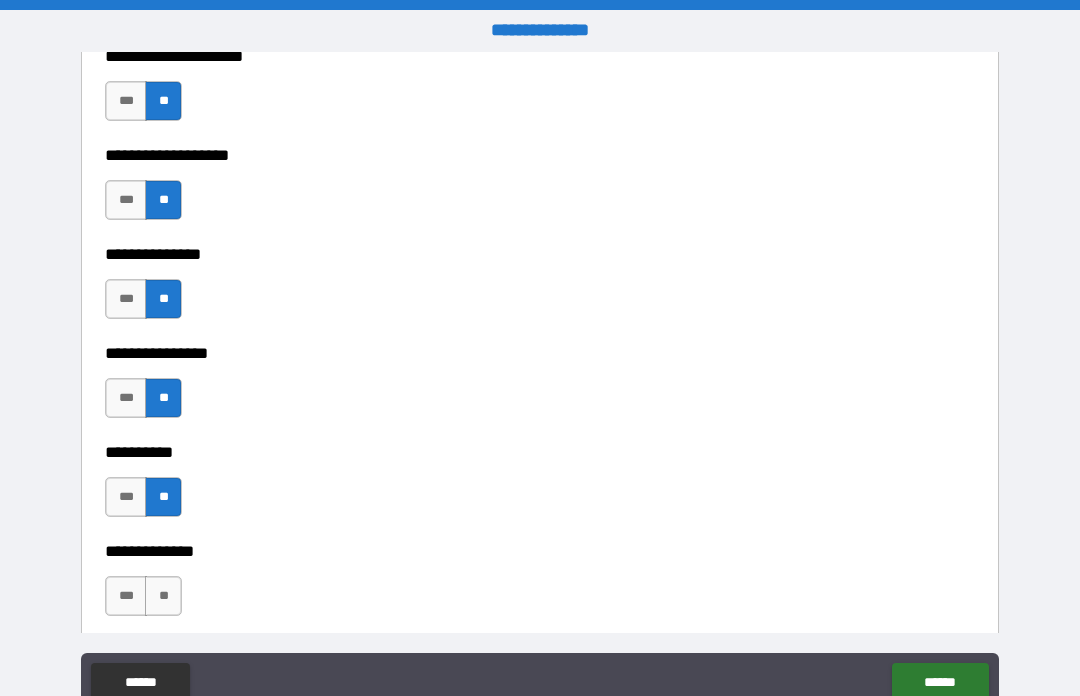 click on "**" at bounding box center (163, 596) 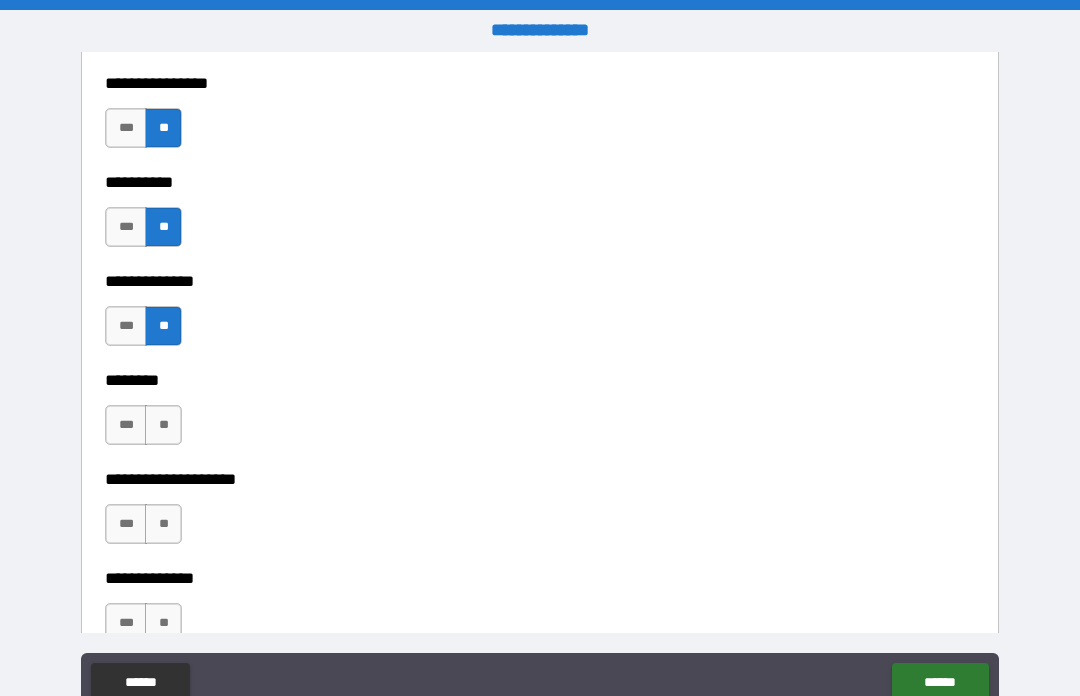 scroll, scrollTop: 8889, scrollLeft: 0, axis: vertical 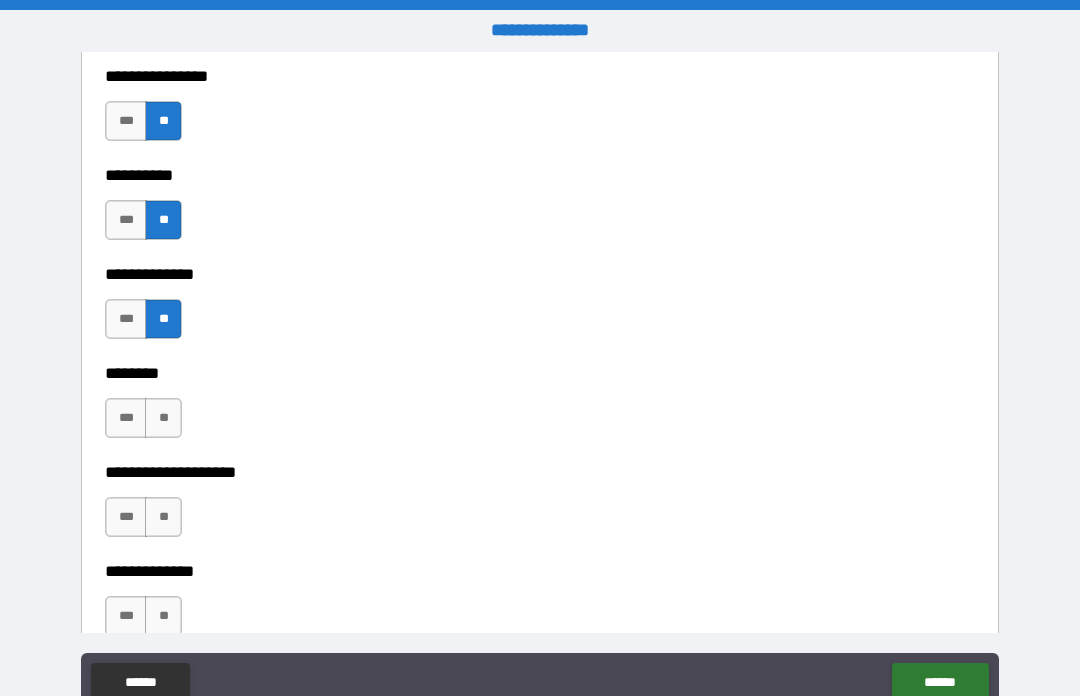 click on "**" at bounding box center [163, 418] 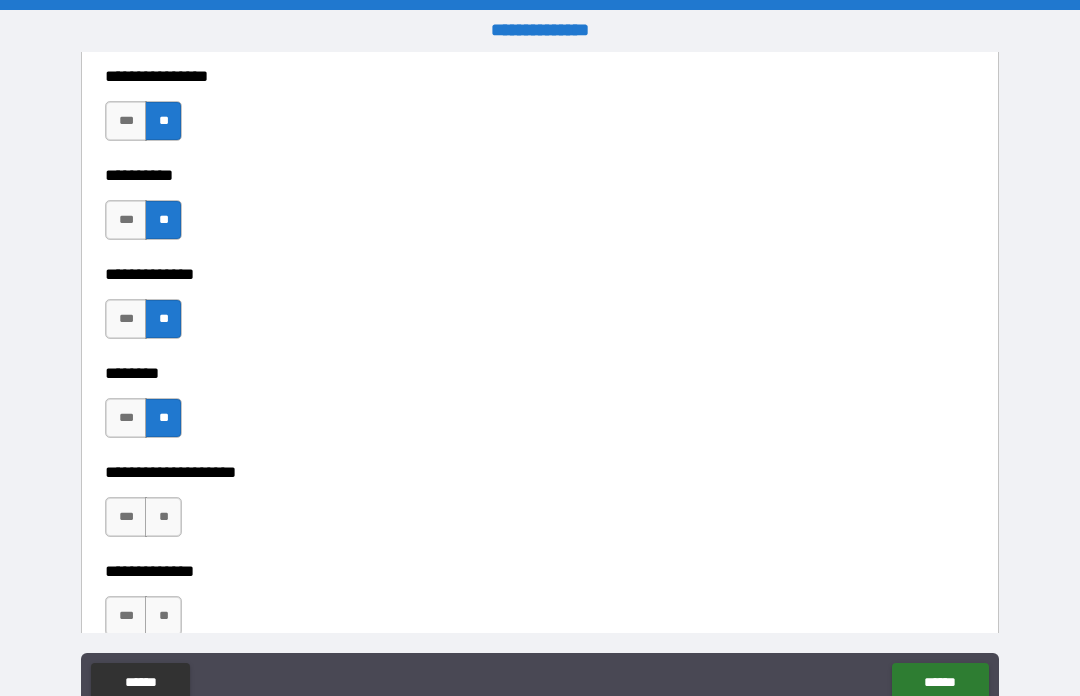 click on "**" at bounding box center (163, 517) 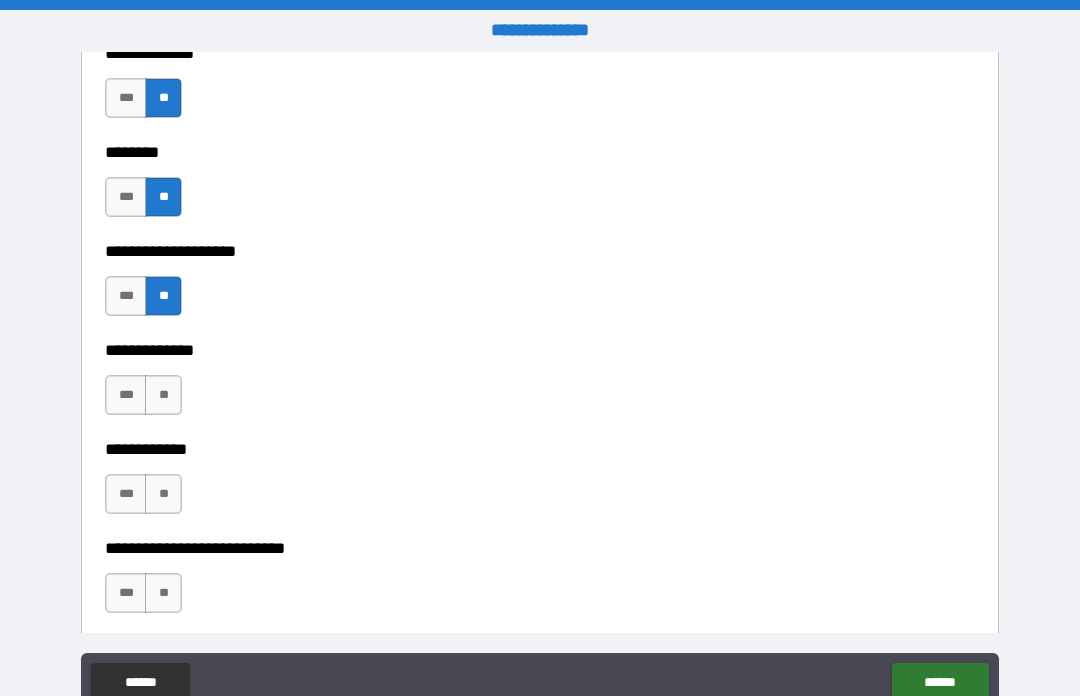 scroll, scrollTop: 9118, scrollLeft: 0, axis: vertical 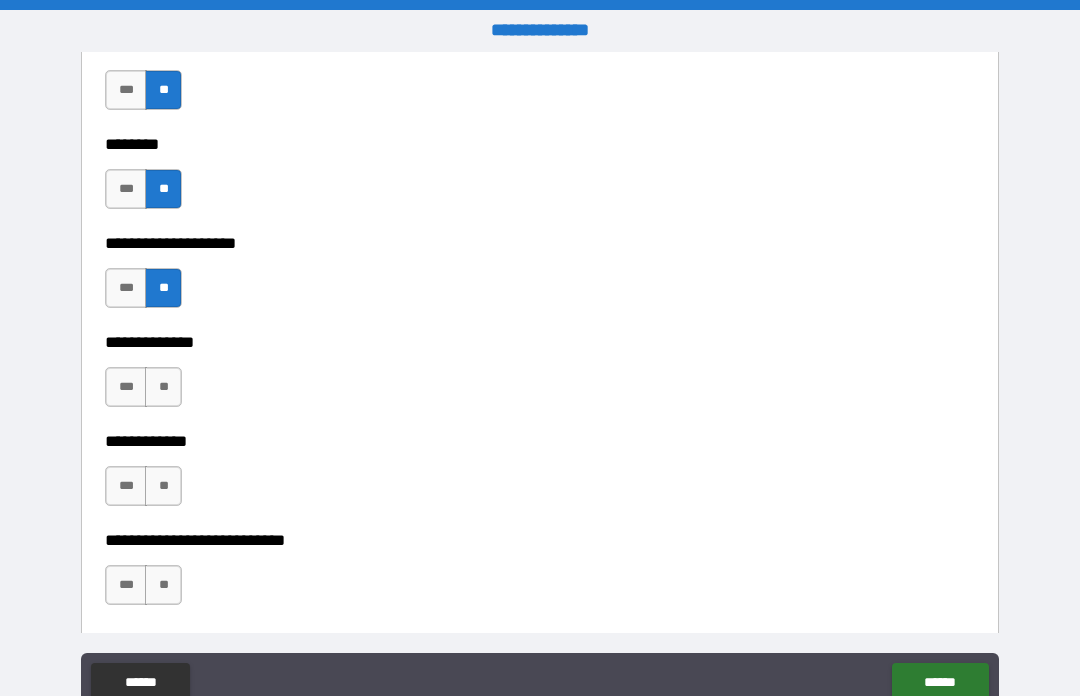 click on "**" at bounding box center [163, 387] 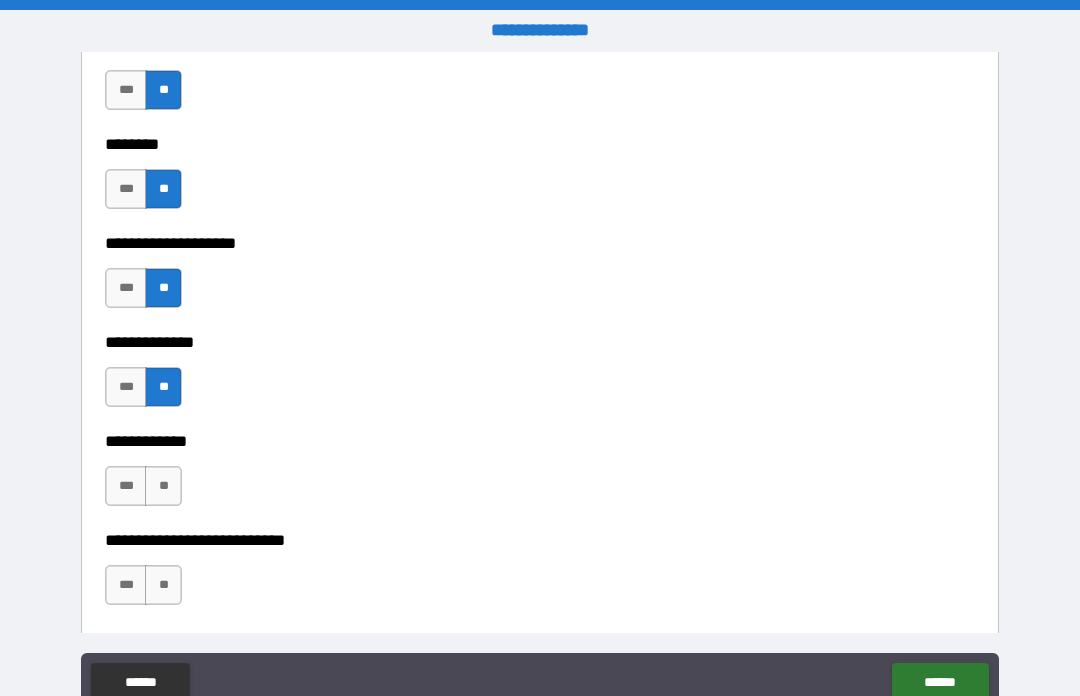 click on "**" at bounding box center (163, 486) 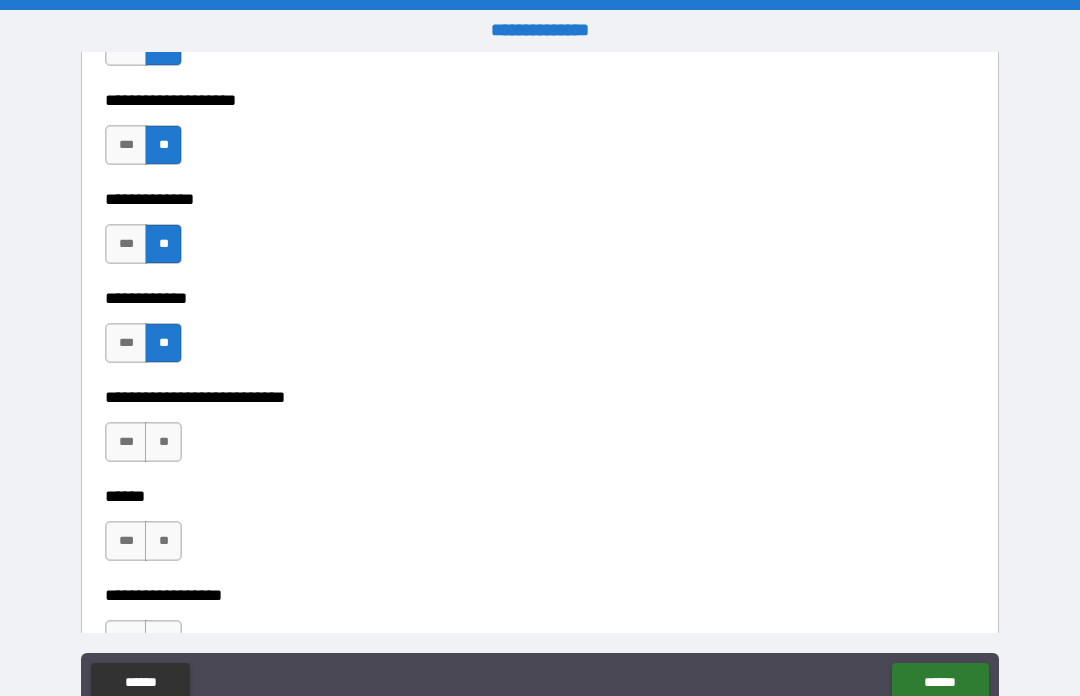 scroll, scrollTop: 9335, scrollLeft: 0, axis: vertical 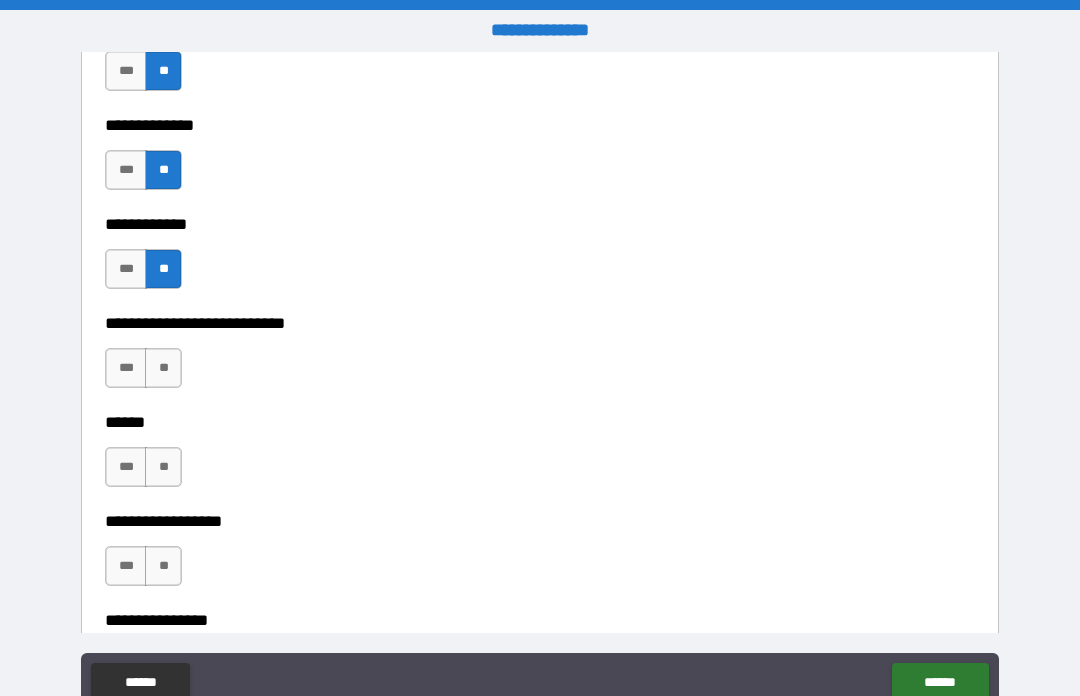click on "**" at bounding box center (163, 368) 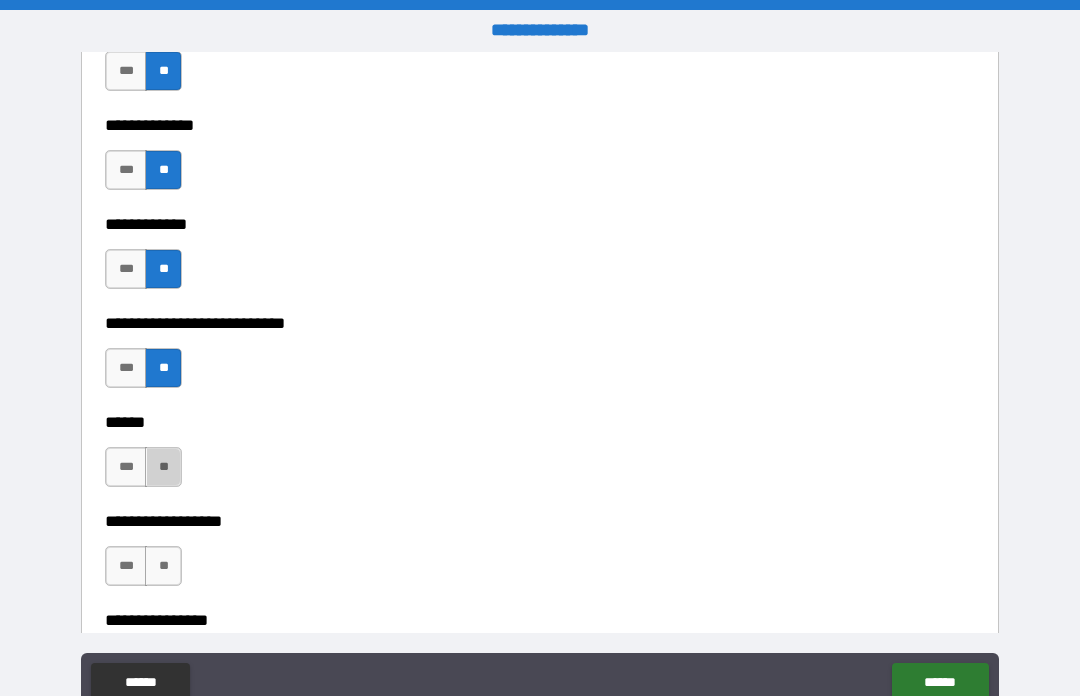 click on "**" at bounding box center (163, 467) 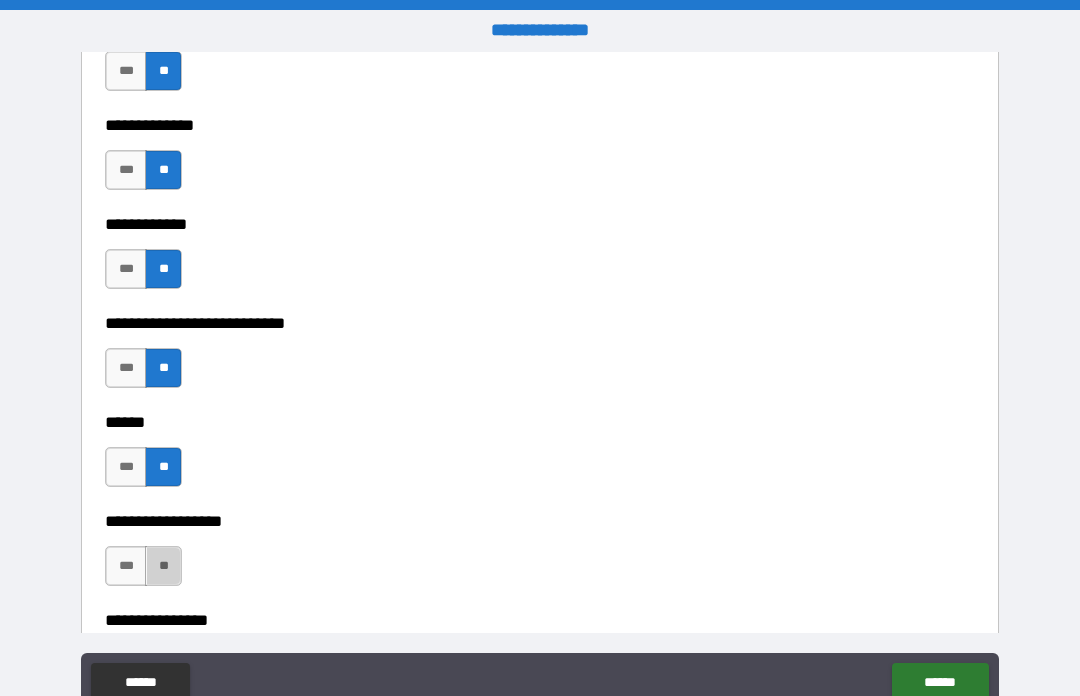 click on "**" at bounding box center (163, 566) 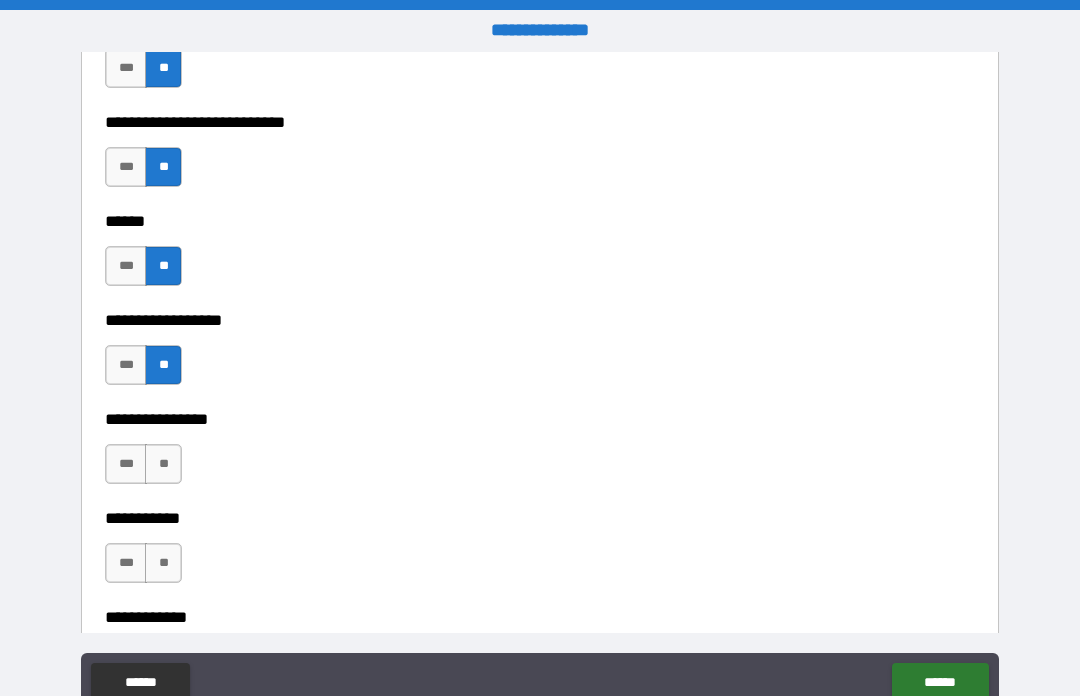 scroll, scrollTop: 9555, scrollLeft: 0, axis: vertical 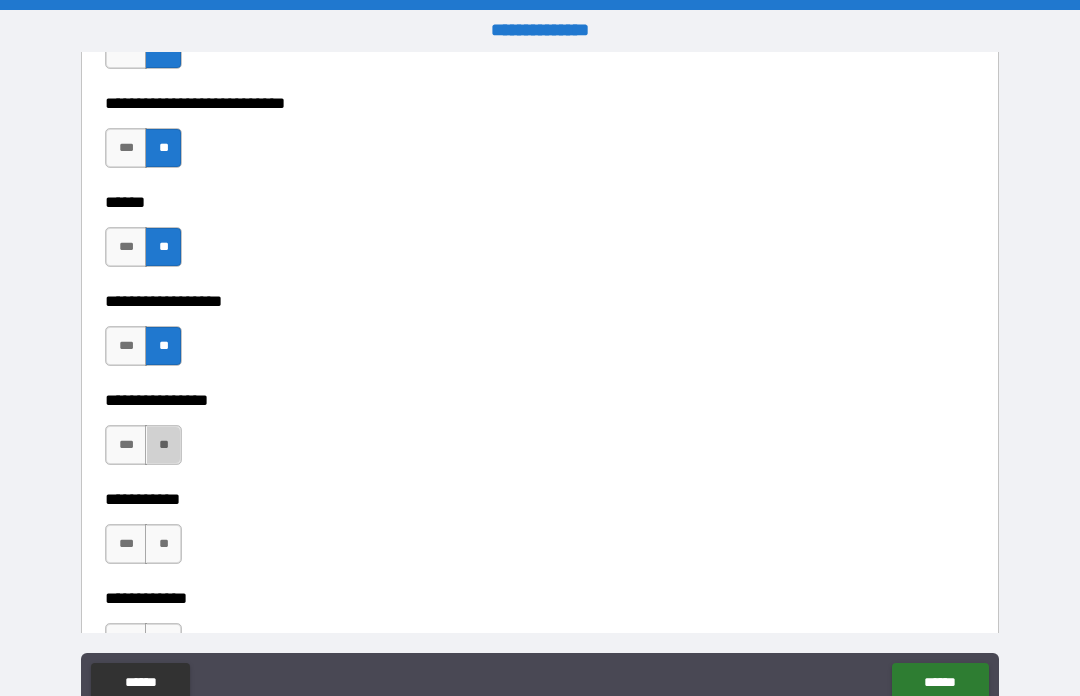 click on "**" at bounding box center [163, 445] 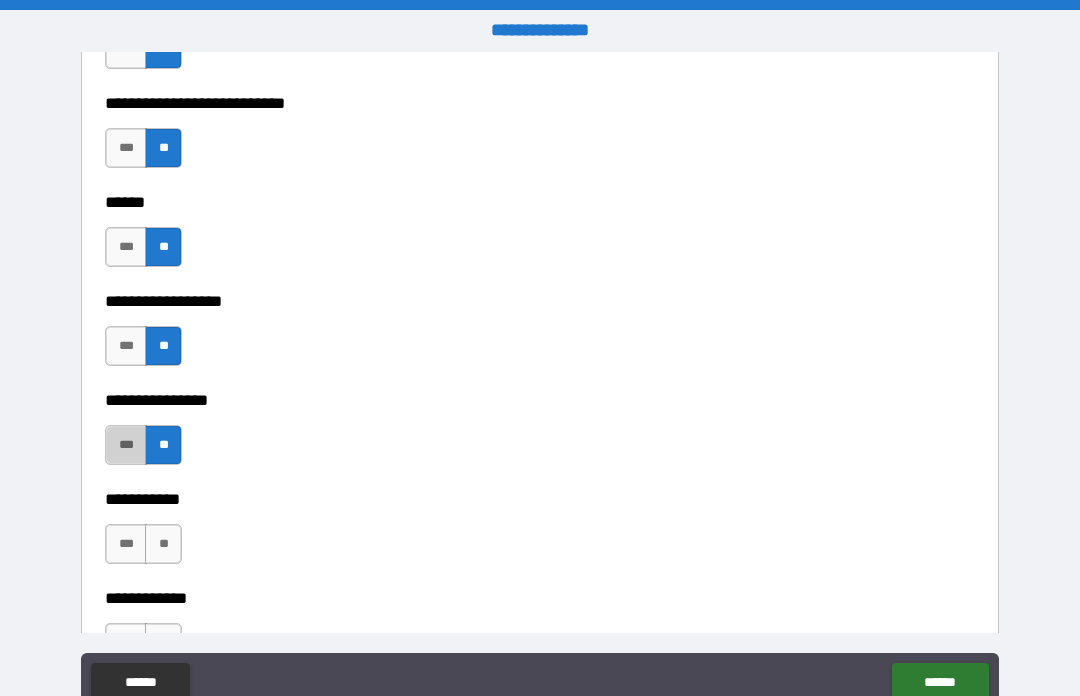 click on "***" at bounding box center (126, 445) 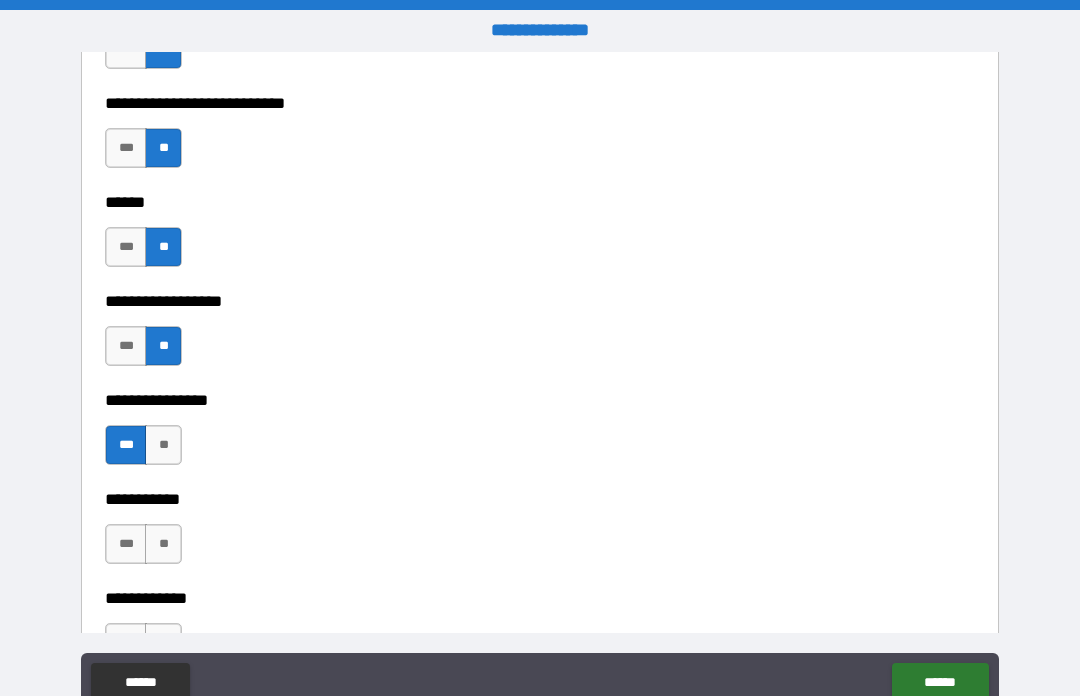 click on "**" at bounding box center (163, 544) 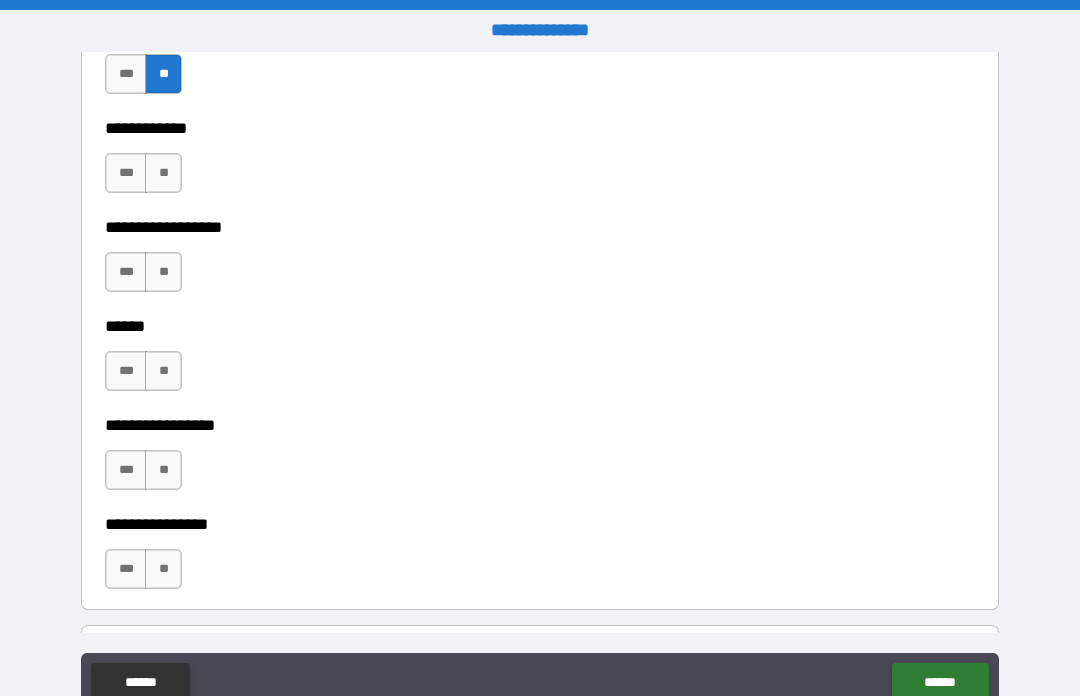 scroll, scrollTop: 10026, scrollLeft: 0, axis: vertical 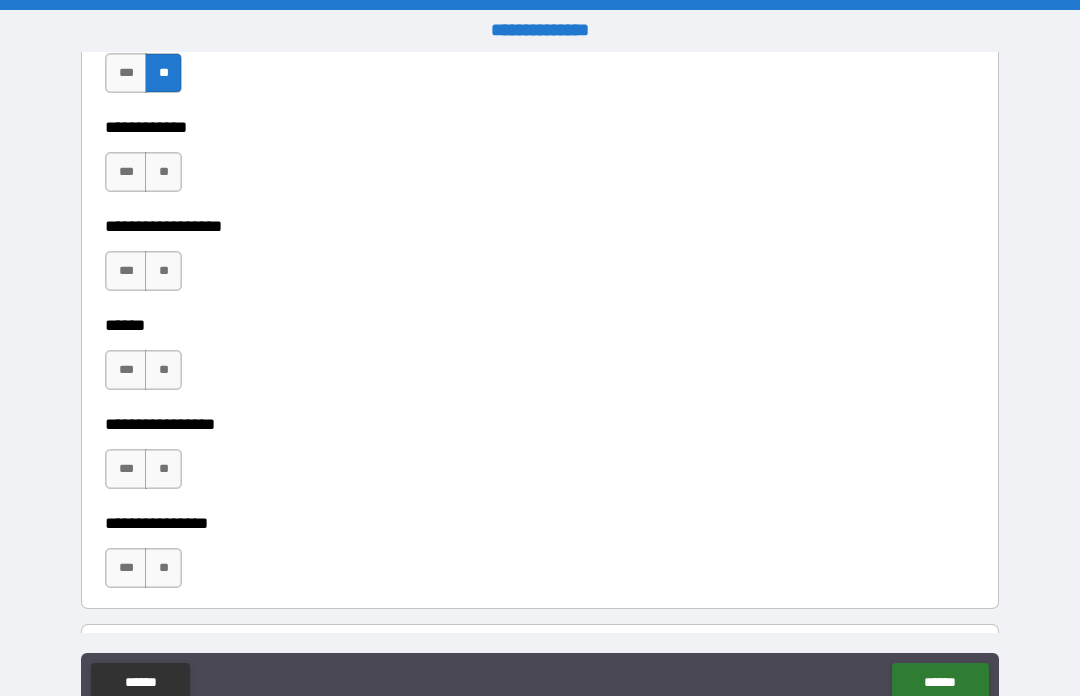 click on "**" at bounding box center (163, 172) 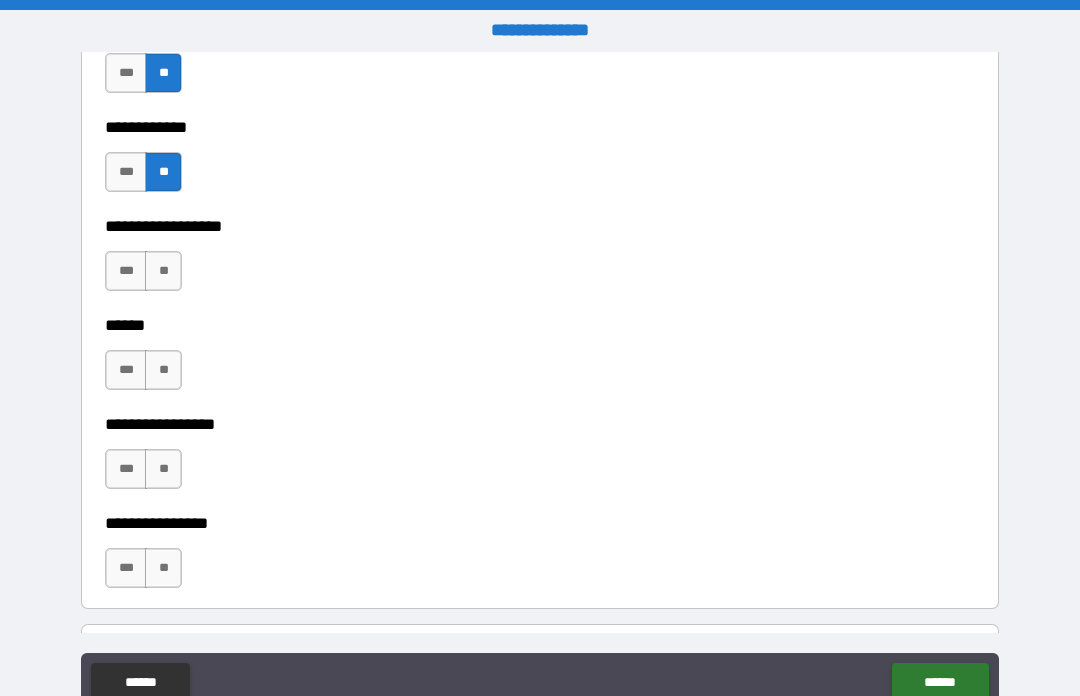 click on "**" at bounding box center (163, 271) 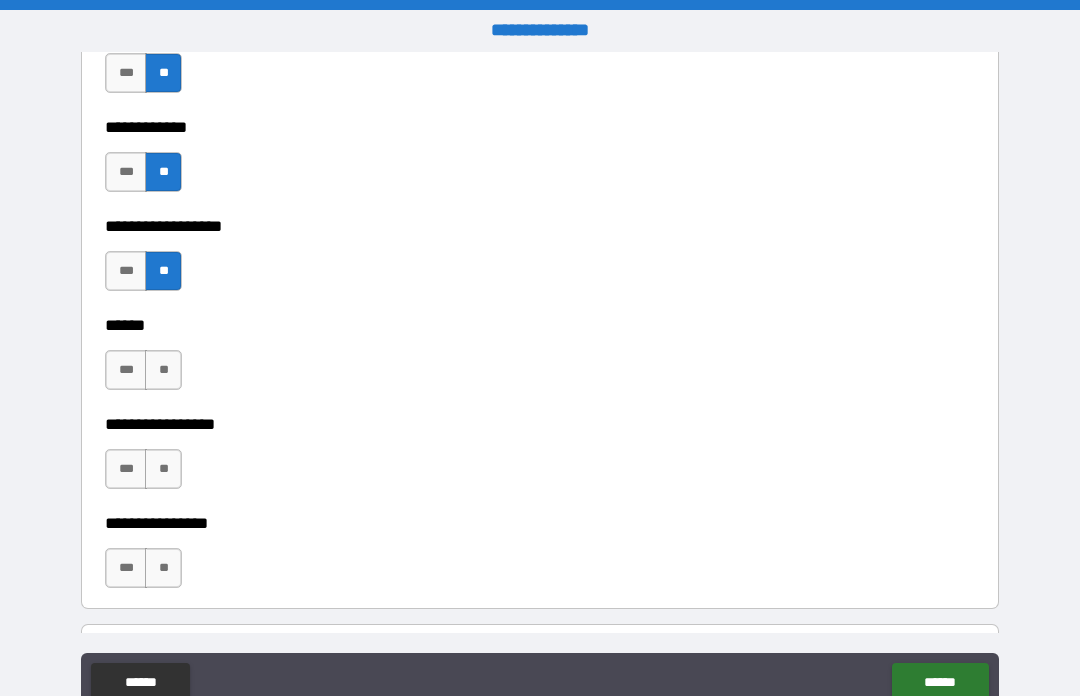 click on "**" at bounding box center (163, 370) 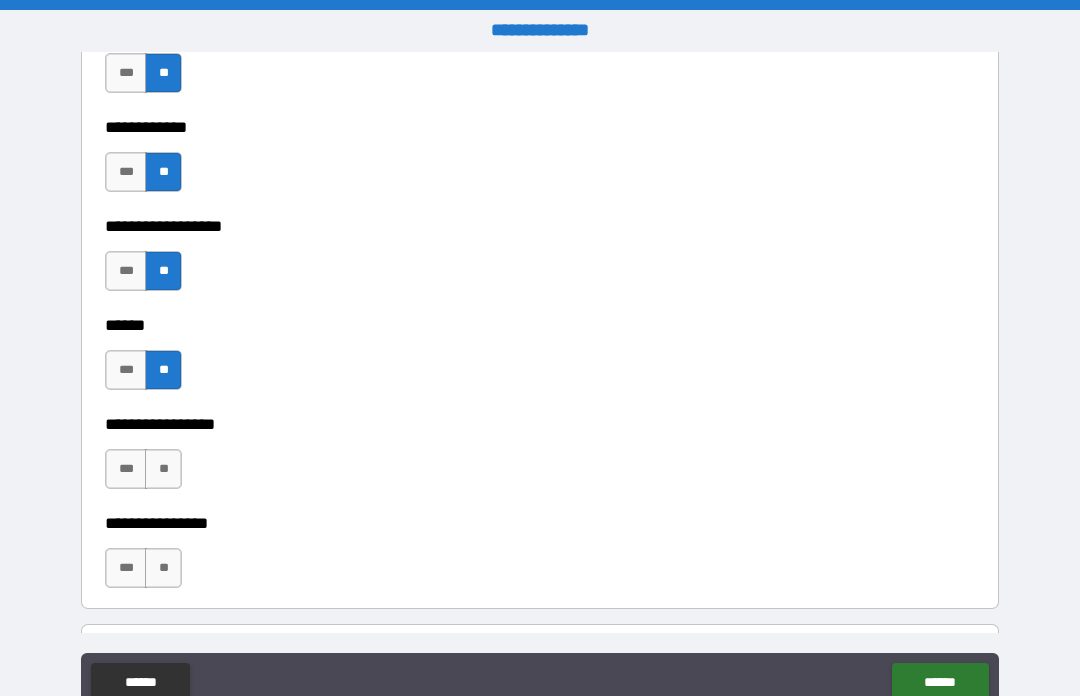 click on "**" at bounding box center [163, 469] 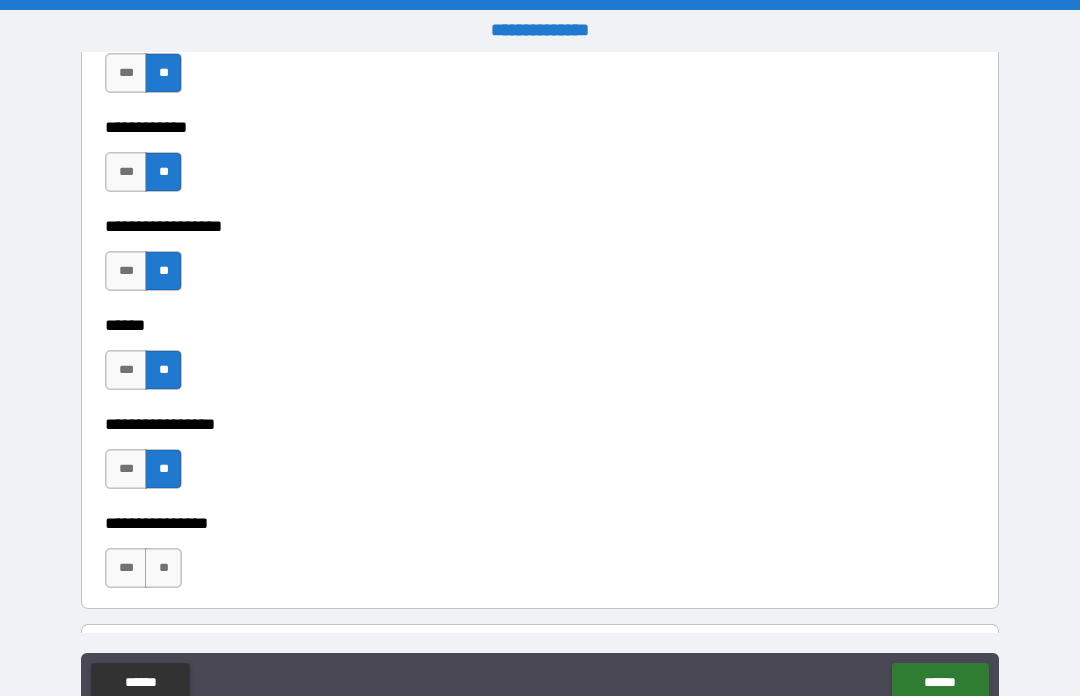 click on "**" at bounding box center [163, 568] 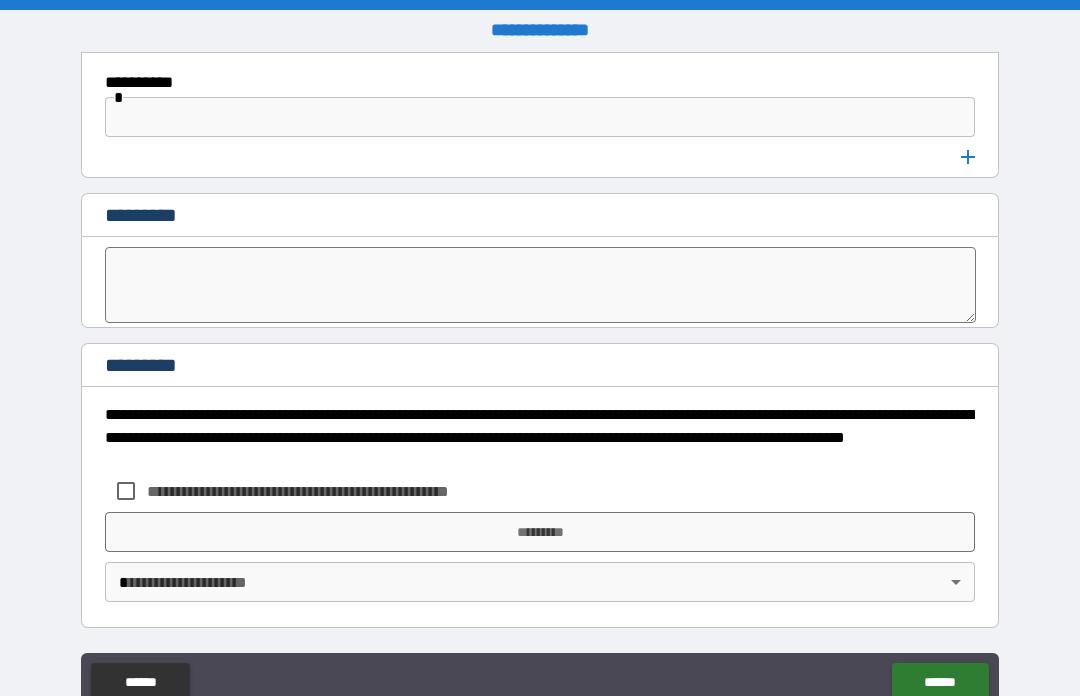 scroll, scrollTop: 10641, scrollLeft: 0, axis: vertical 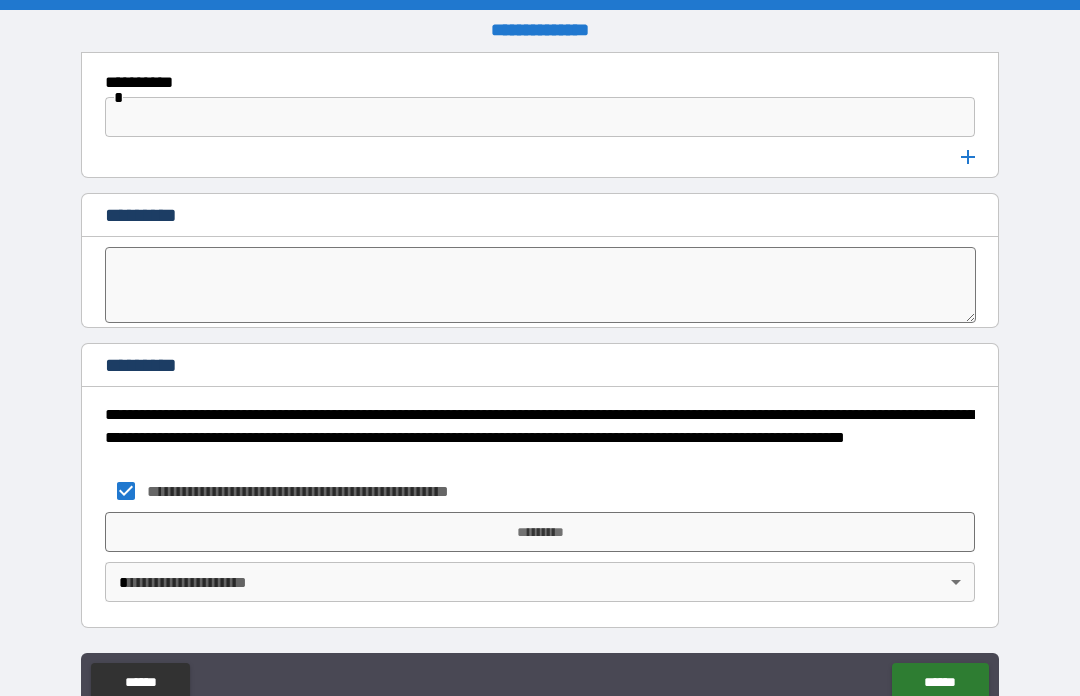 click on "******" at bounding box center (940, 683) 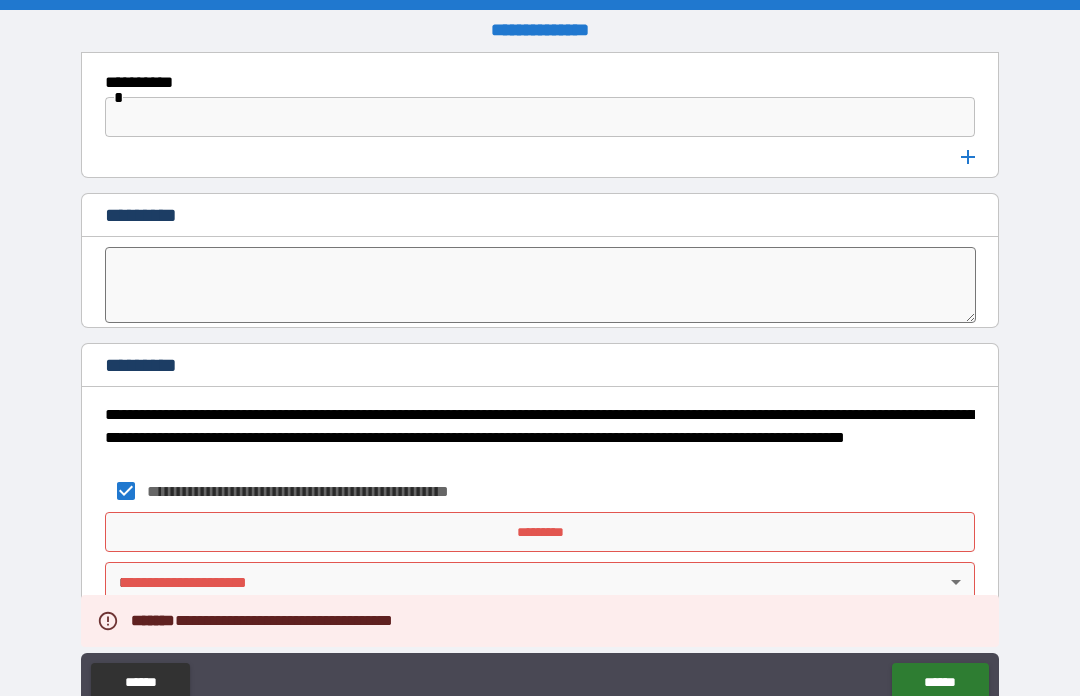 scroll, scrollTop: 10629, scrollLeft: 0, axis: vertical 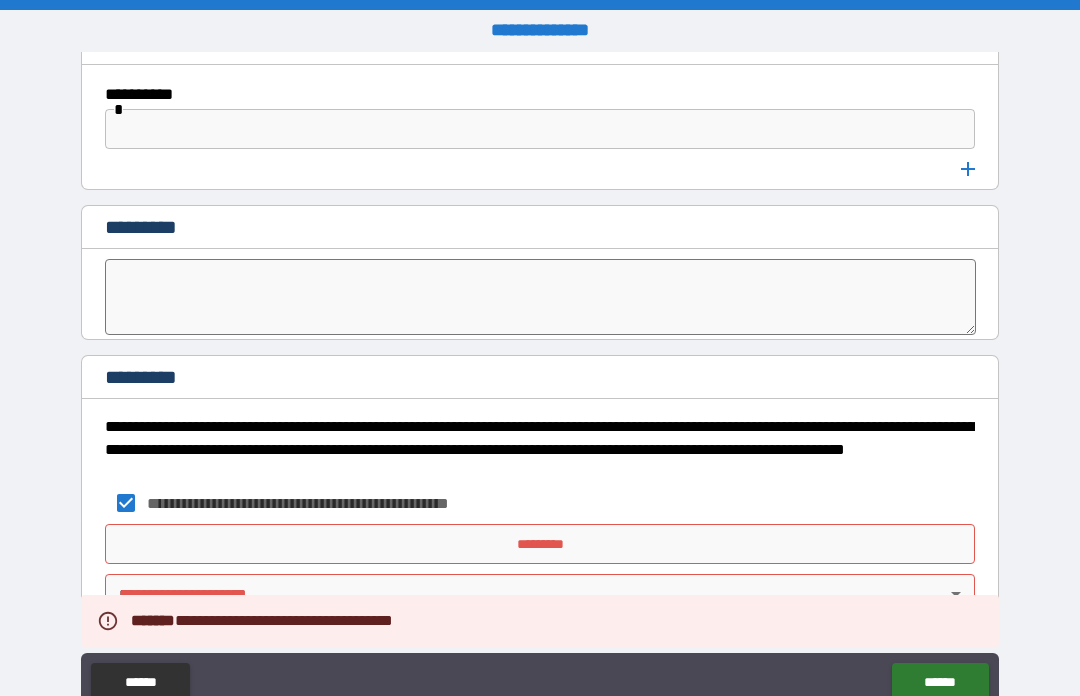 click on "*********" at bounding box center [540, 544] 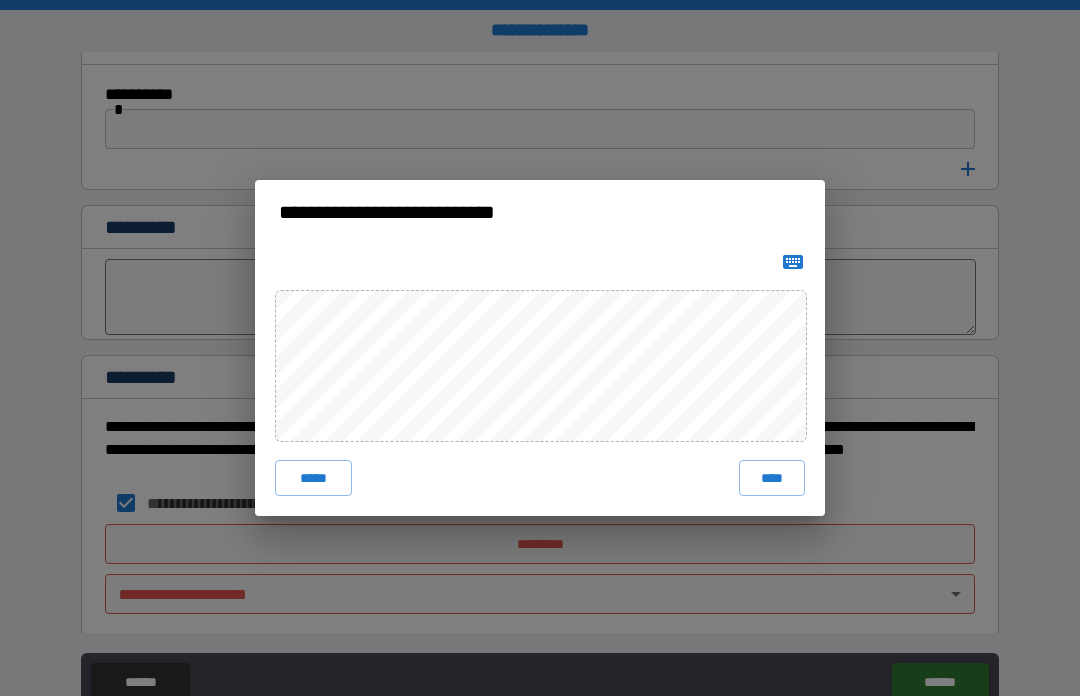 click on "****" at bounding box center (772, 478) 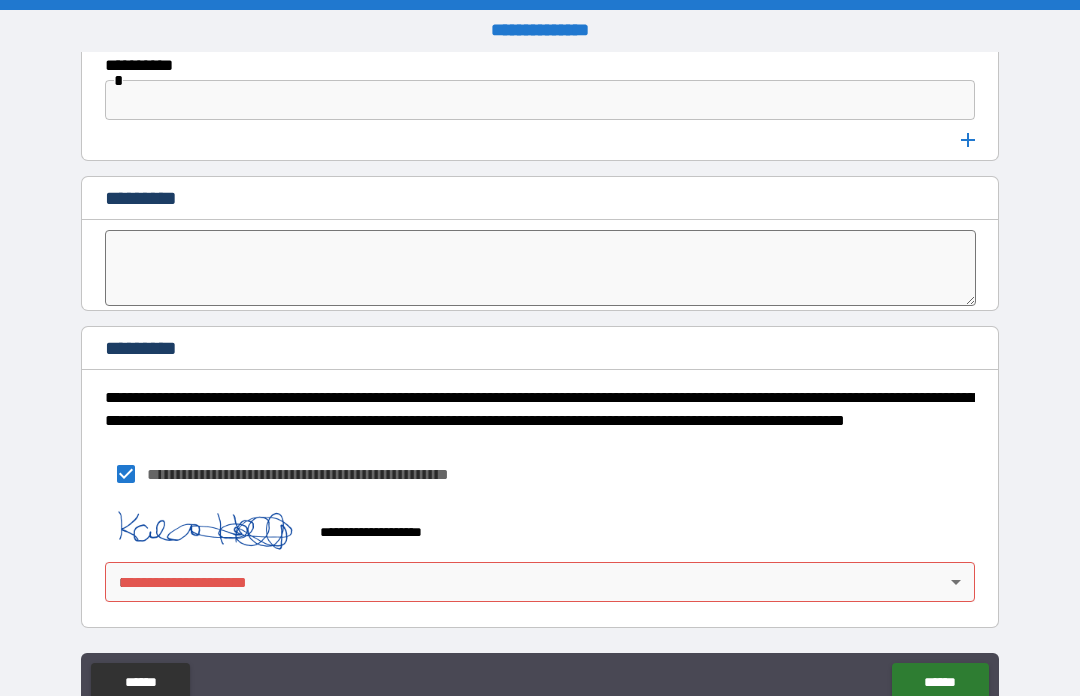 scroll, scrollTop: 10658, scrollLeft: 0, axis: vertical 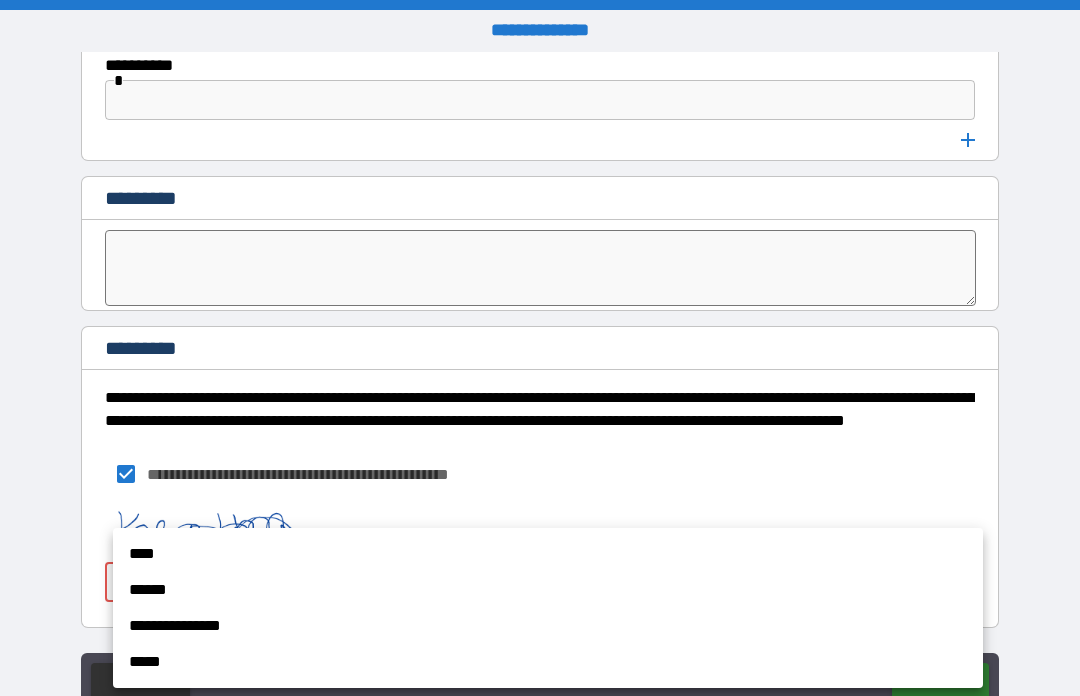 click on "****" at bounding box center [548, 554] 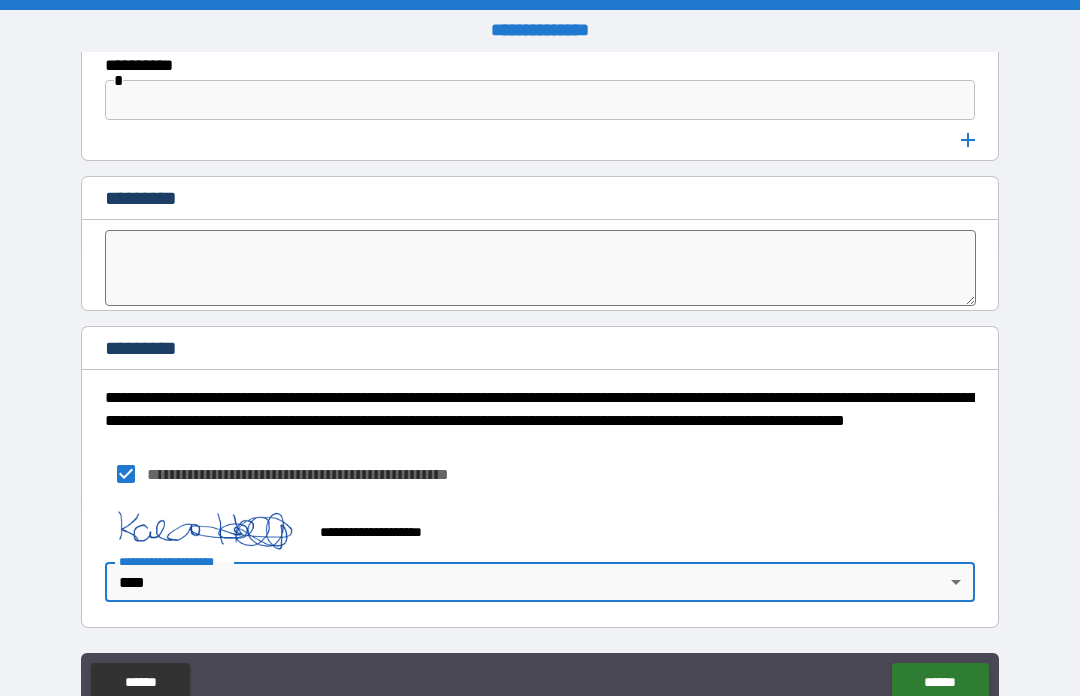 click on "******" at bounding box center (940, 683) 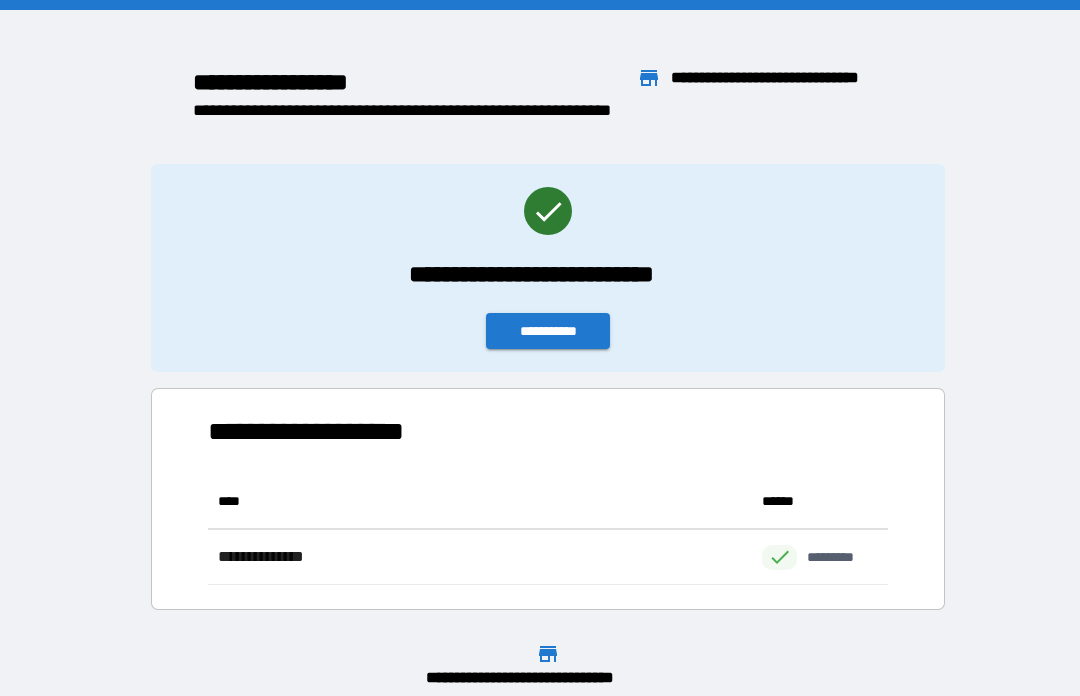 scroll, scrollTop: 1, scrollLeft: 1, axis: both 